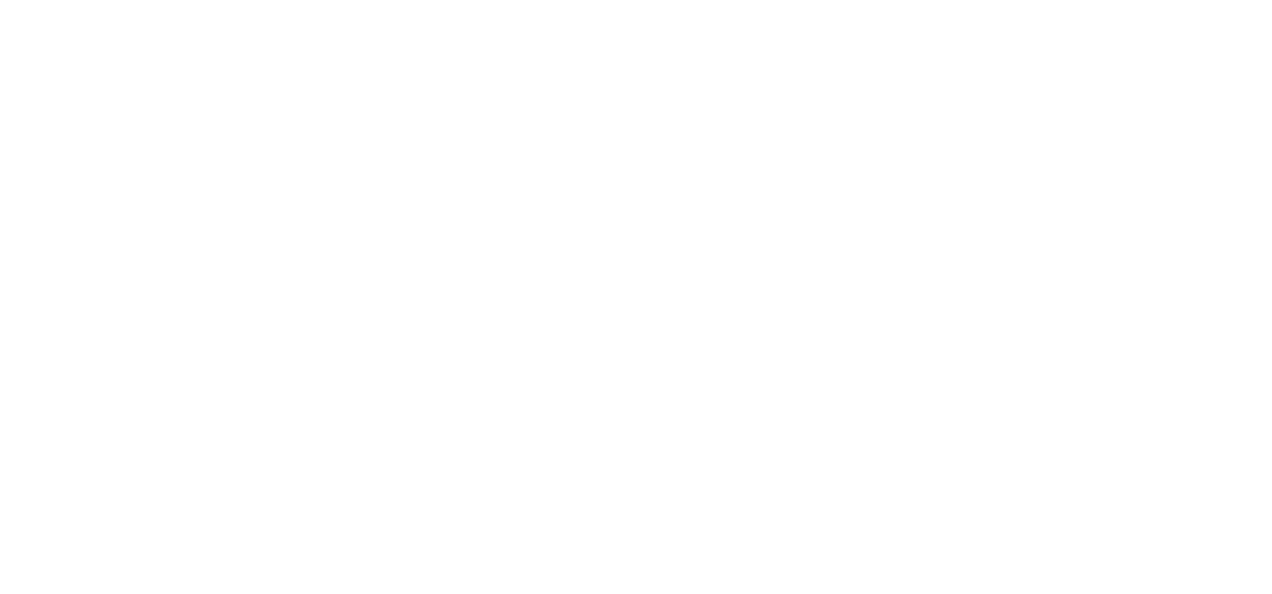 scroll, scrollTop: 0, scrollLeft: 0, axis: both 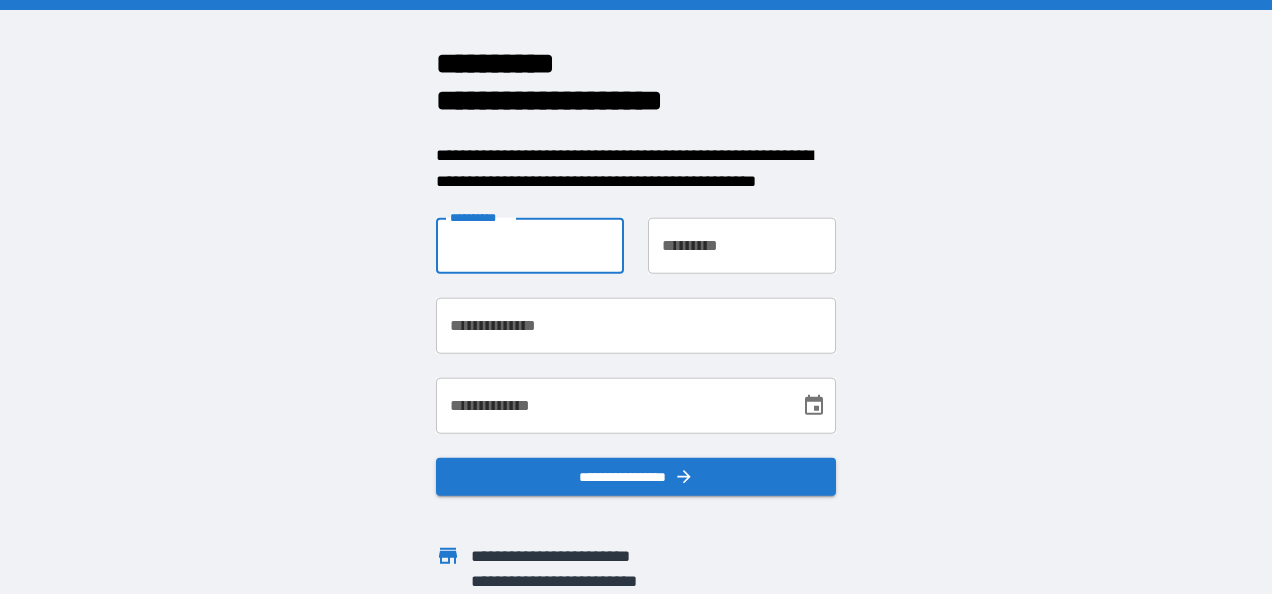 click on "**********" at bounding box center [530, 246] 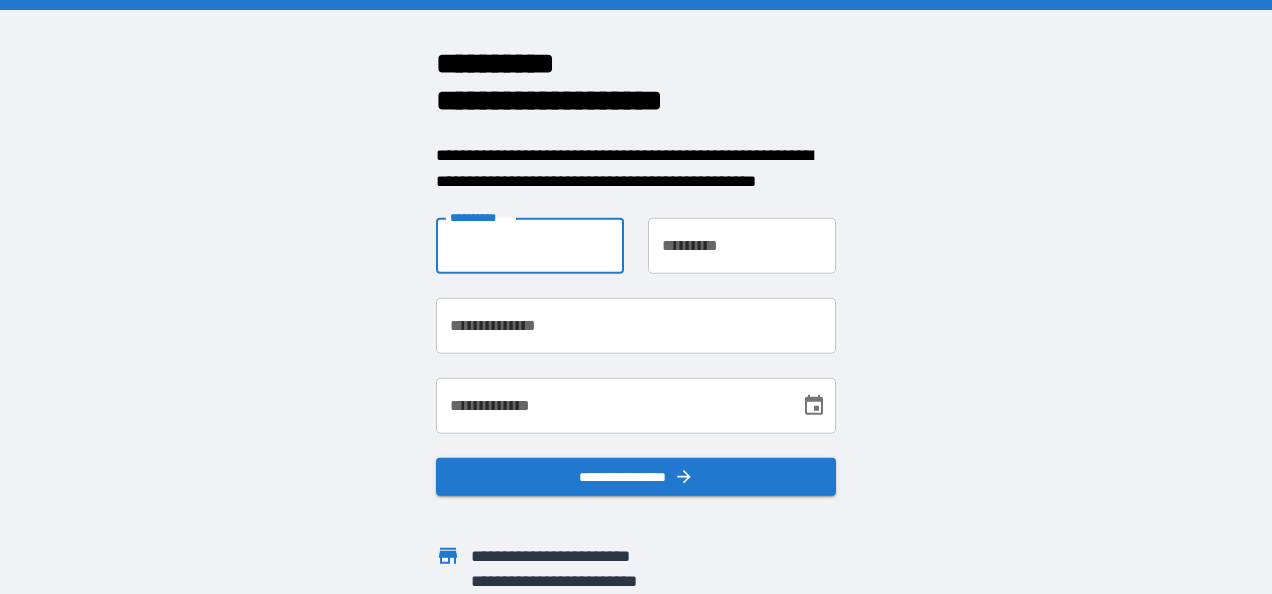 type on "**********" 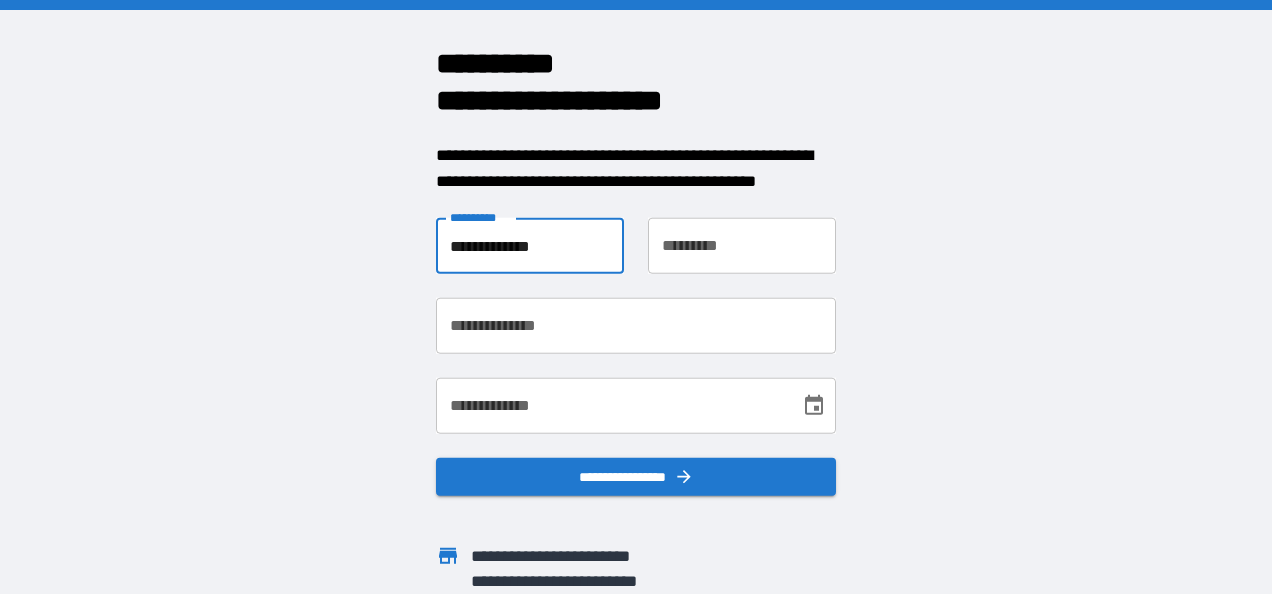type on "********" 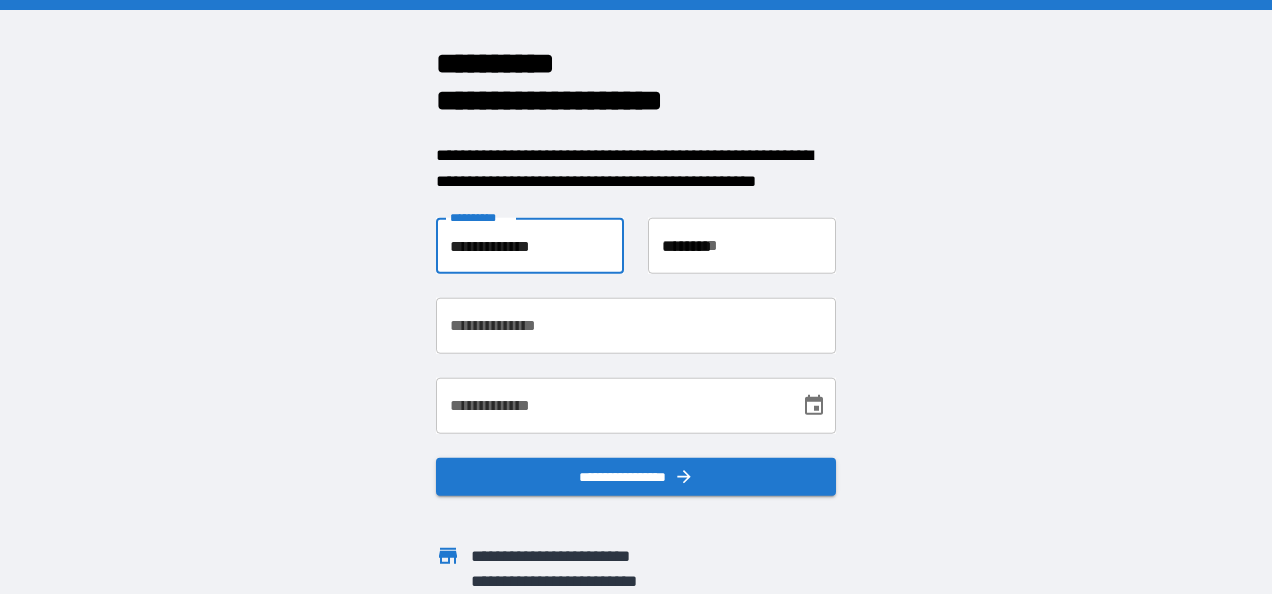 type on "**********" 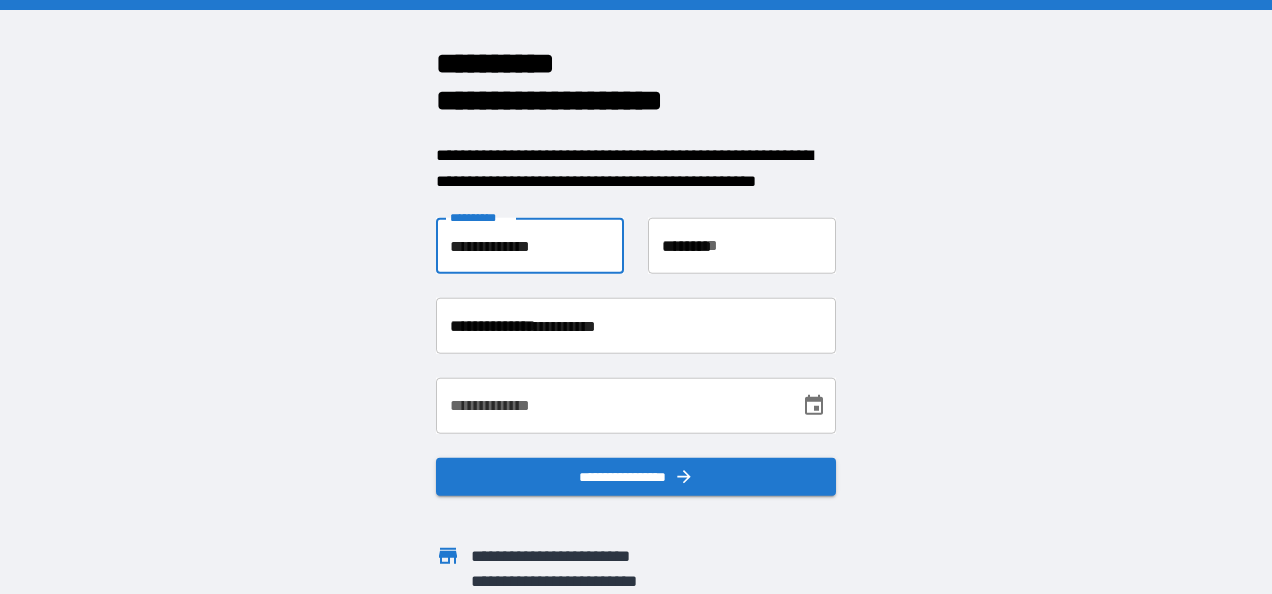 type on "**********" 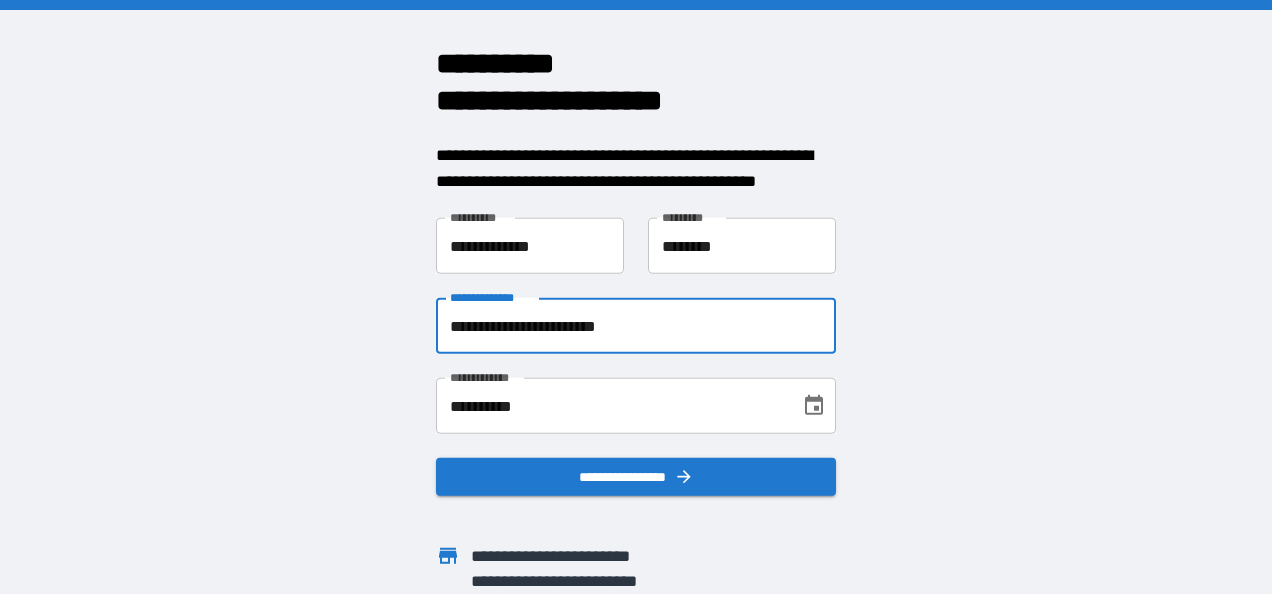drag, startPoint x: 709, startPoint y: 326, endPoint x: 419, endPoint y: 321, distance: 290.0431 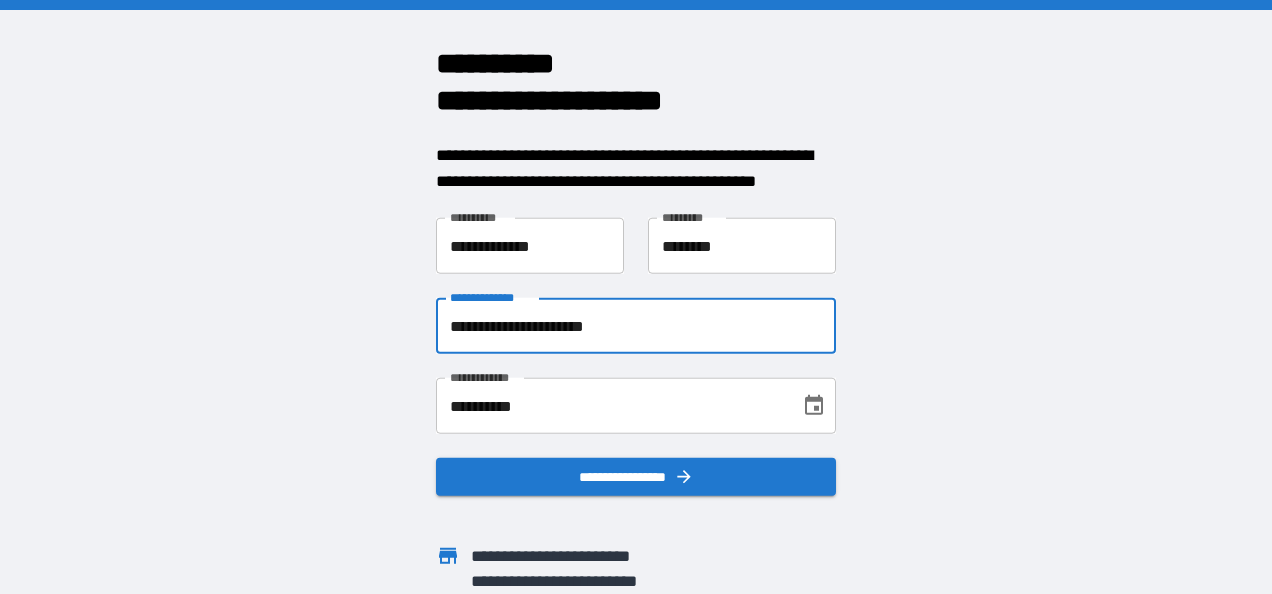 type on "**********" 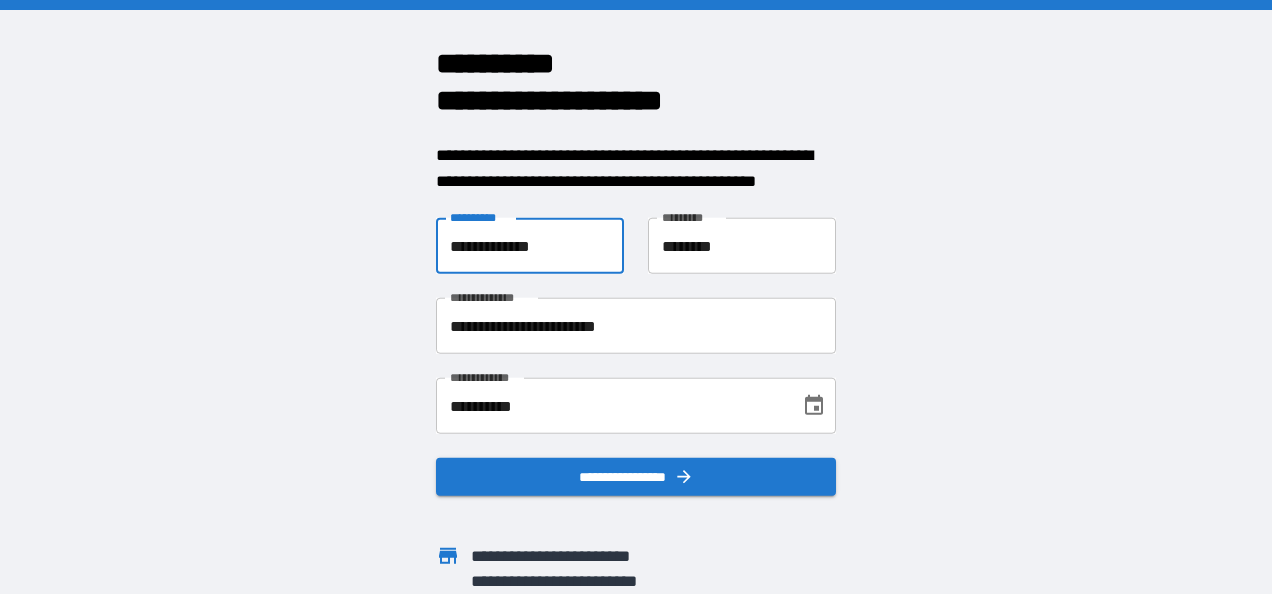 click on "**********" at bounding box center (530, 246) 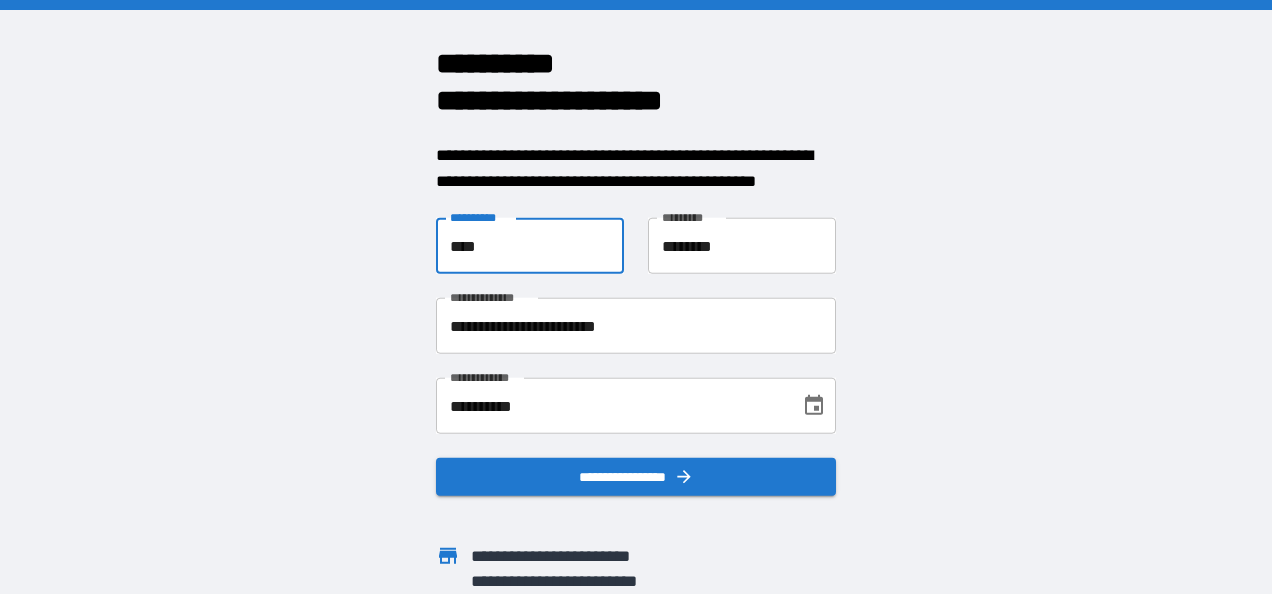 type on "****" 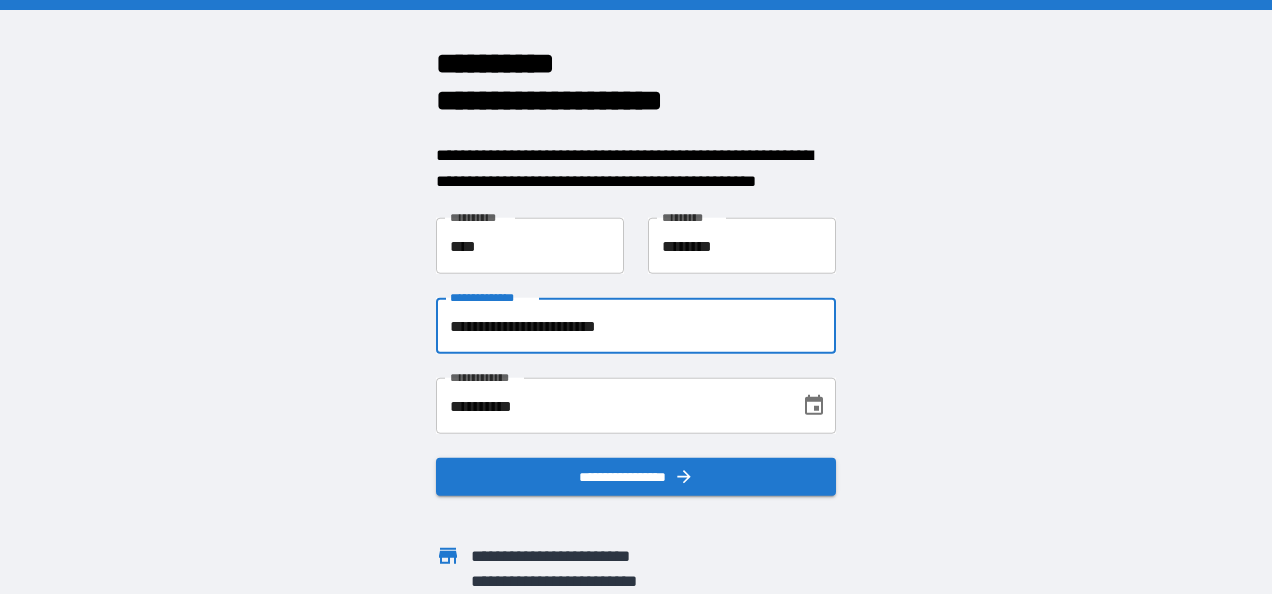 drag, startPoint x: 694, startPoint y: 334, endPoint x: 375, endPoint y: 319, distance: 319.35248 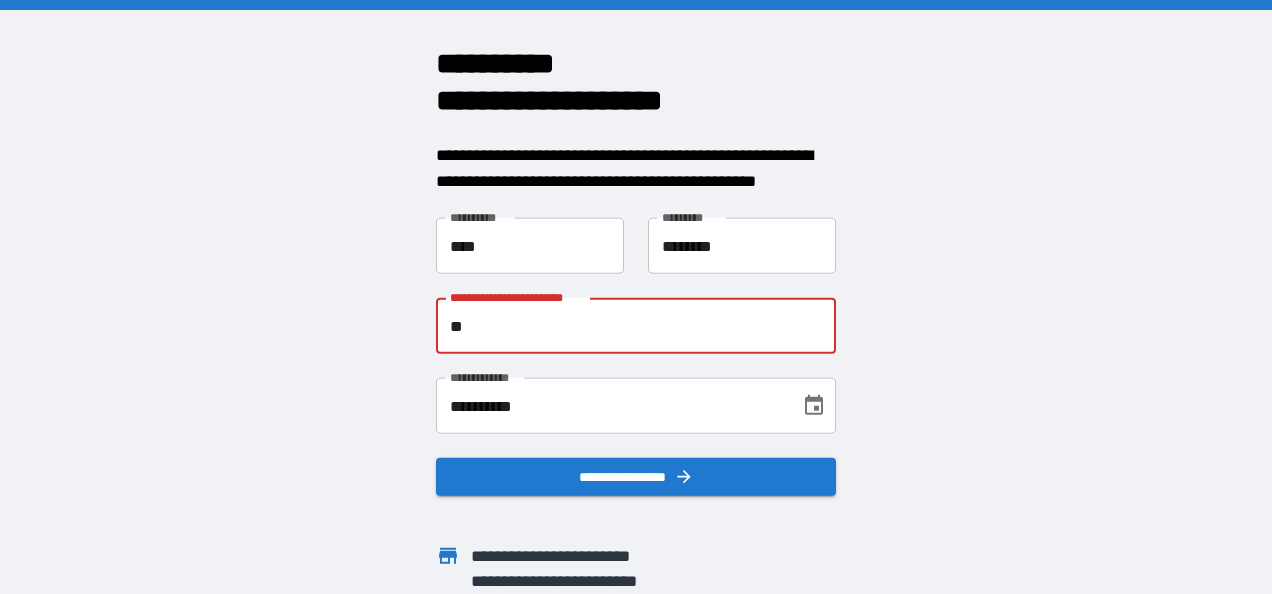type on "*" 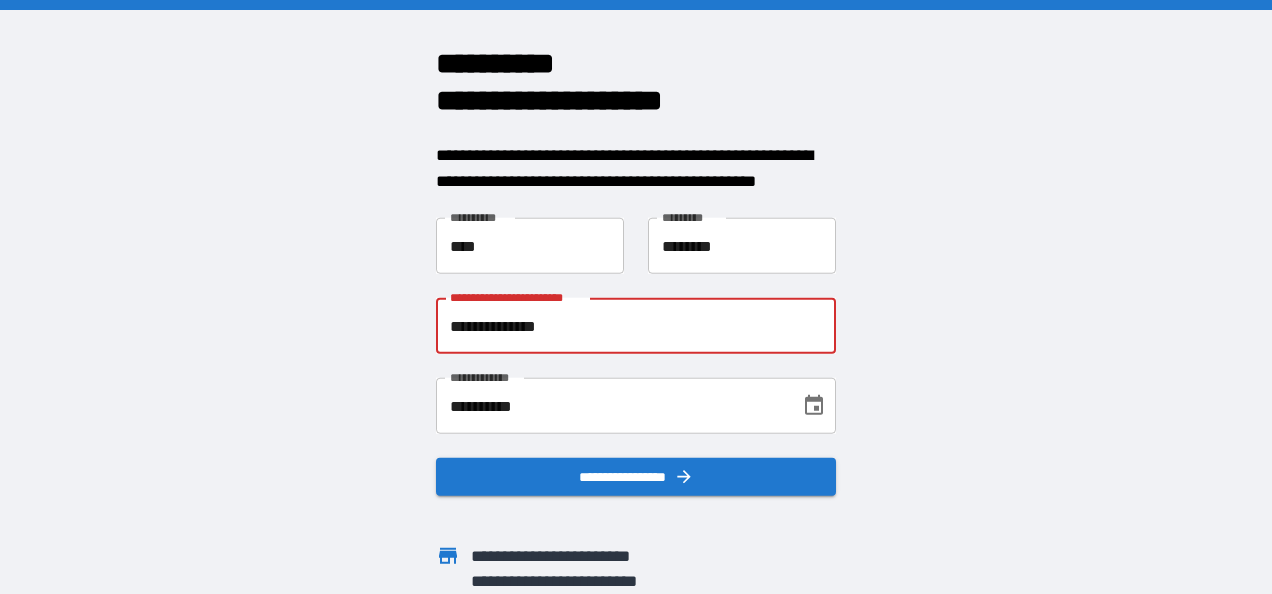 type on "**********" 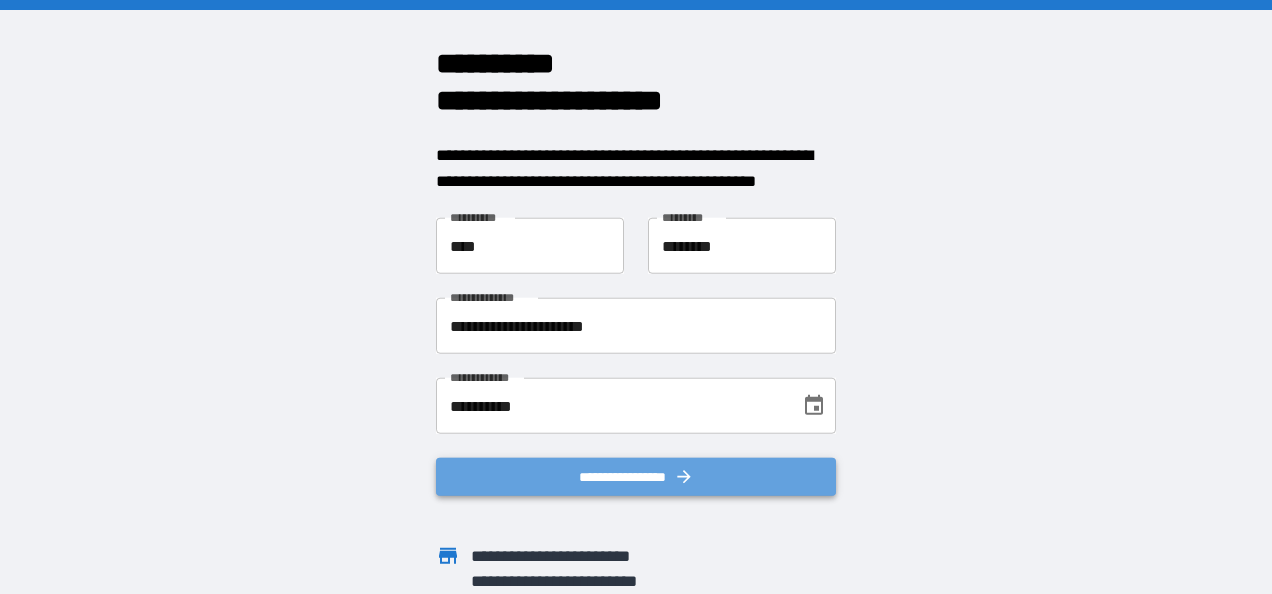 click on "**********" at bounding box center (636, 477) 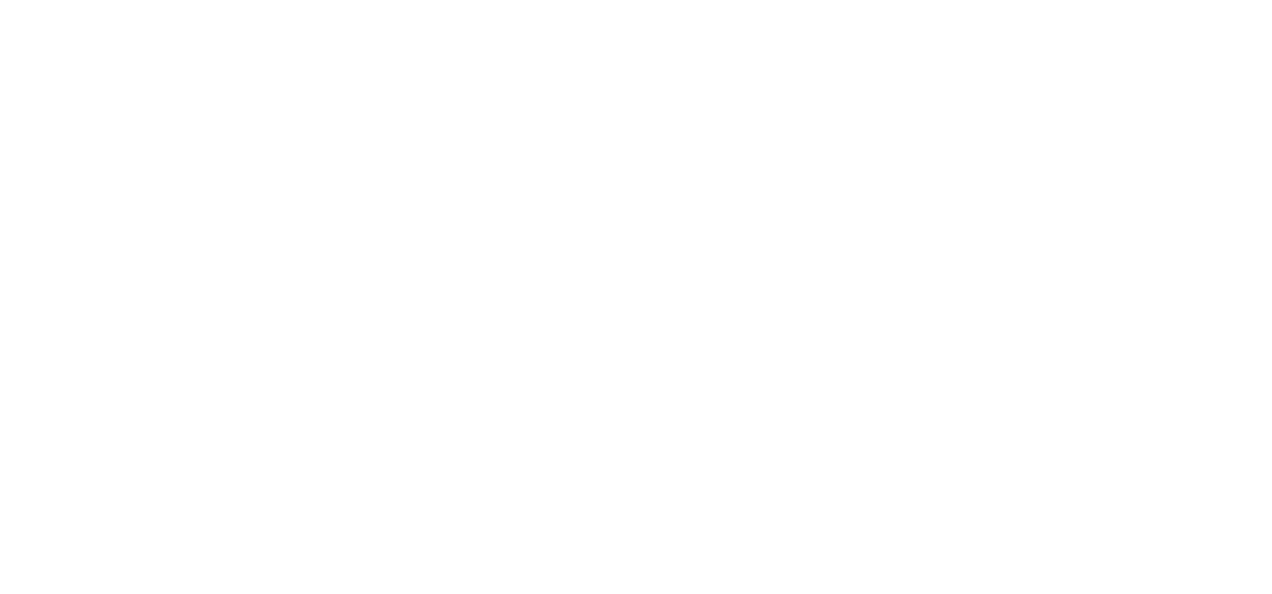 scroll, scrollTop: 0, scrollLeft: 0, axis: both 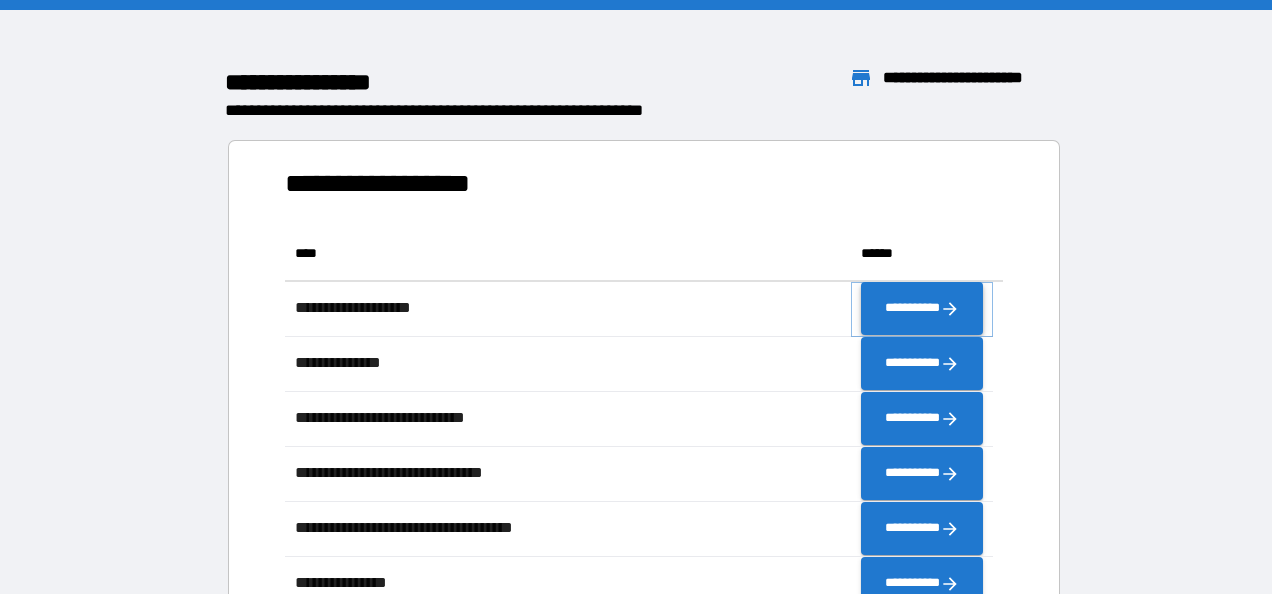 click on "**********" at bounding box center [922, 309] 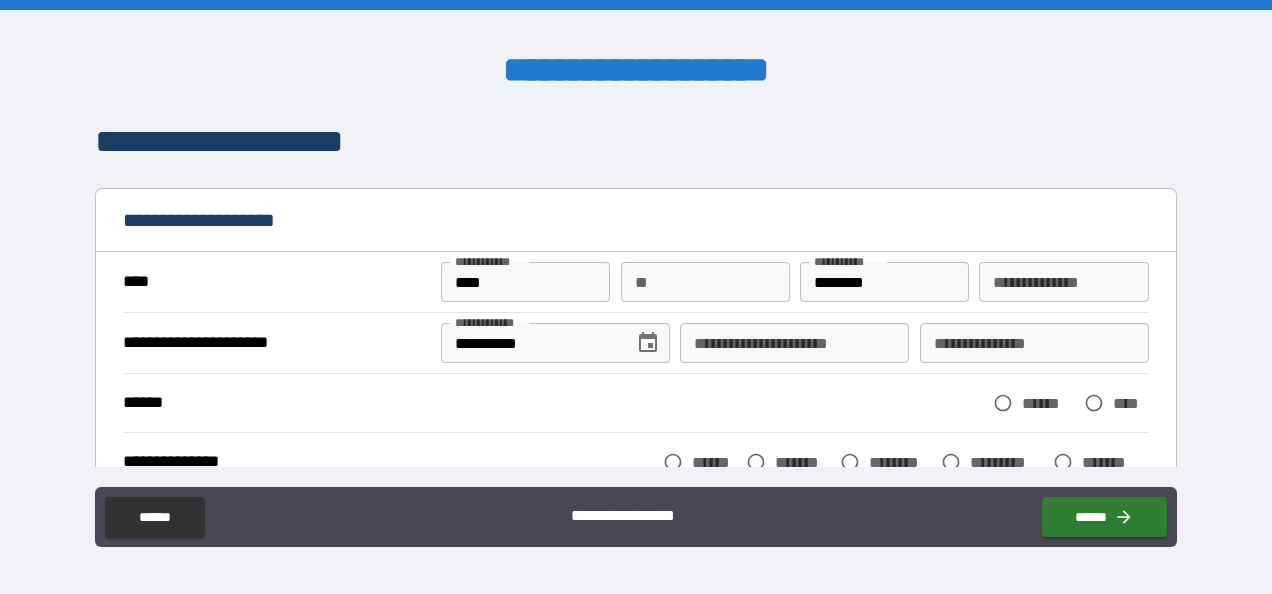 click on "**" at bounding box center [705, 282] 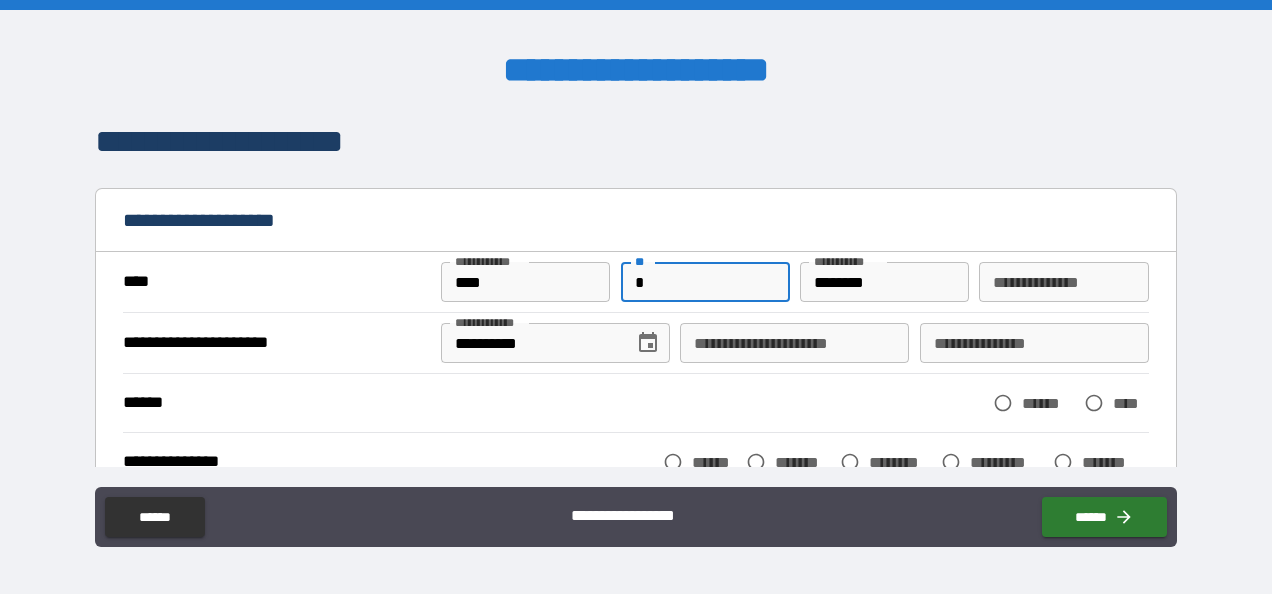 type on "*" 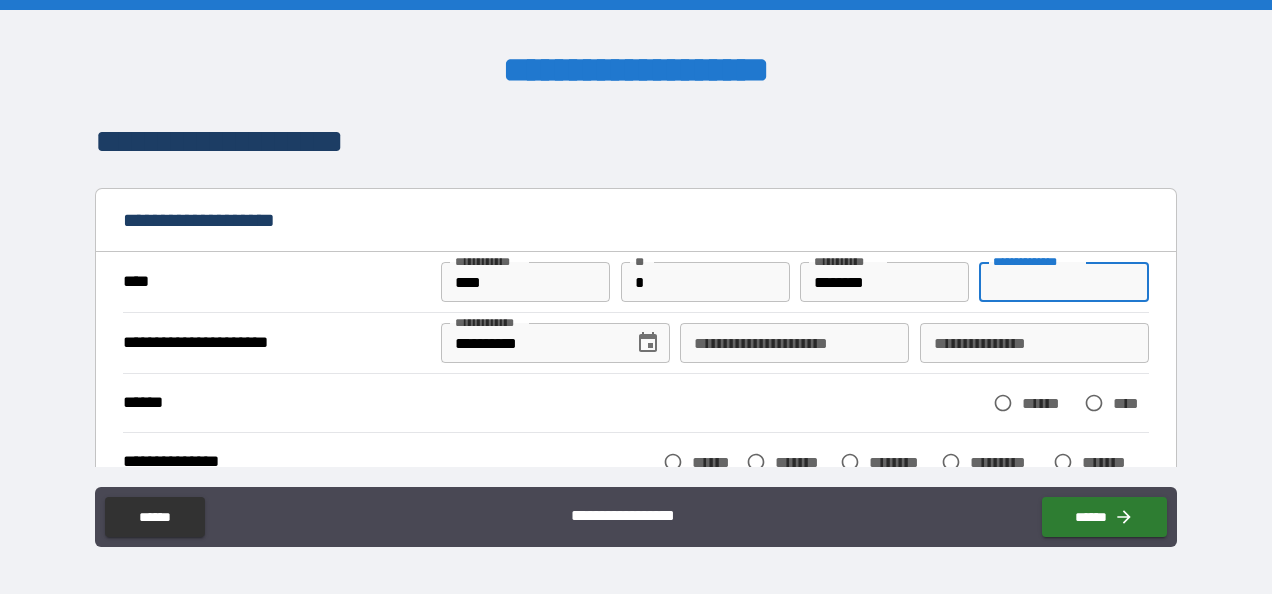 click on "**********" at bounding box center (1063, 282) 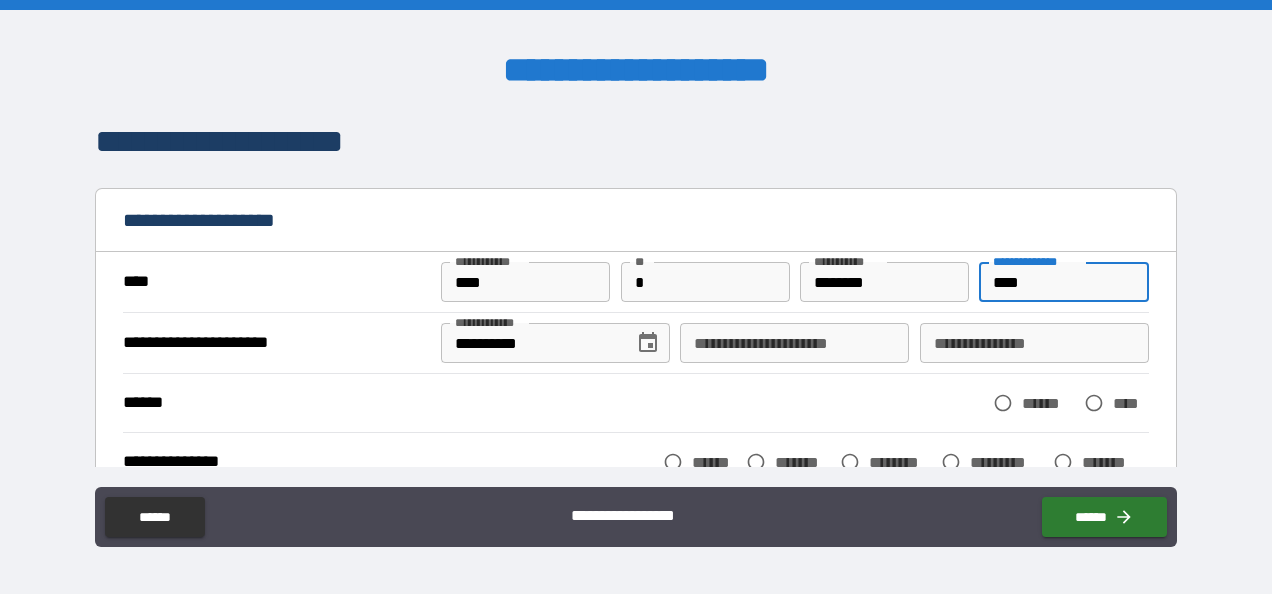 type on "****" 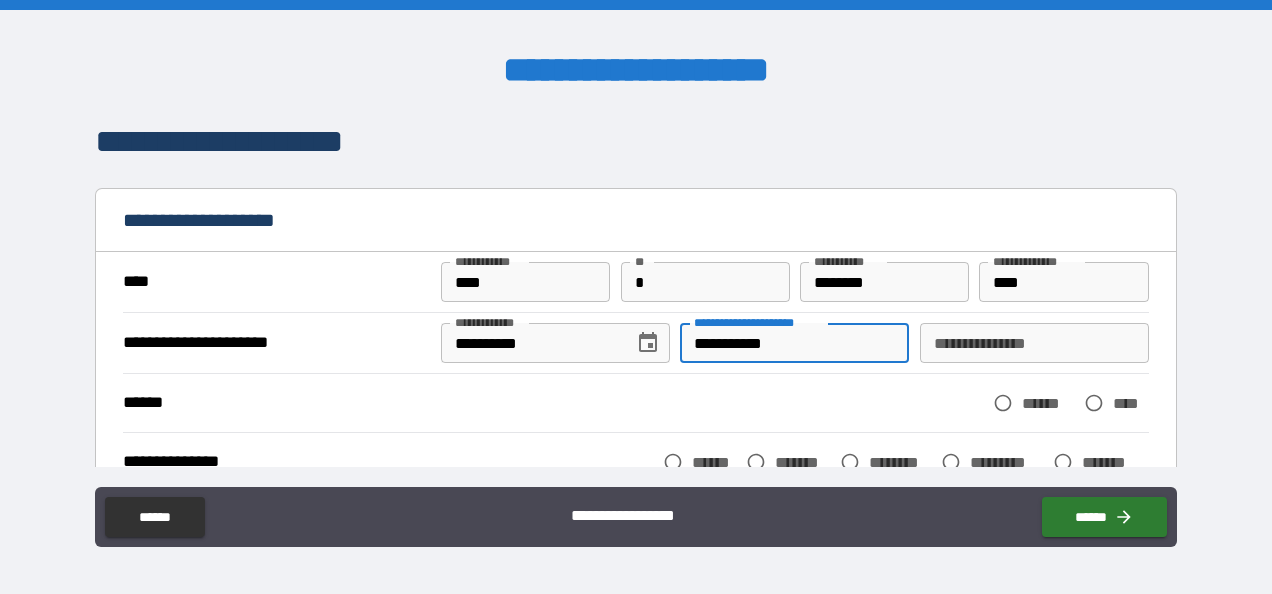 type on "**********" 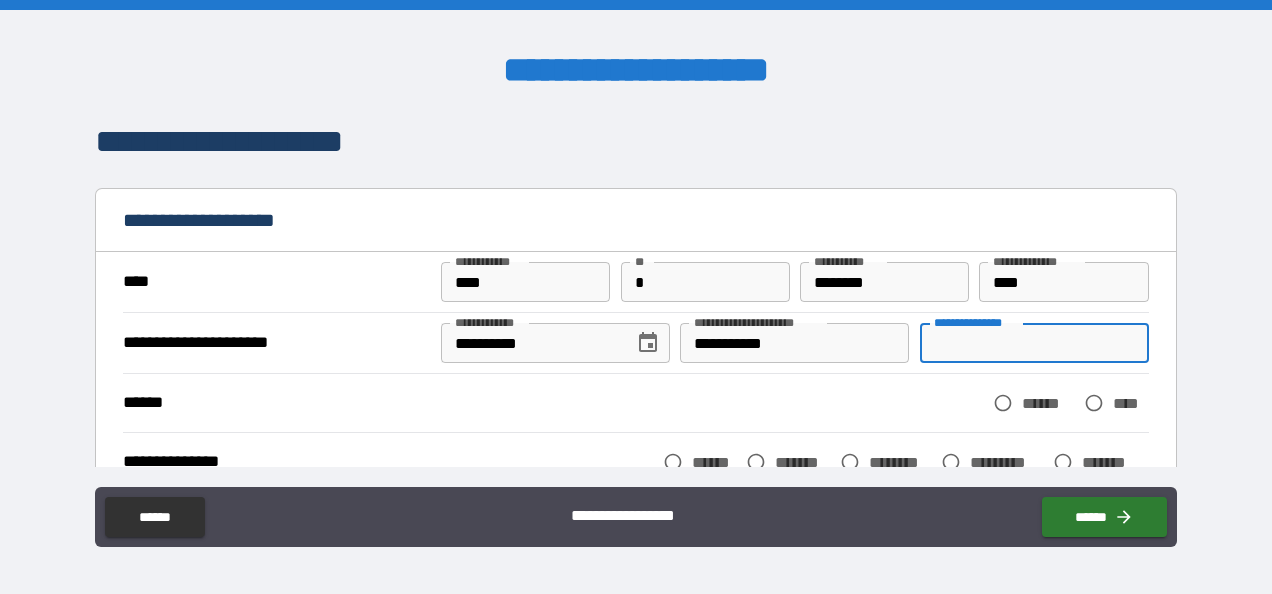 click on "**********" at bounding box center [1034, 343] 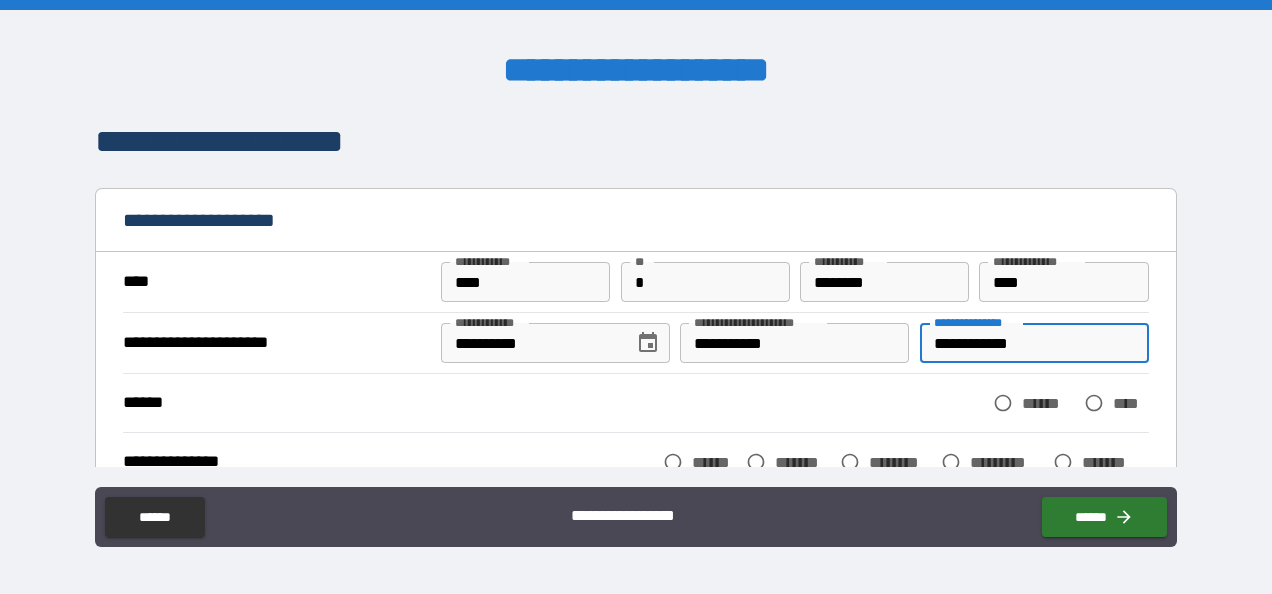 type on "**********" 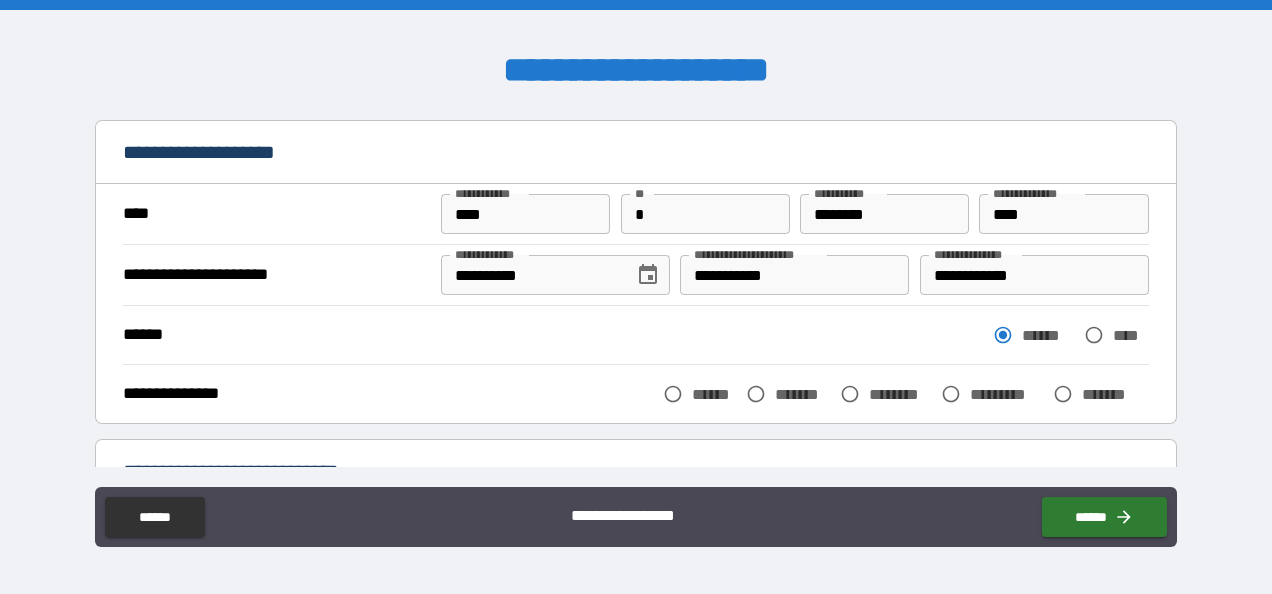 scroll, scrollTop: 96, scrollLeft: 0, axis: vertical 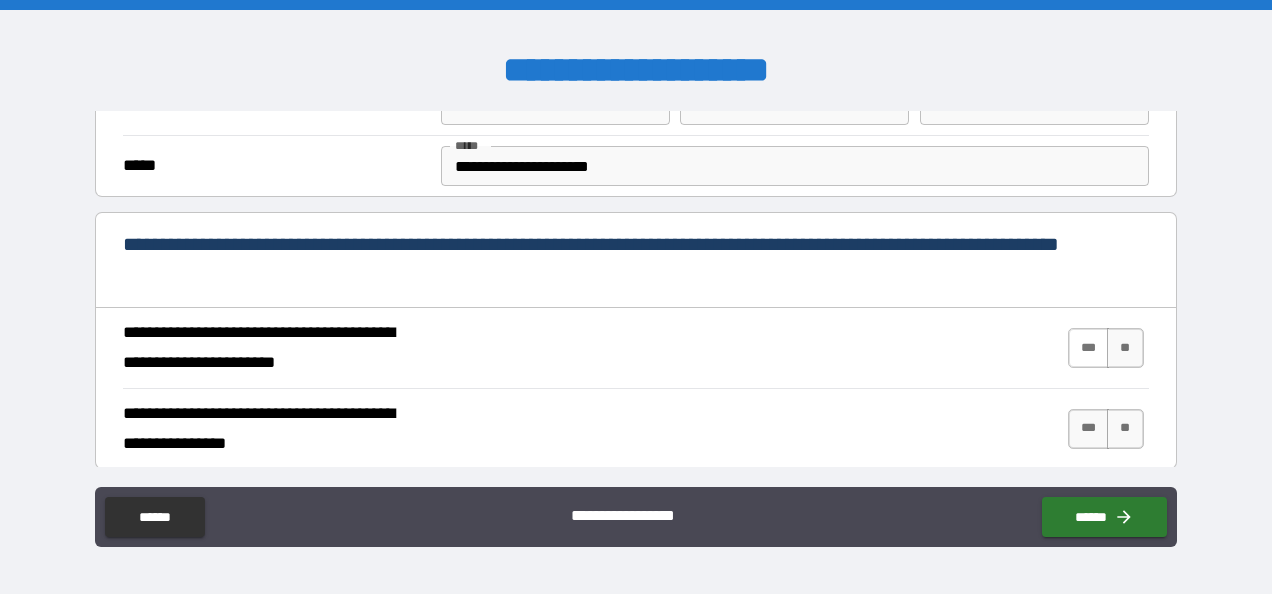 click on "***" at bounding box center (1089, 348) 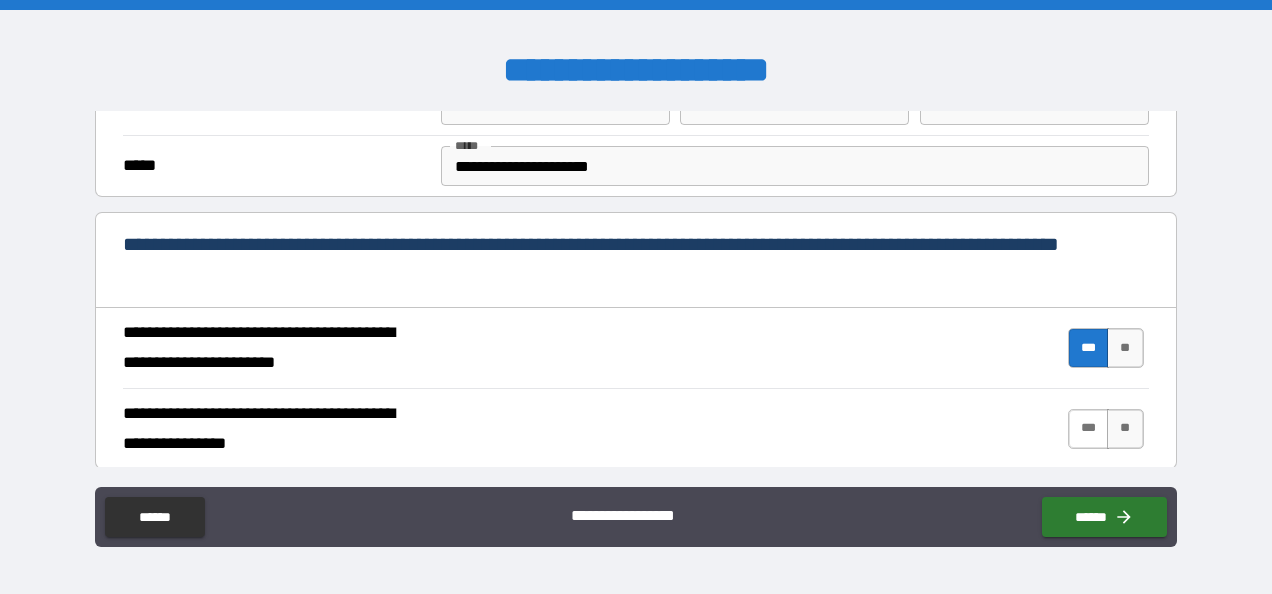click on "***" at bounding box center [1089, 429] 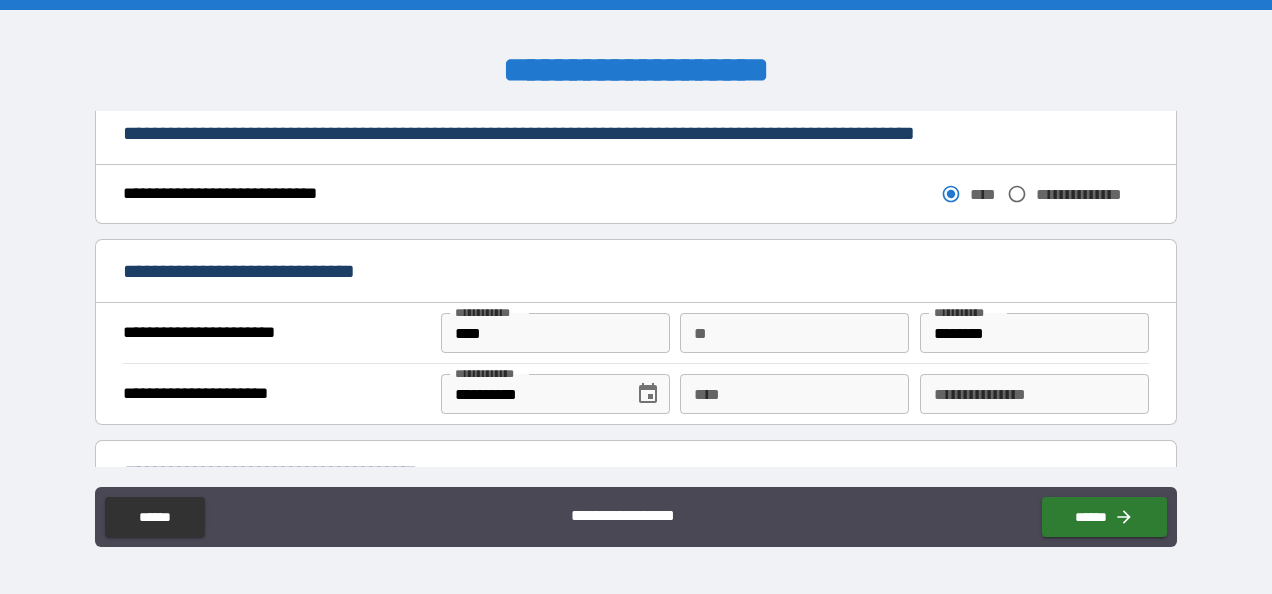 scroll, scrollTop: 1137, scrollLeft: 0, axis: vertical 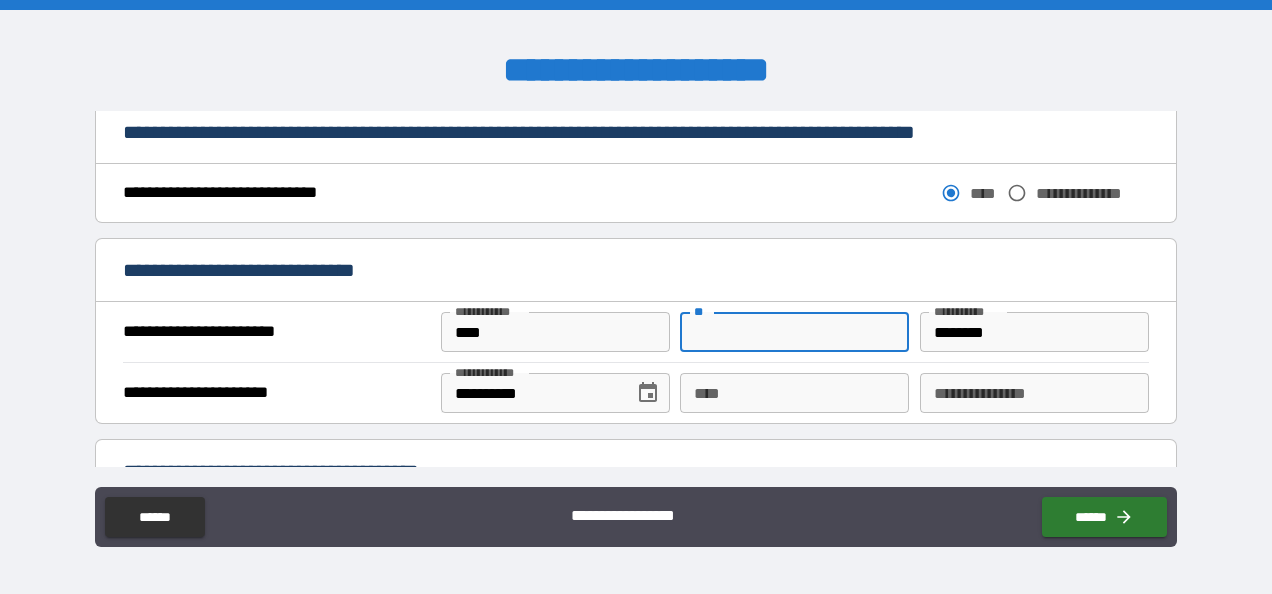 click on "**" at bounding box center [794, 332] 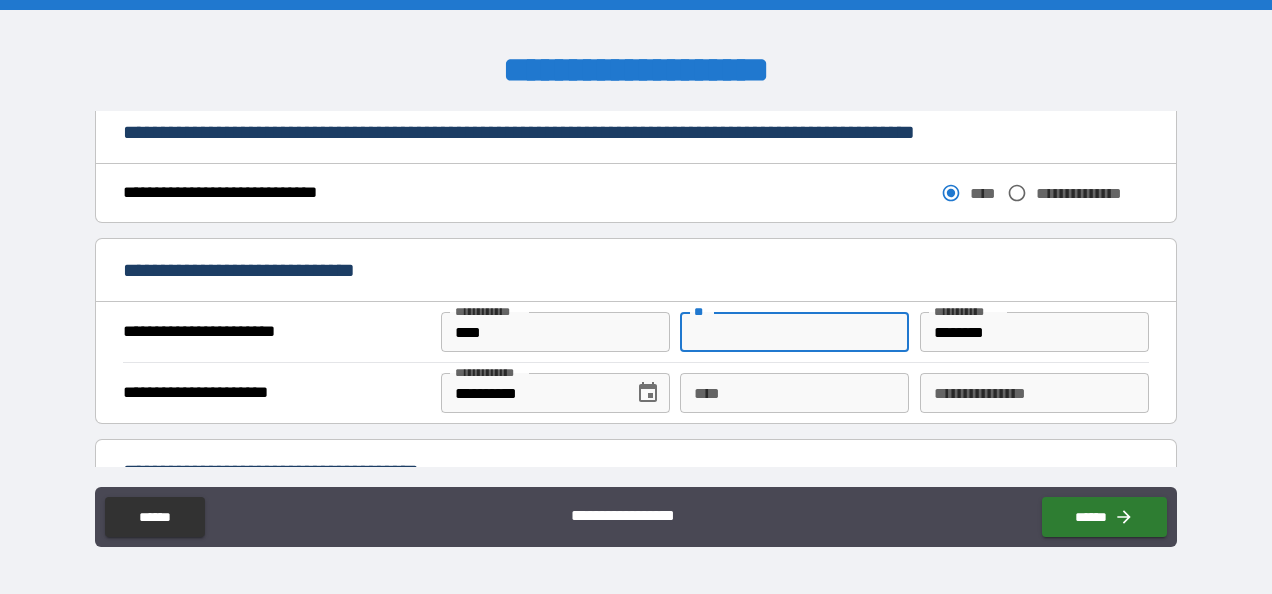 type on "*" 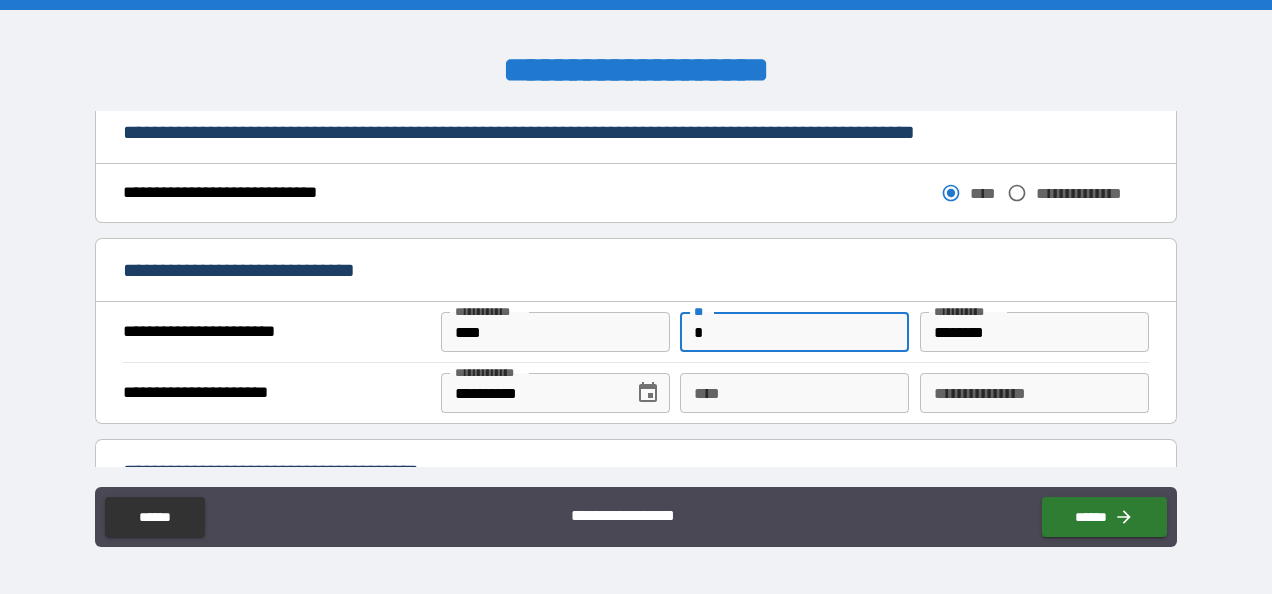 type on "*" 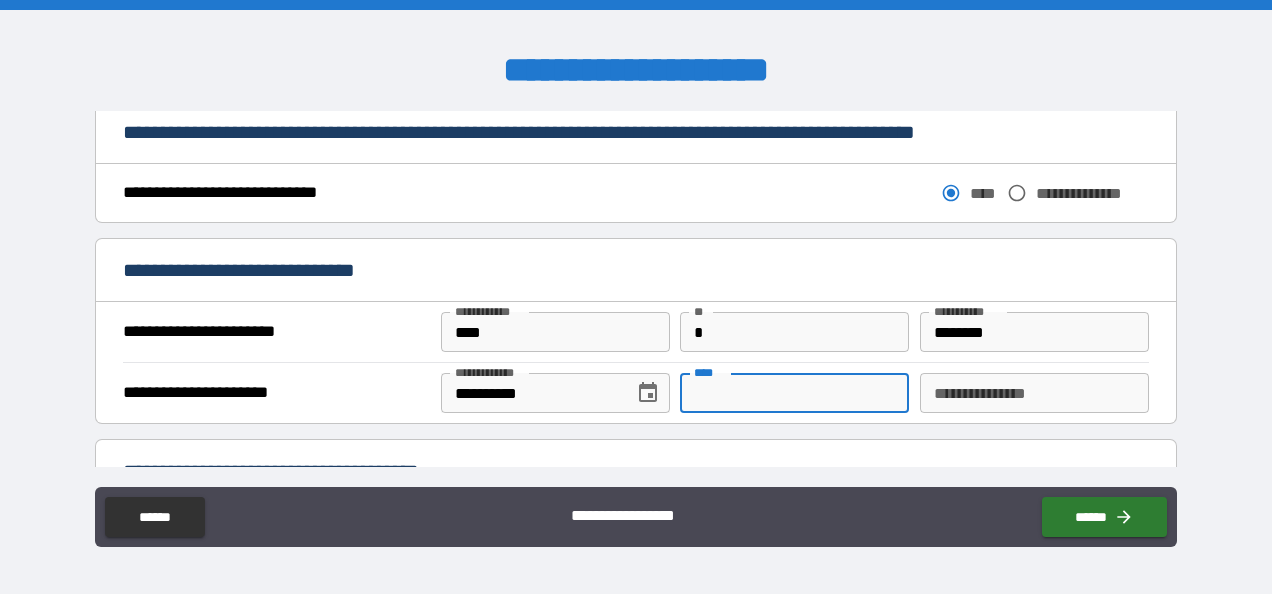 click on "****" at bounding box center [794, 393] 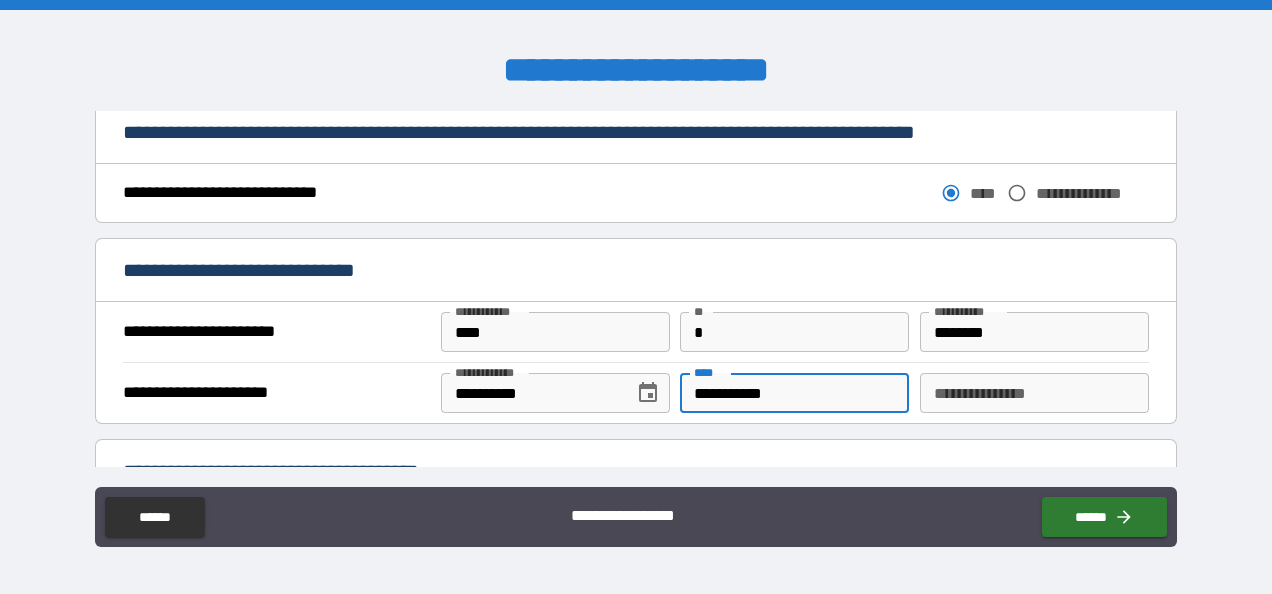 type on "**********" 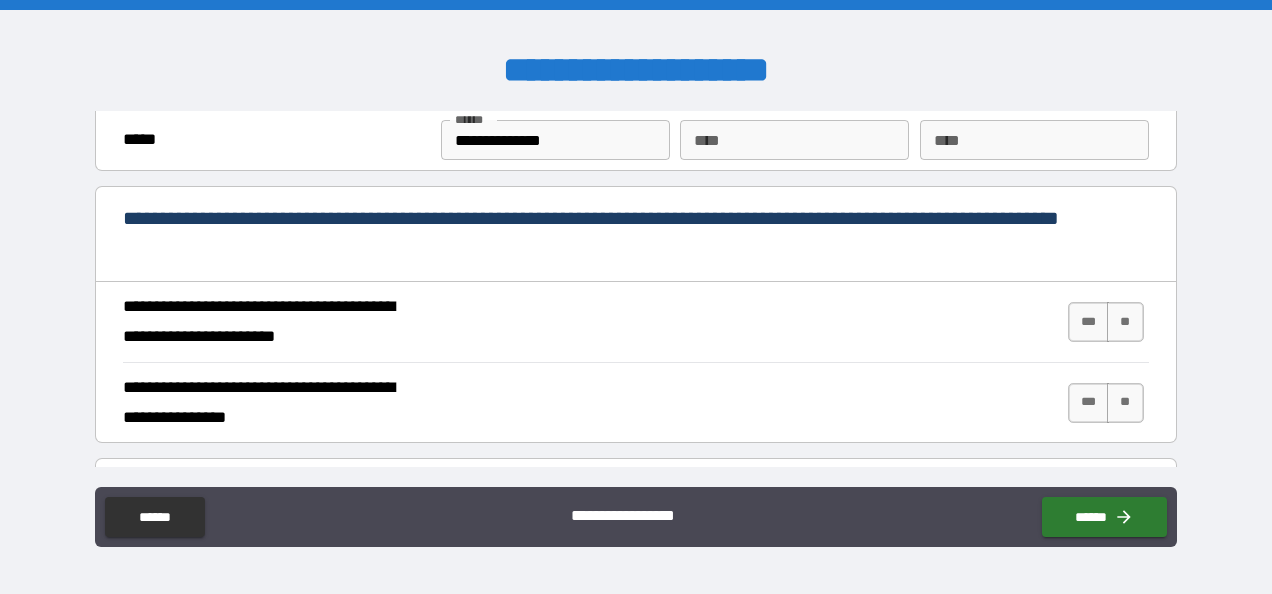 scroll, scrollTop: 1835, scrollLeft: 0, axis: vertical 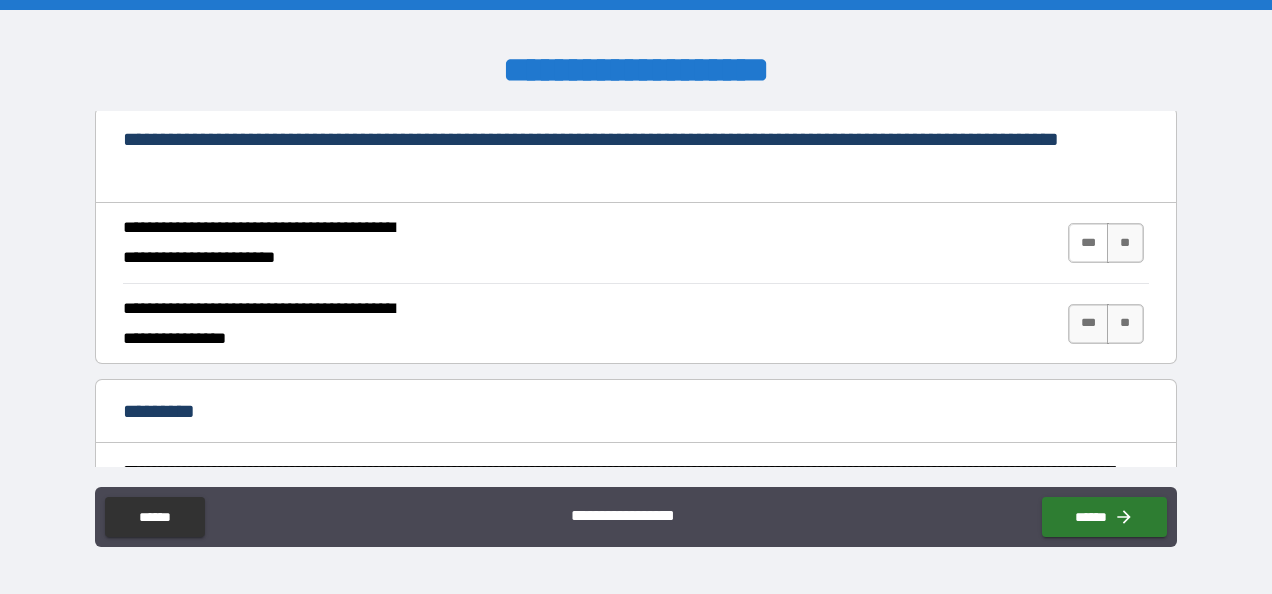 type on "**********" 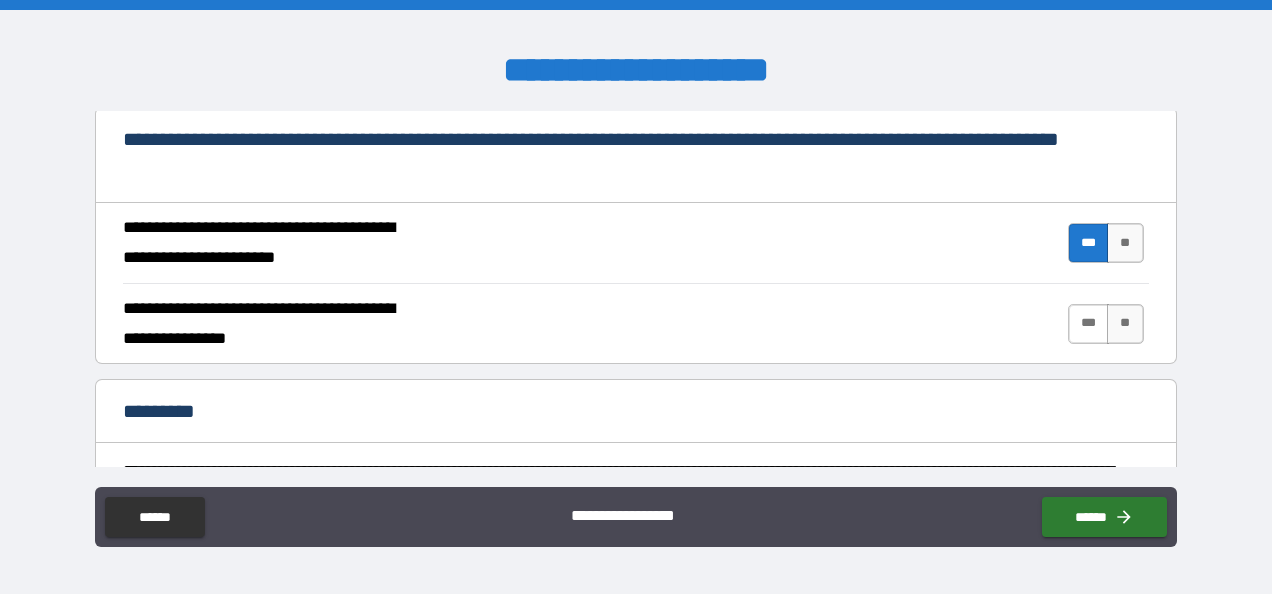 click on "***" at bounding box center [1089, 324] 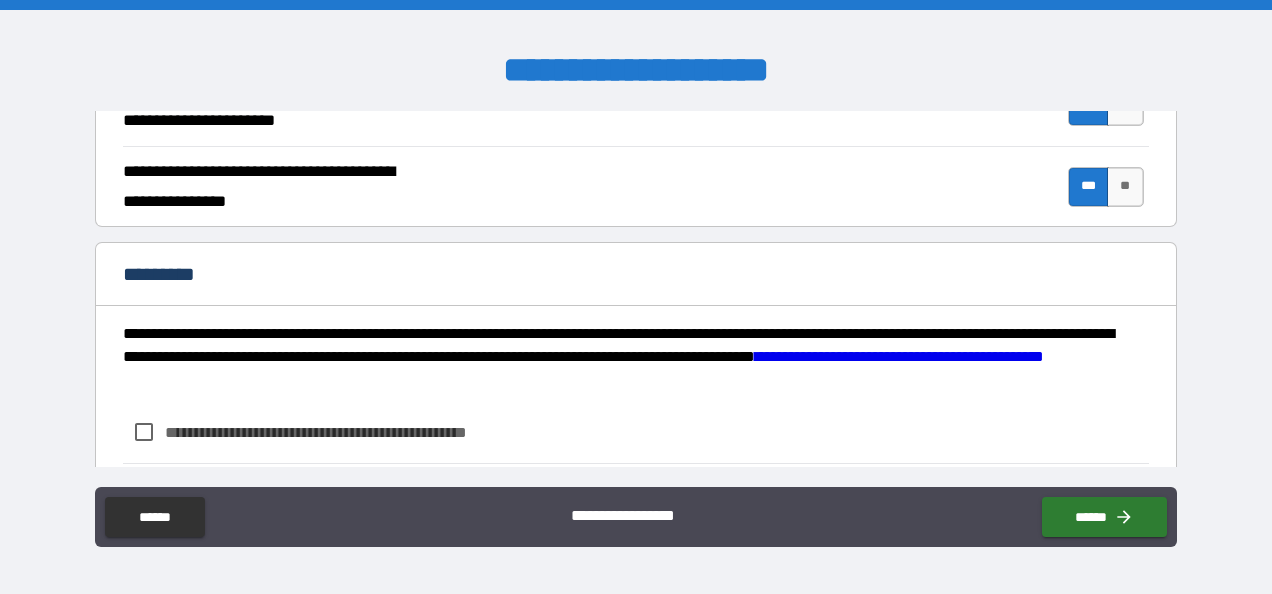 scroll, scrollTop: 1973, scrollLeft: 0, axis: vertical 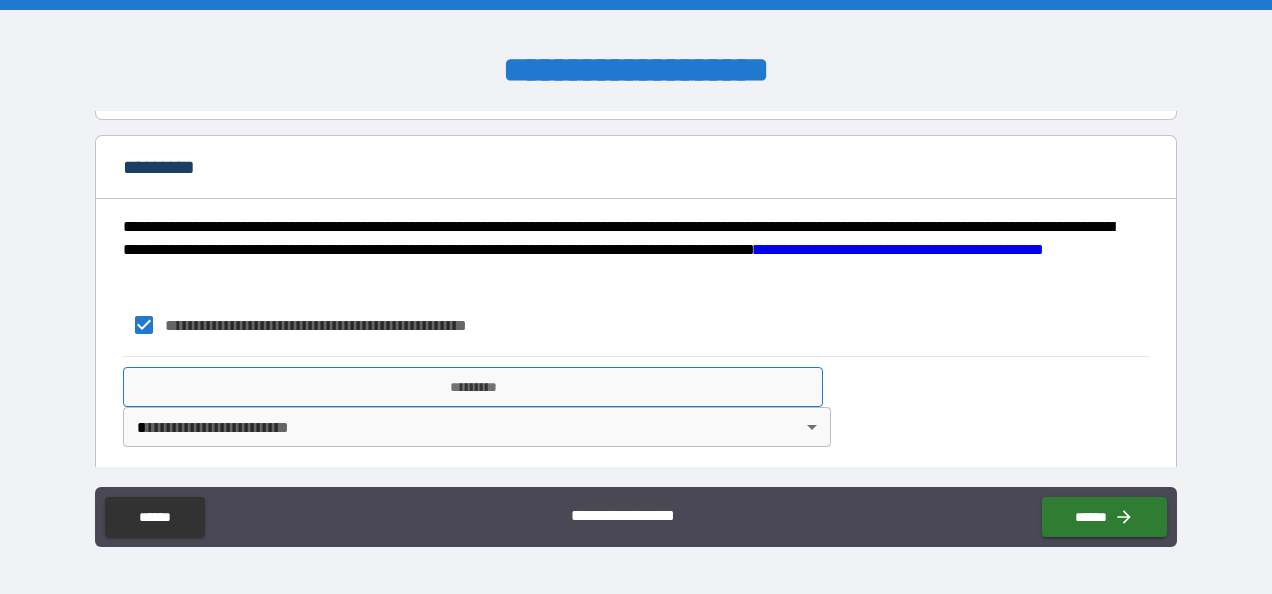 click on "*********" at bounding box center (473, 387) 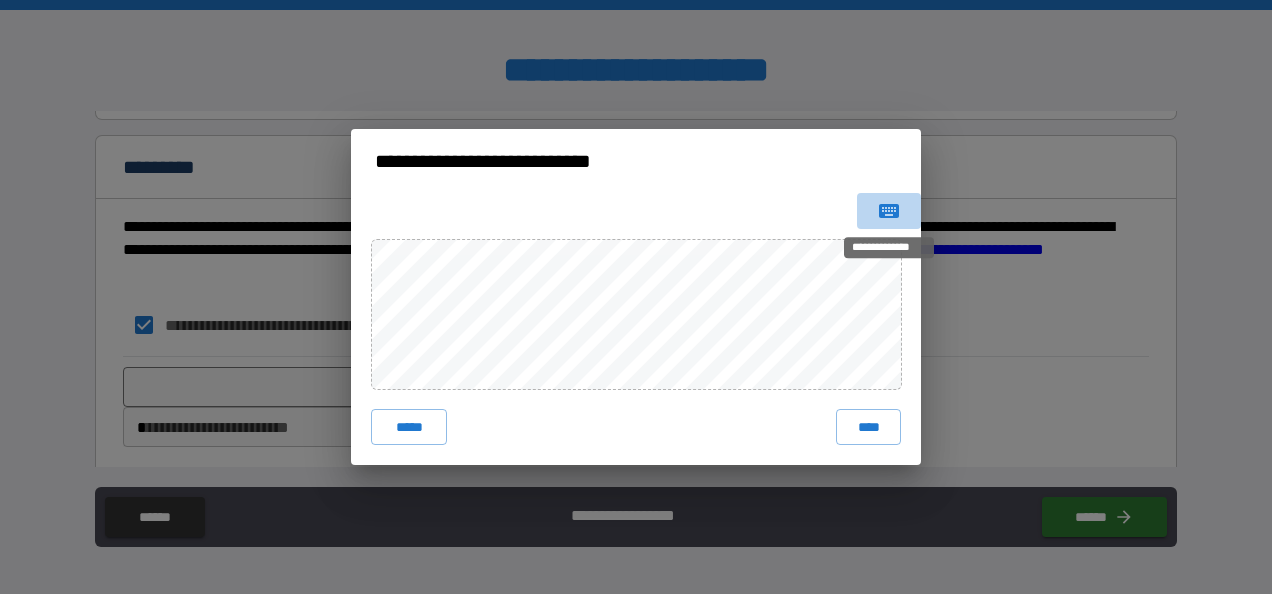 click 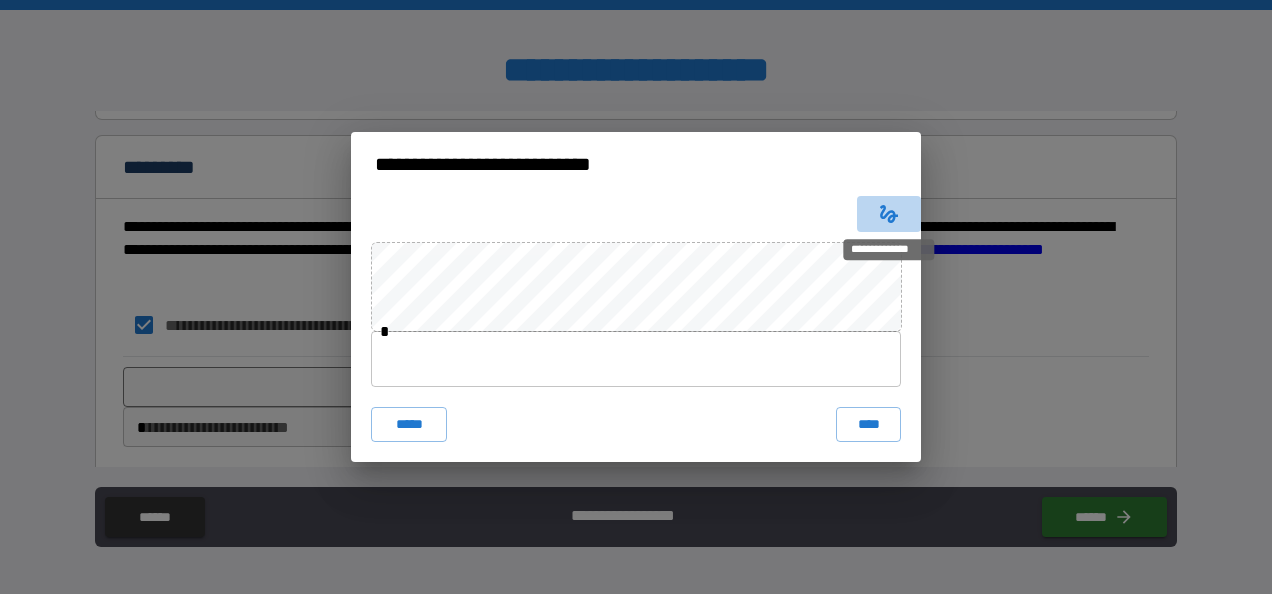 click 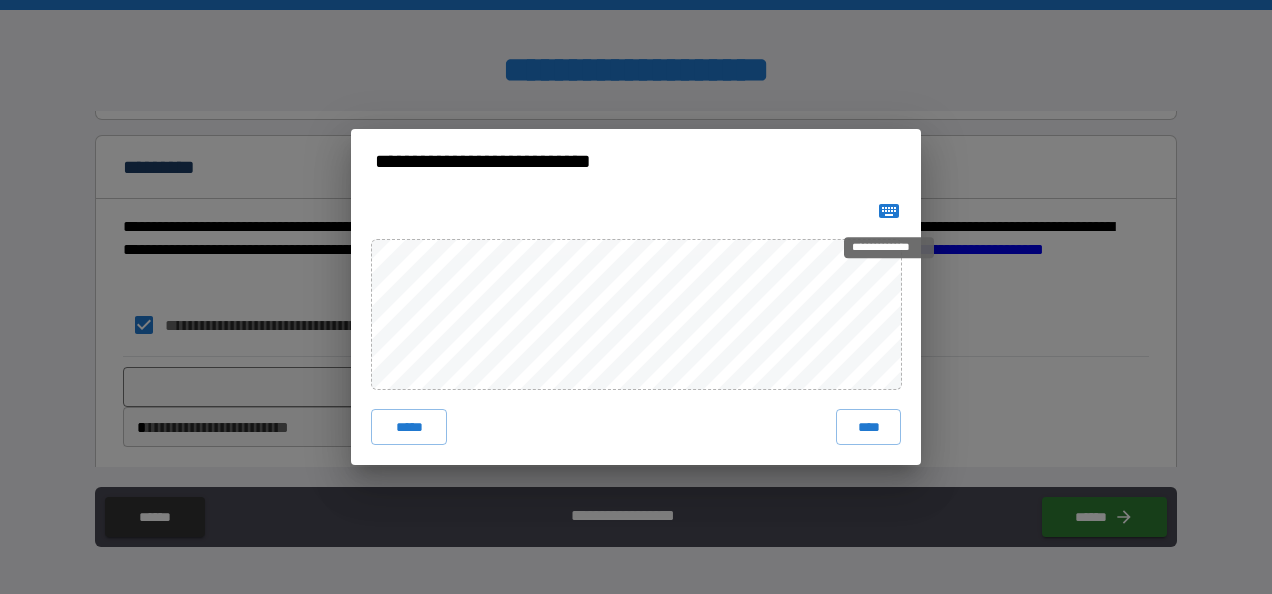 type 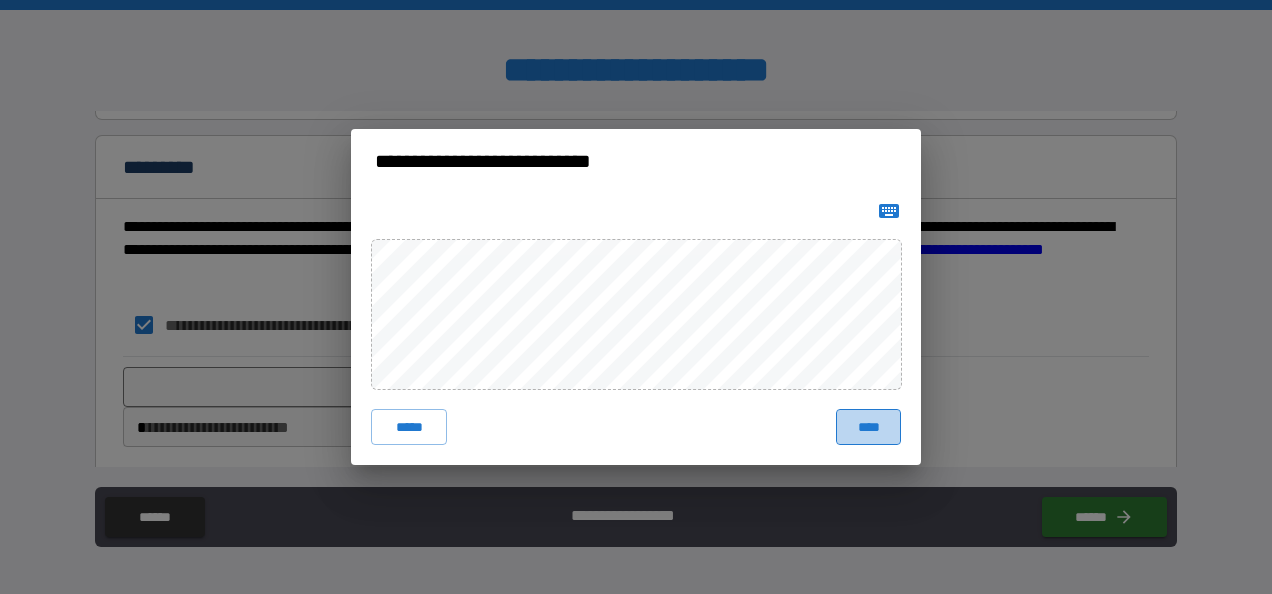 click on "****" at bounding box center [868, 427] 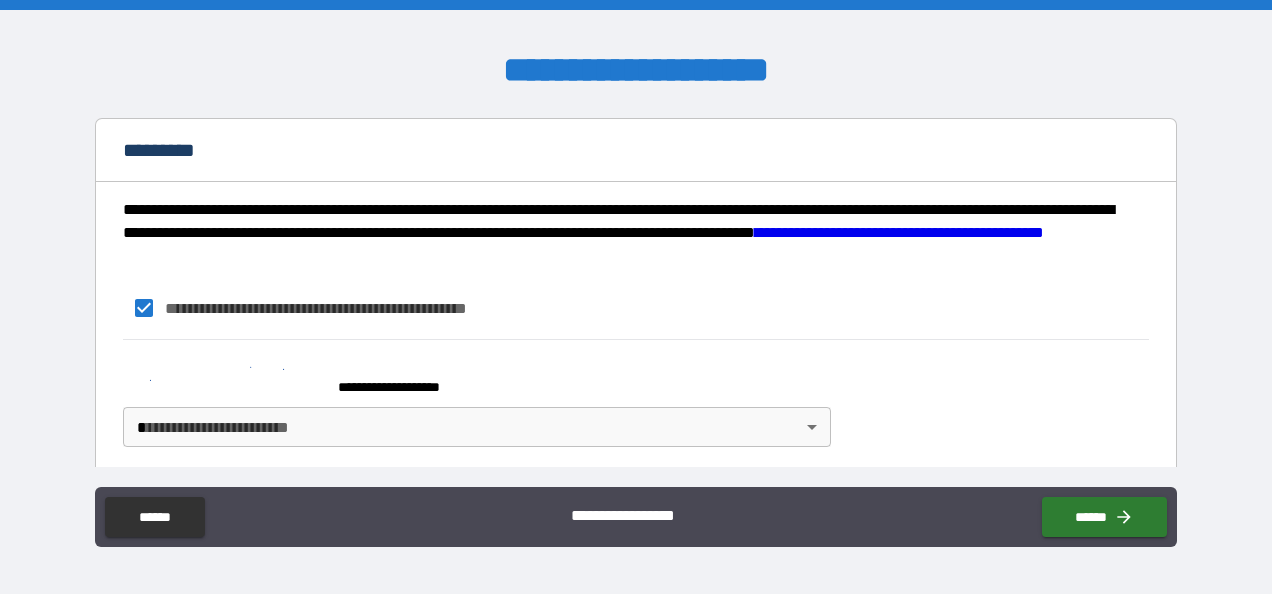 scroll, scrollTop: 2095, scrollLeft: 0, axis: vertical 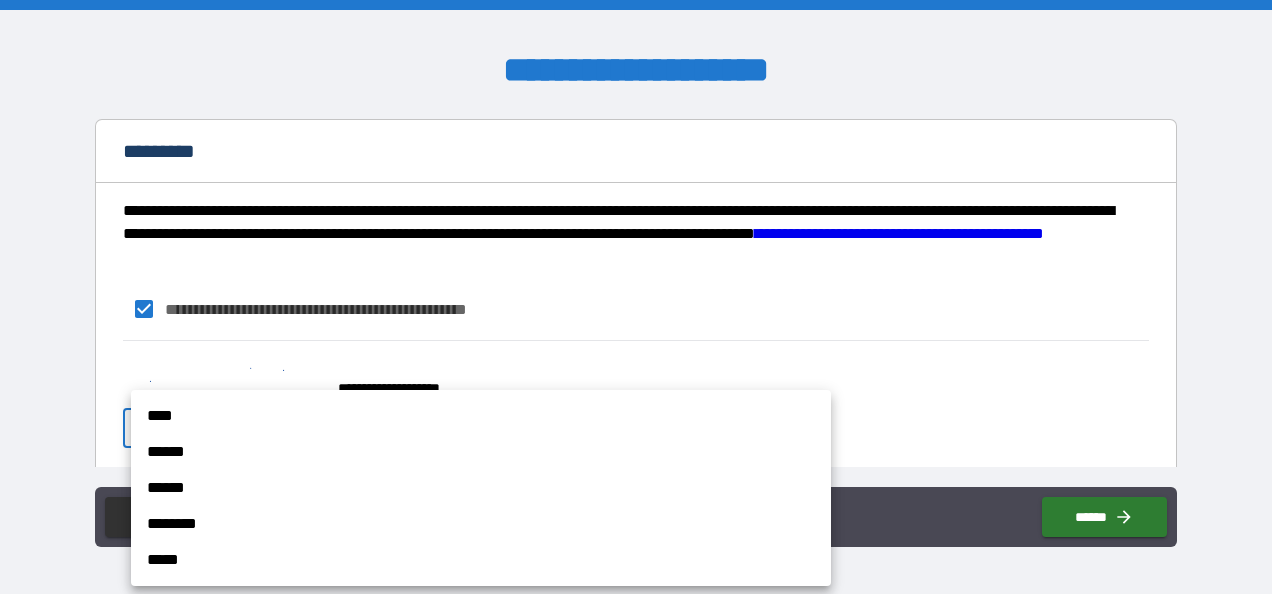 click on "**********" at bounding box center [636, 297] 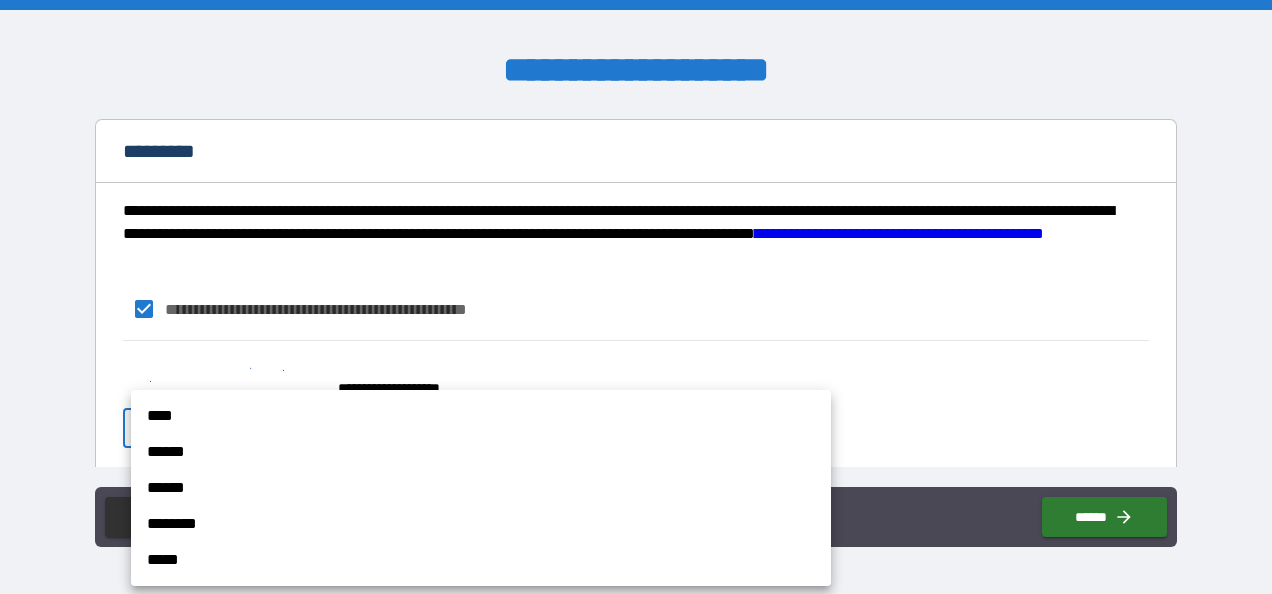 click on "****" at bounding box center [481, 416] 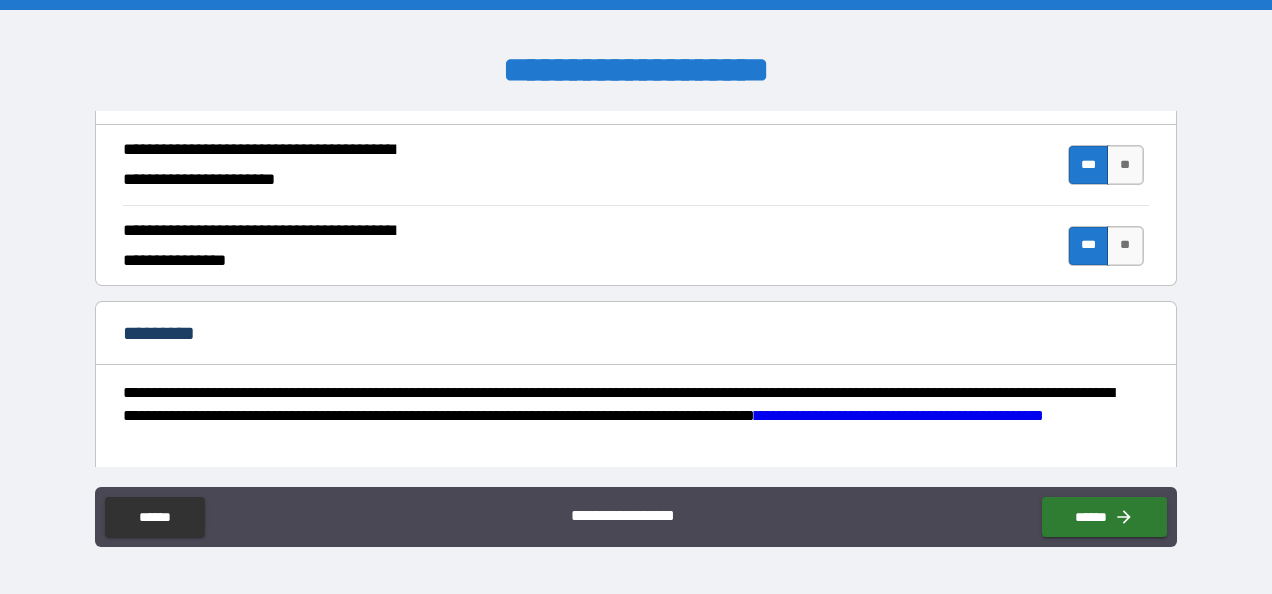 scroll, scrollTop: 2096, scrollLeft: 0, axis: vertical 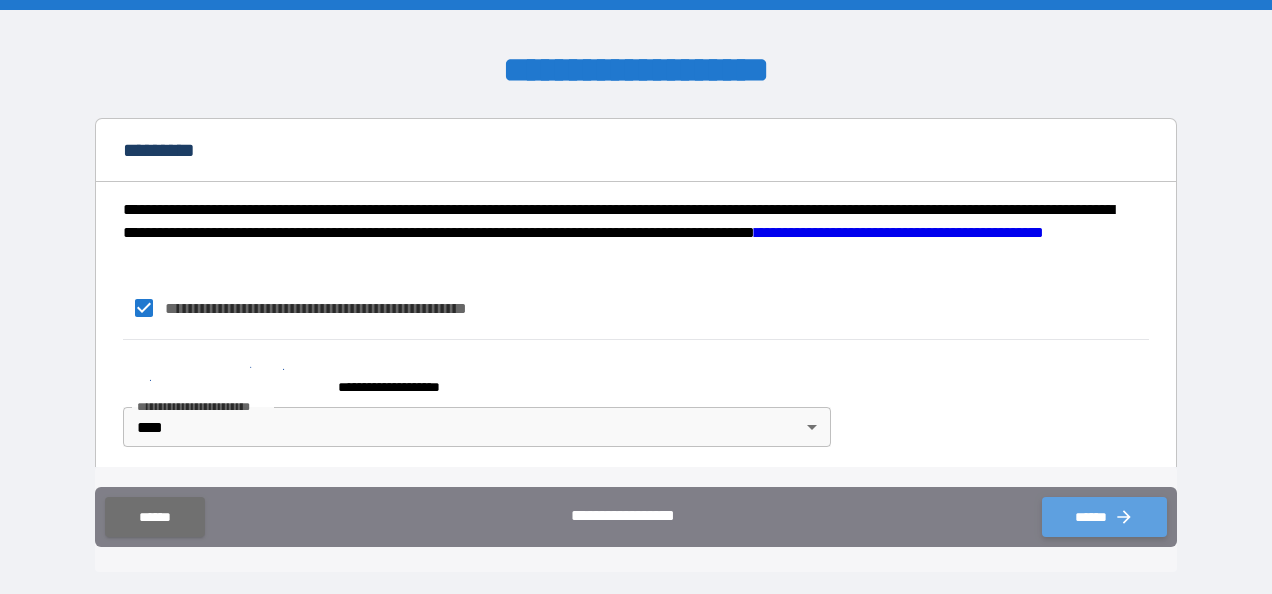 click on "******" at bounding box center (1104, 517) 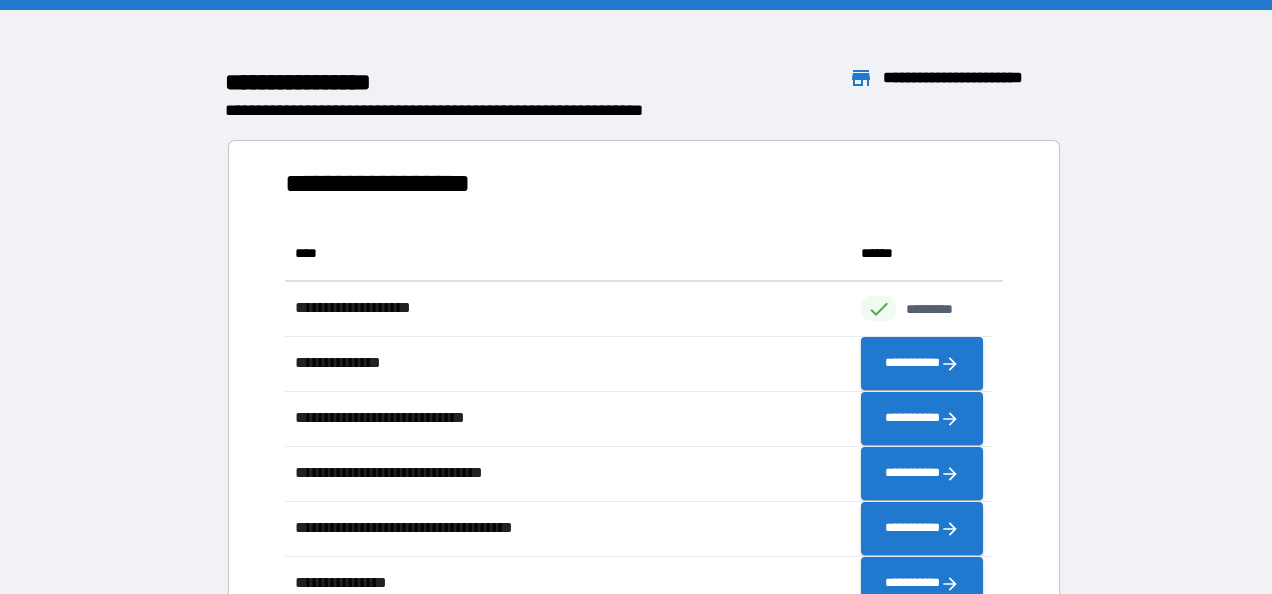 scroll, scrollTop: 16, scrollLeft: 16, axis: both 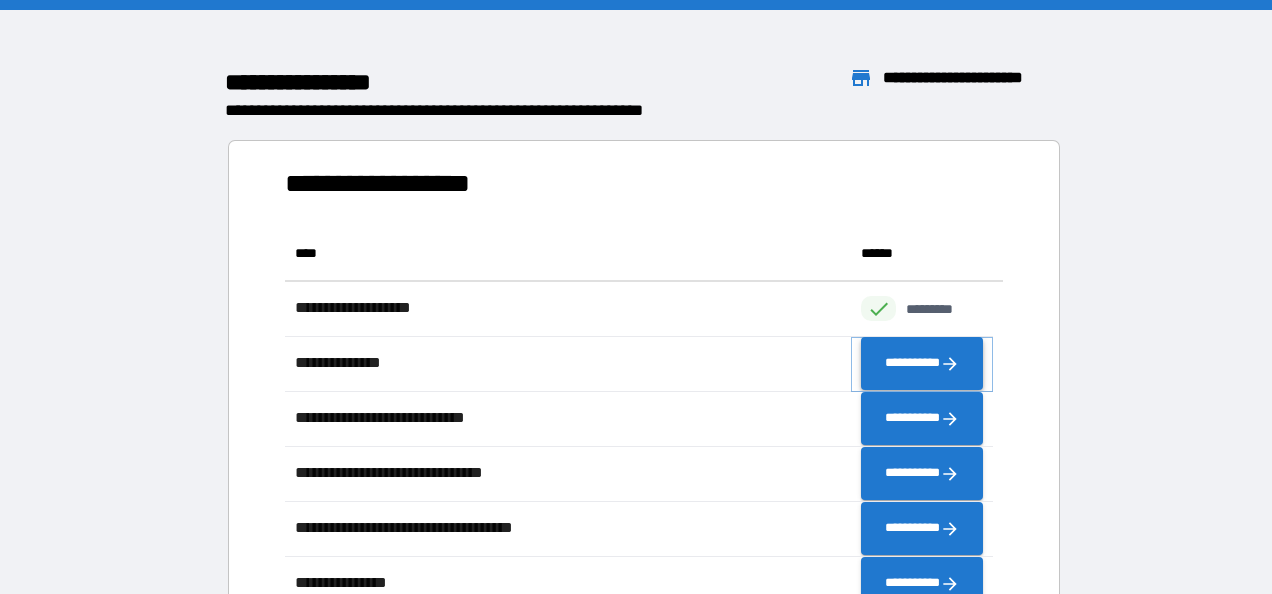 click on "**********" at bounding box center [922, 364] 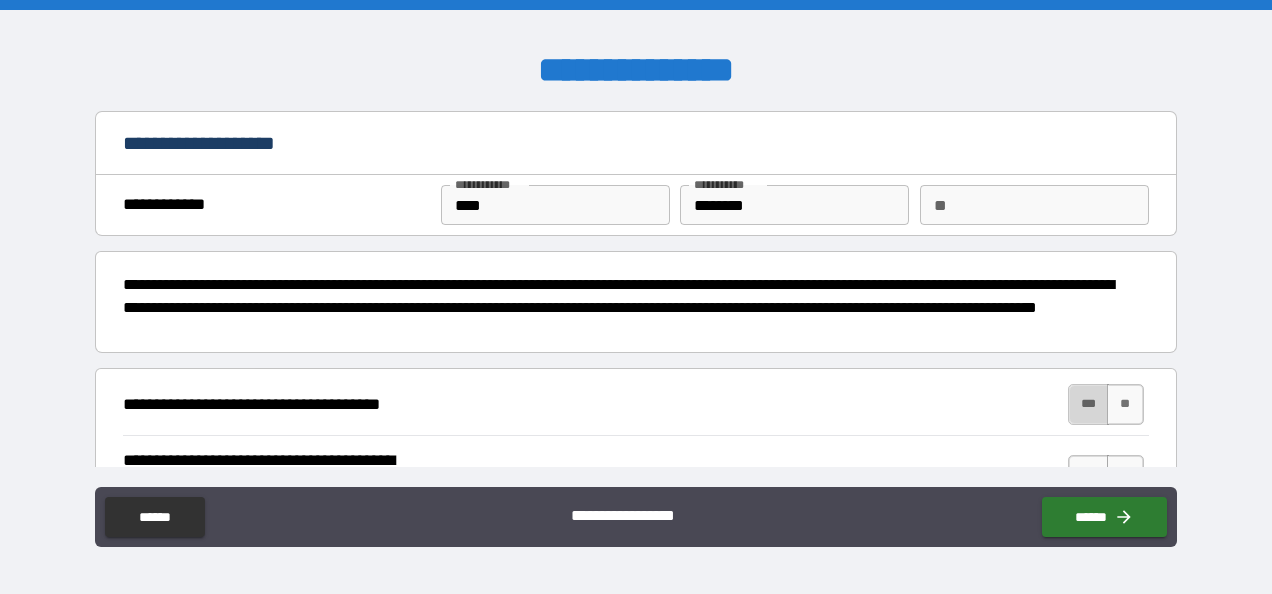 click on "***" at bounding box center (1089, 404) 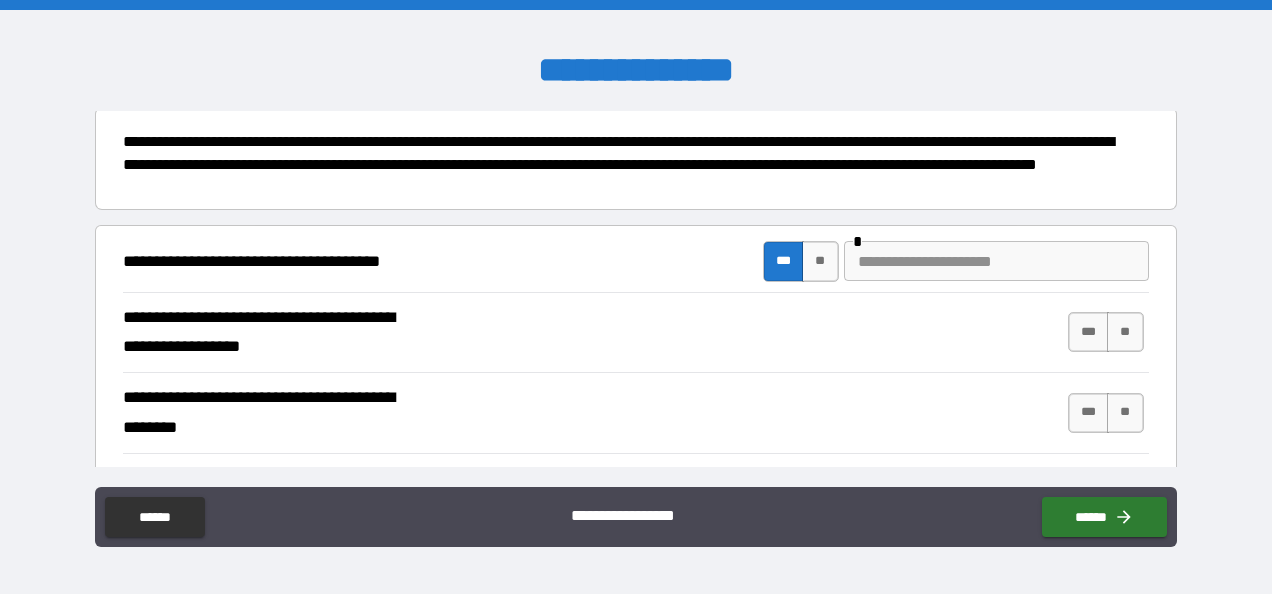 scroll, scrollTop: 142, scrollLeft: 0, axis: vertical 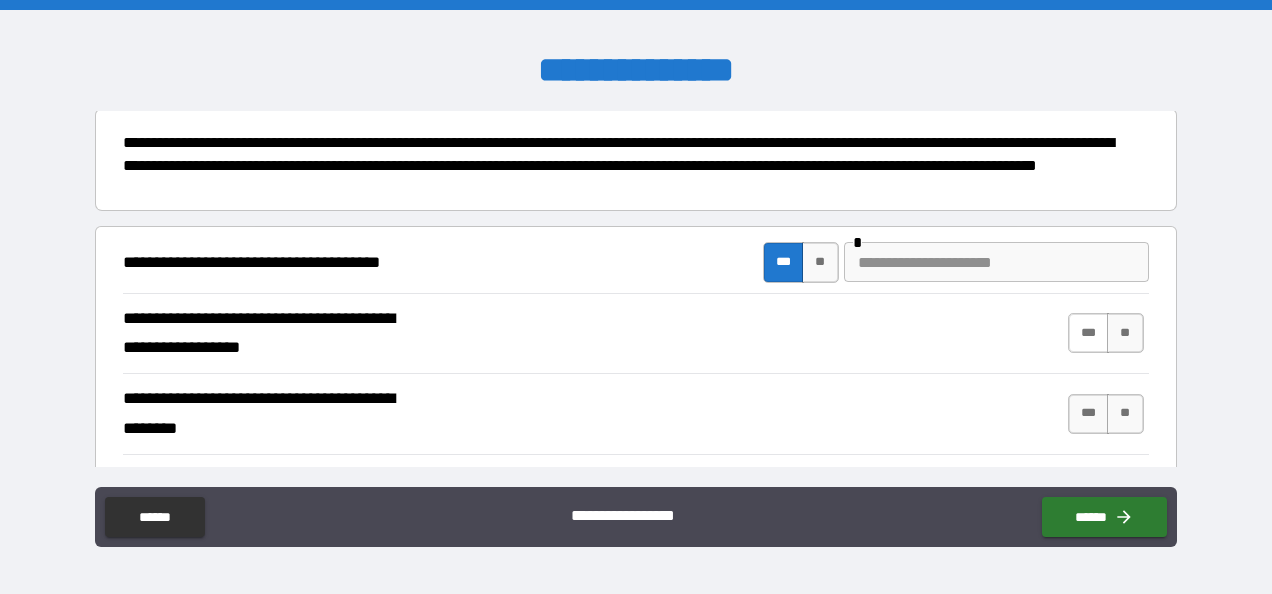 click on "***" at bounding box center (1089, 333) 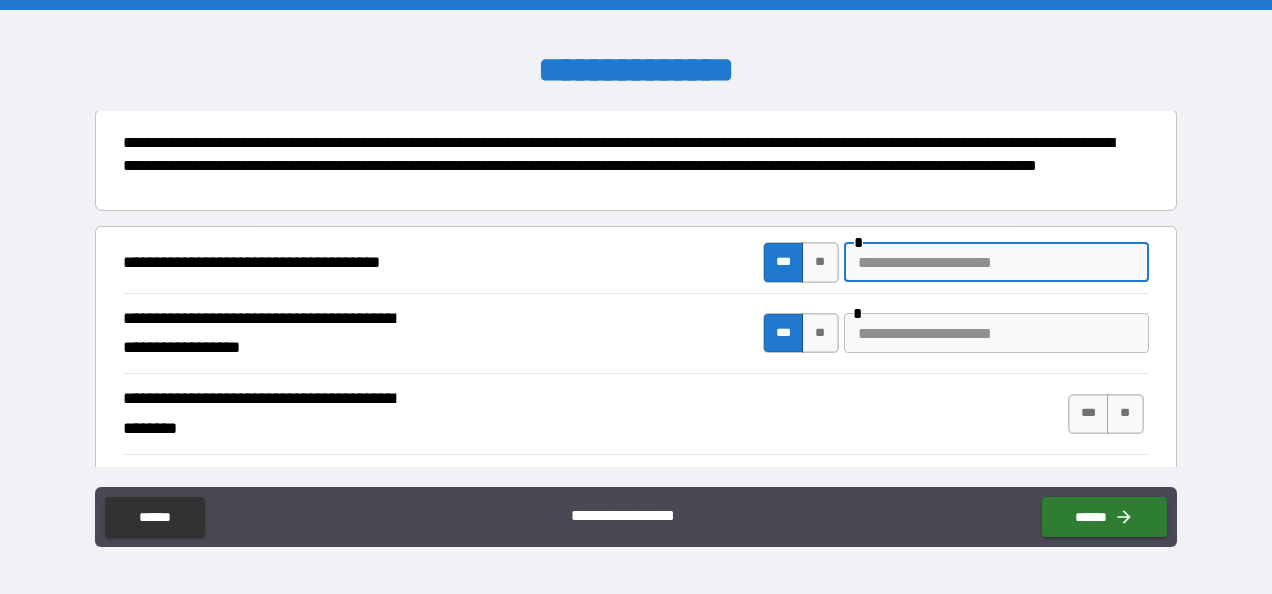click at bounding box center (996, 262) 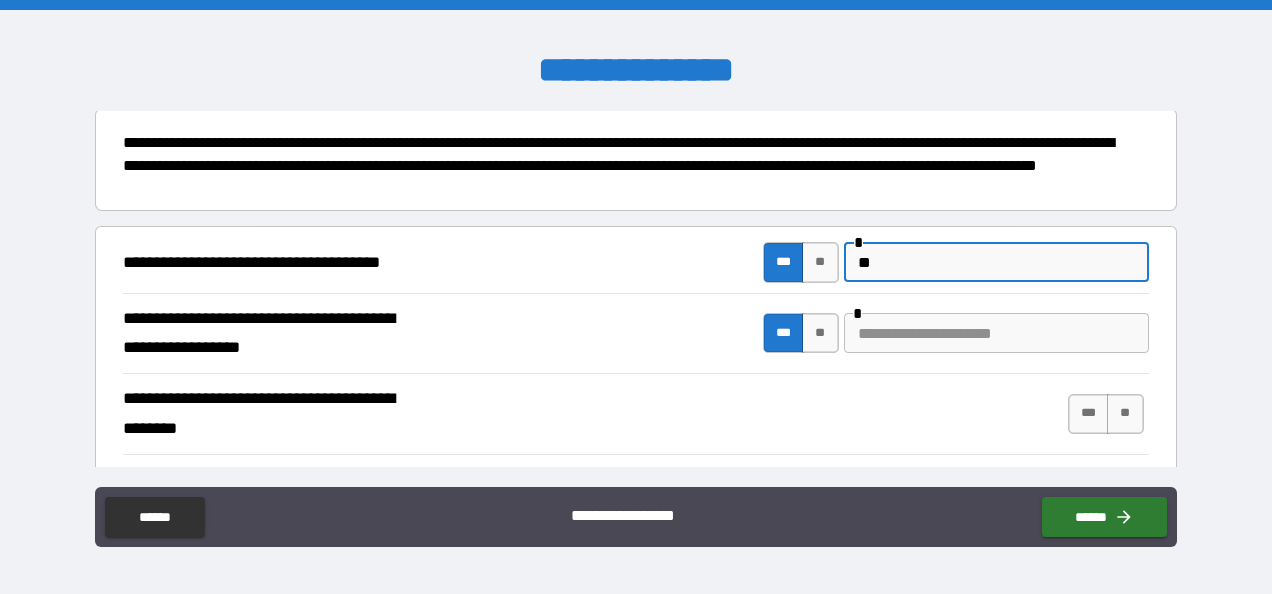 type on "*" 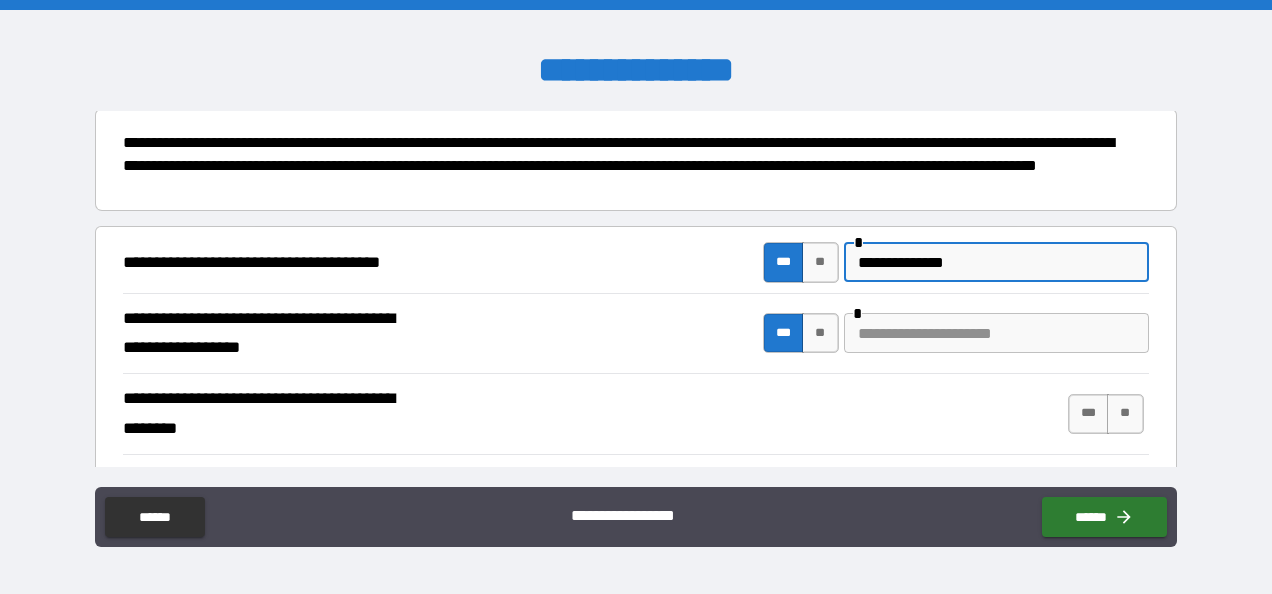 type on "**********" 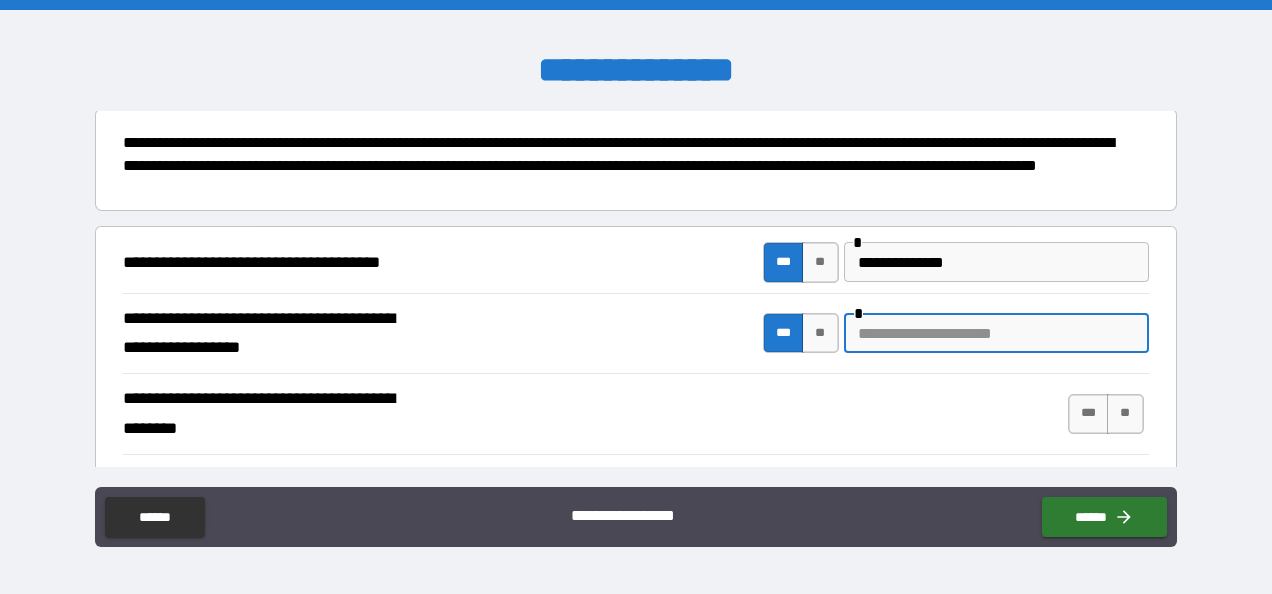 click at bounding box center [996, 333] 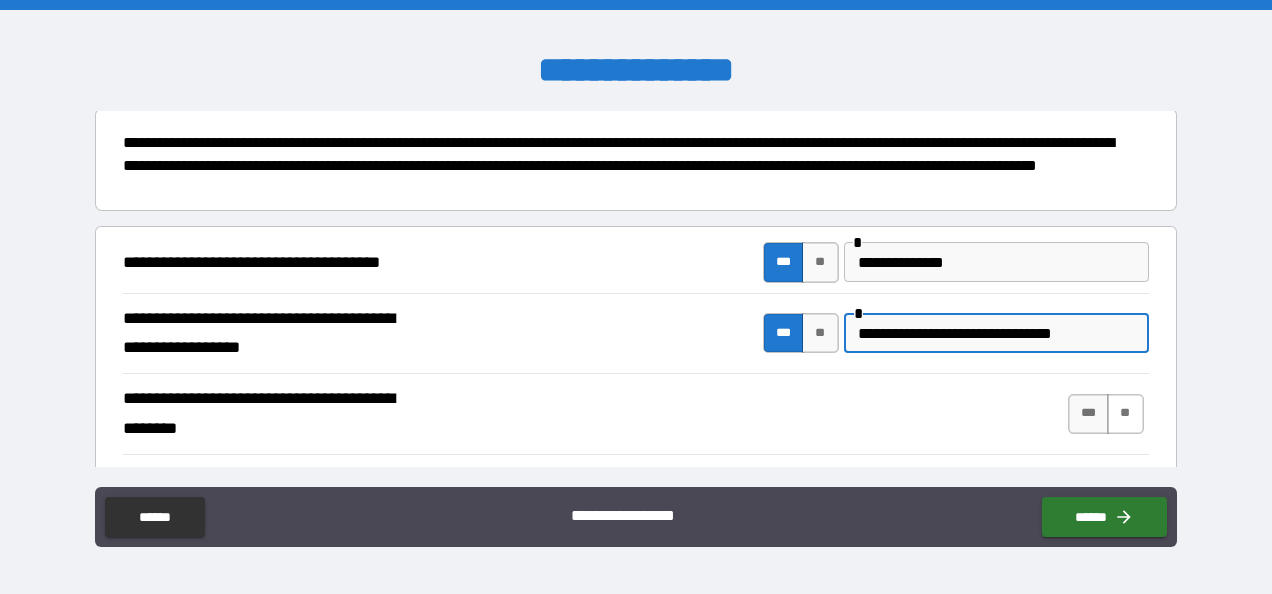 type on "**********" 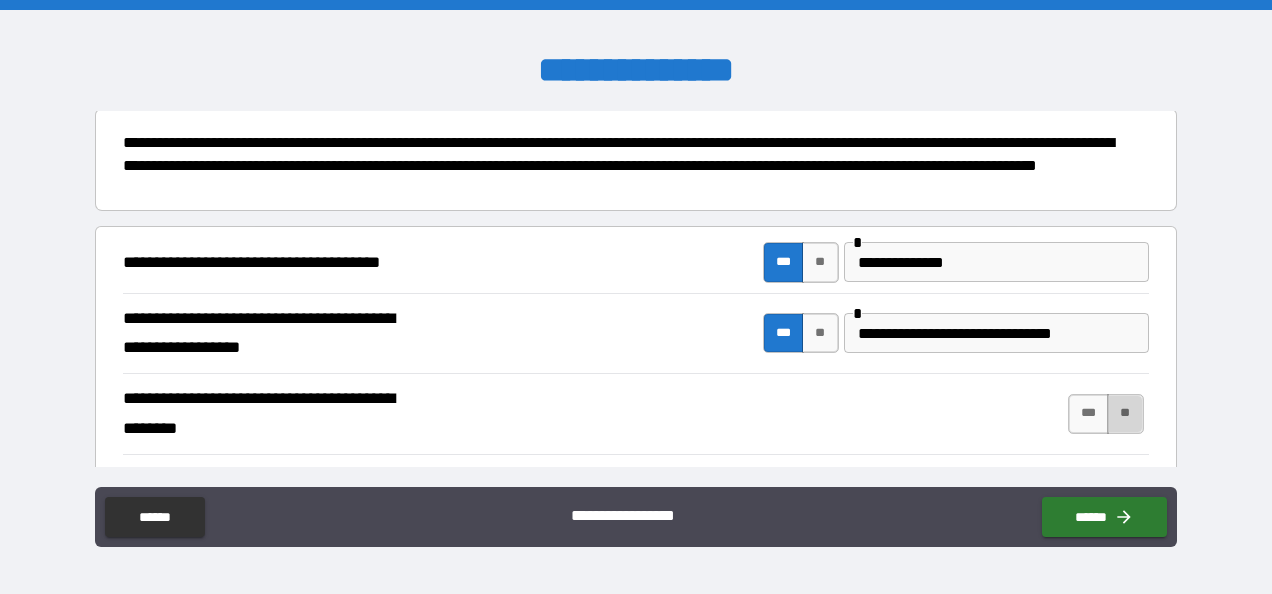 click on "**" at bounding box center (1125, 414) 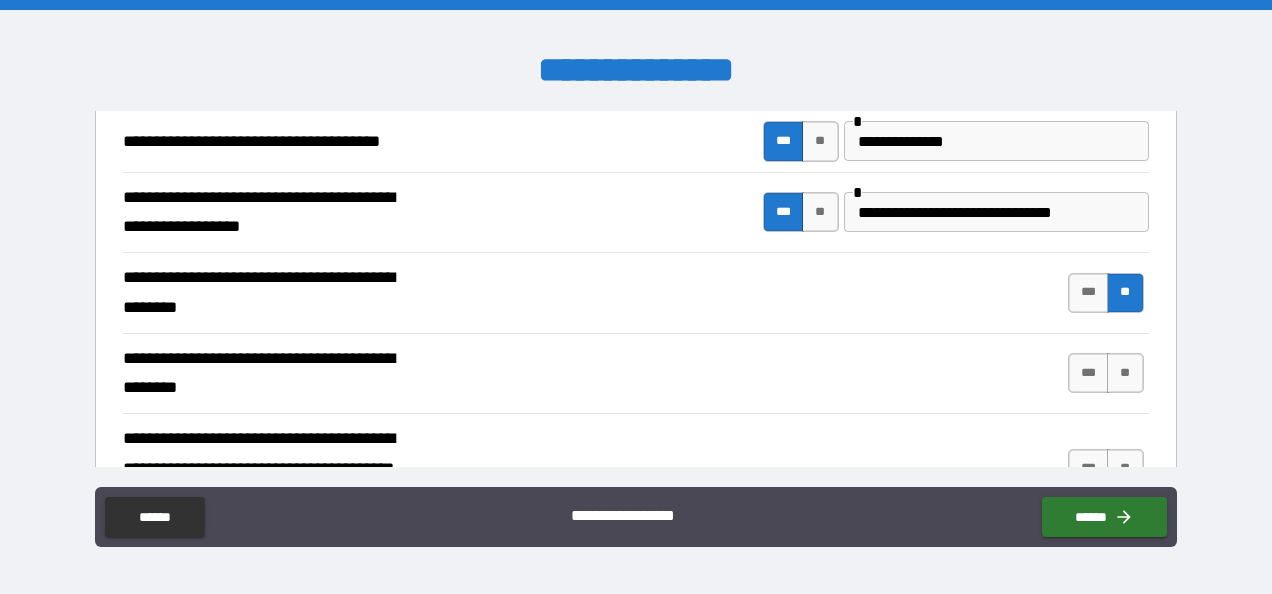 scroll, scrollTop: 264, scrollLeft: 0, axis: vertical 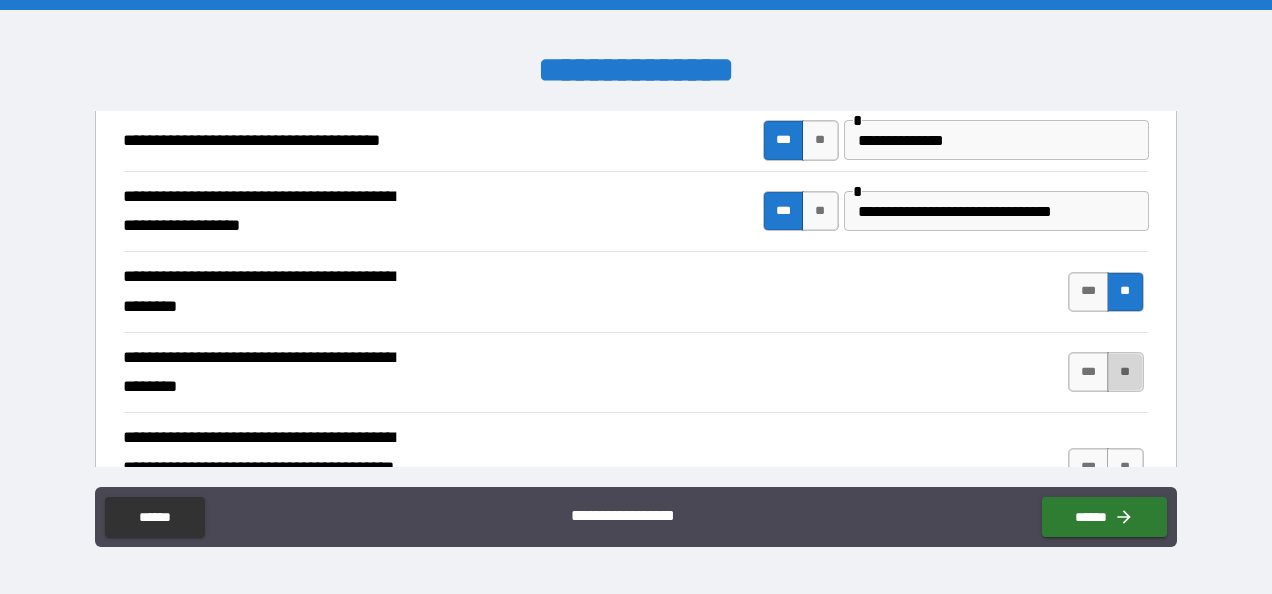 click on "**" at bounding box center [1125, 372] 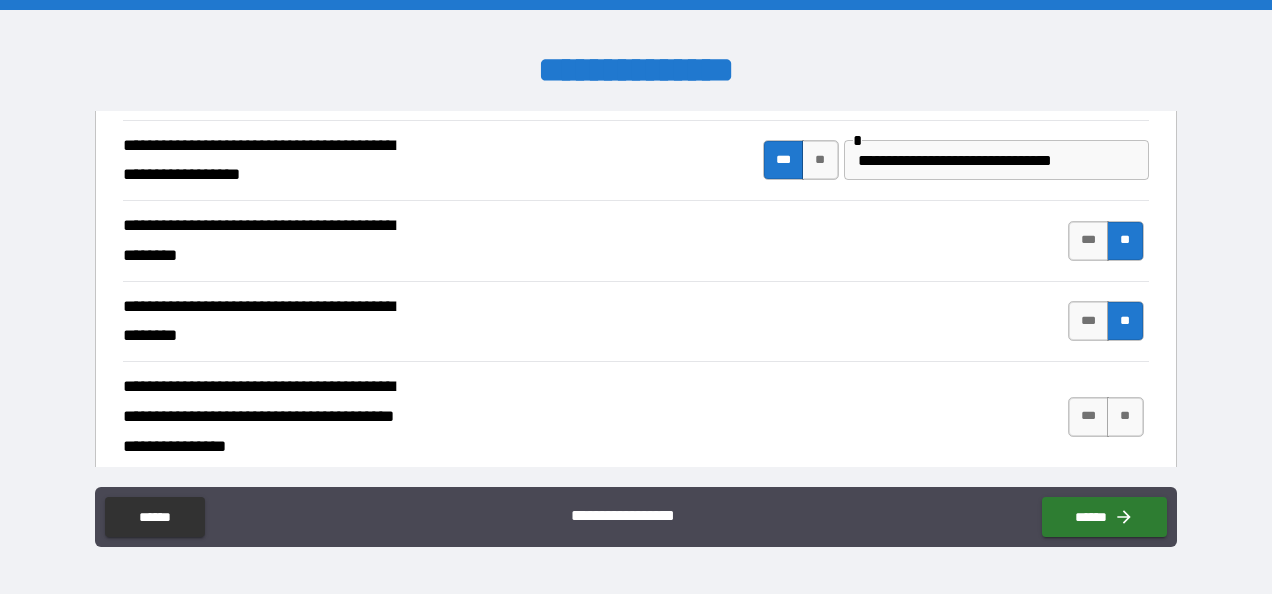 scroll, scrollTop: 344, scrollLeft: 0, axis: vertical 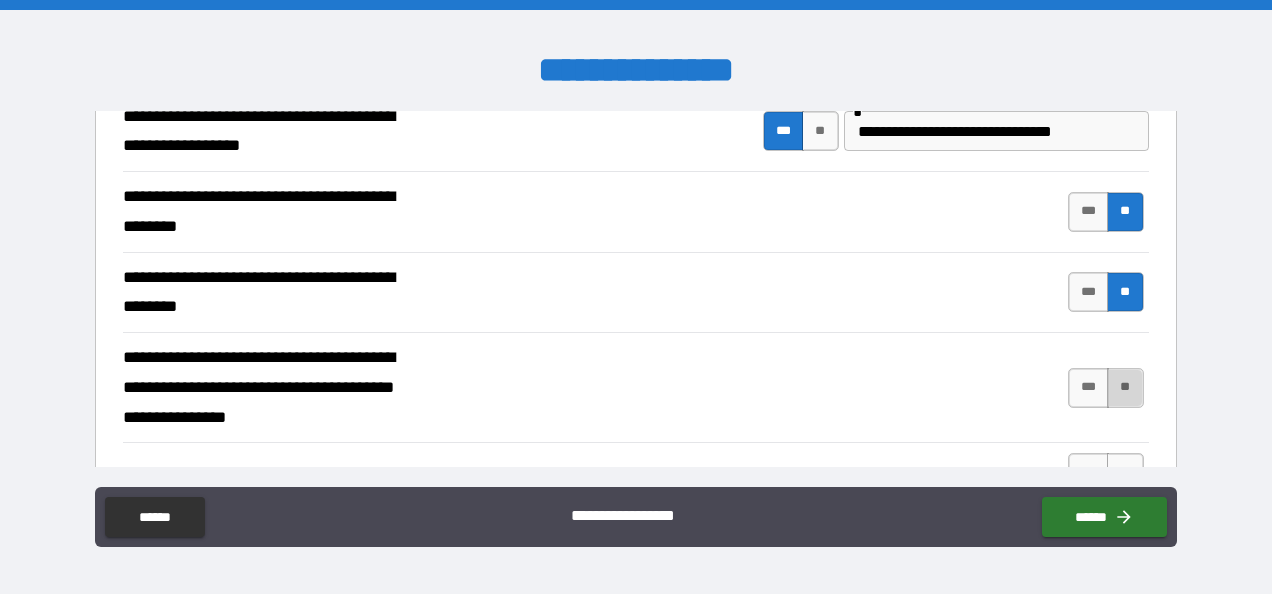 click on "**" at bounding box center [1125, 388] 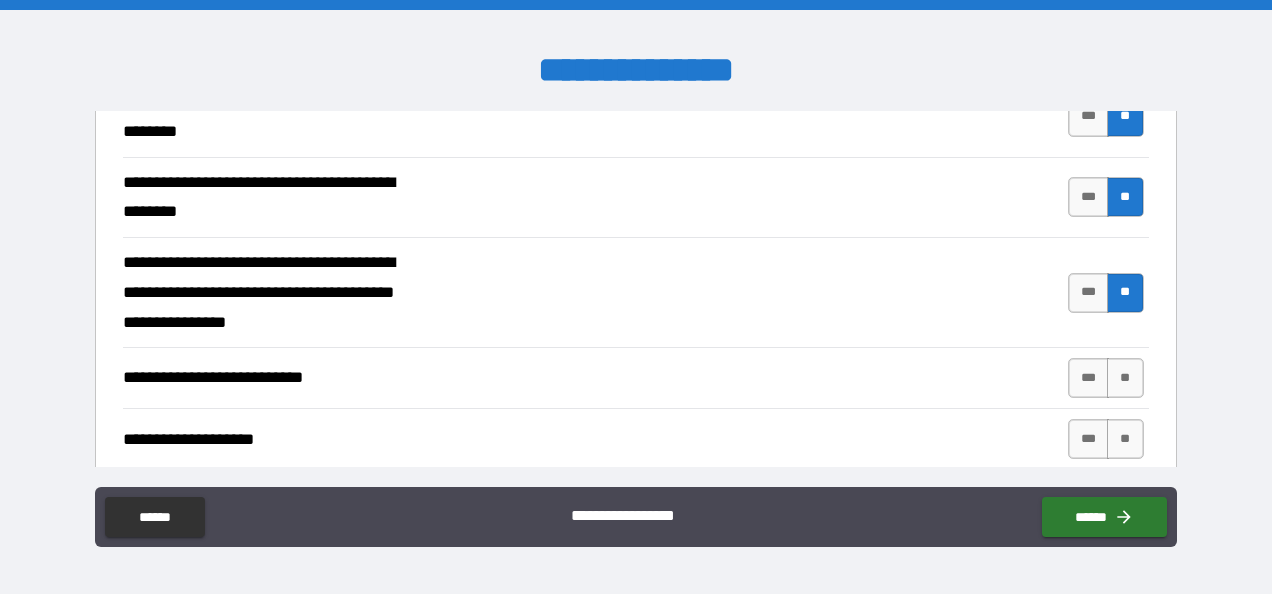 scroll, scrollTop: 446, scrollLeft: 0, axis: vertical 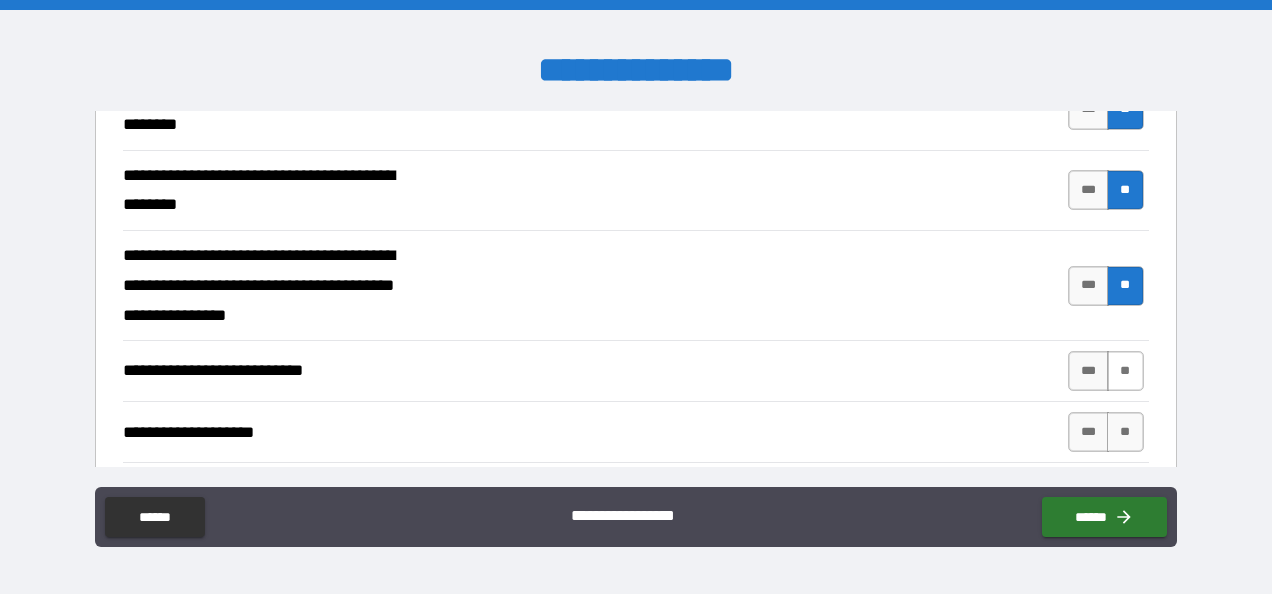 click on "**" at bounding box center (1125, 371) 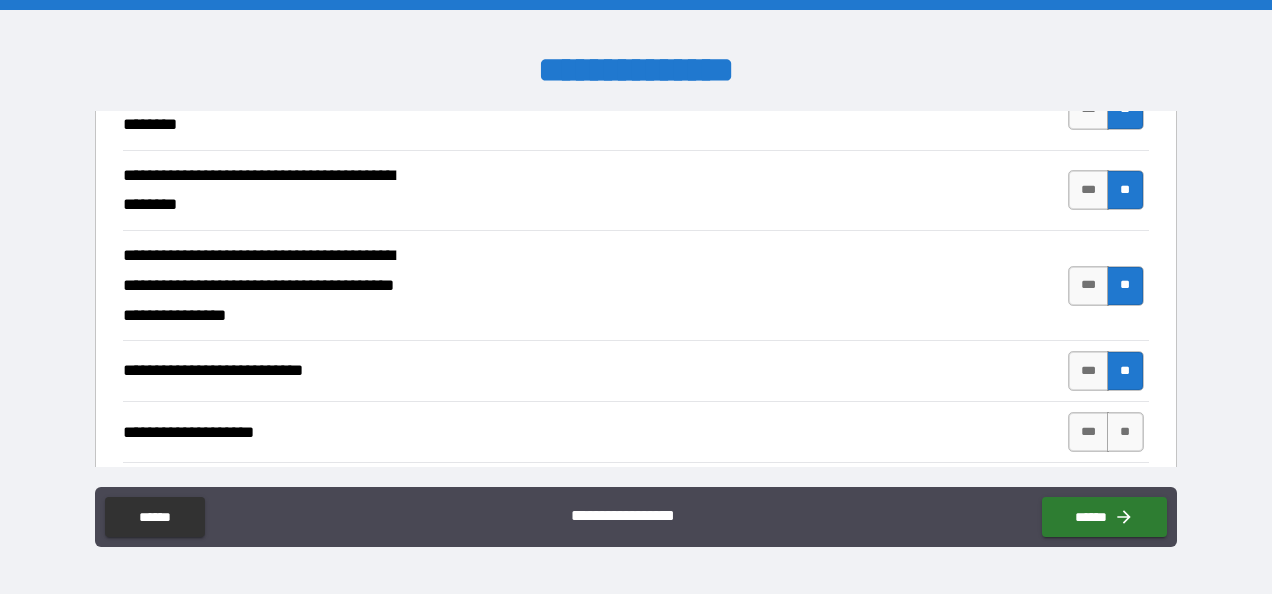 scroll, scrollTop: 597, scrollLeft: 0, axis: vertical 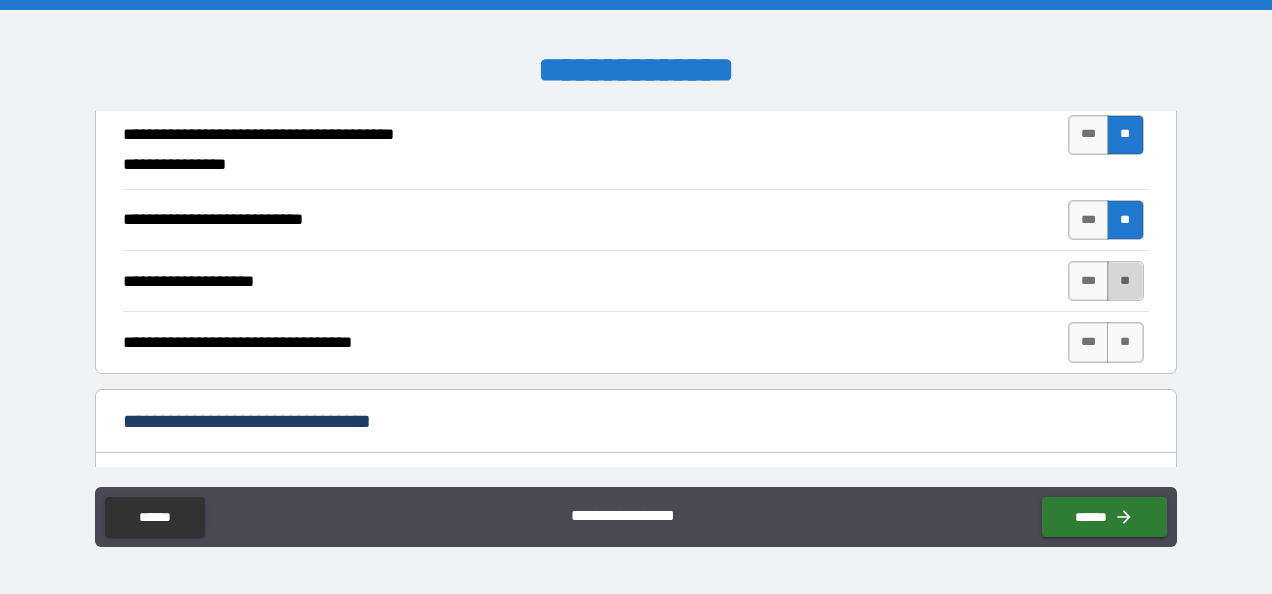 click on "**" at bounding box center (1125, 281) 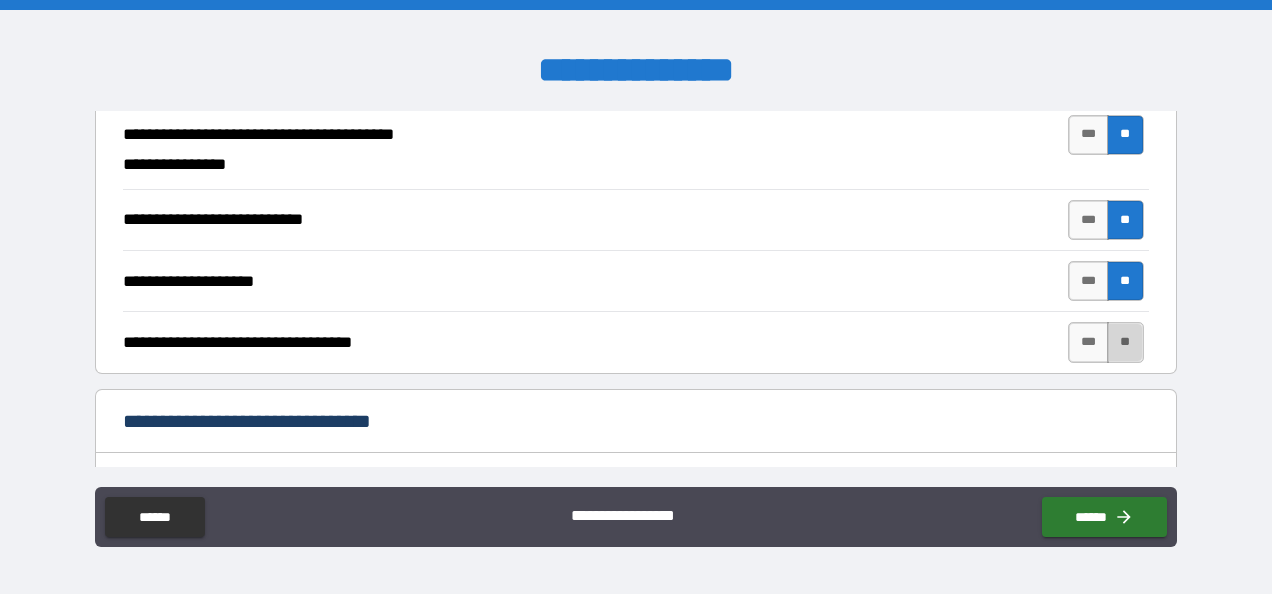 click on "**" at bounding box center [1125, 342] 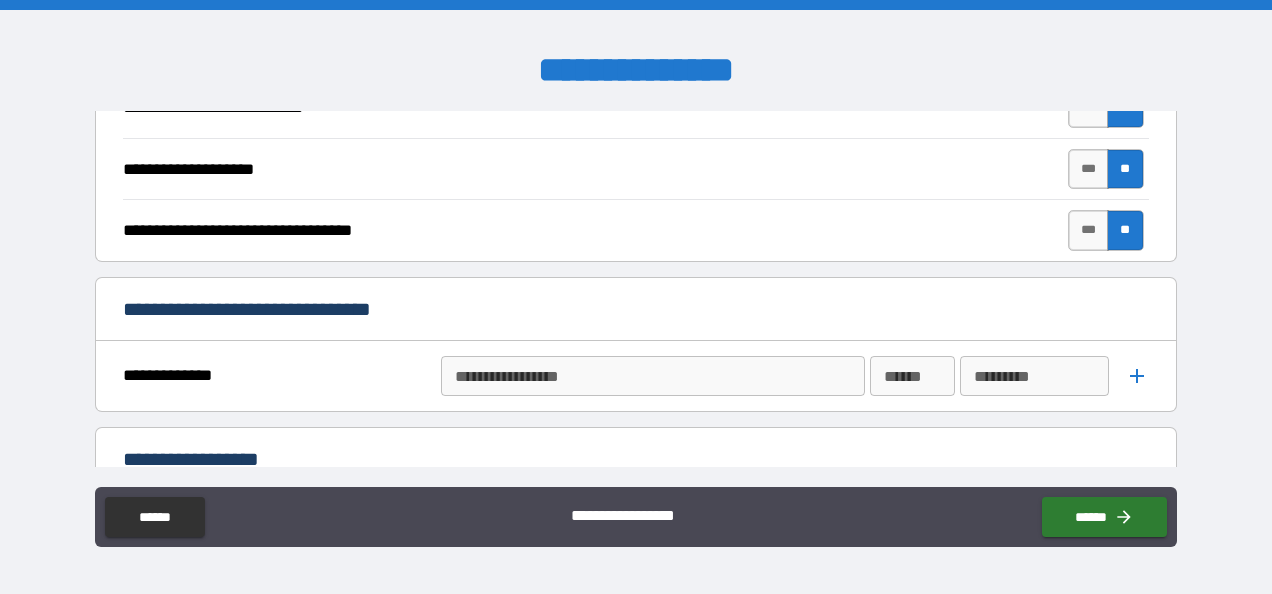 scroll, scrollTop: 748, scrollLeft: 0, axis: vertical 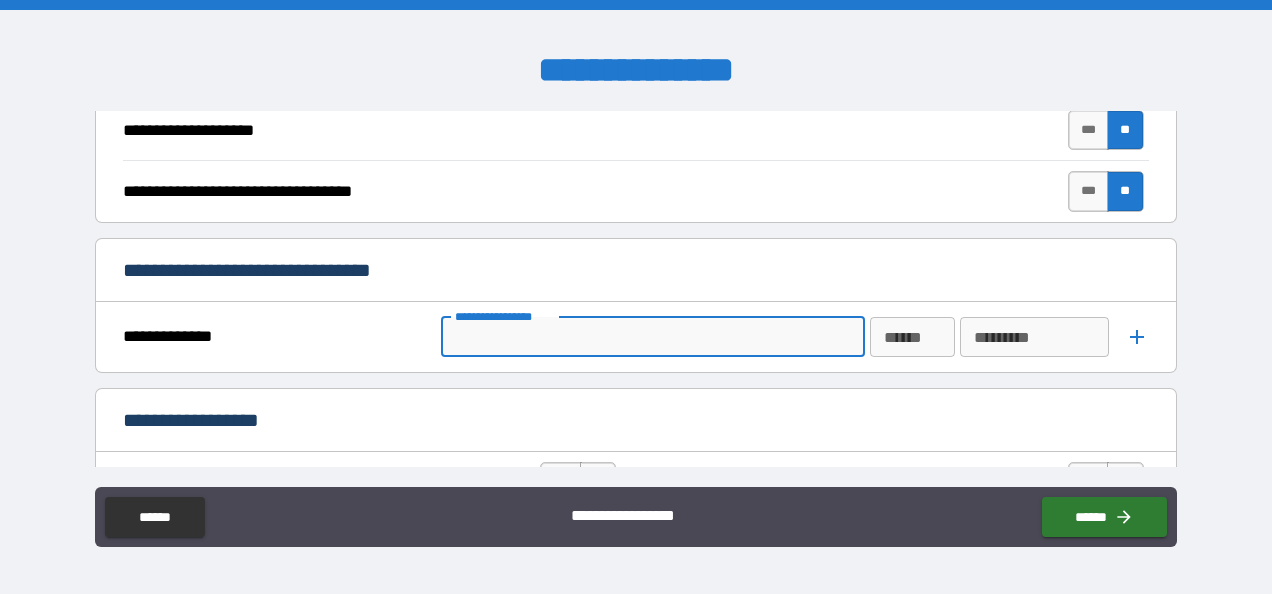 click on "**********" at bounding box center (651, 337) 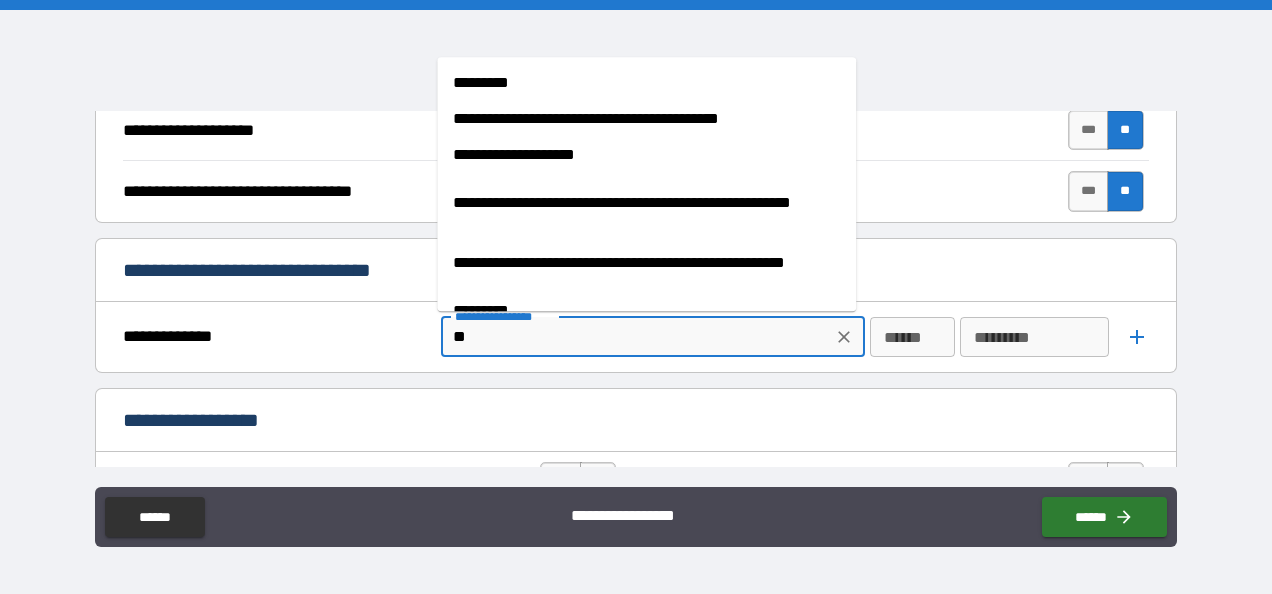 type on "*" 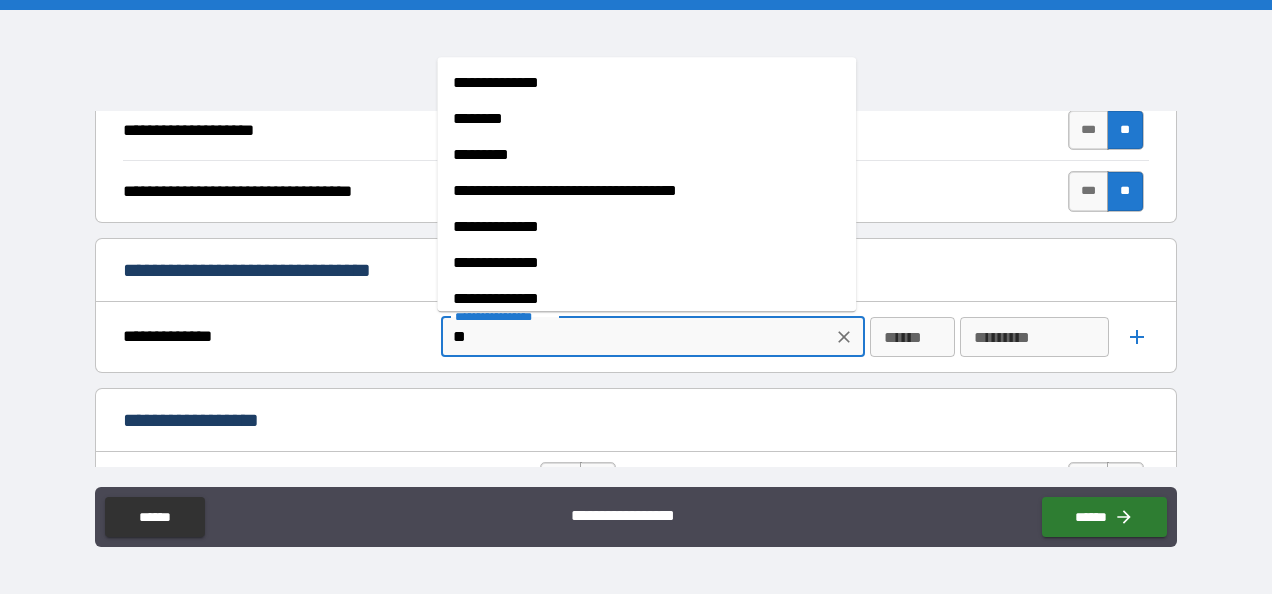 type on "*" 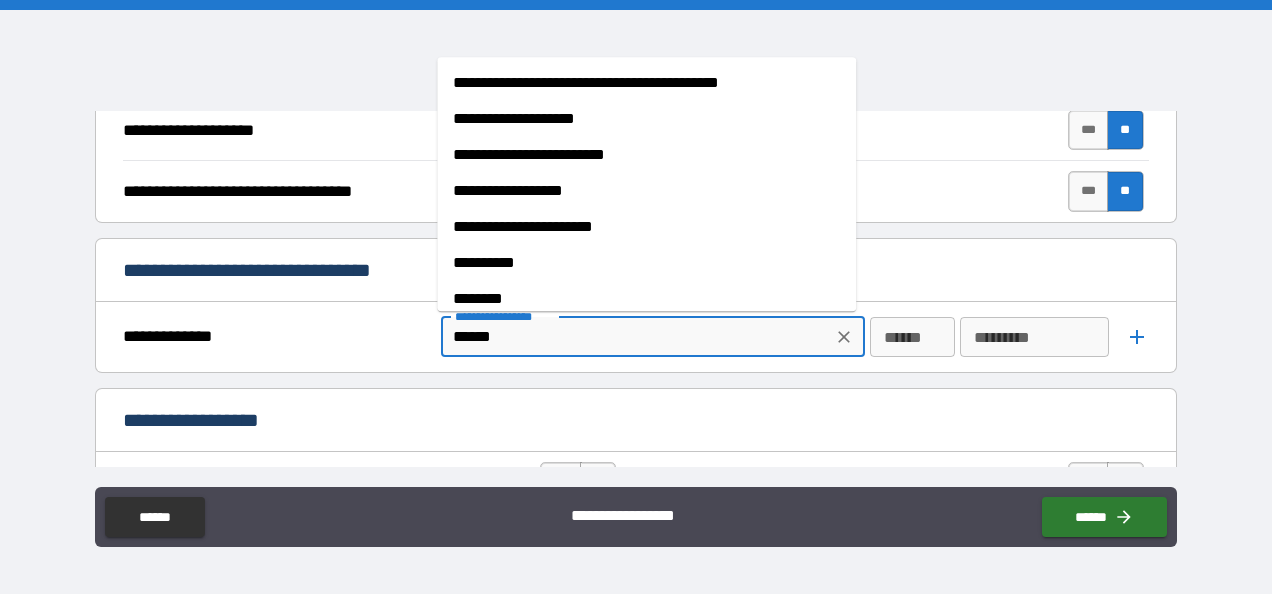 click on "**********" at bounding box center (639, 120) 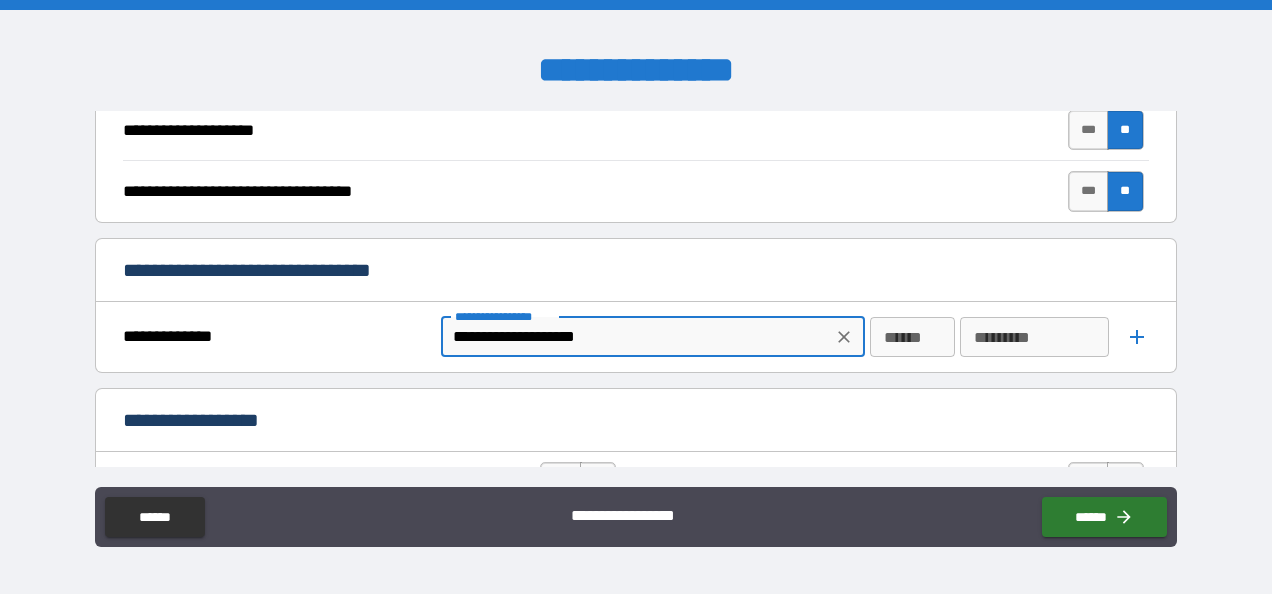 type on "**********" 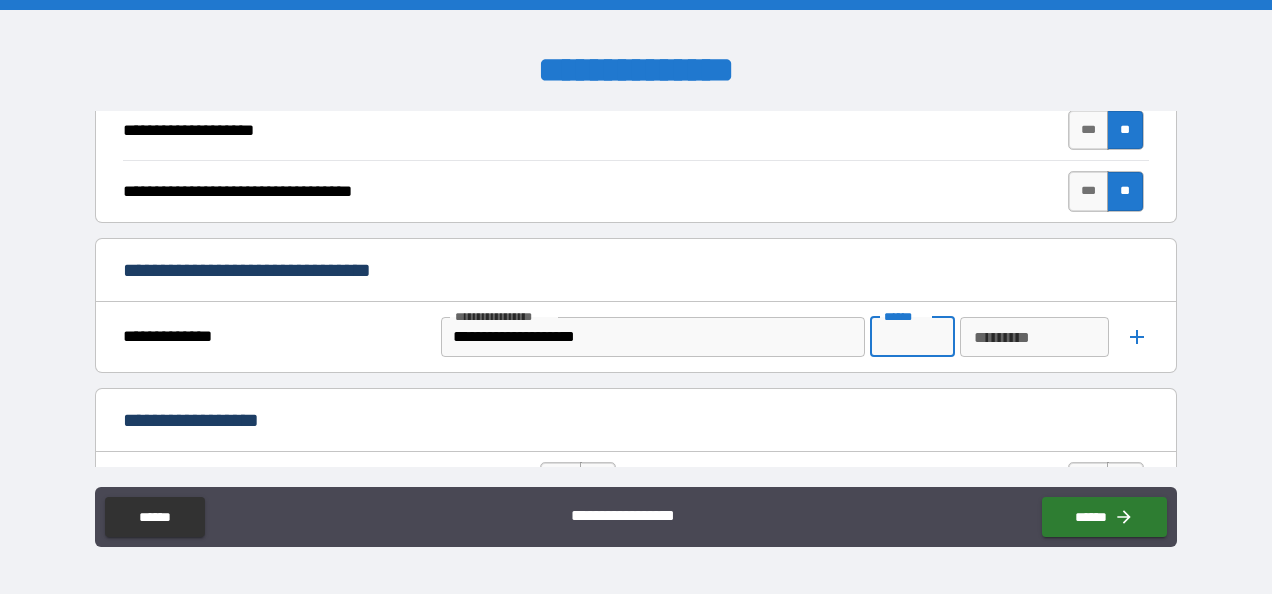 click on "******" at bounding box center [912, 337] 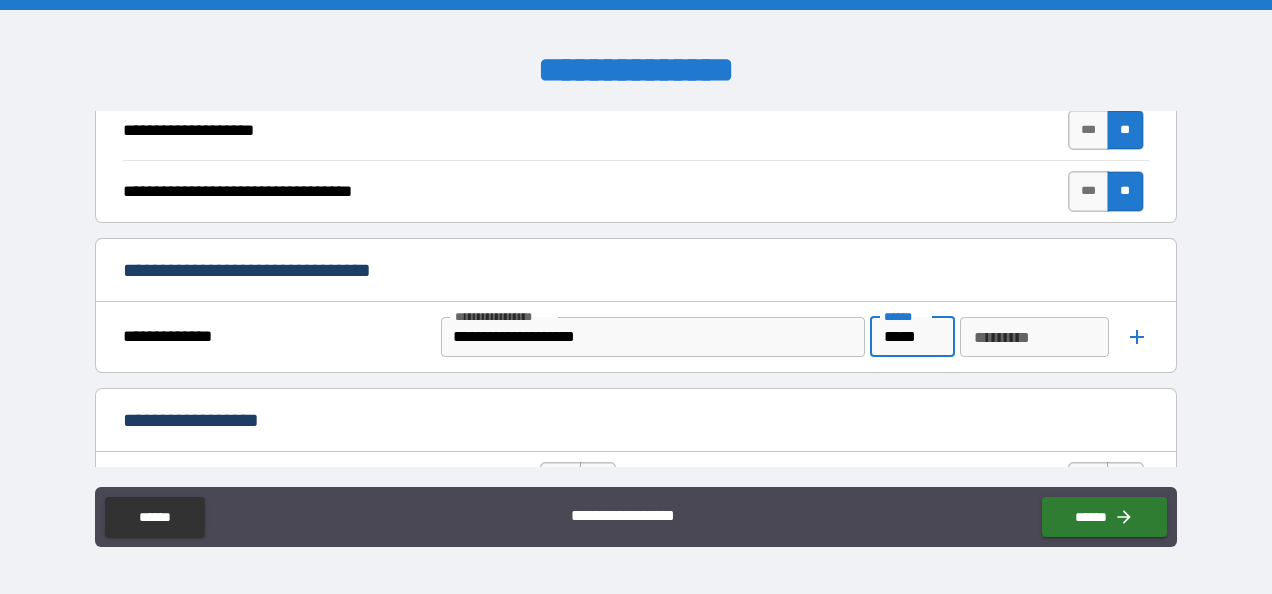 type on "*****" 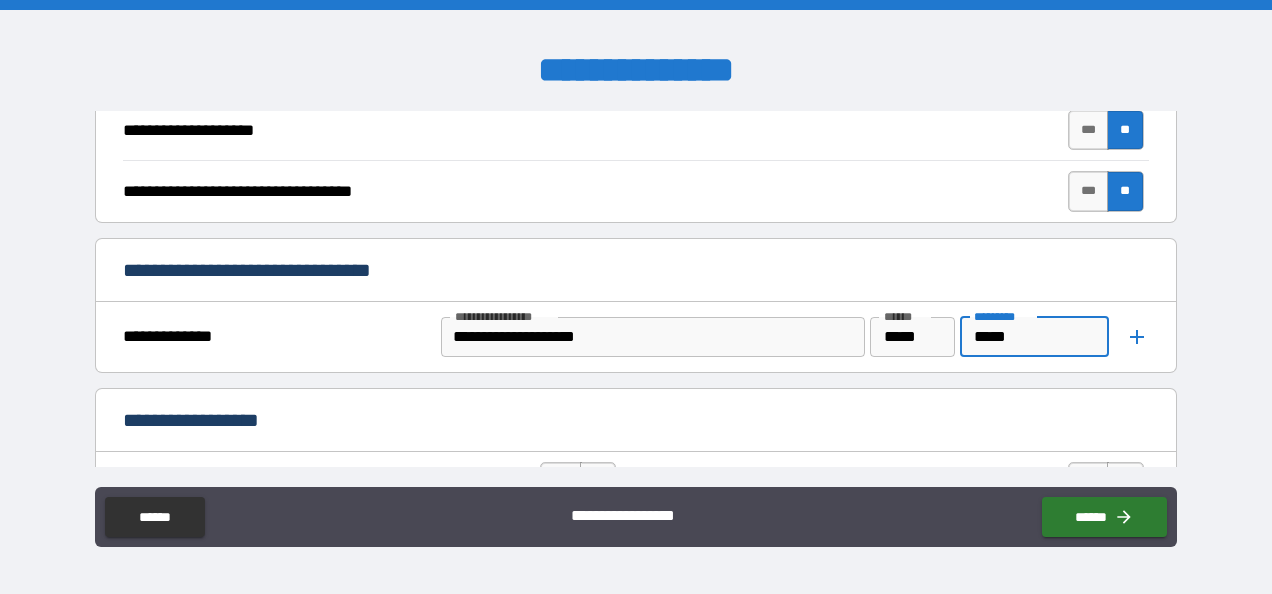type on "*****" 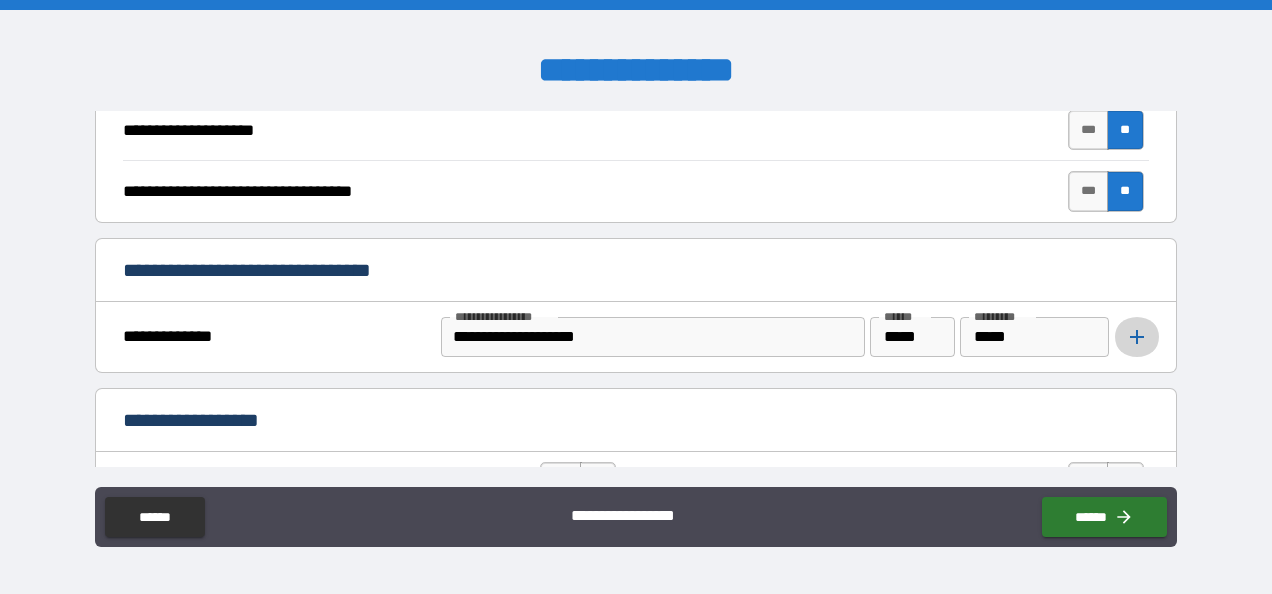 click 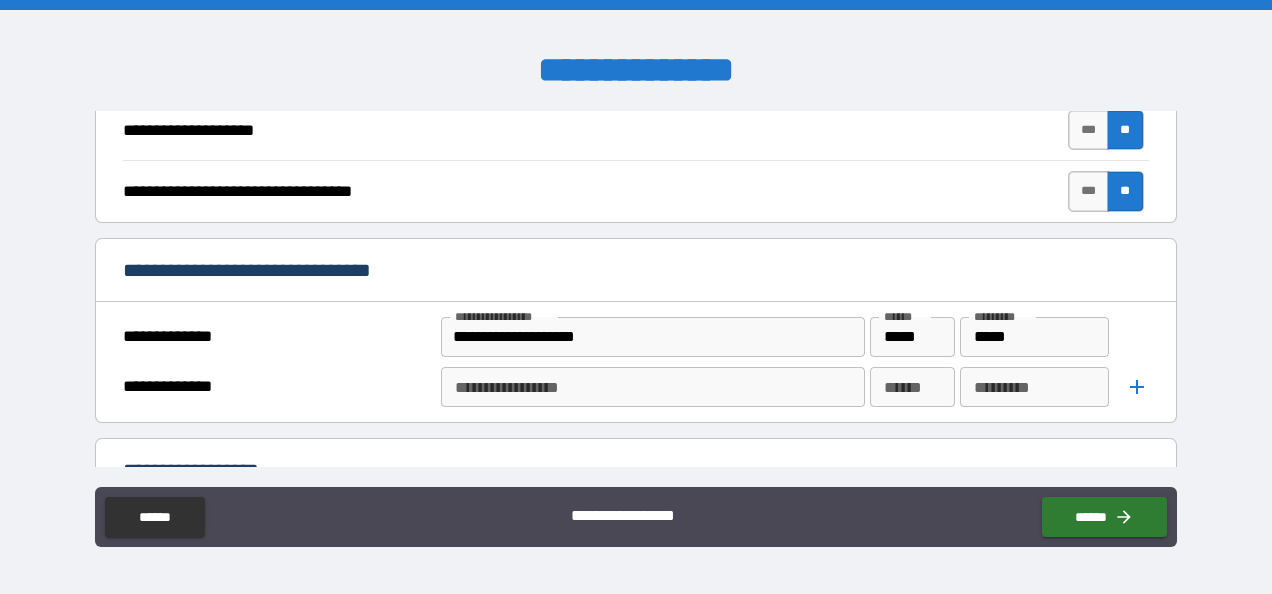 click on "**********" at bounding box center [651, 387] 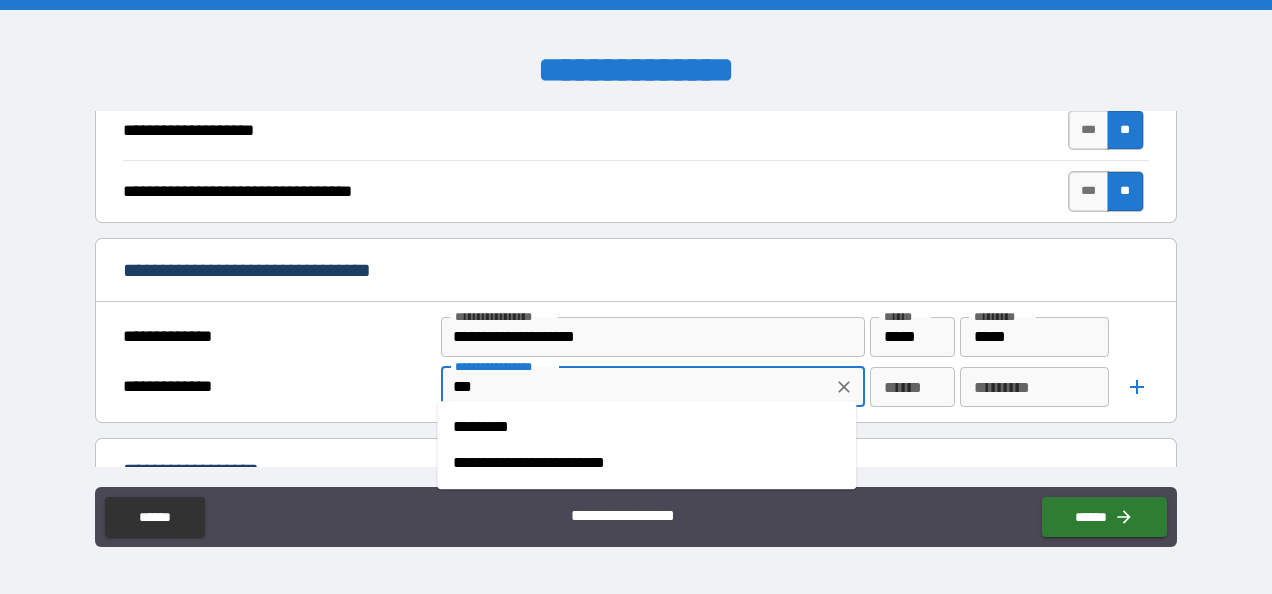 click on "*********" at bounding box center [646, 427] 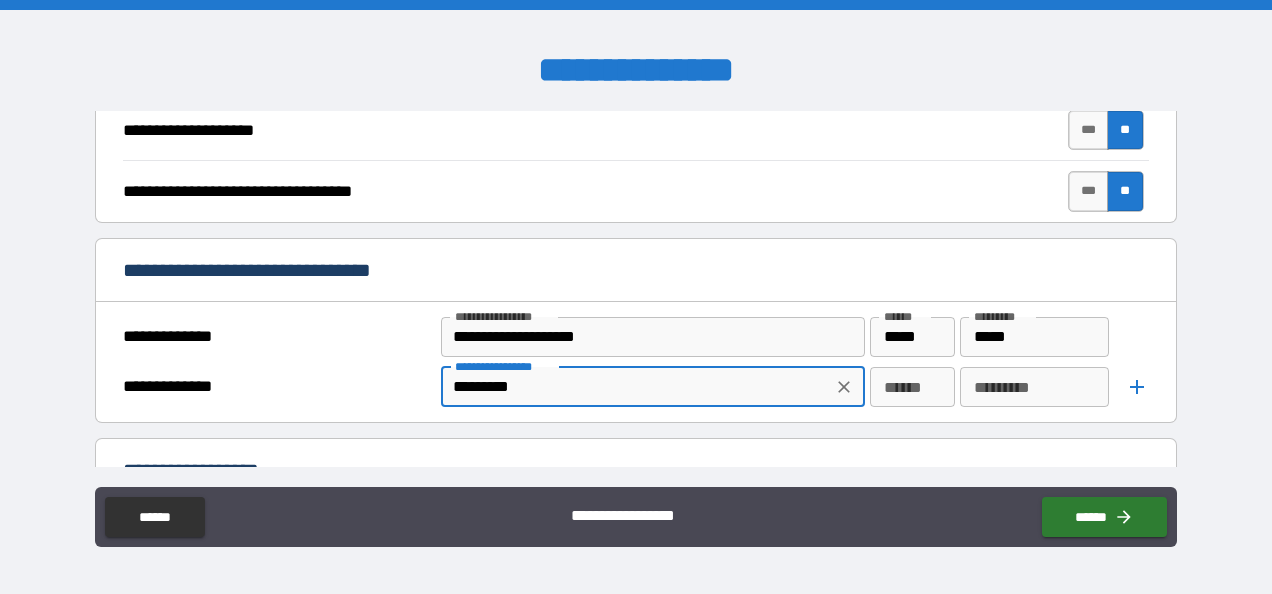 type on "*********" 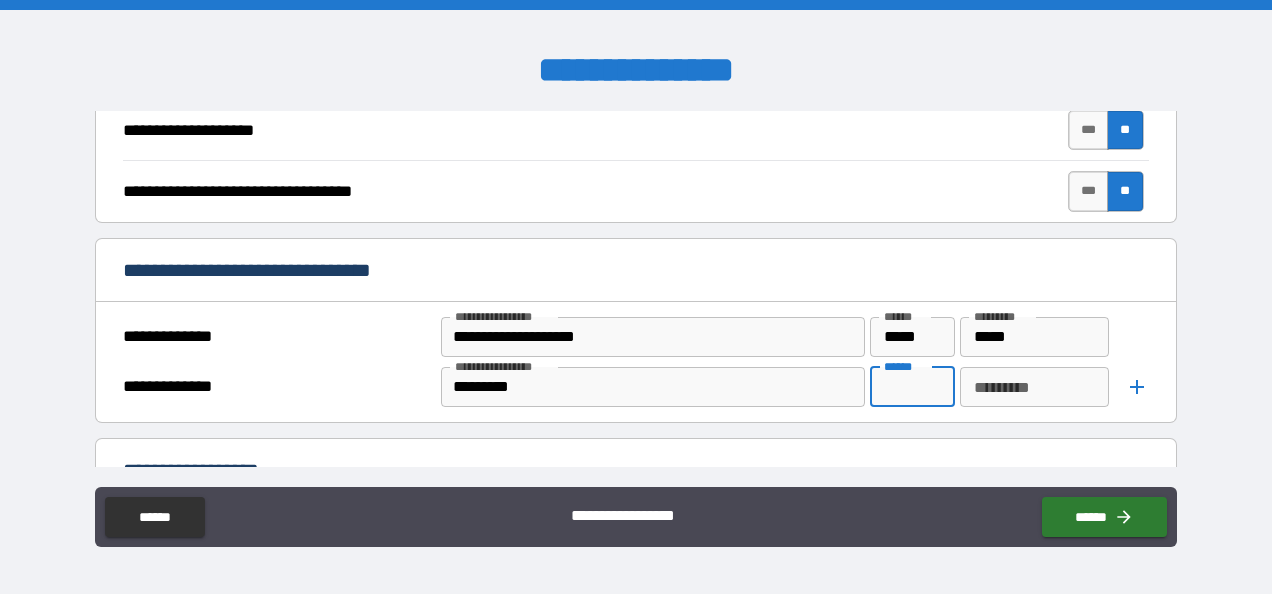 click on "******" at bounding box center (912, 387) 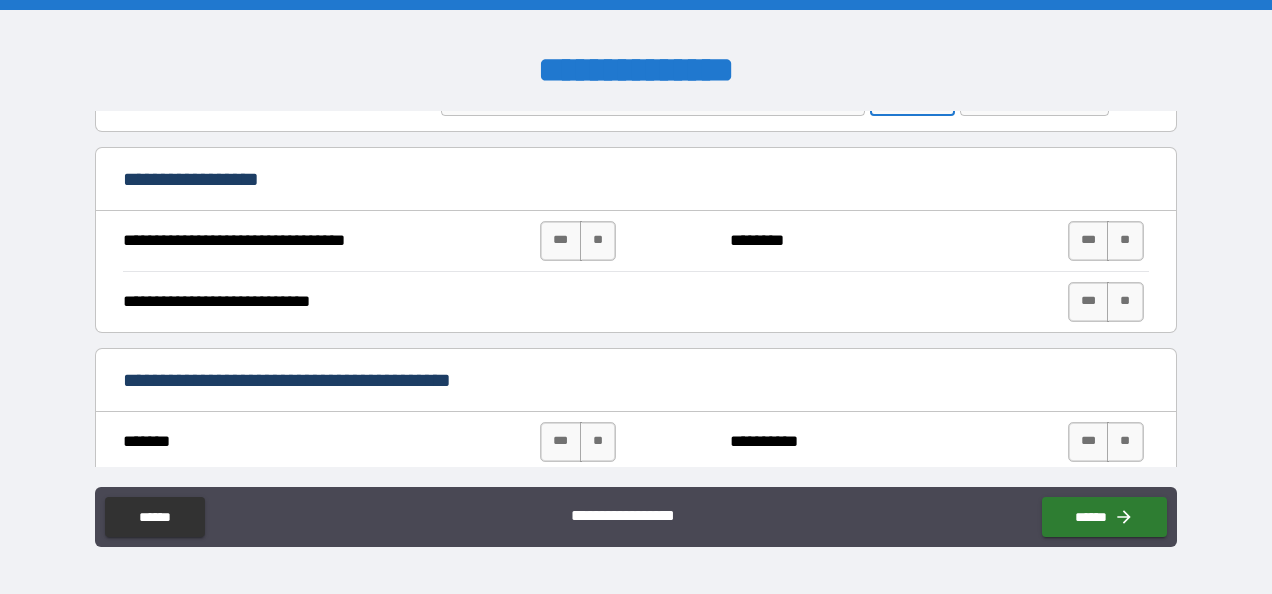 scroll, scrollTop: 1040, scrollLeft: 0, axis: vertical 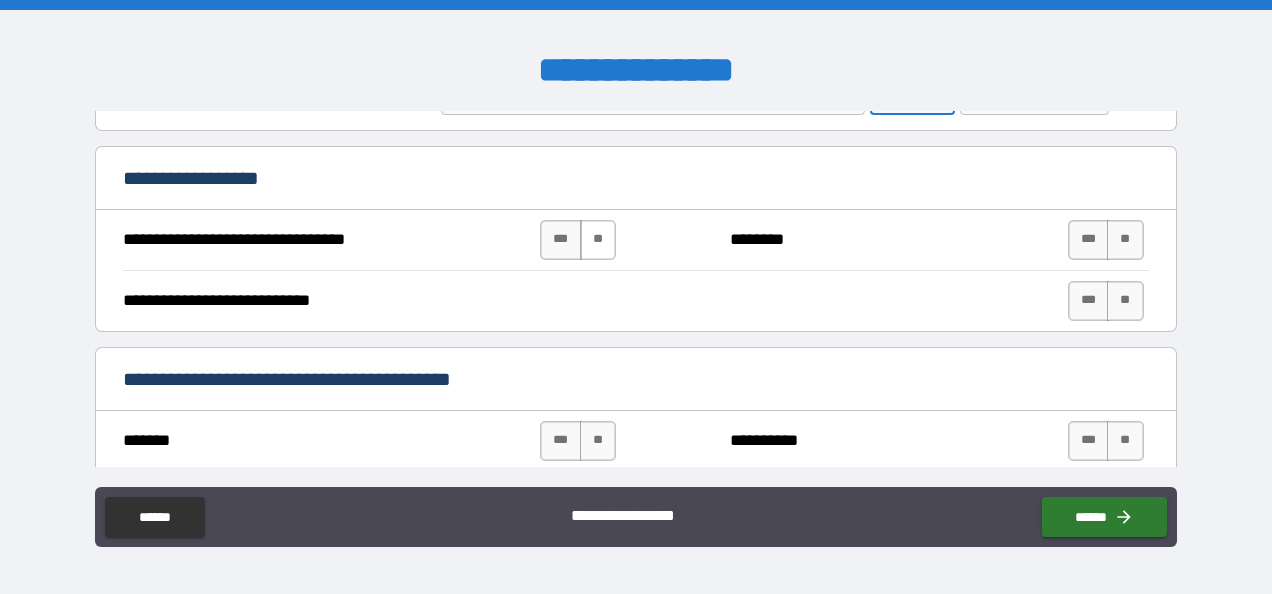 type on "*****" 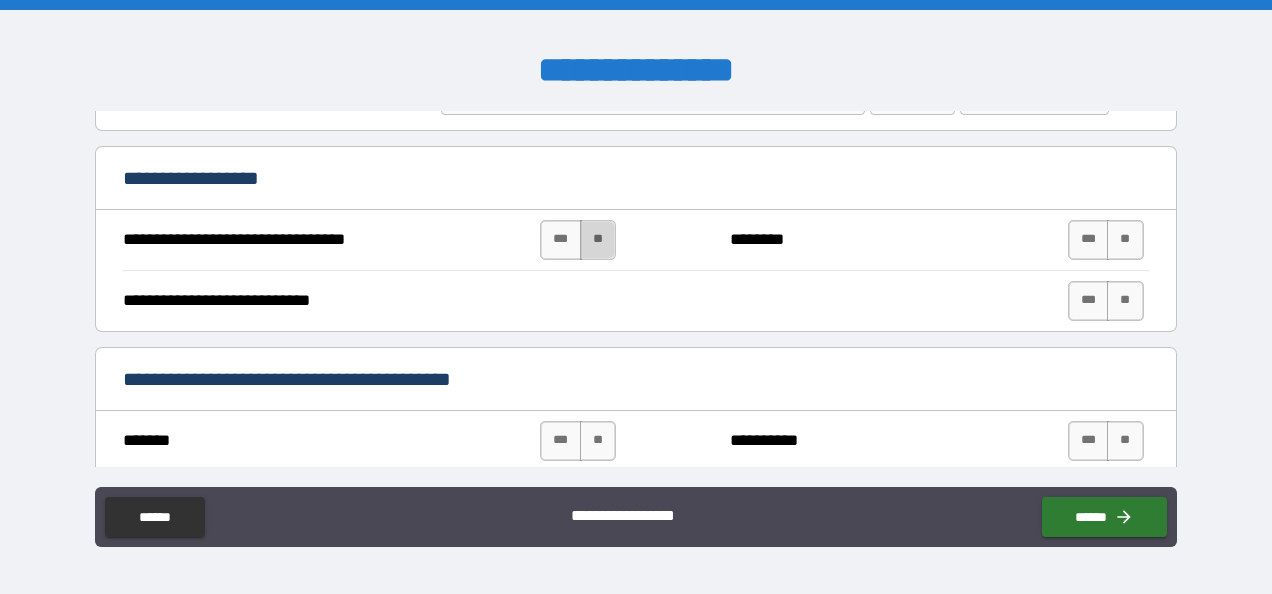 click on "**" at bounding box center (598, 240) 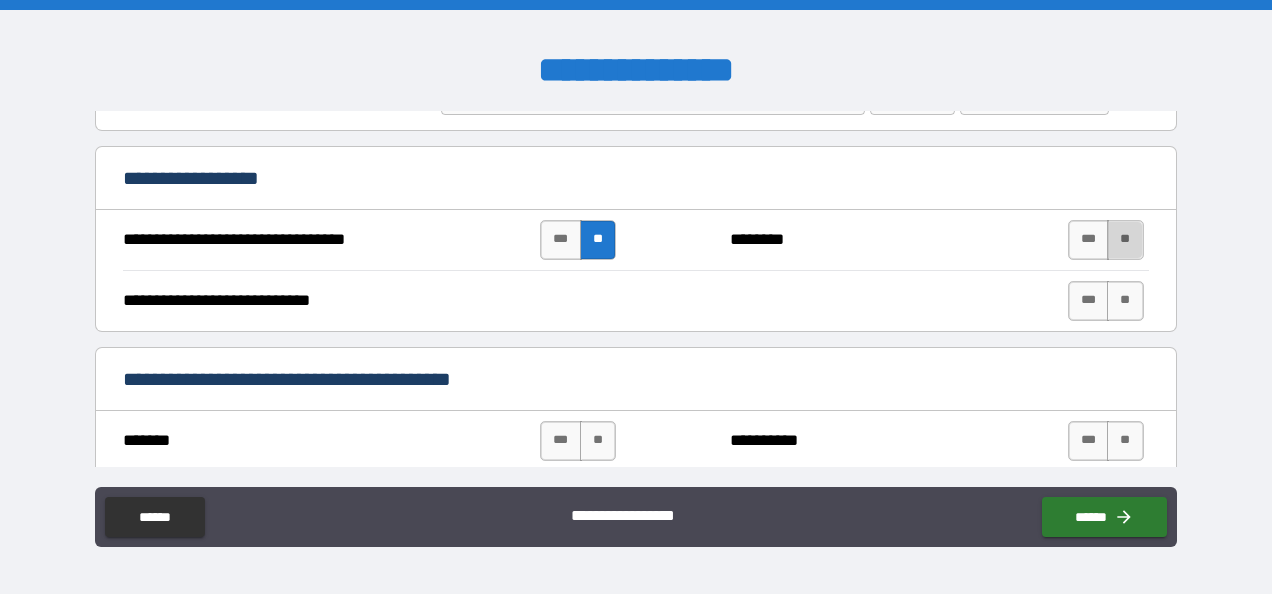 click on "**" at bounding box center [1125, 240] 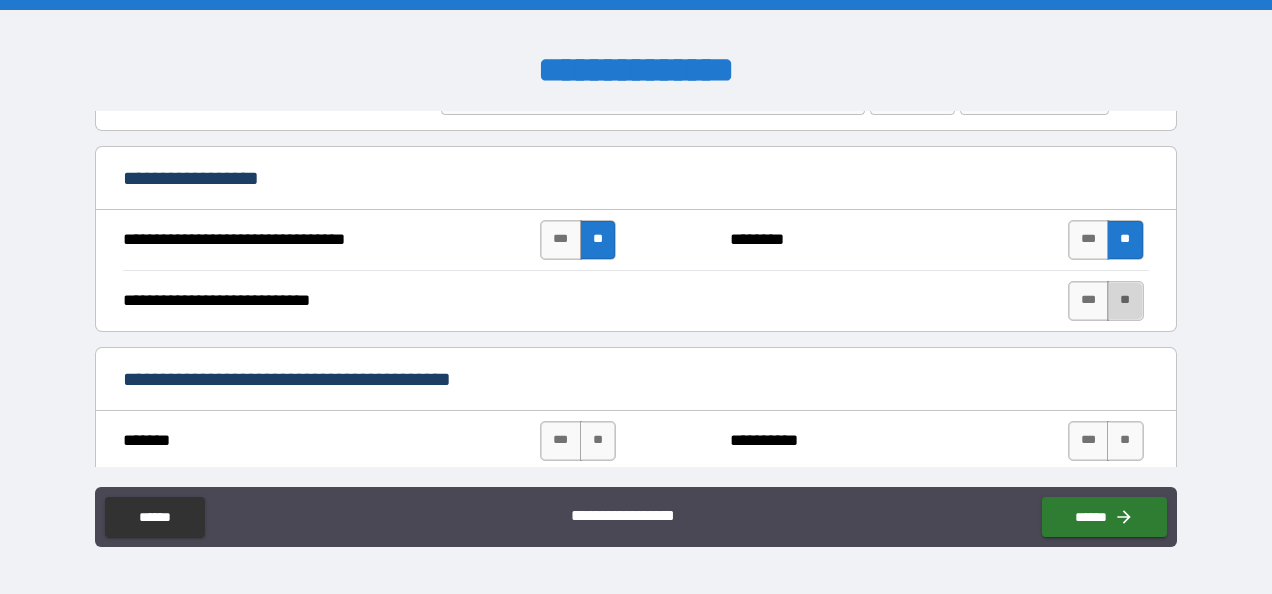 click on "**" at bounding box center (1125, 301) 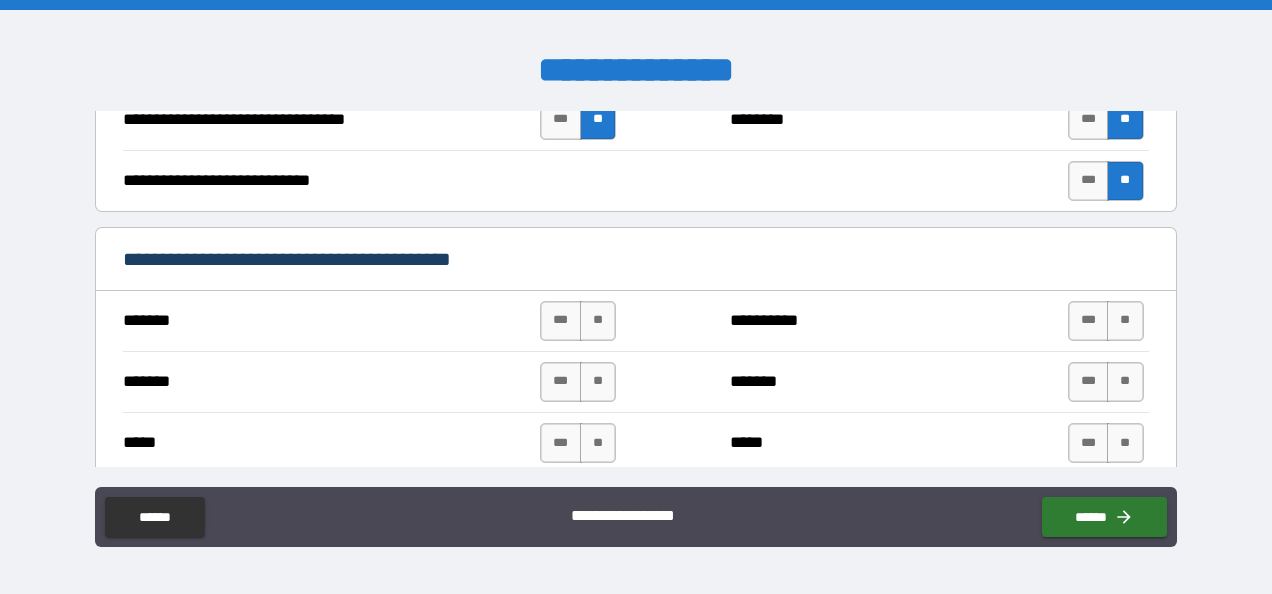 scroll, scrollTop: 1266, scrollLeft: 0, axis: vertical 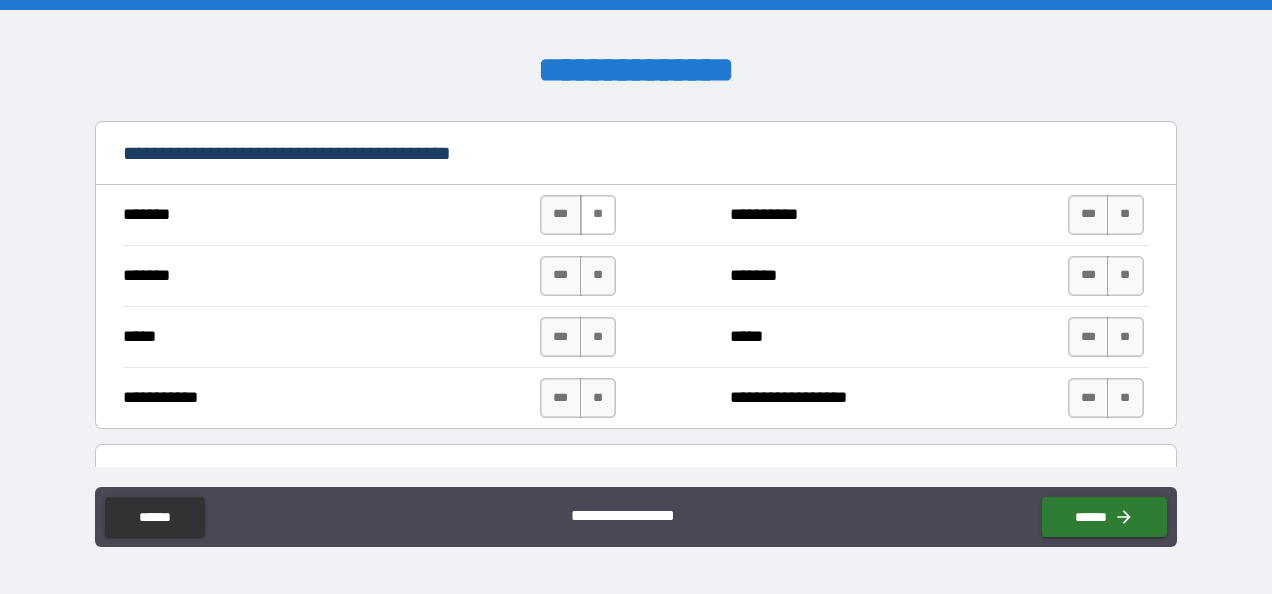 click on "**" at bounding box center [598, 215] 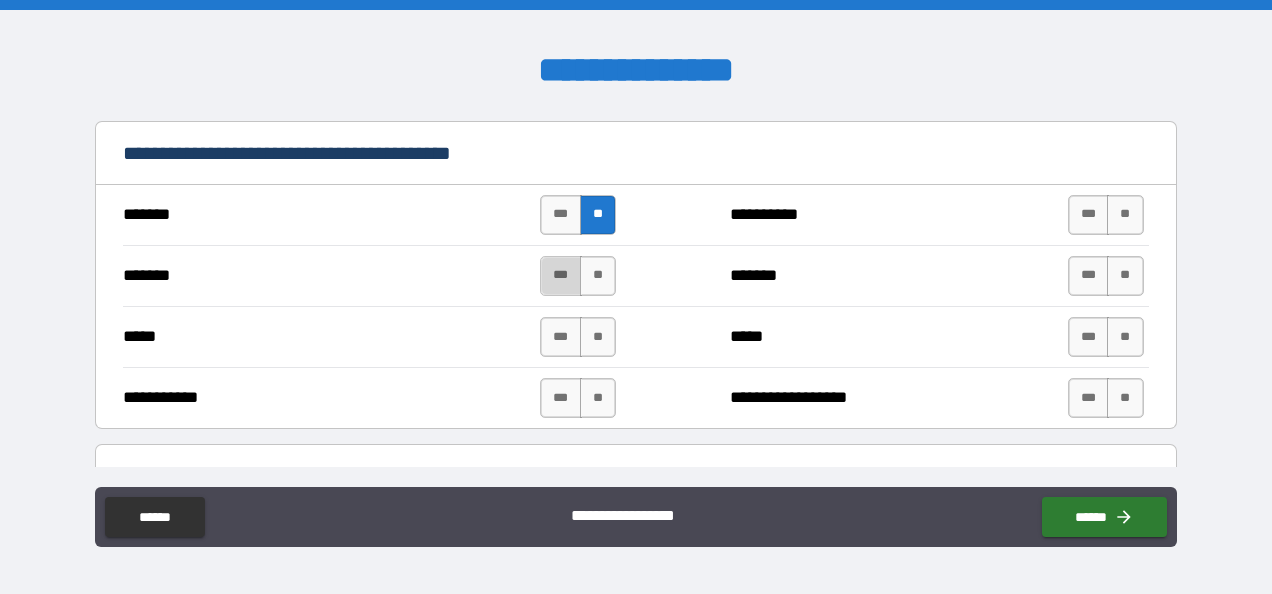 click on "***" at bounding box center (561, 276) 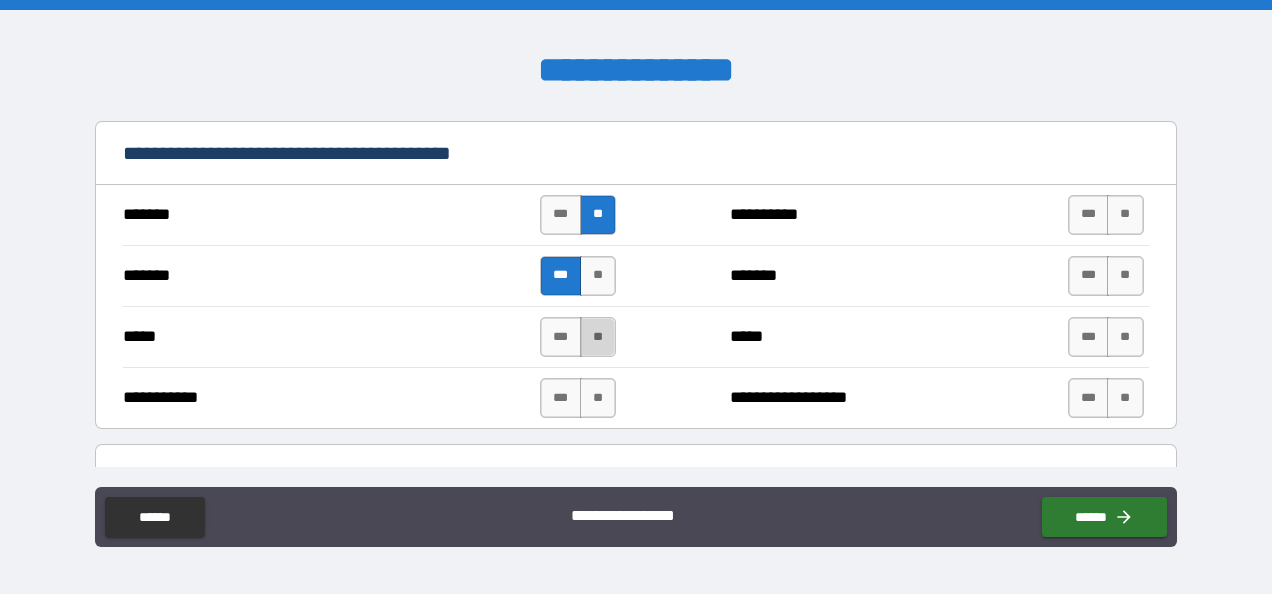 click on "**" at bounding box center (598, 337) 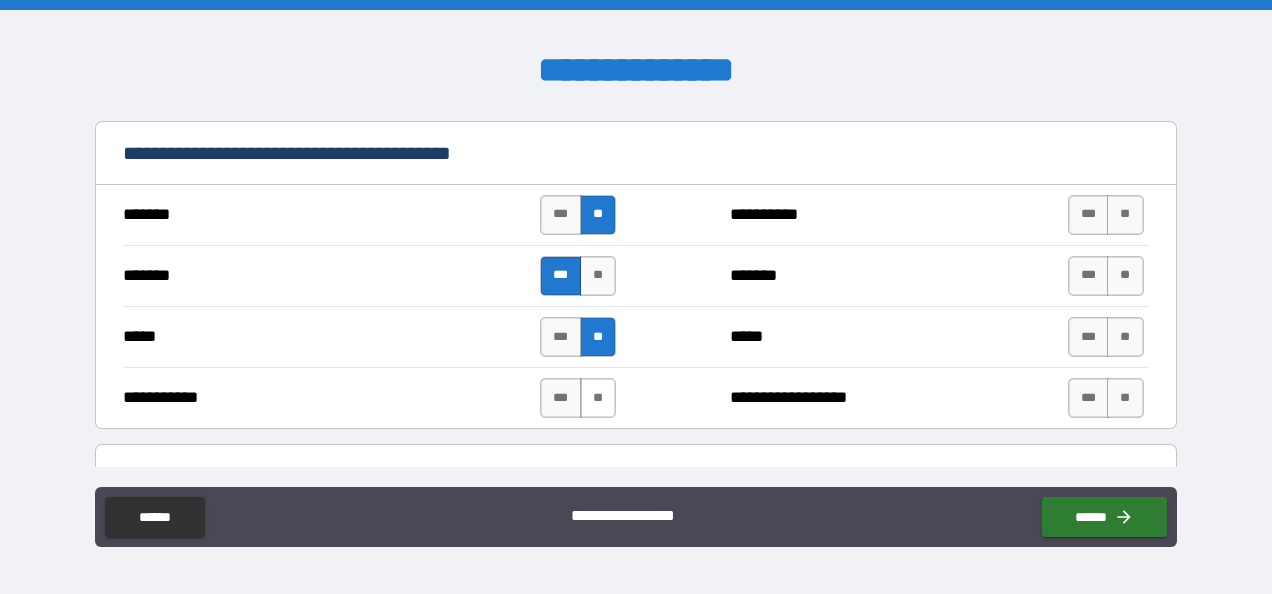click on "**" at bounding box center [598, 398] 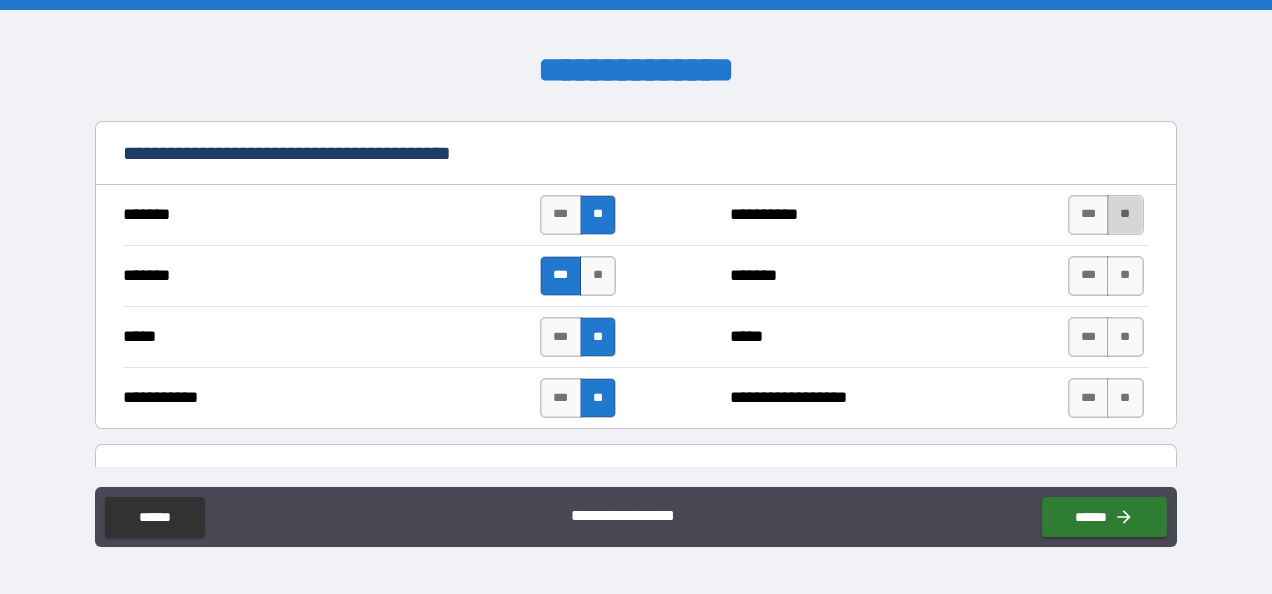 click on "**" at bounding box center (1125, 215) 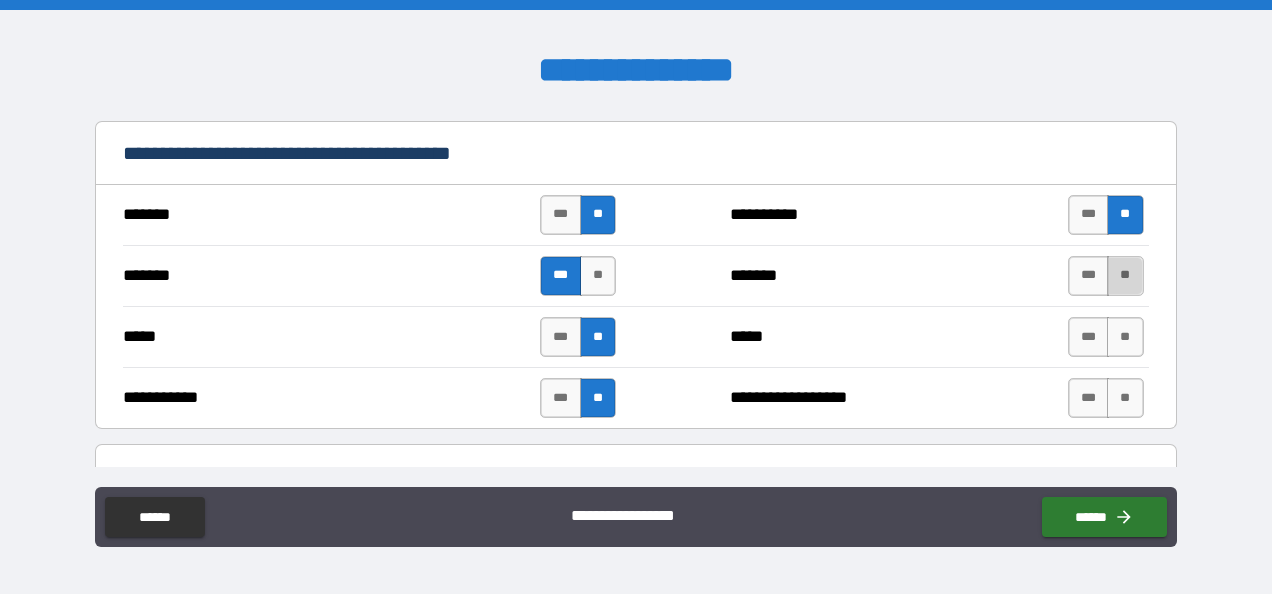 click on "**" at bounding box center (1125, 276) 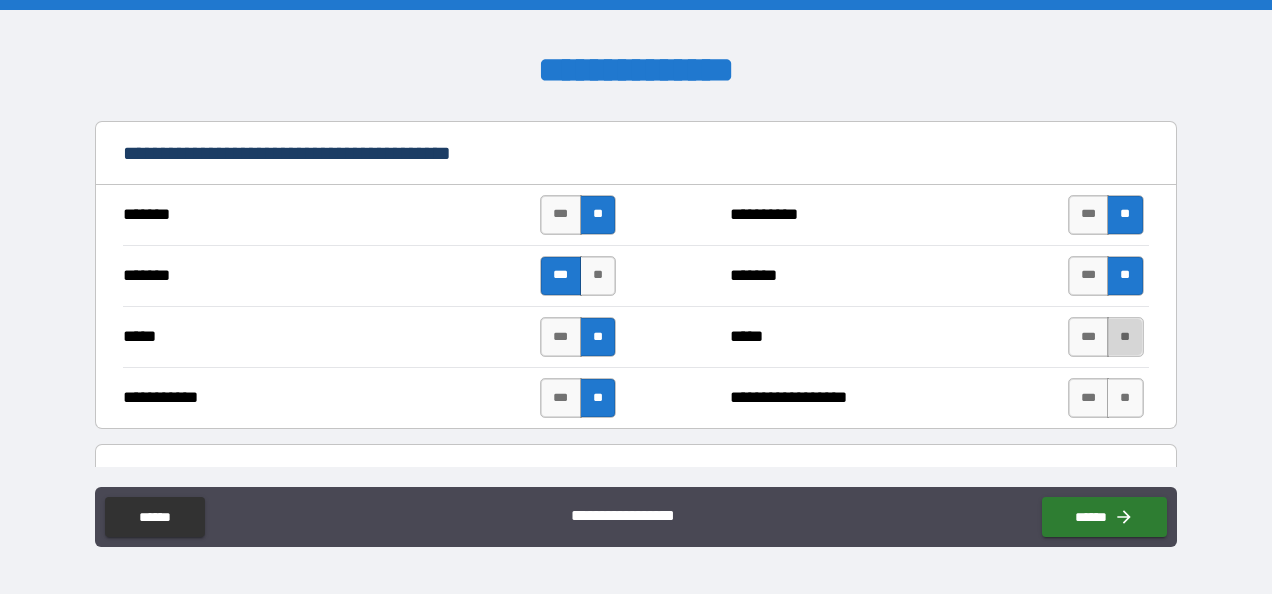 click on "**" at bounding box center (1125, 337) 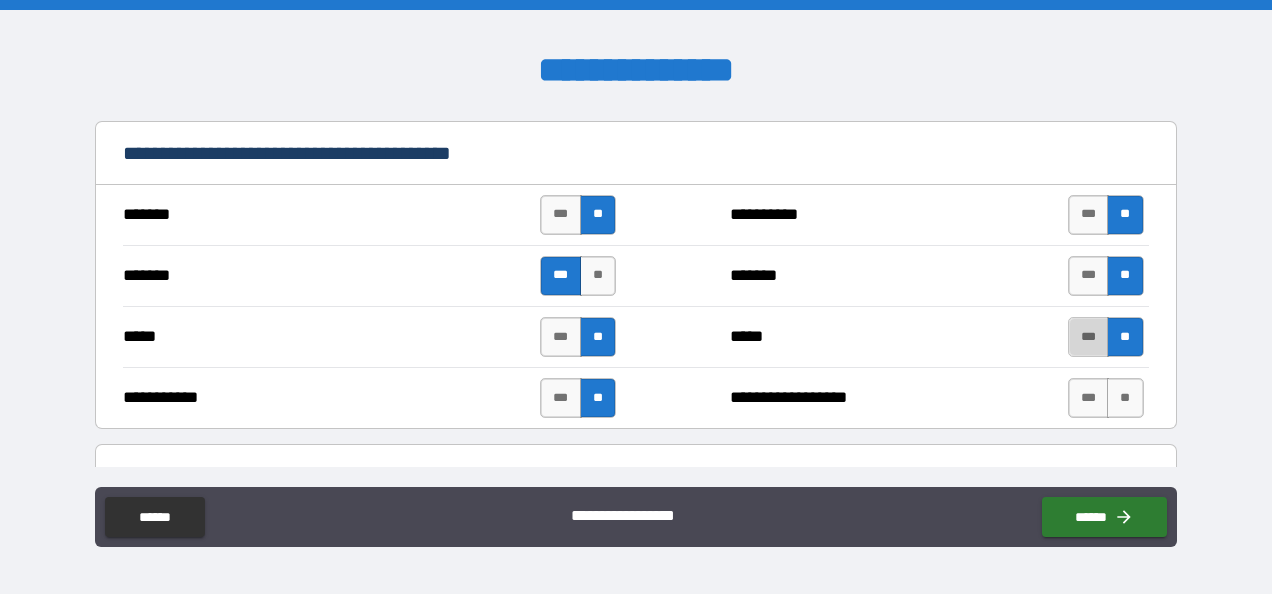 click on "***" at bounding box center [1089, 337] 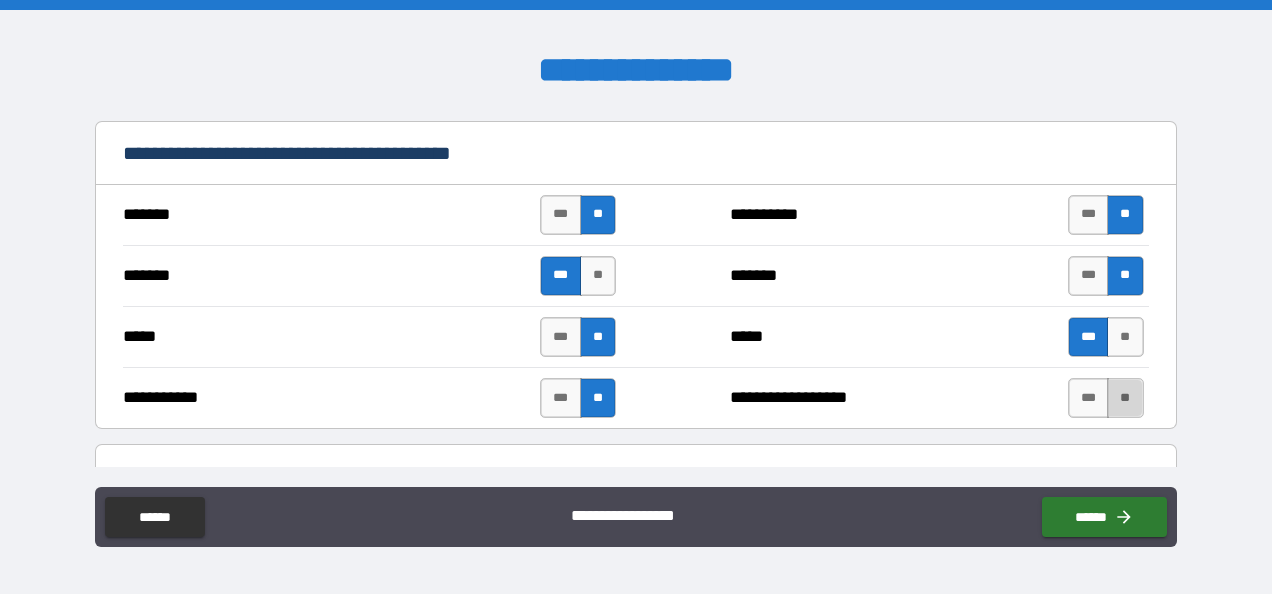 click on "**" at bounding box center [1125, 398] 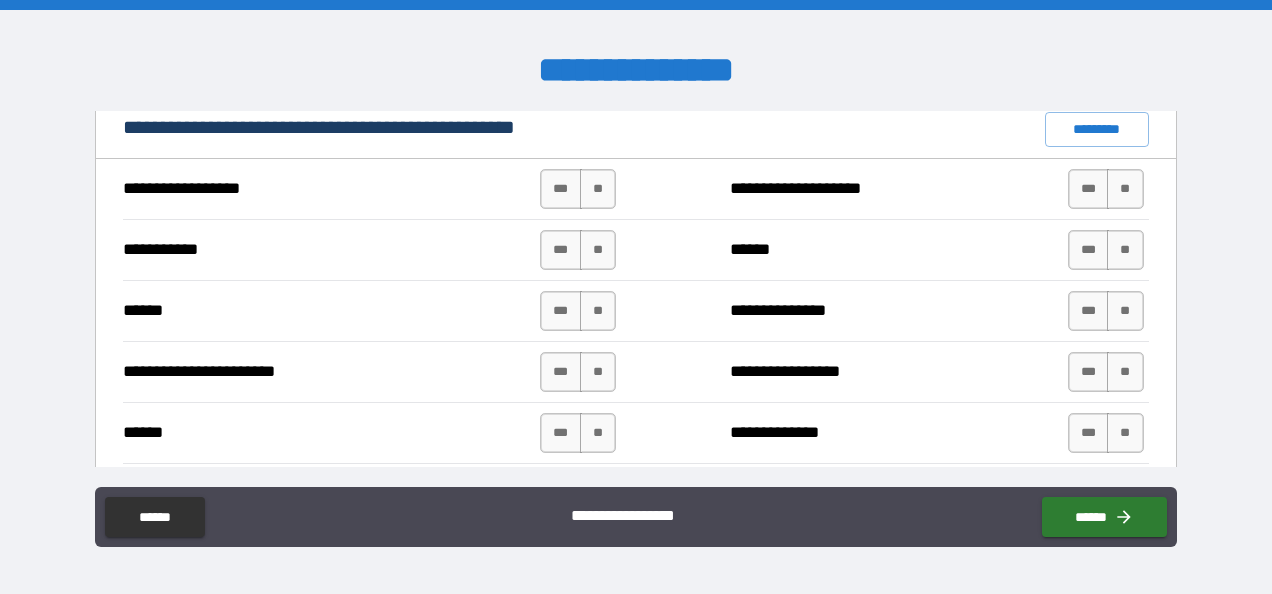 scroll, scrollTop: 1766, scrollLeft: 0, axis: vertical 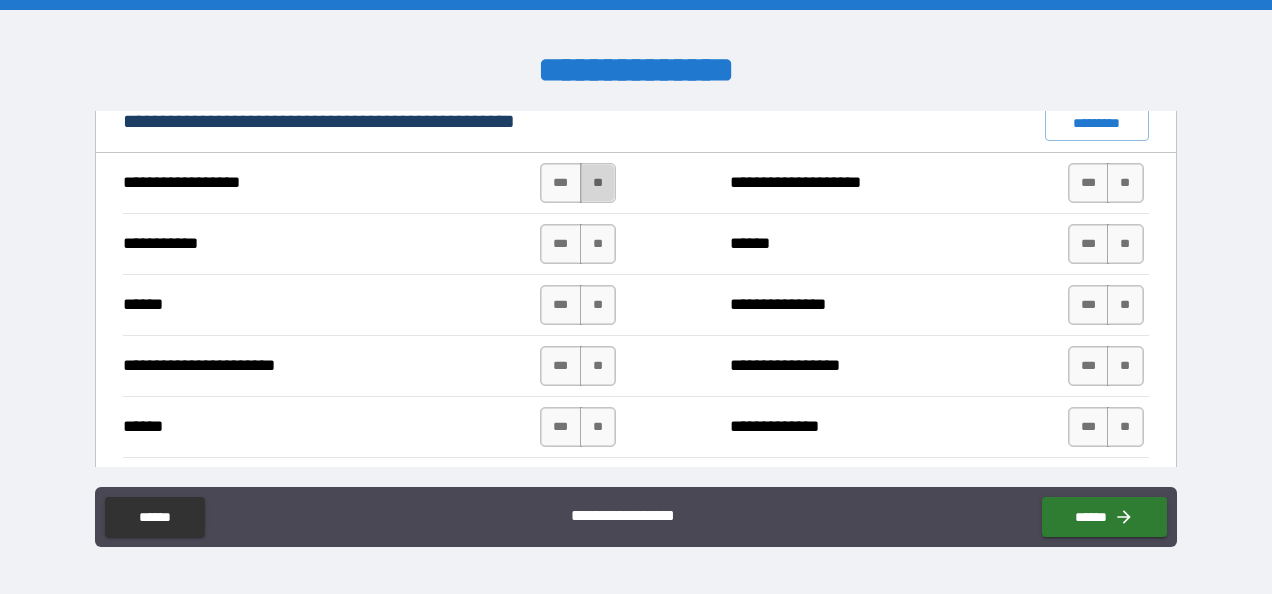 click on "**" at bounding box center (598, 183) 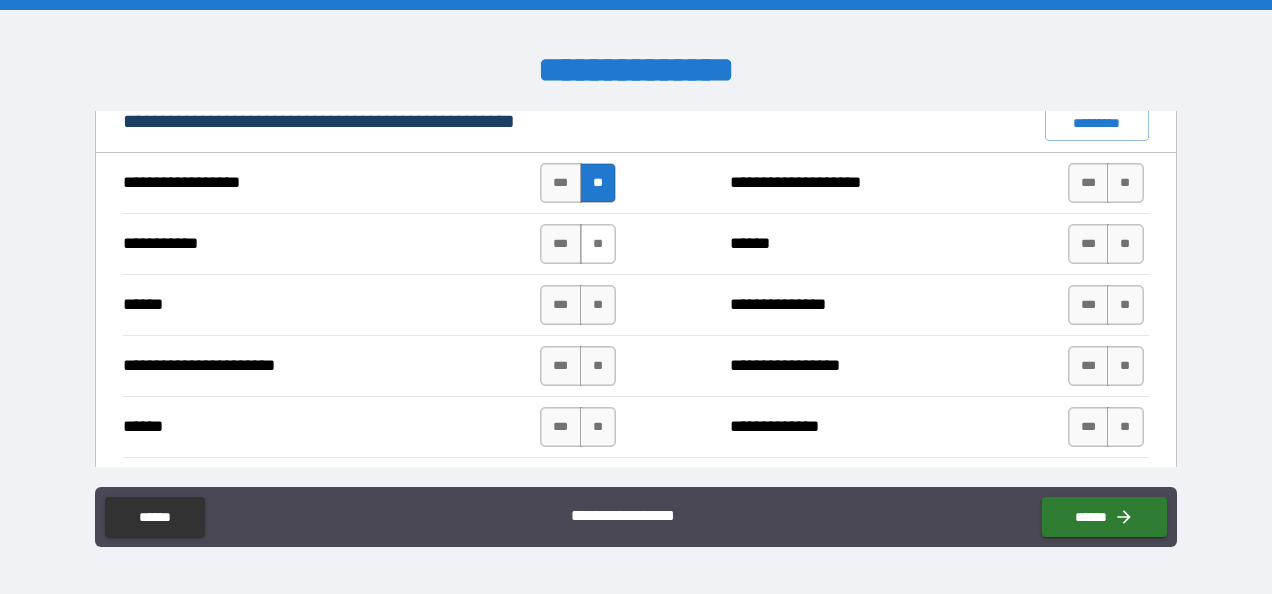 click on "**" at bounding box center (598, 244) 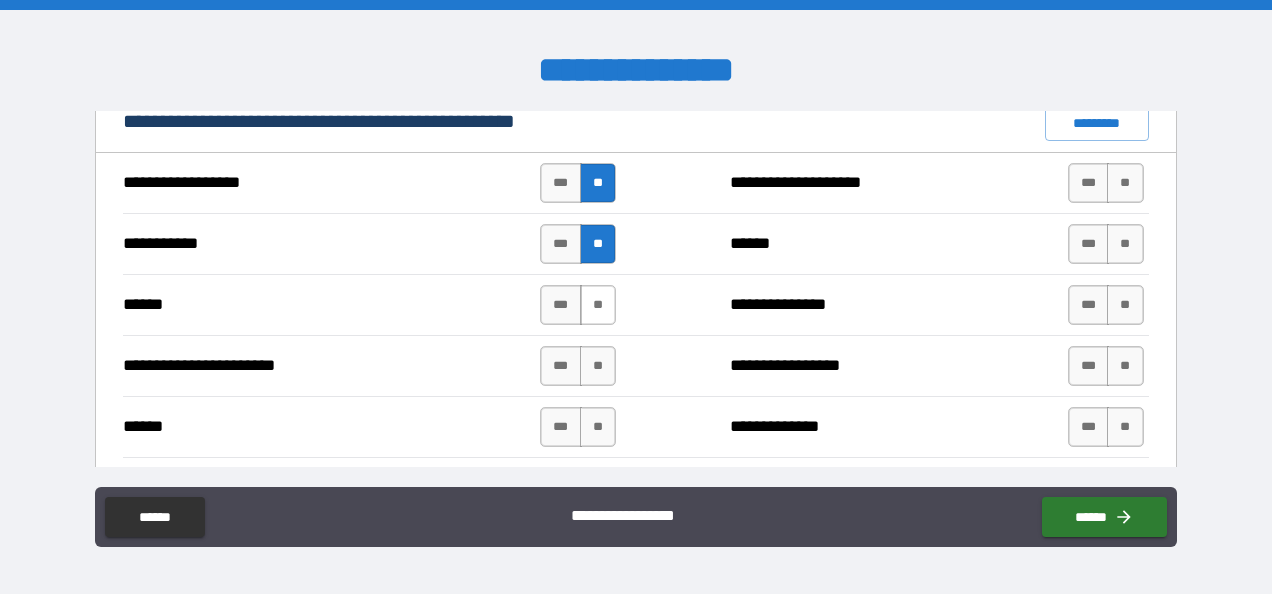 click on "**" at bounding box center [598, 305] 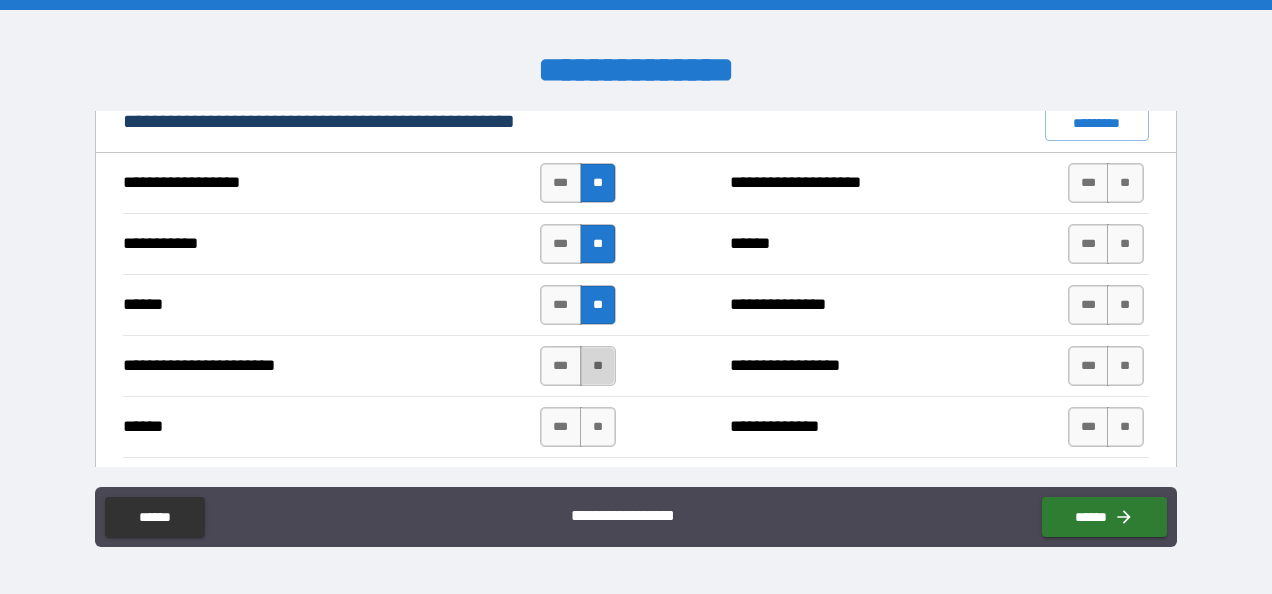 click on "**" at bounding box center [598, 366] 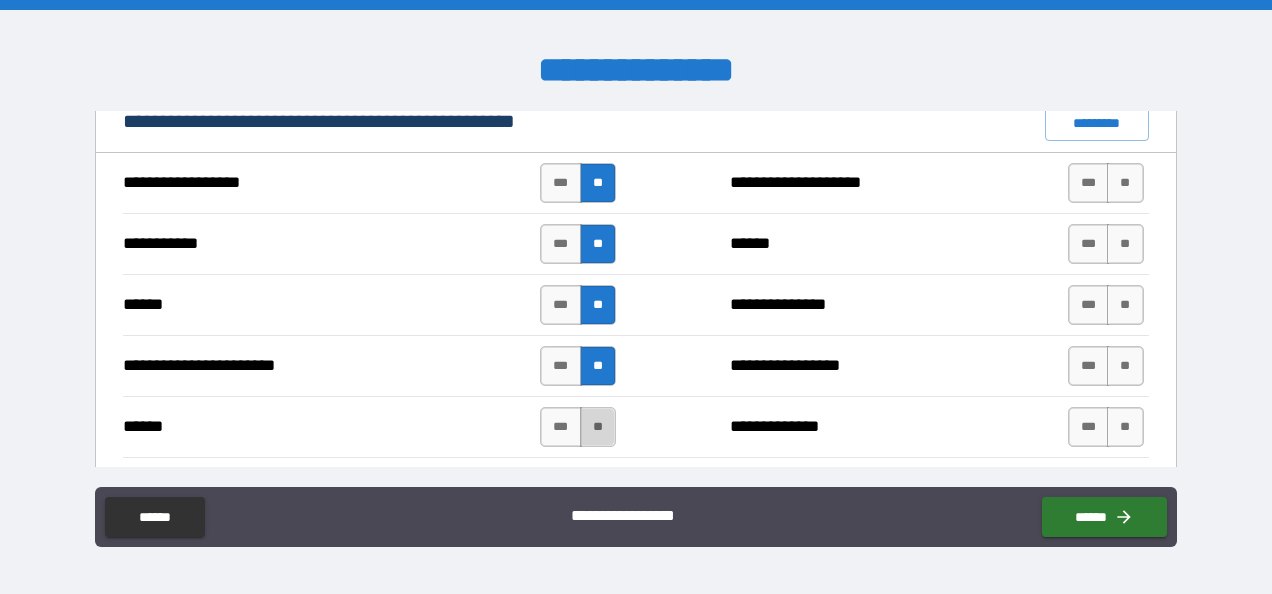 click on "**" at bounding box center [598, 427] 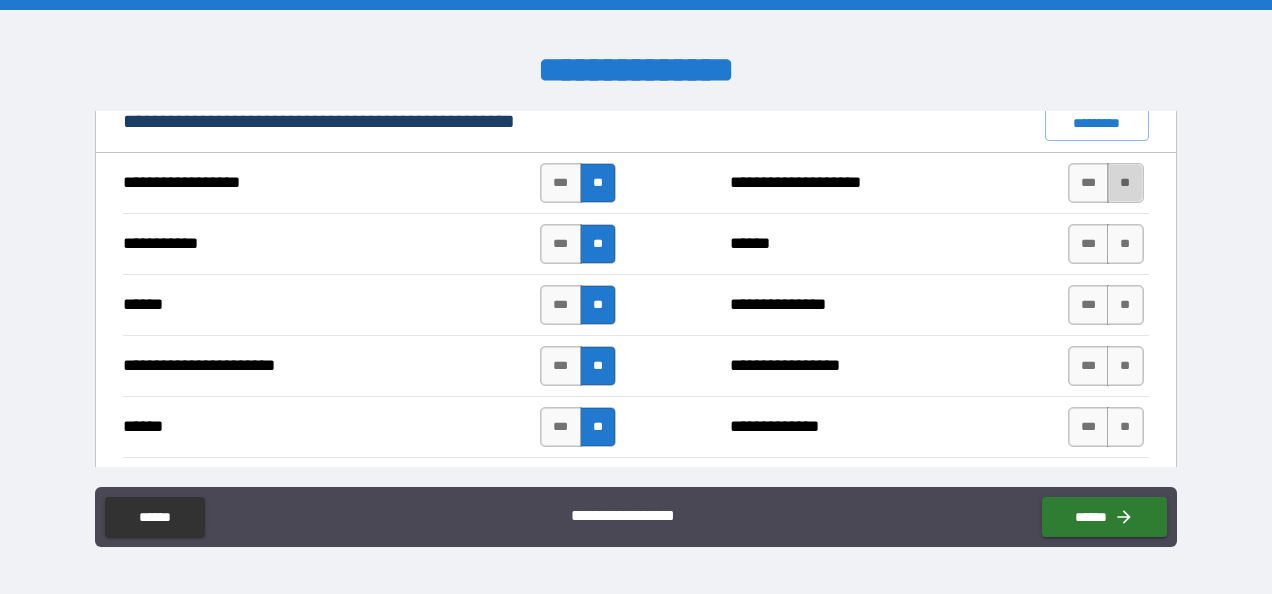 click on "**" at bounding box center [1125, 183] 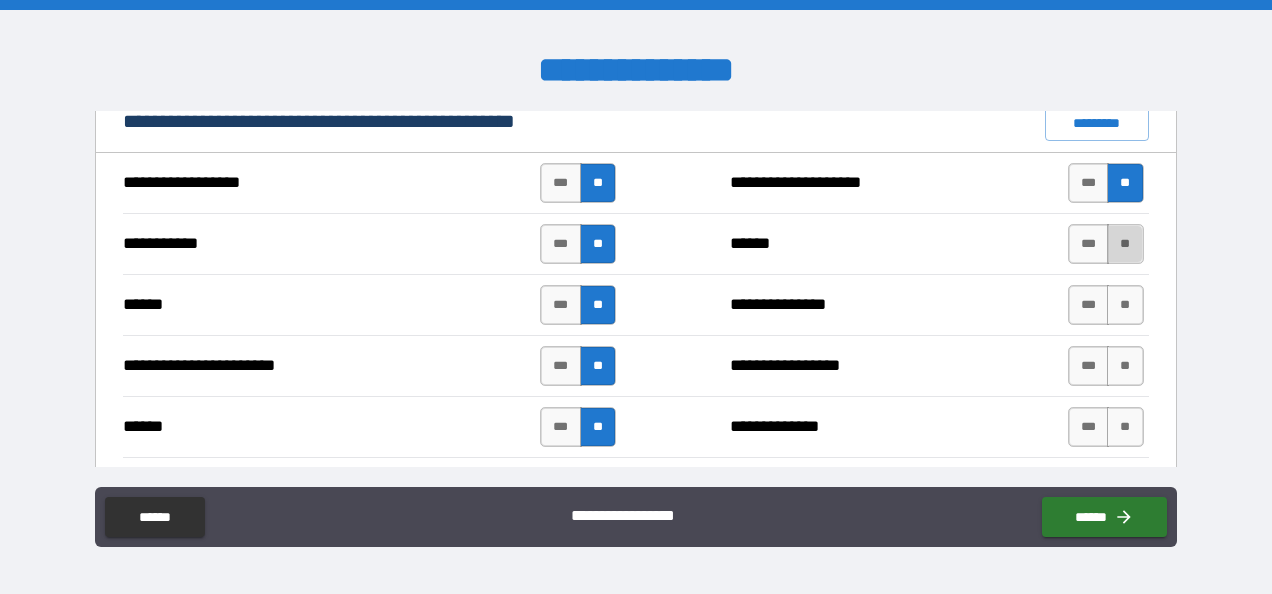 click on "**" at bounding box center [1125, 244] 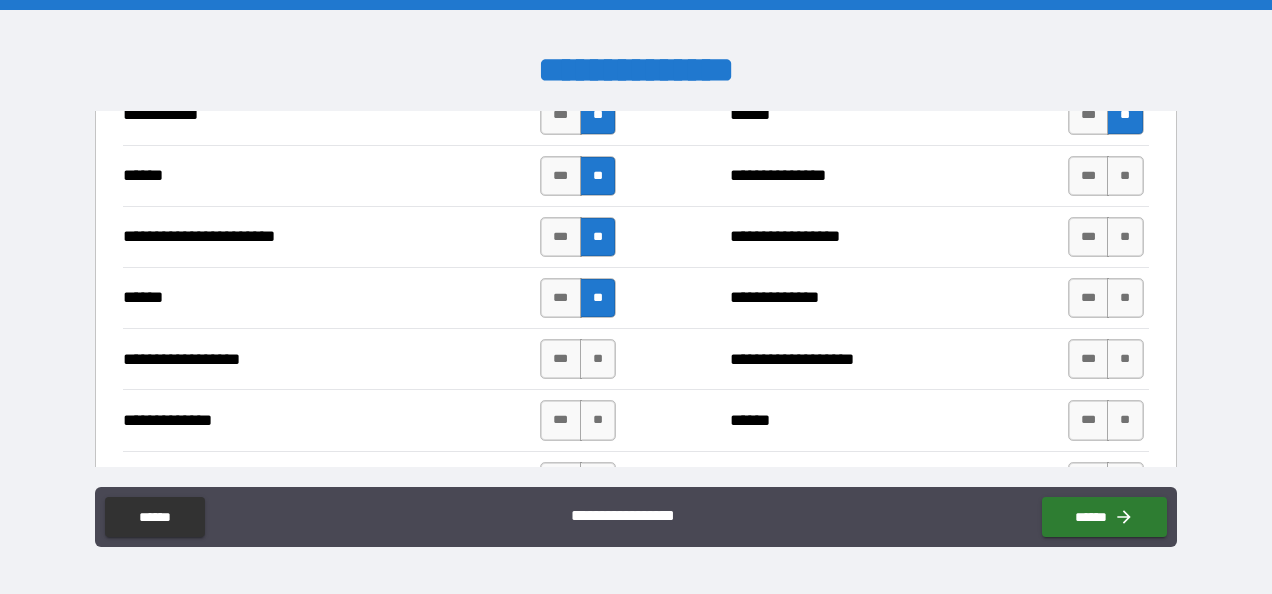 scroll, scrollTop: 1894, scrollLeft: 0, axis: vertical 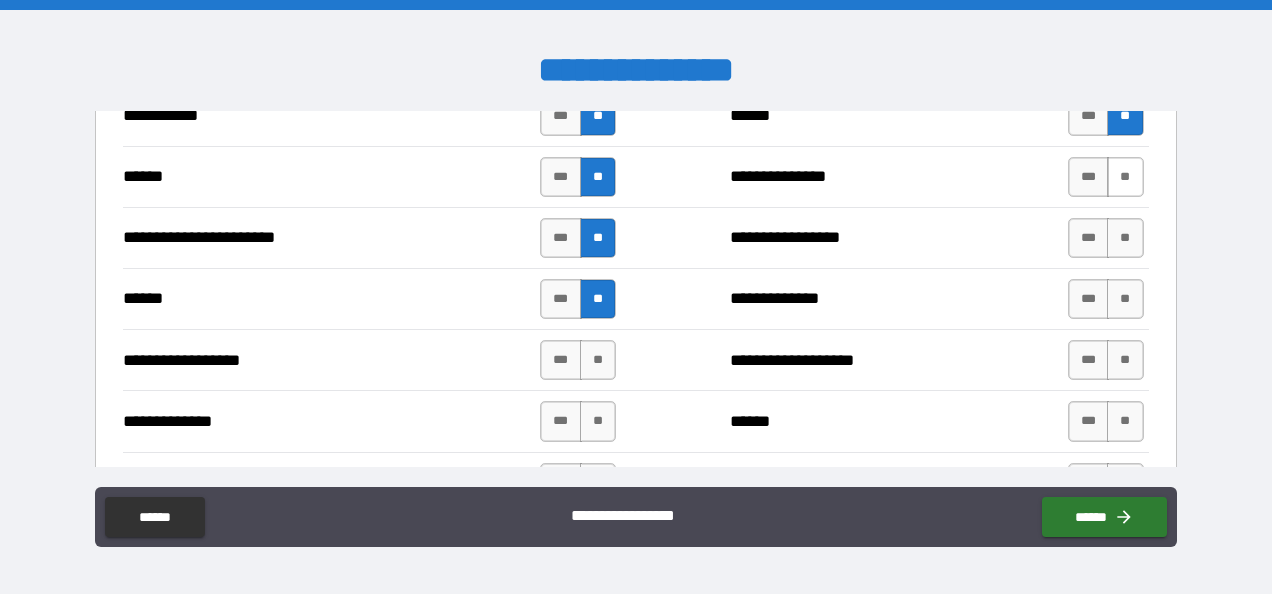click on "**" at bounding box center [1125, 177] 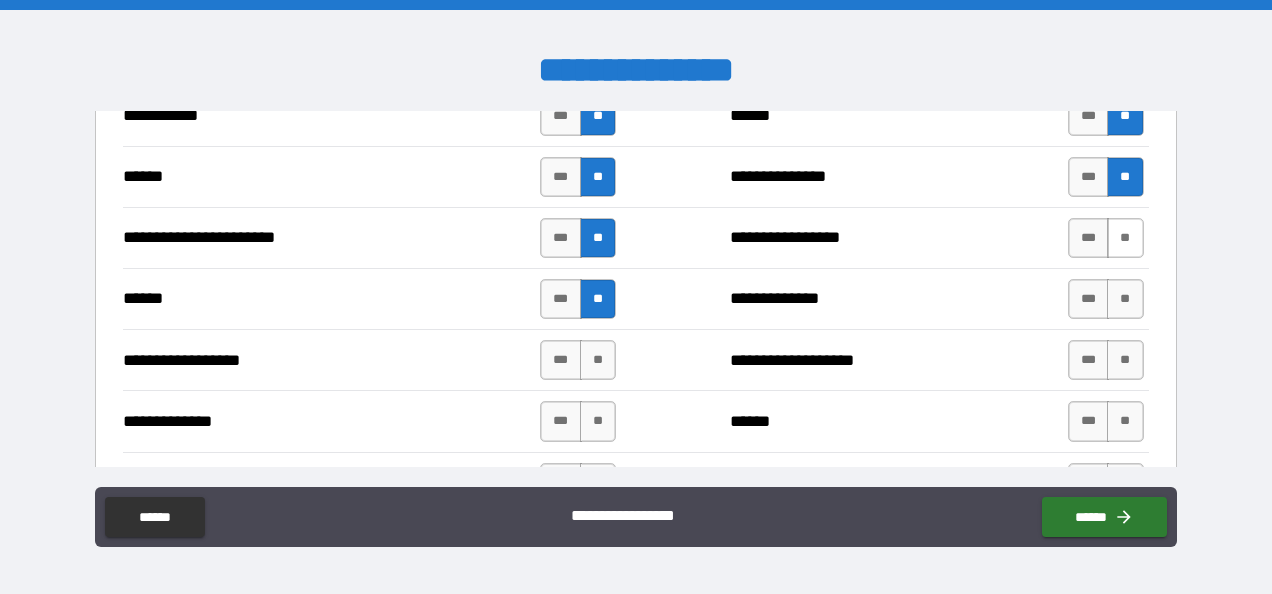 click on "**" at bounding box center (1125, 238) 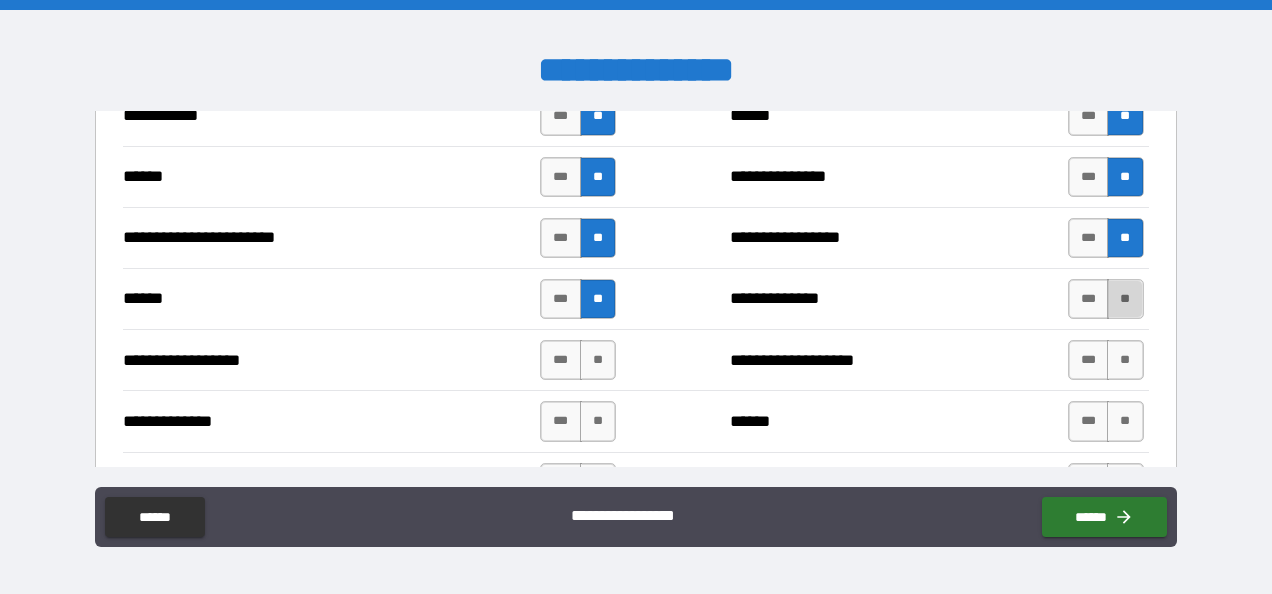 click on "**" at bounding box center (1125, 299) 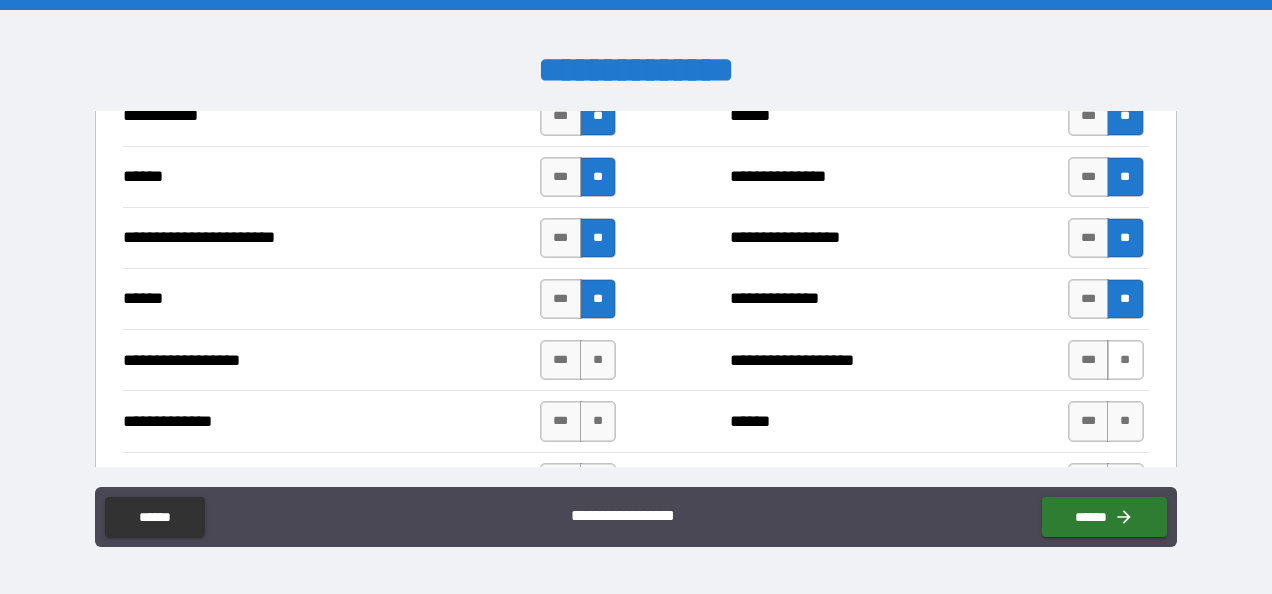 click on "**" at bounding box center (1125, 360) 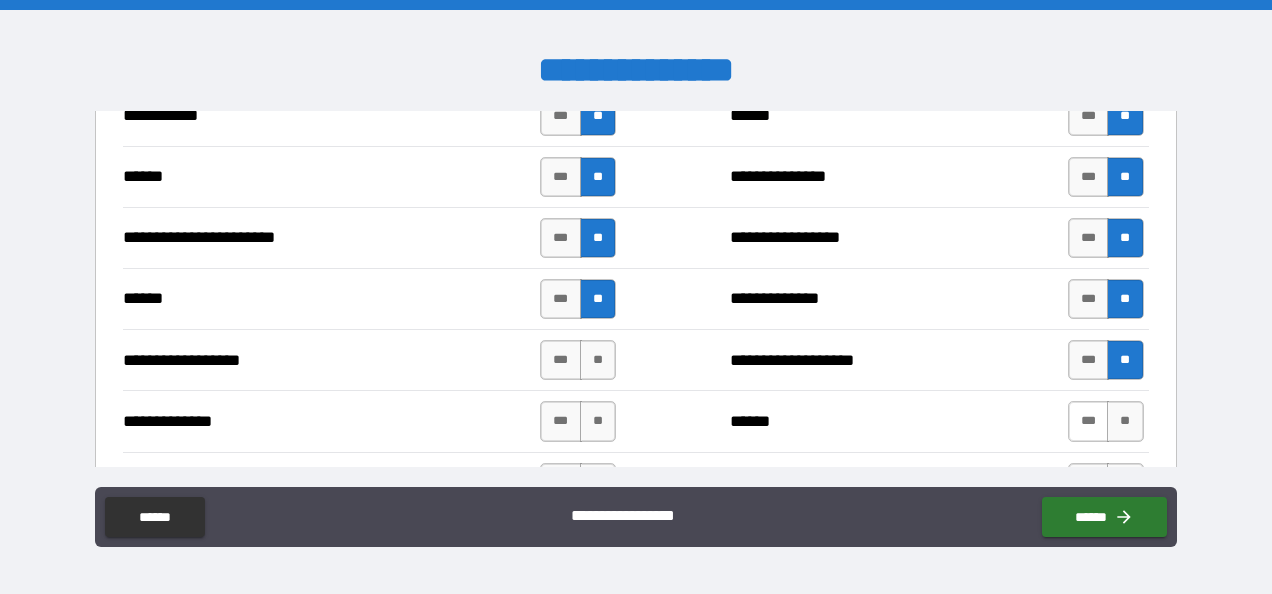 click on "***" at bounding box center [1089, 421] 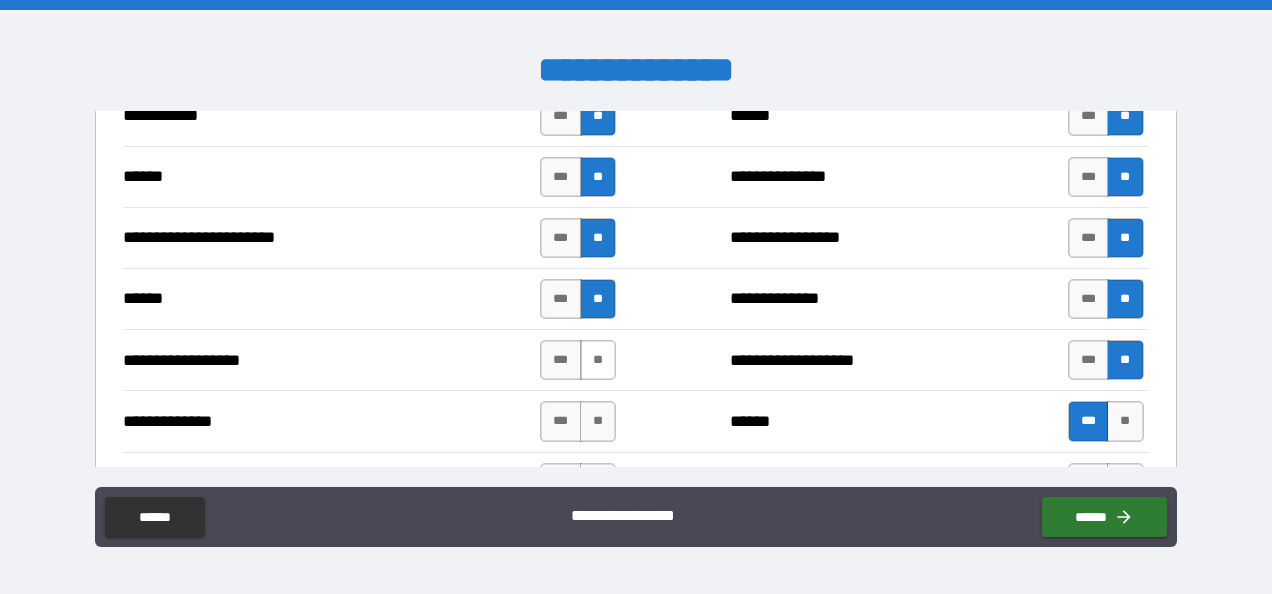 click on "**" at bounding box center [598, 360] 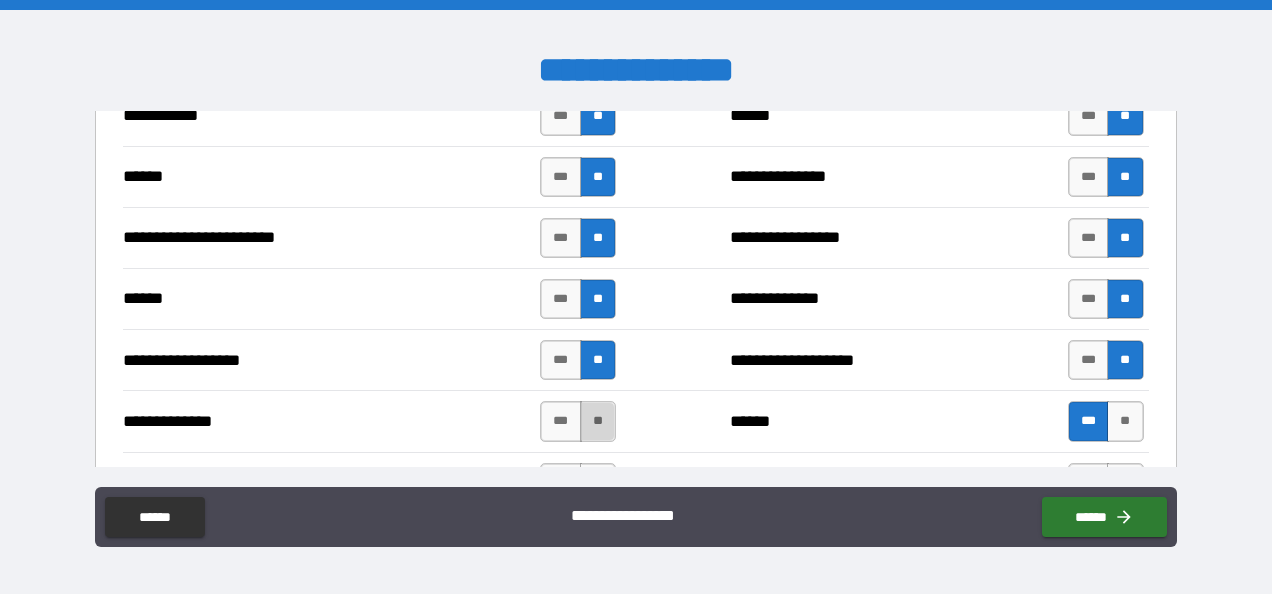 click on "**" at bounding box center [598, 421] 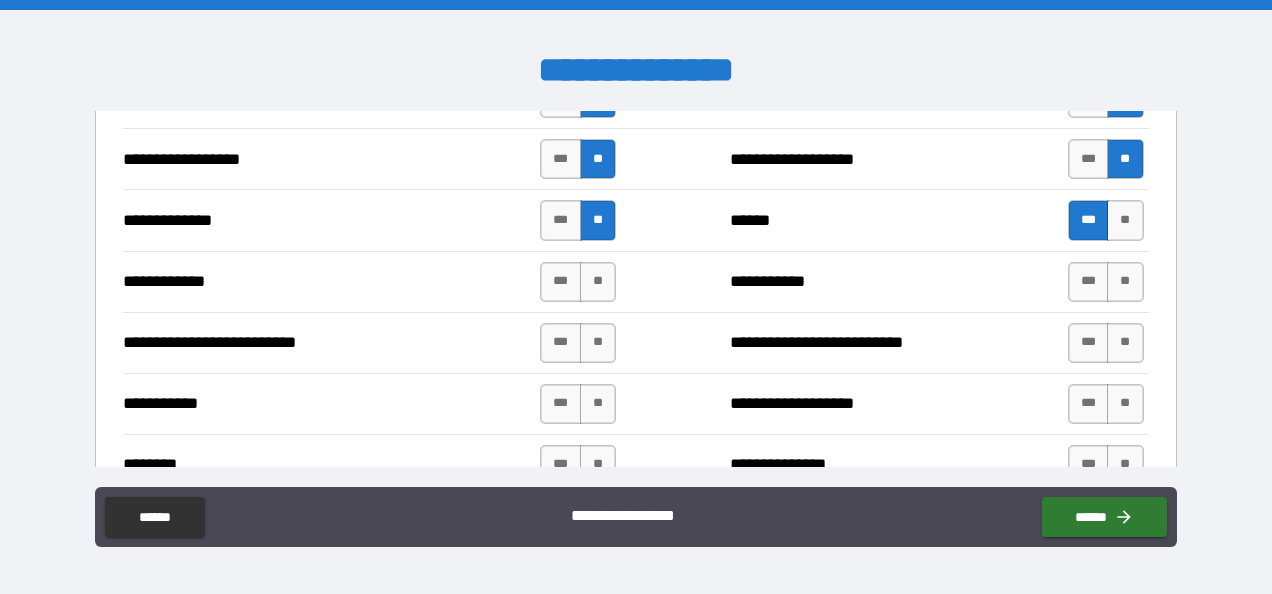 scroll, scrollTop: 2096, scrollLeft: 0, axis: vertical 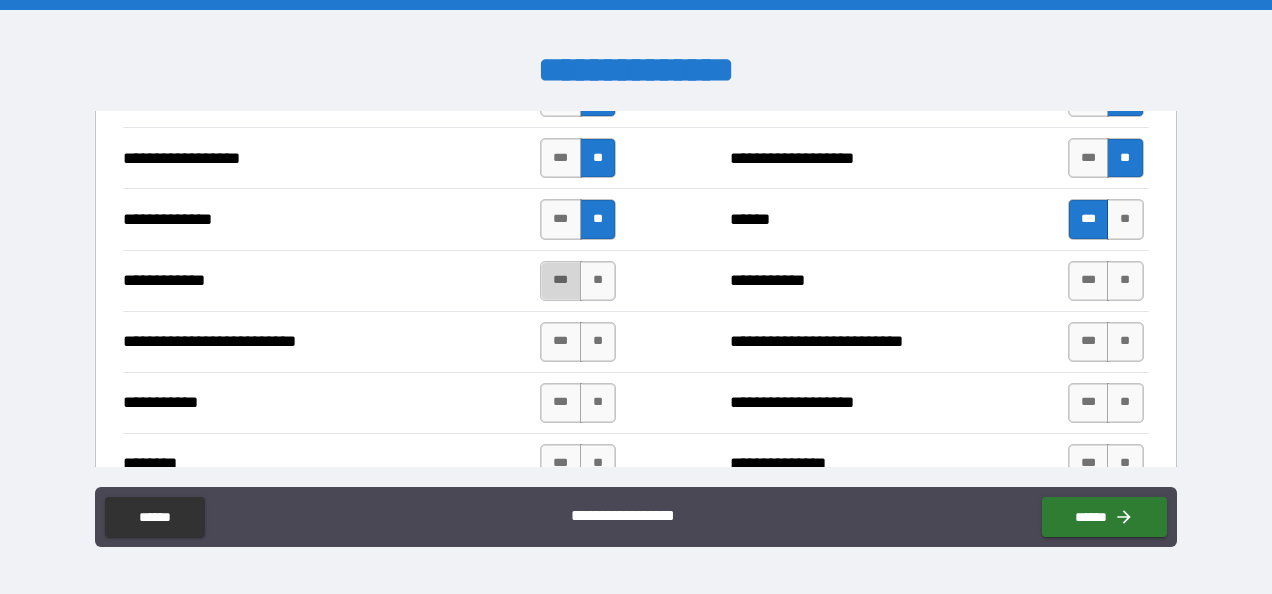 click on "***" at bounding box center (561, 281) 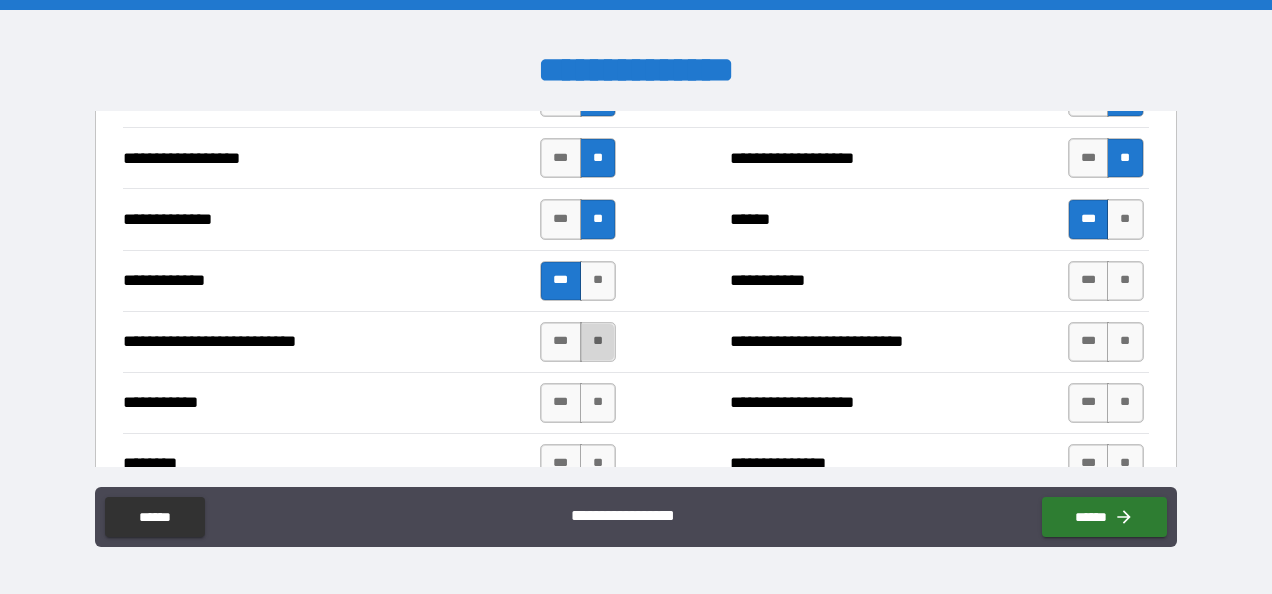 click on "**" at bounding box center [598, 342] 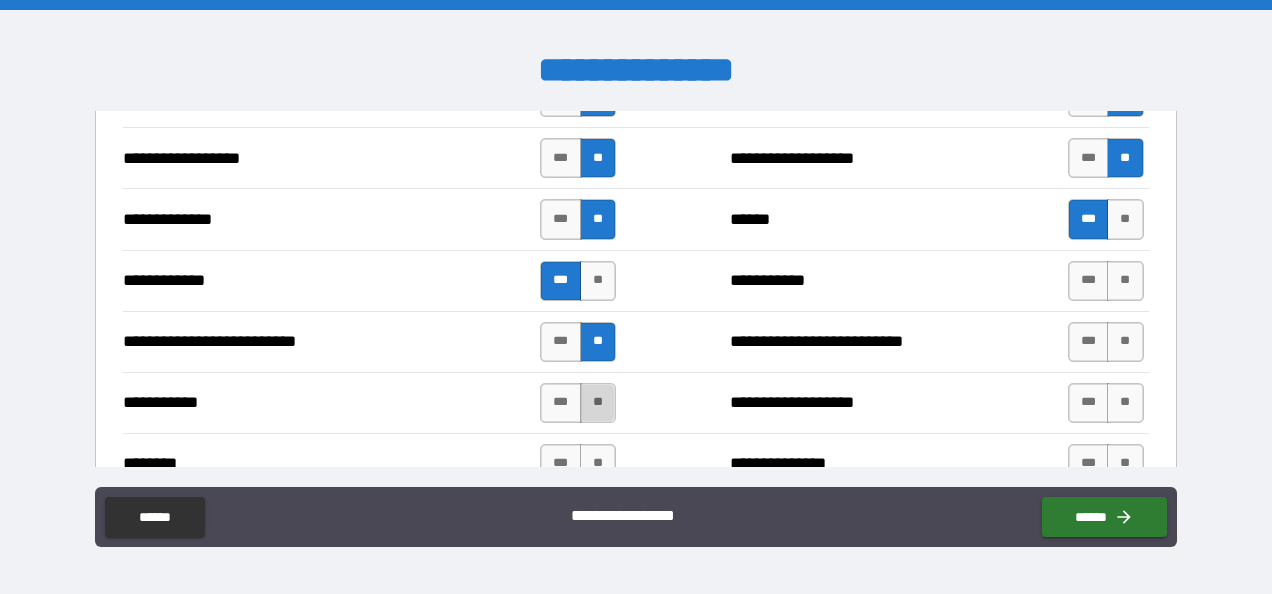 click on "**" at bounding box center (598, 403) 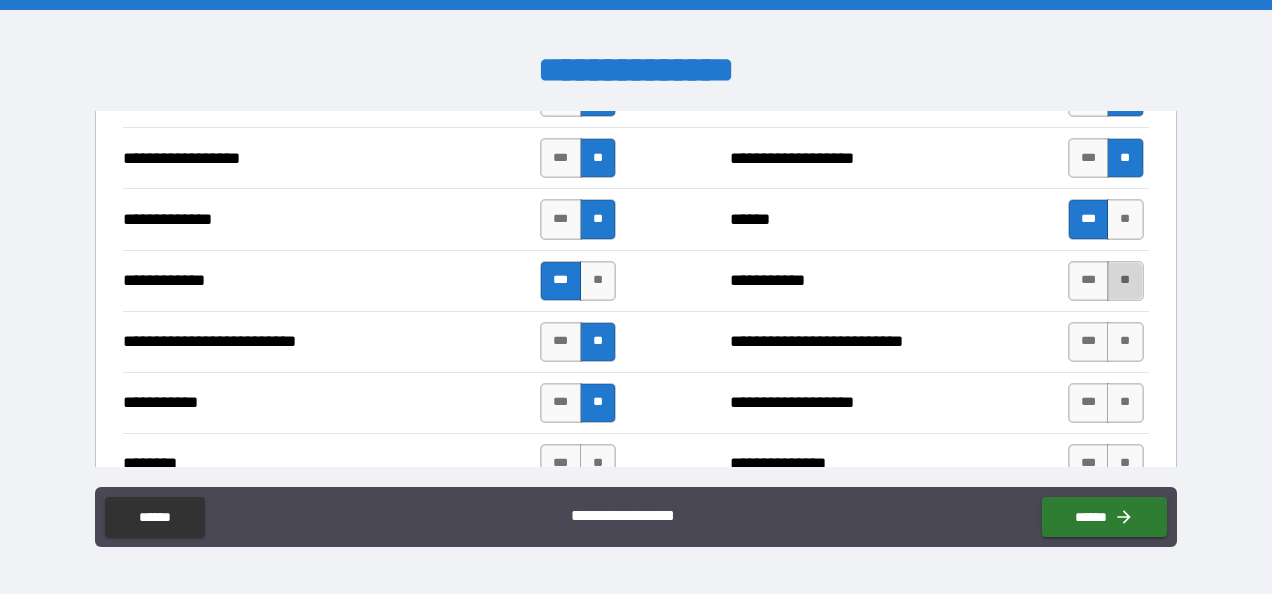 click on "**" at bounding box center (1125, 281) 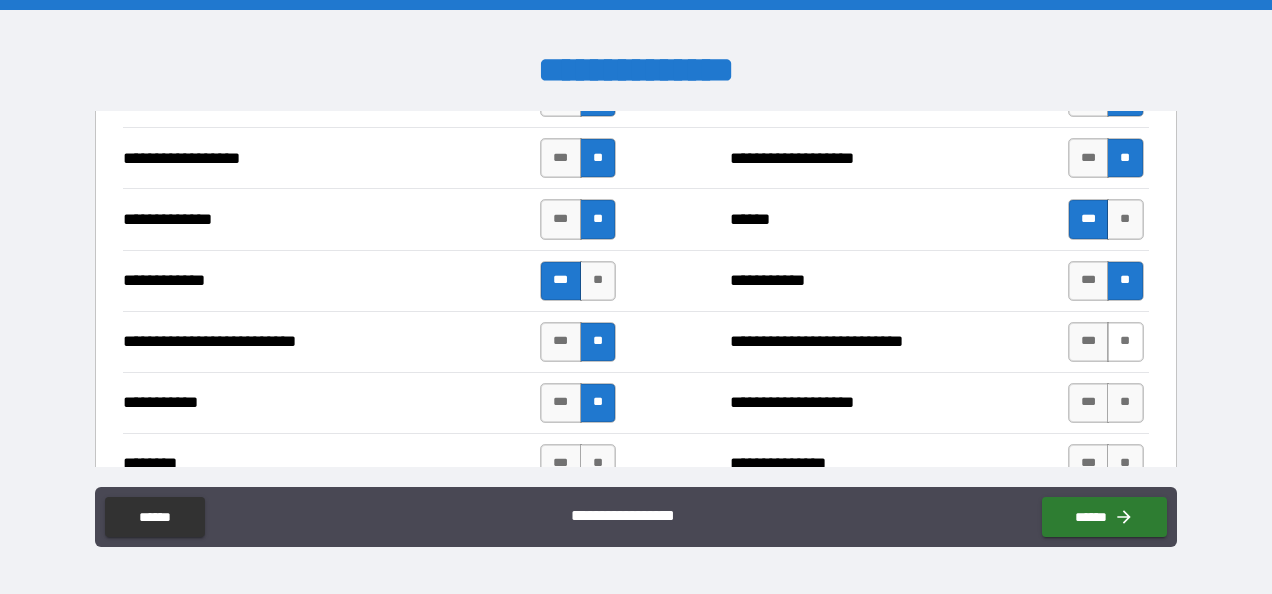 click on "**" at bounding box center [1125, 342] 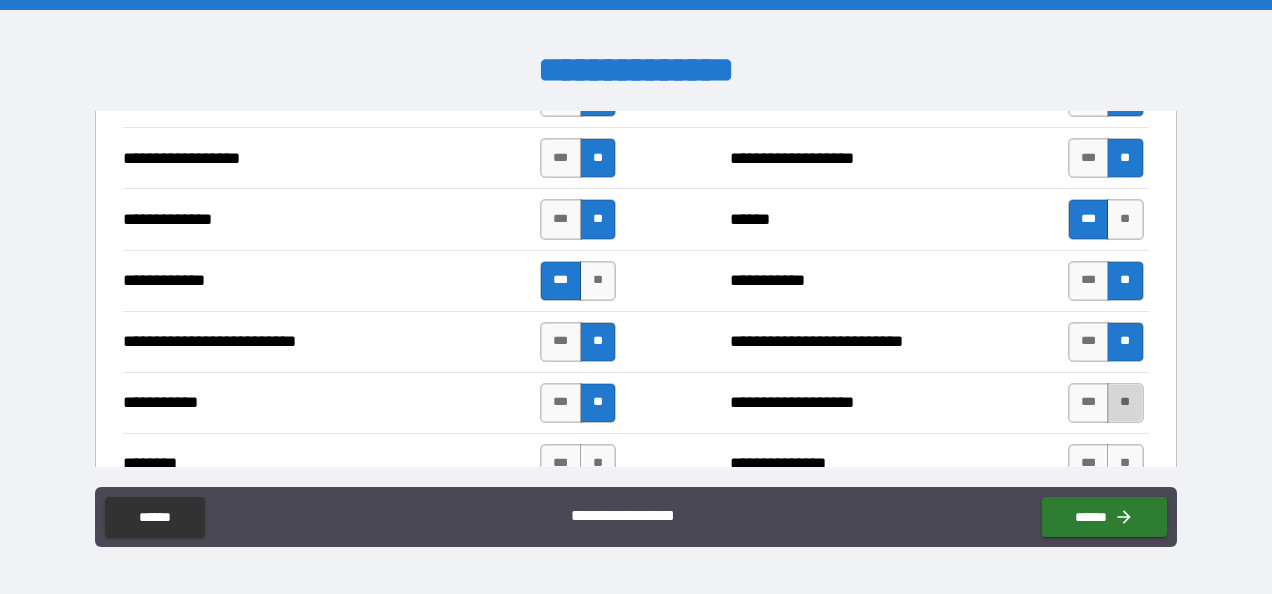 click on "**" at bounding box center (1125, 403) 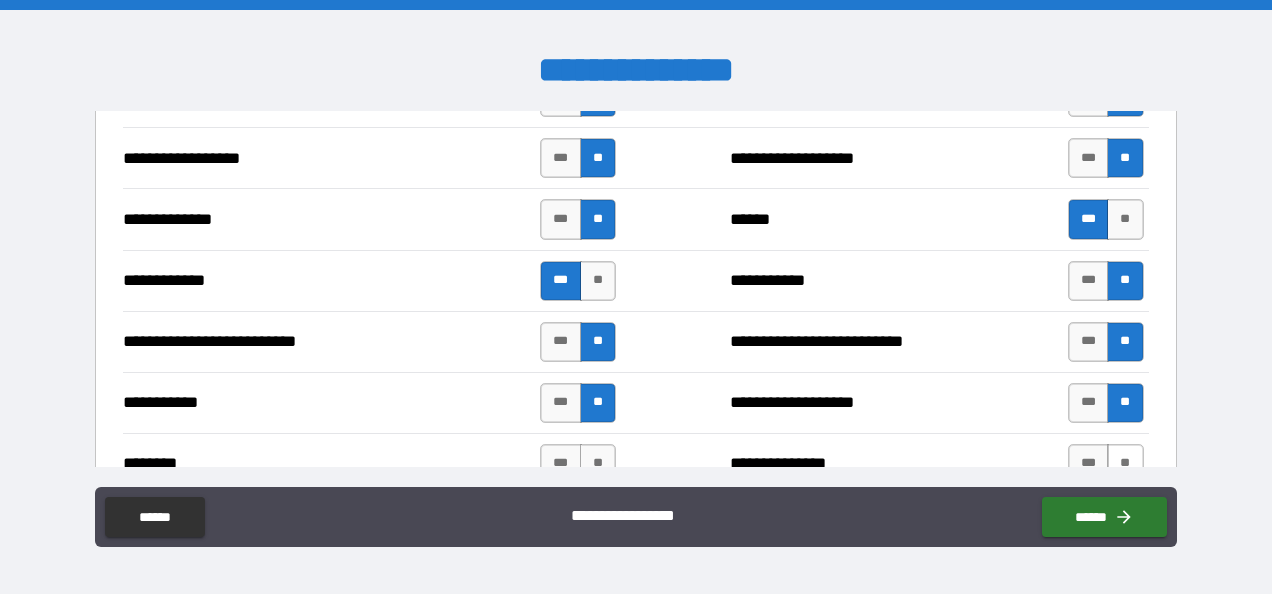 click on "**" at bounding box center [1125, 464] 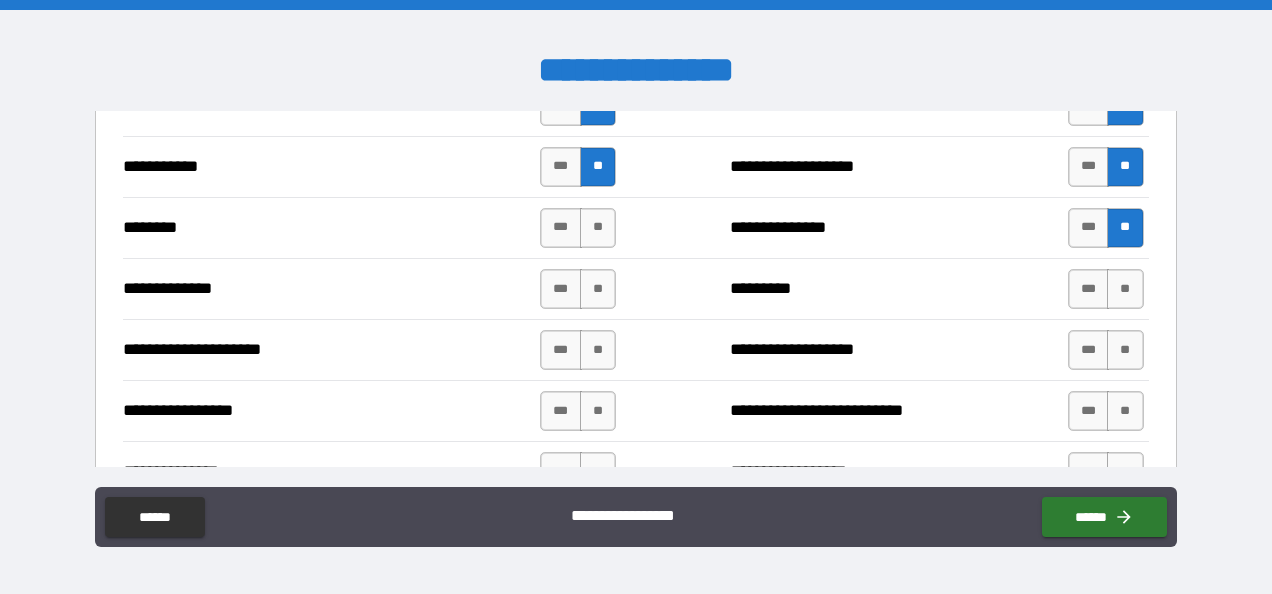 scroll, scrollTop: 2331, scrollLeft: 0, axis: vertical 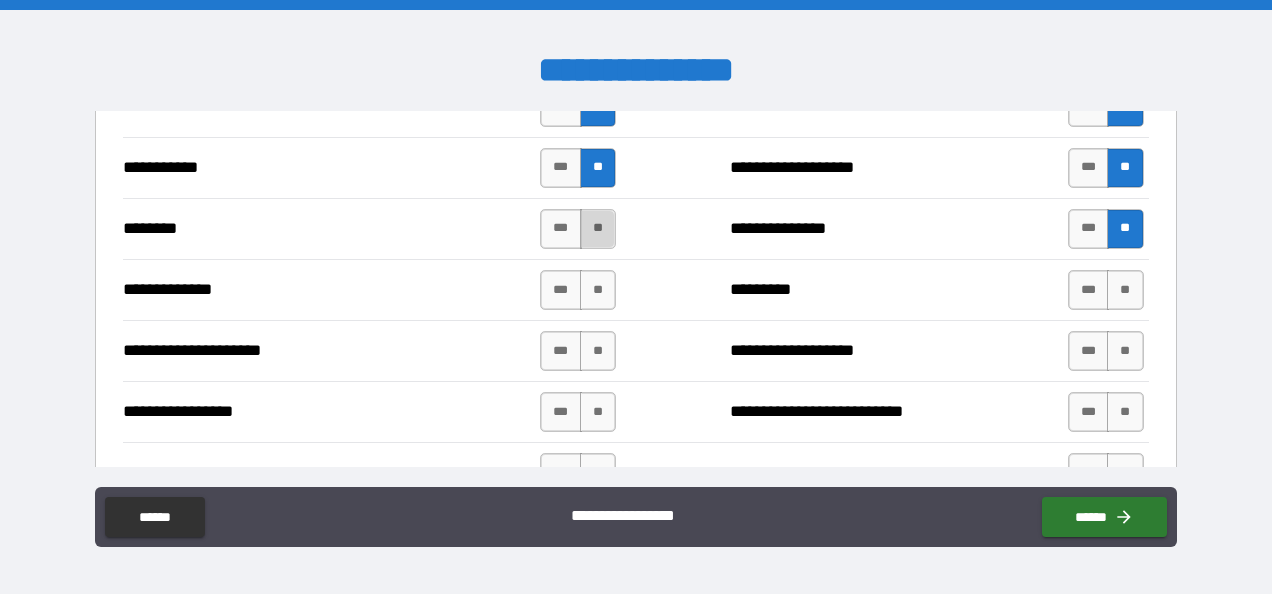 click on "**" at bounding box center (598, 229) 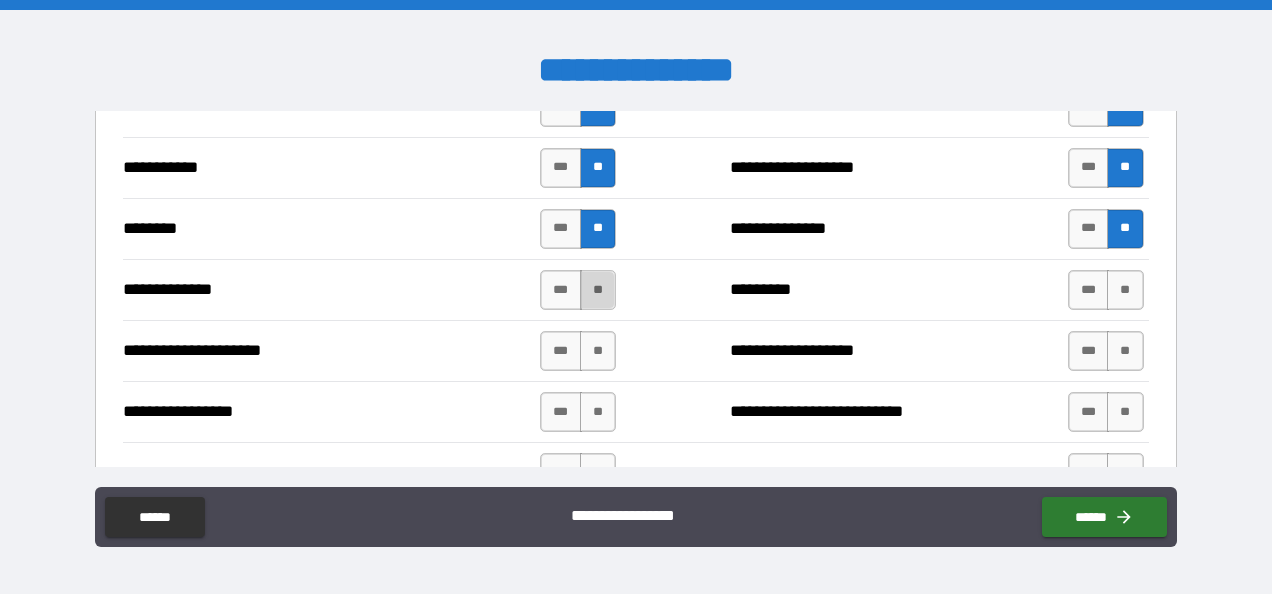 click on "**" at bounding box center [598, 290] 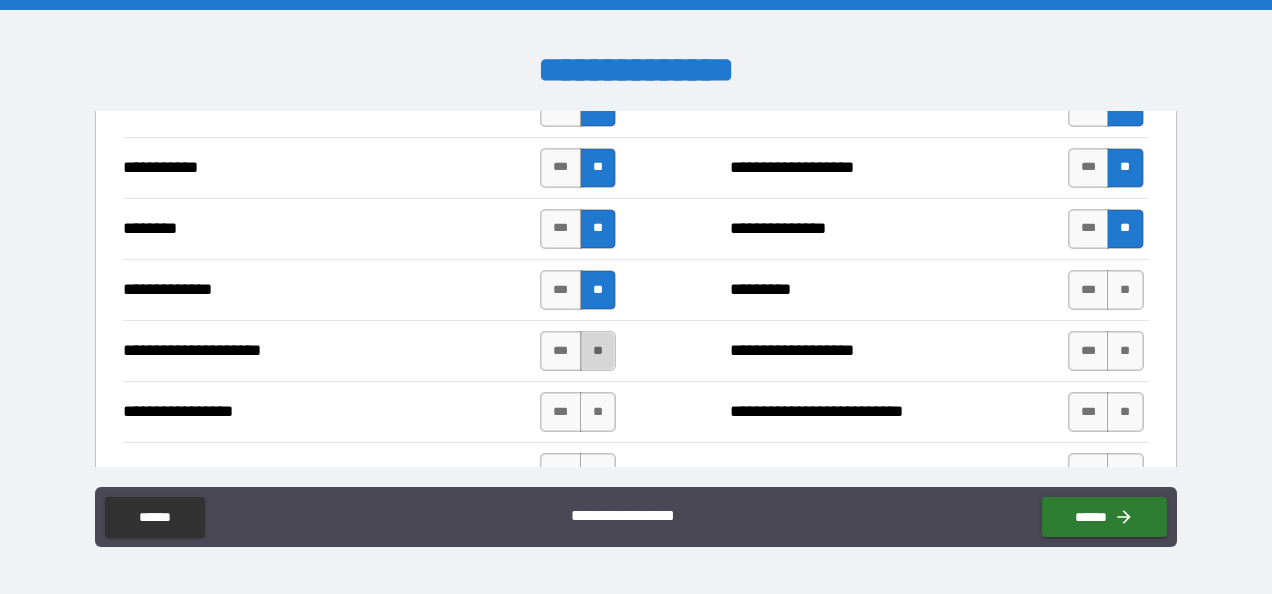 click on "**" at bounding box center [598, 351] 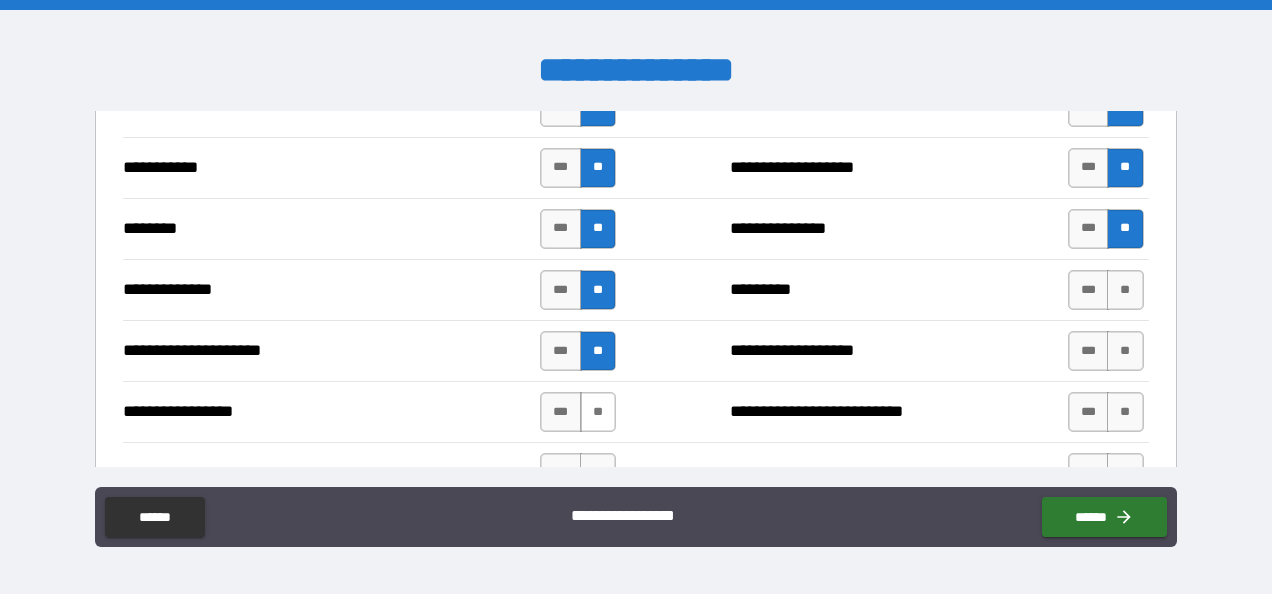 click on "**" at bounding box center (598, 412) 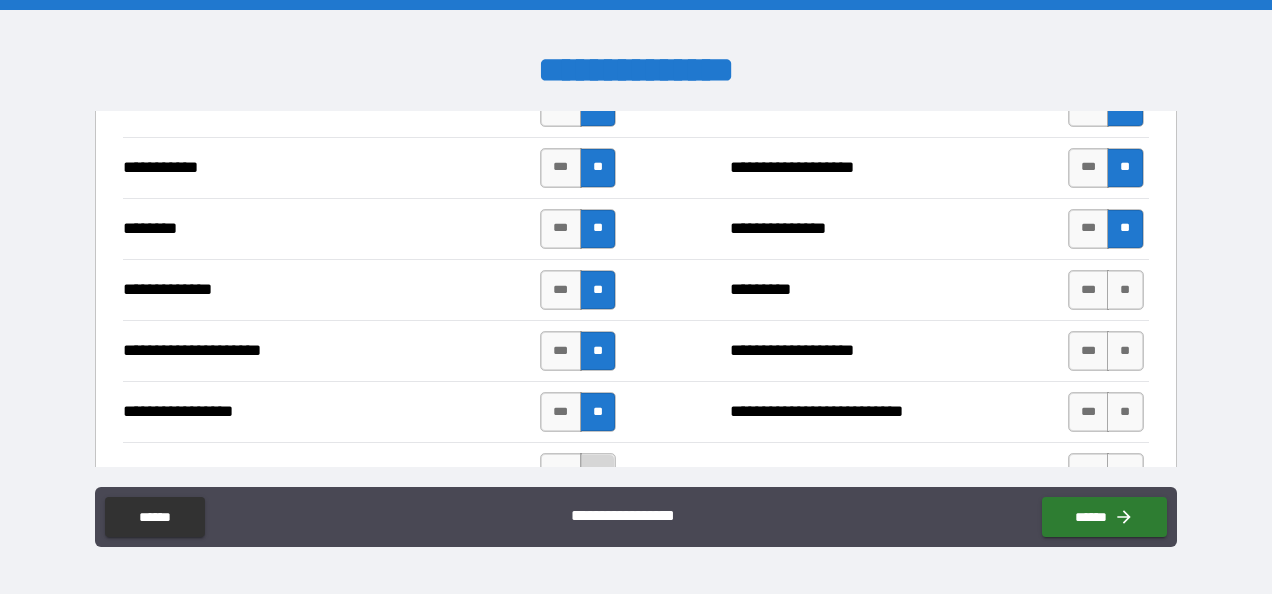 click on "**" at bounding box center (598, 473) 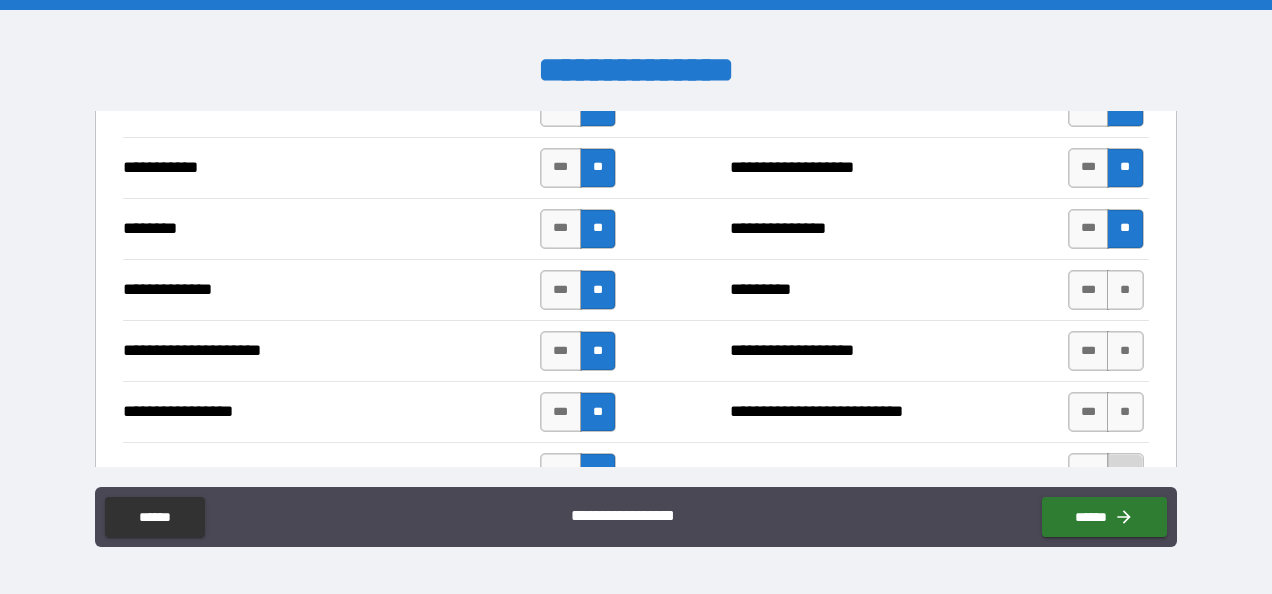 click on "**" at bounding box center [1125, 473] 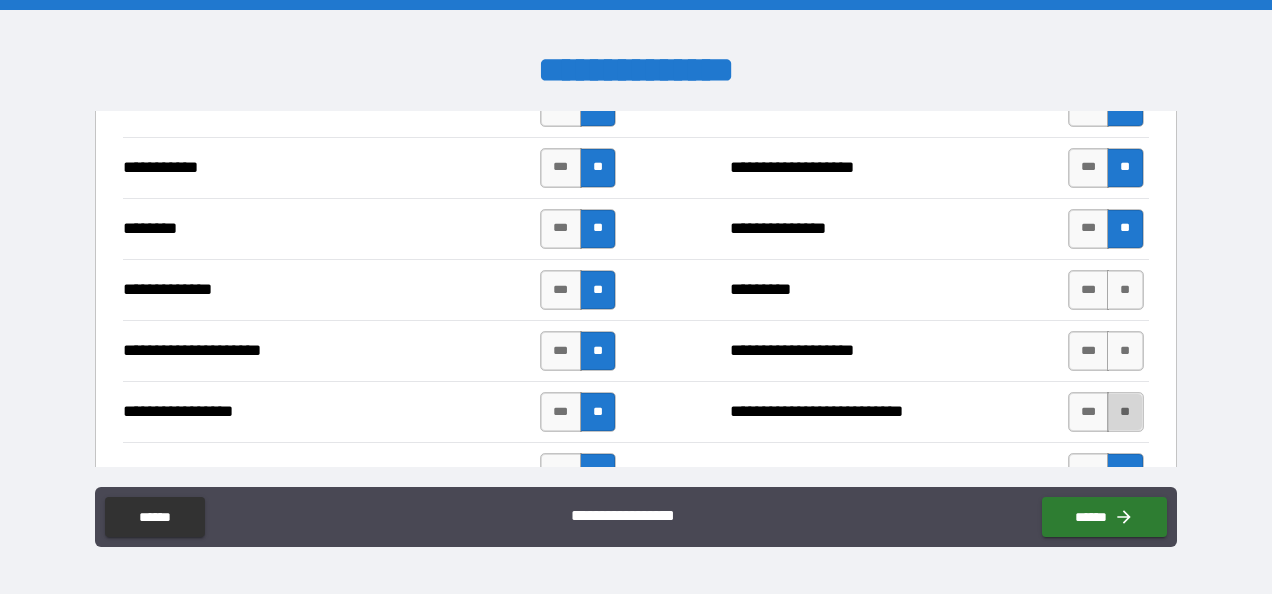 click on "**" at bounding box center (1125, 412) 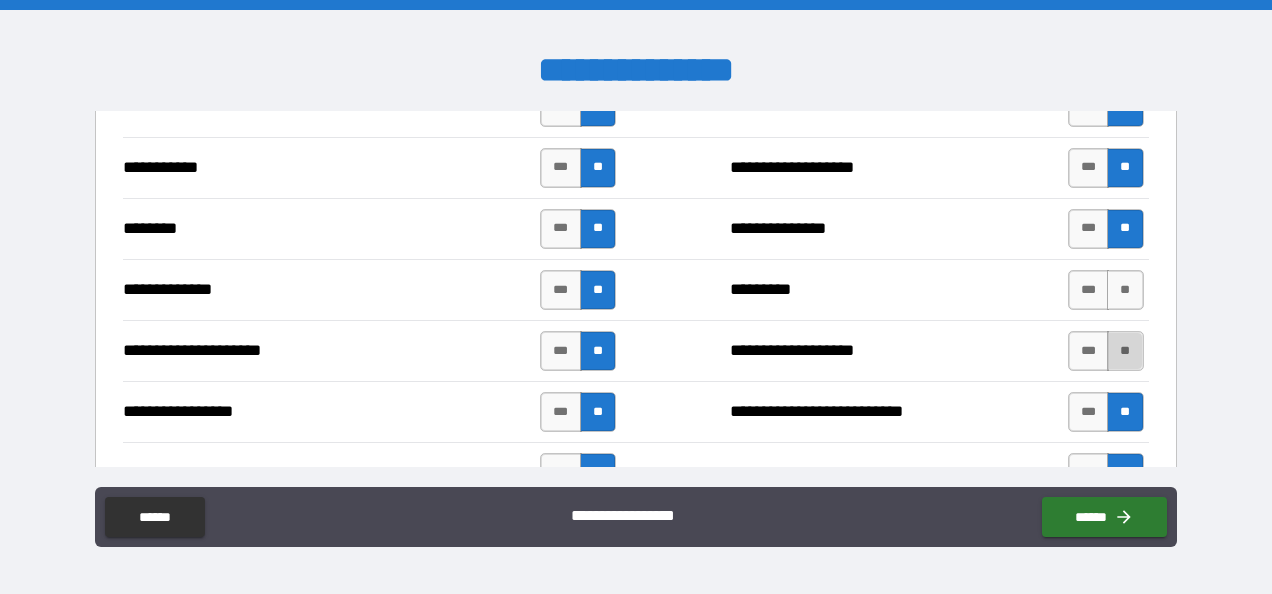 click on "**" at bounding box center [1125, 351] 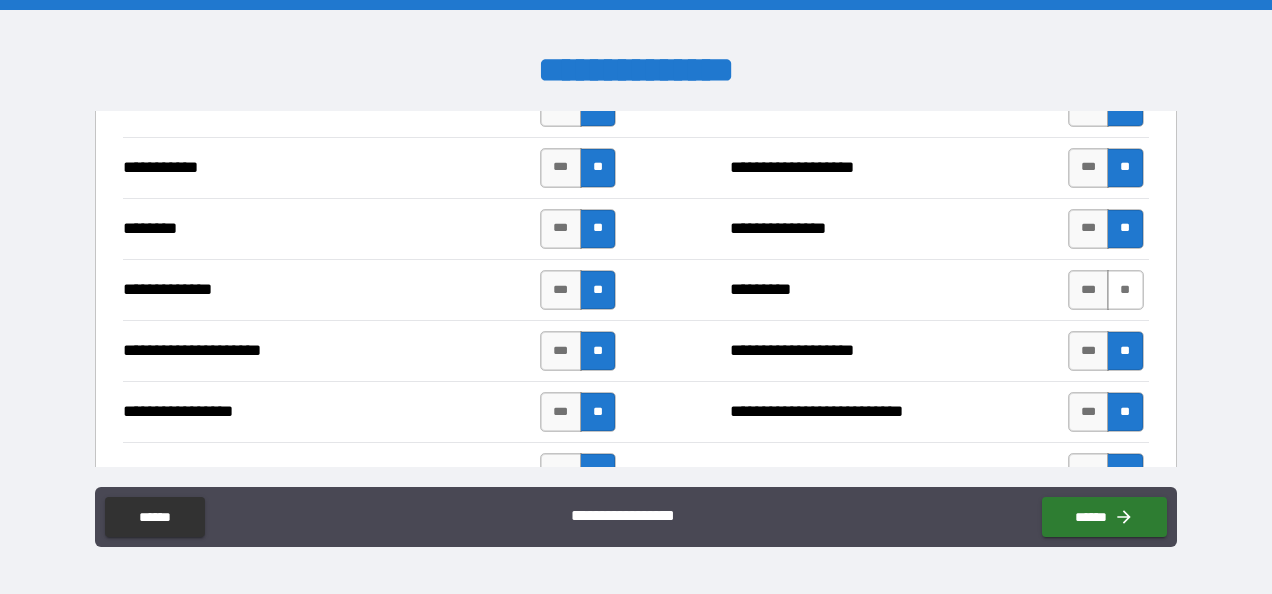 click on "**" at bounding box center [1125, 290] 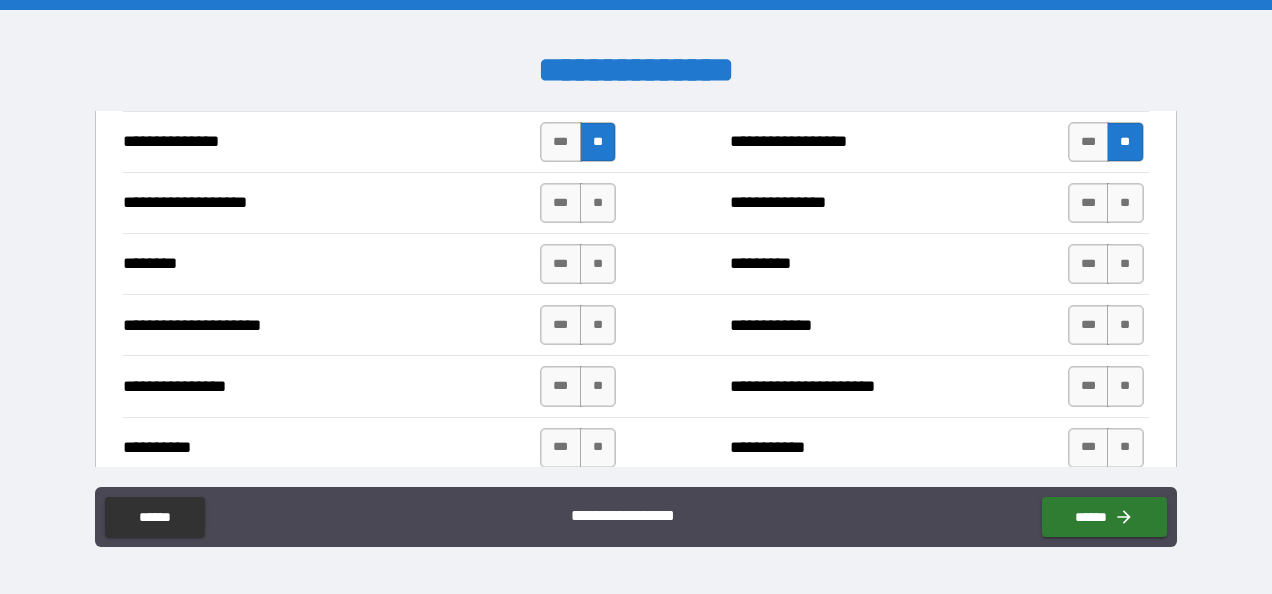 scroll, scrollTop: 2654, scrollLeft: 0, axis: vertical 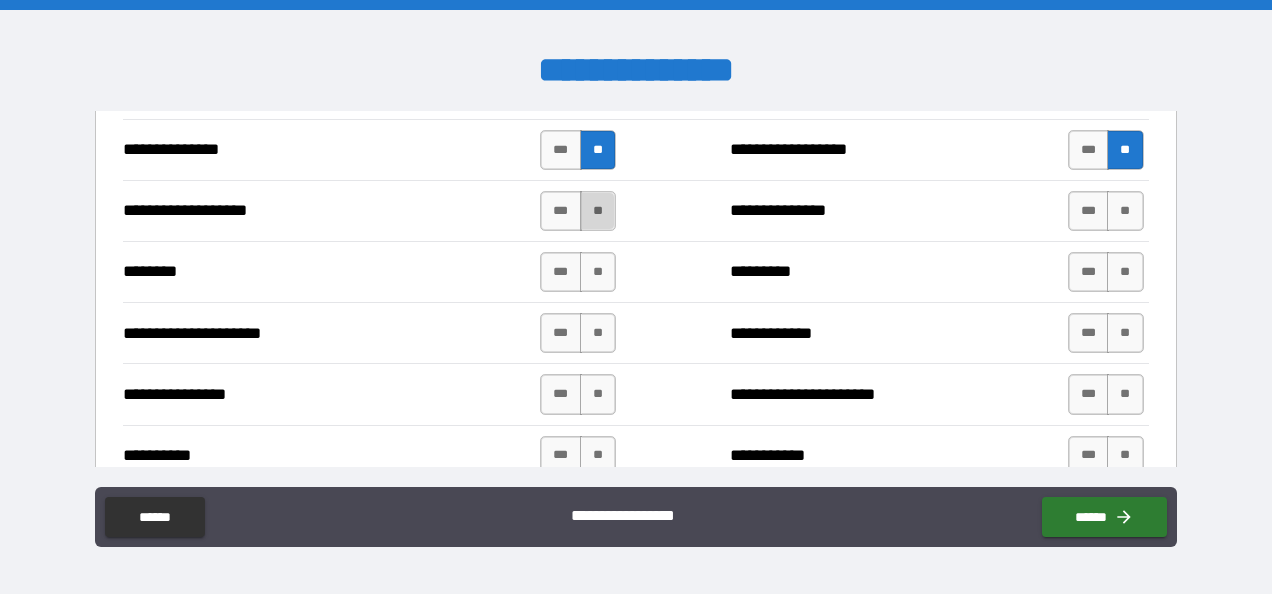 click on "**" at bounding box center [598, 211] 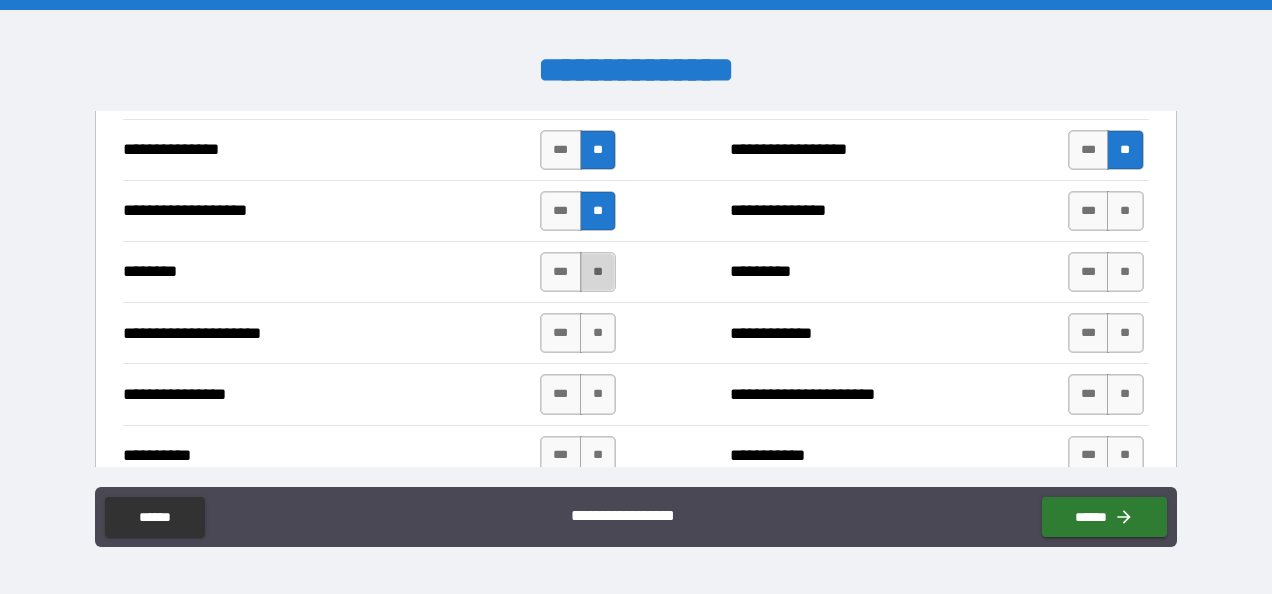 click on "**" at bounding box center [598, 272] 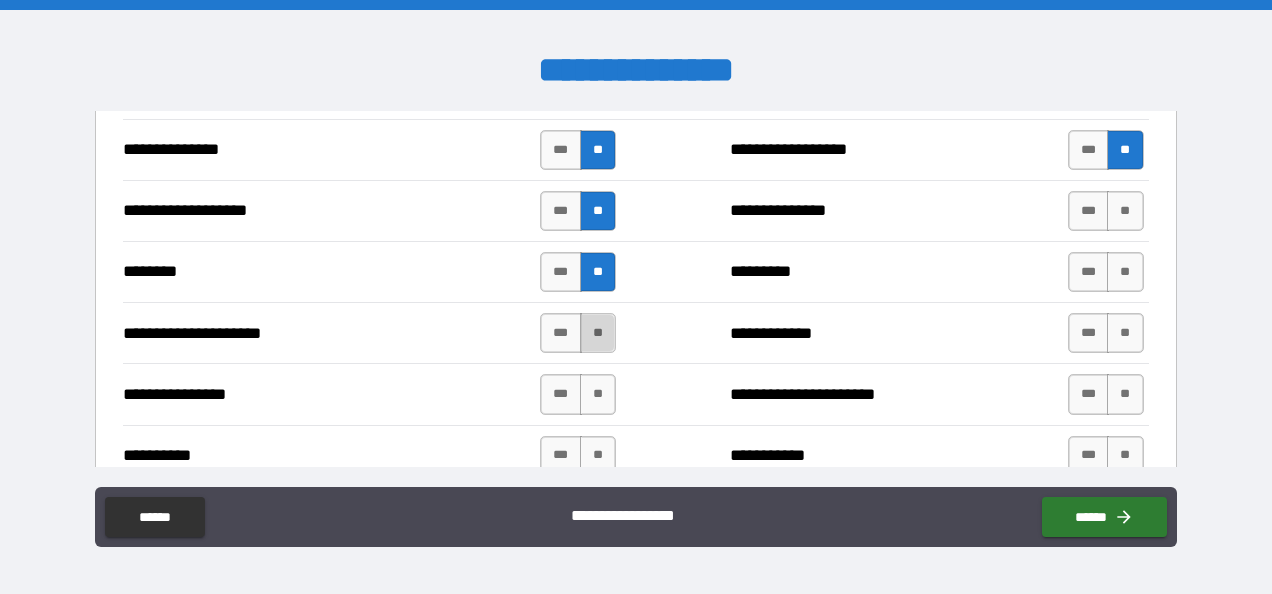 click on "**" at bounding box center (598, 333) 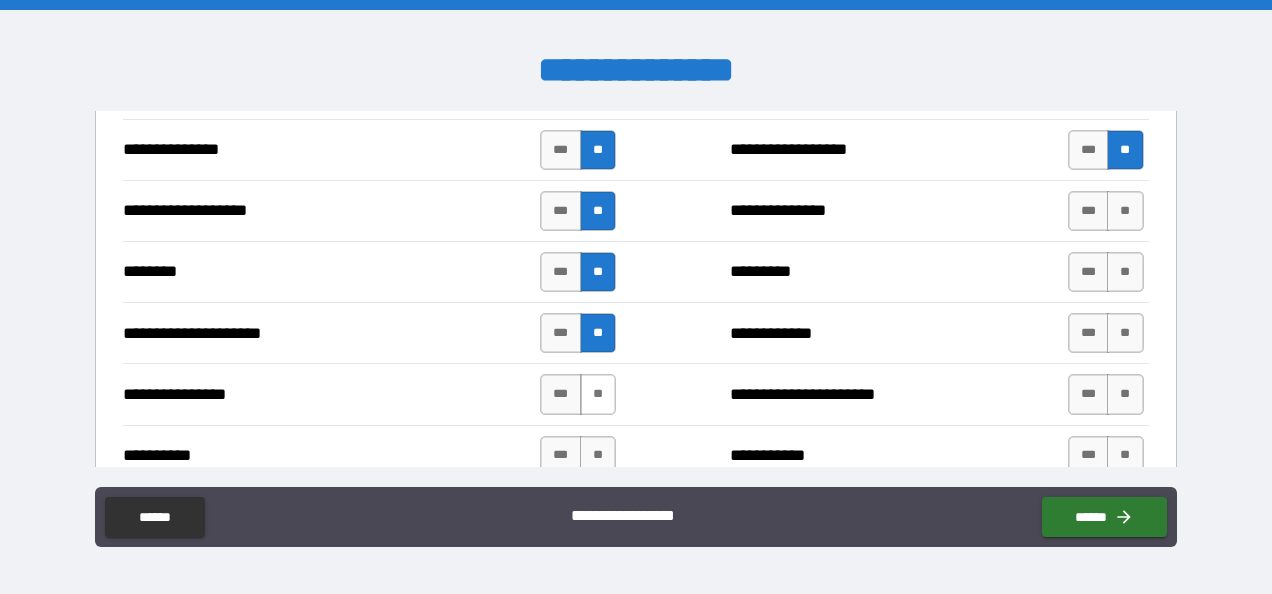 click on "**" at bounding box center (598, 394) 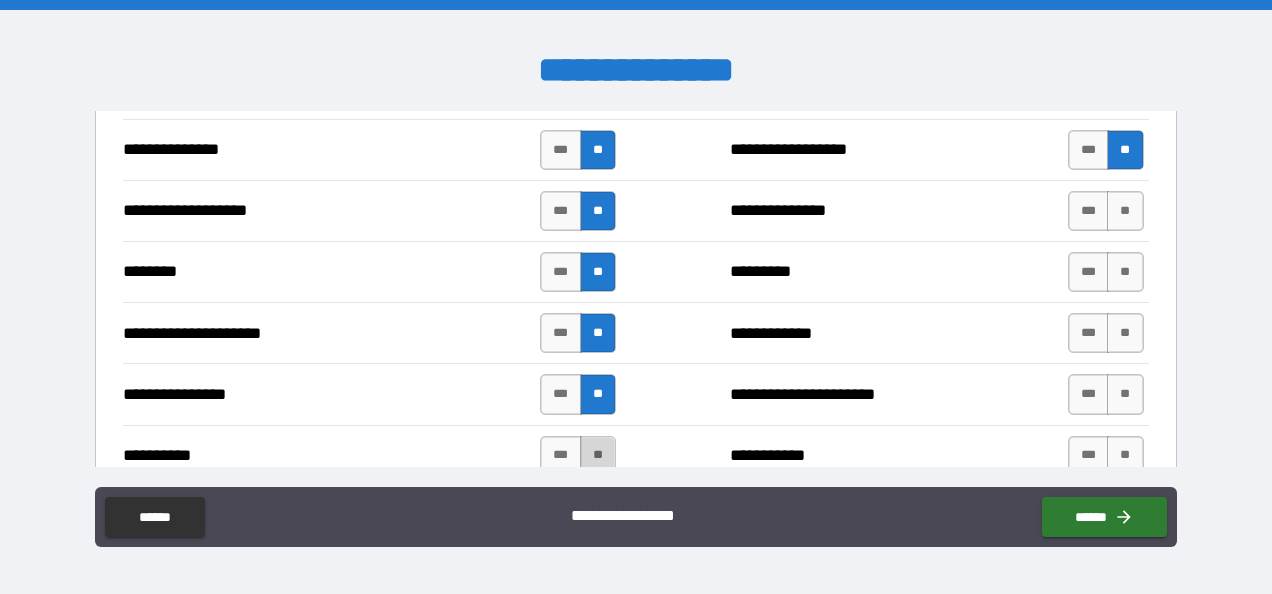 click on "**" at bounding box center (598, 456) 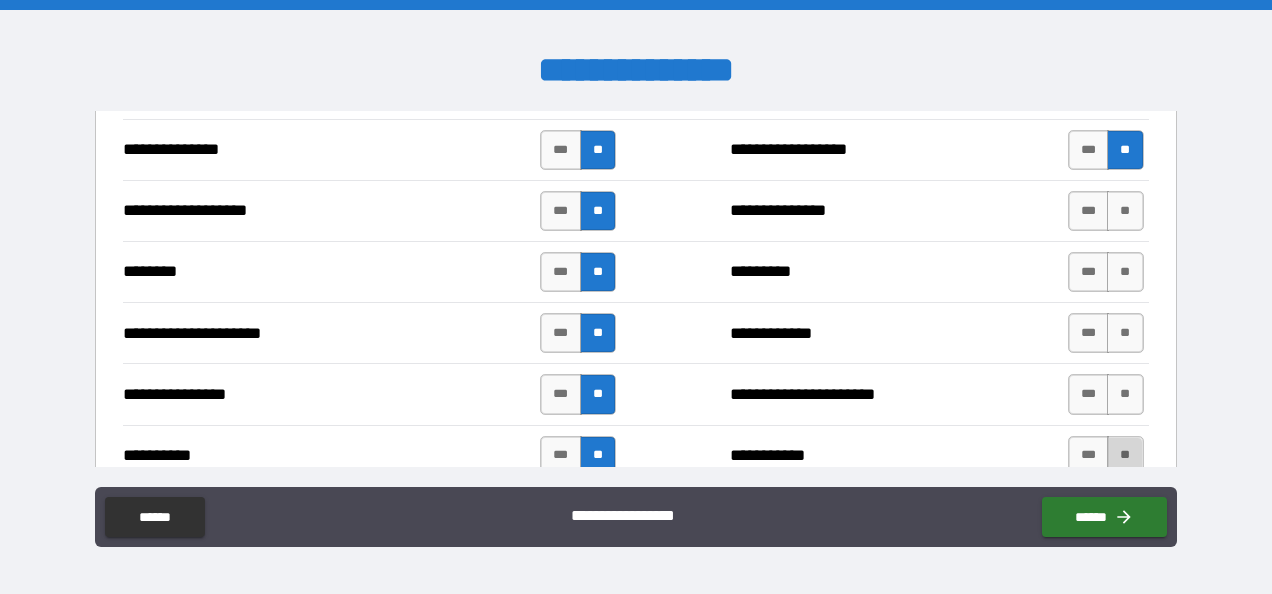 click on "**" at bounding box center (1125, 456) 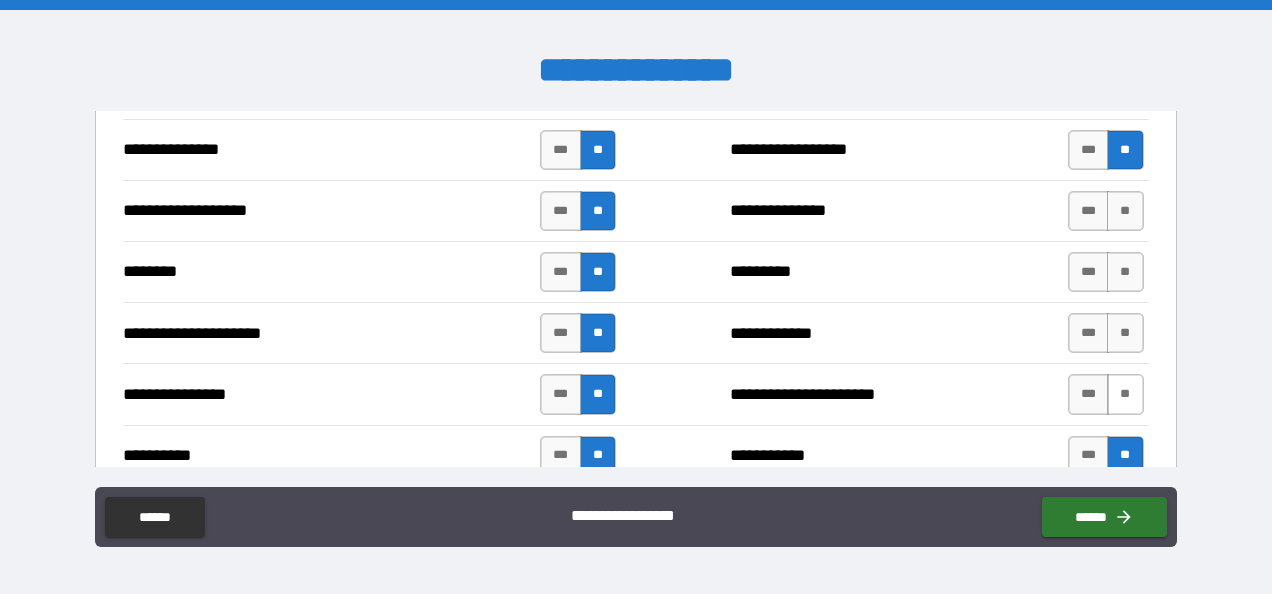 click on "**" at bounding box center (1125, 394) 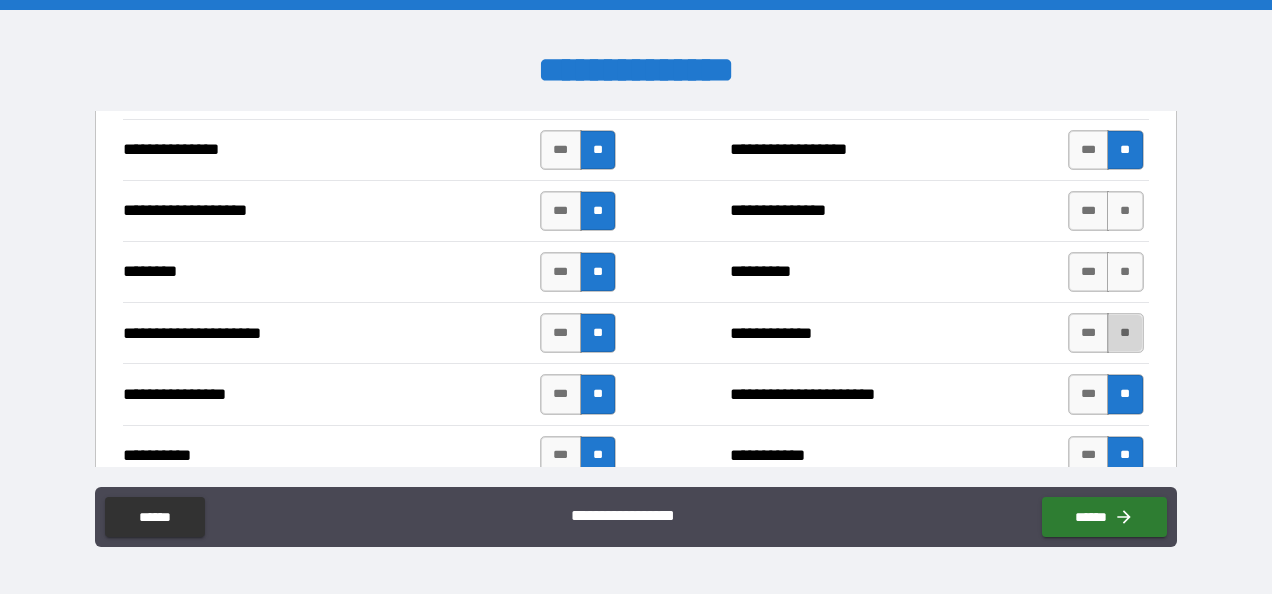click on "**" at bounding box center [1125, 333] 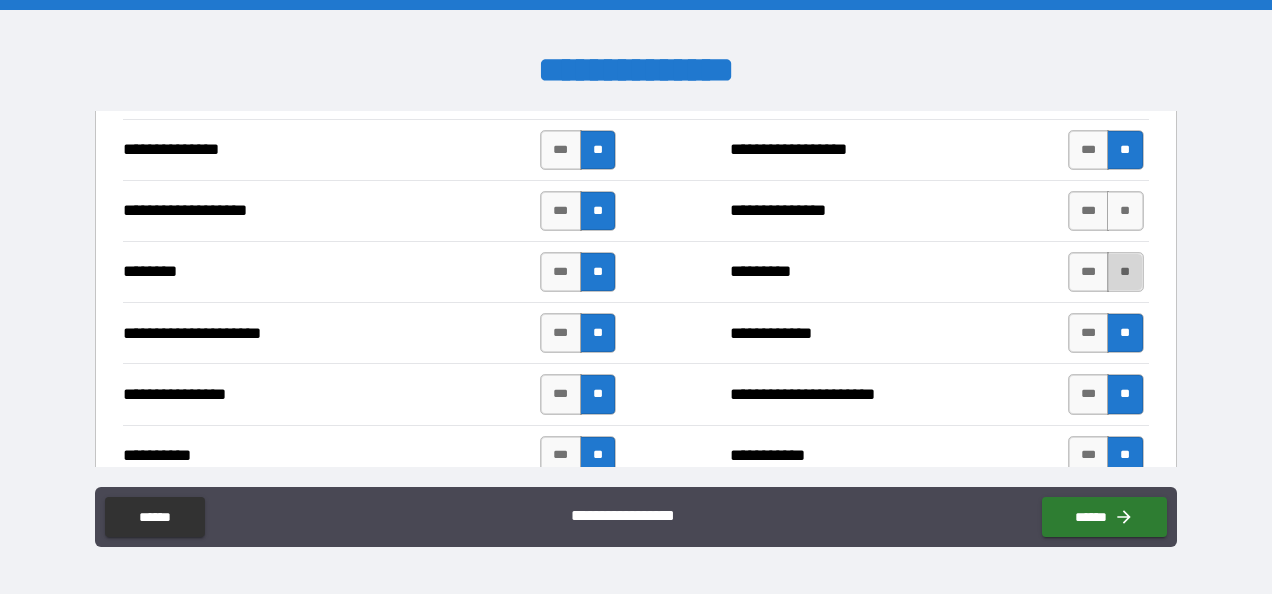 click on "**" at bounding box center (1125, 272) 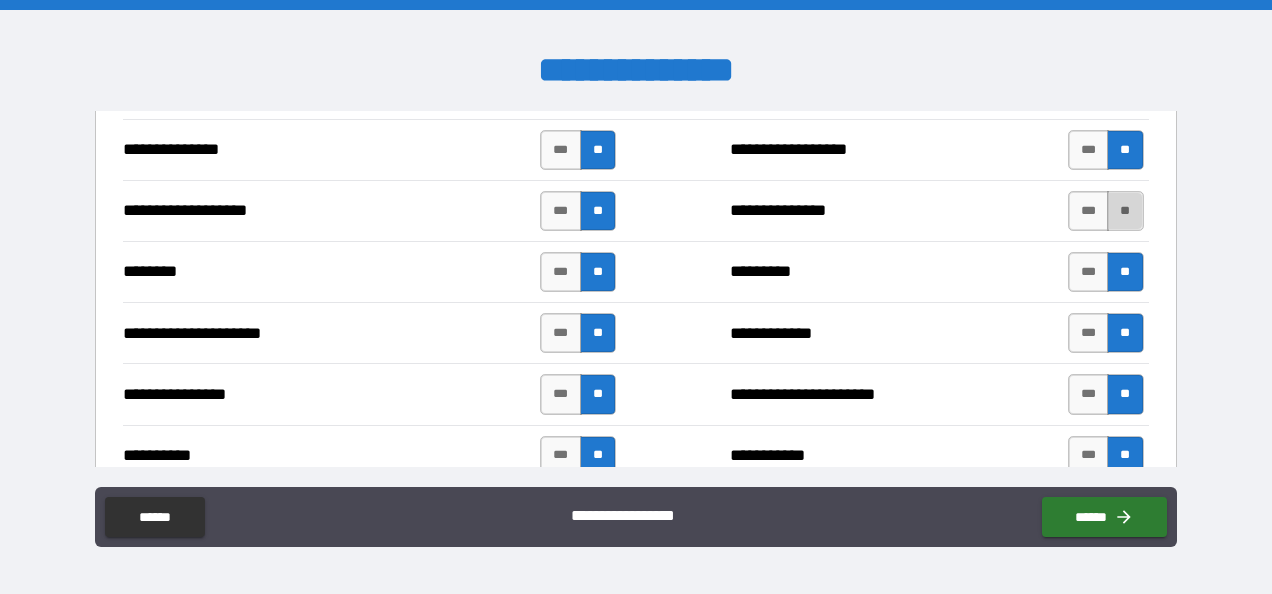 click on "**" at bounding box center [1125, 211] 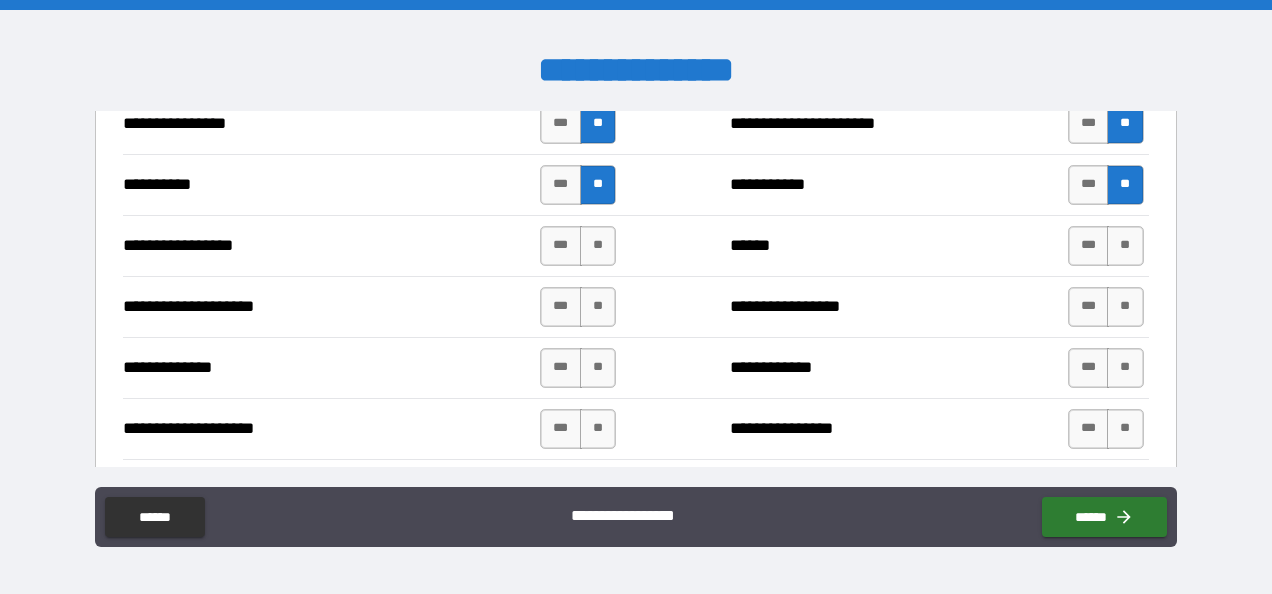scroll, scrollTop: 2926, scrollLeft: 0, axis: vertical 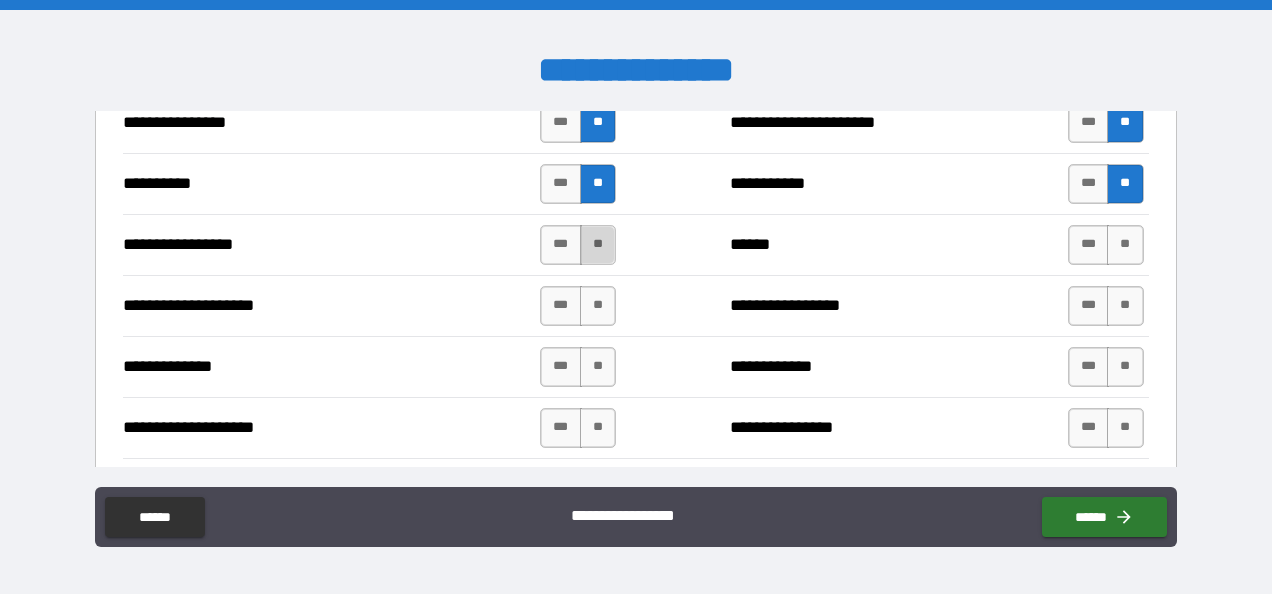 click on "**" at bounding box center (598, 245) 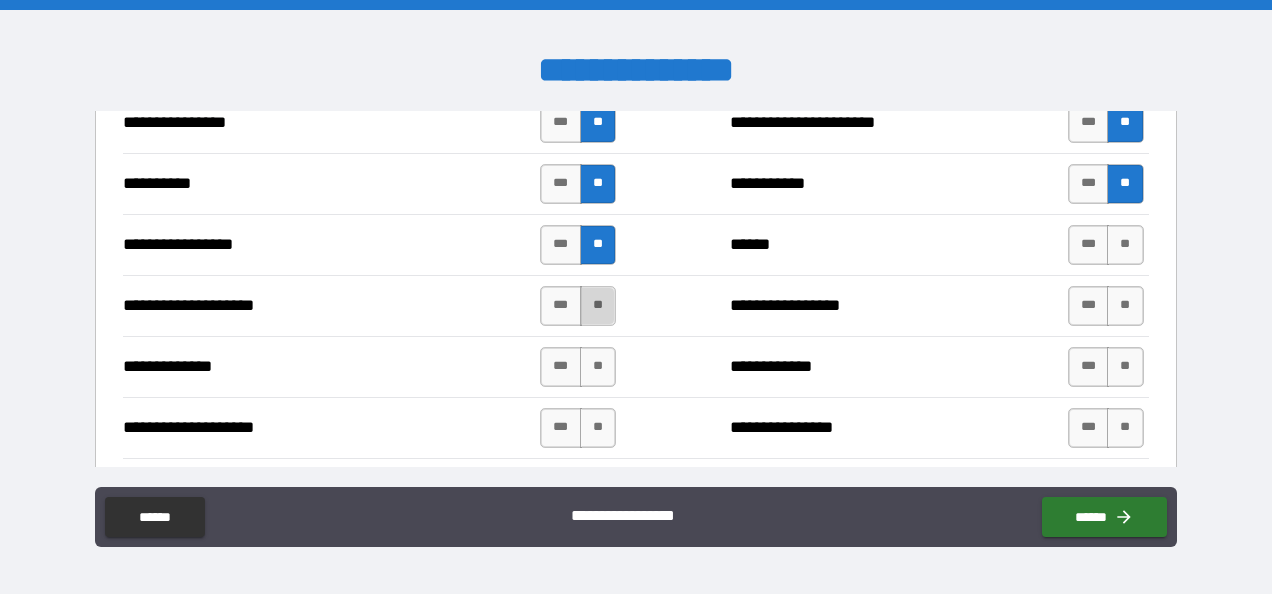 click on "**" at bounding box center [598, 306] 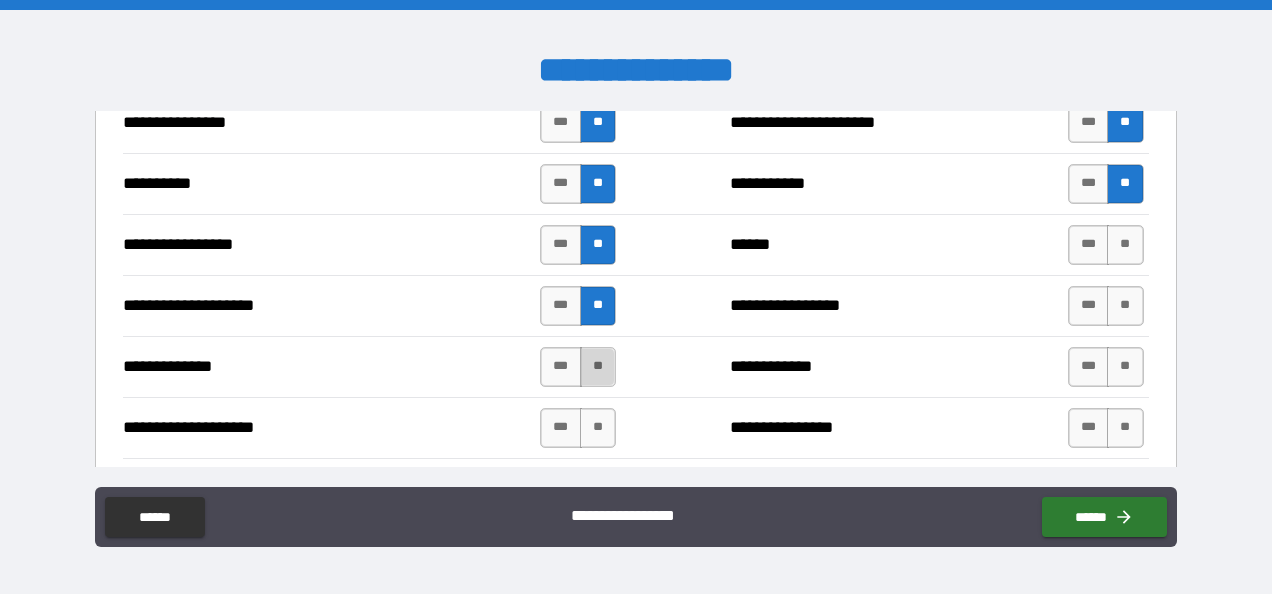 click on "**" at bounding box center [598, 367] 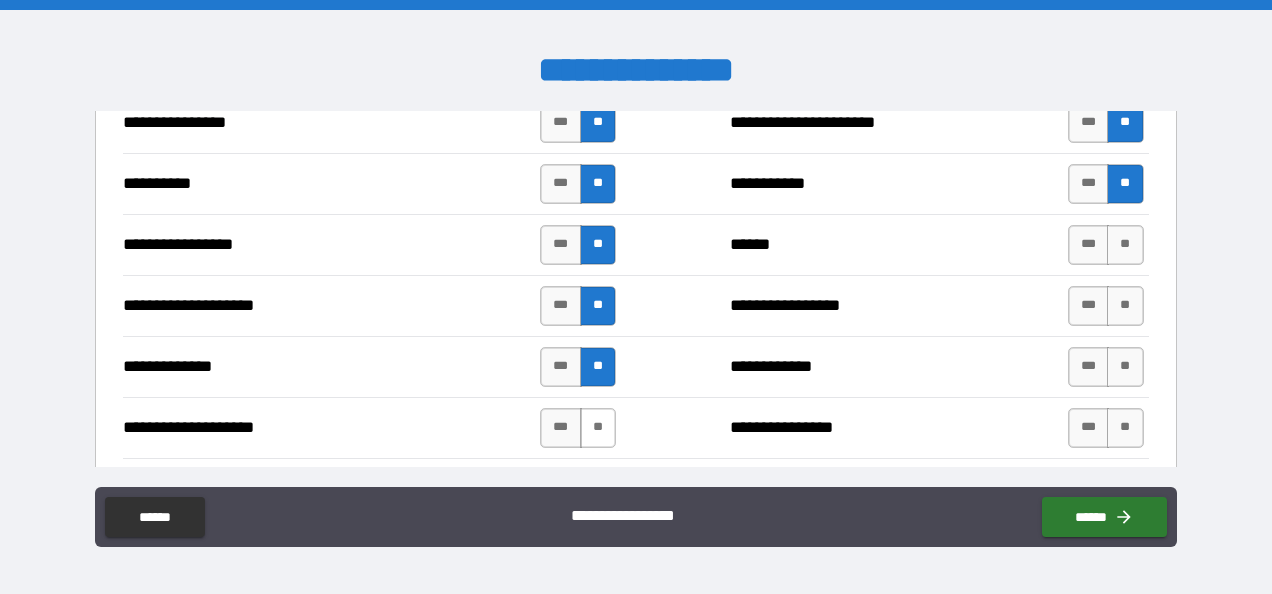 click on "**" at bounding box center (598, 428) 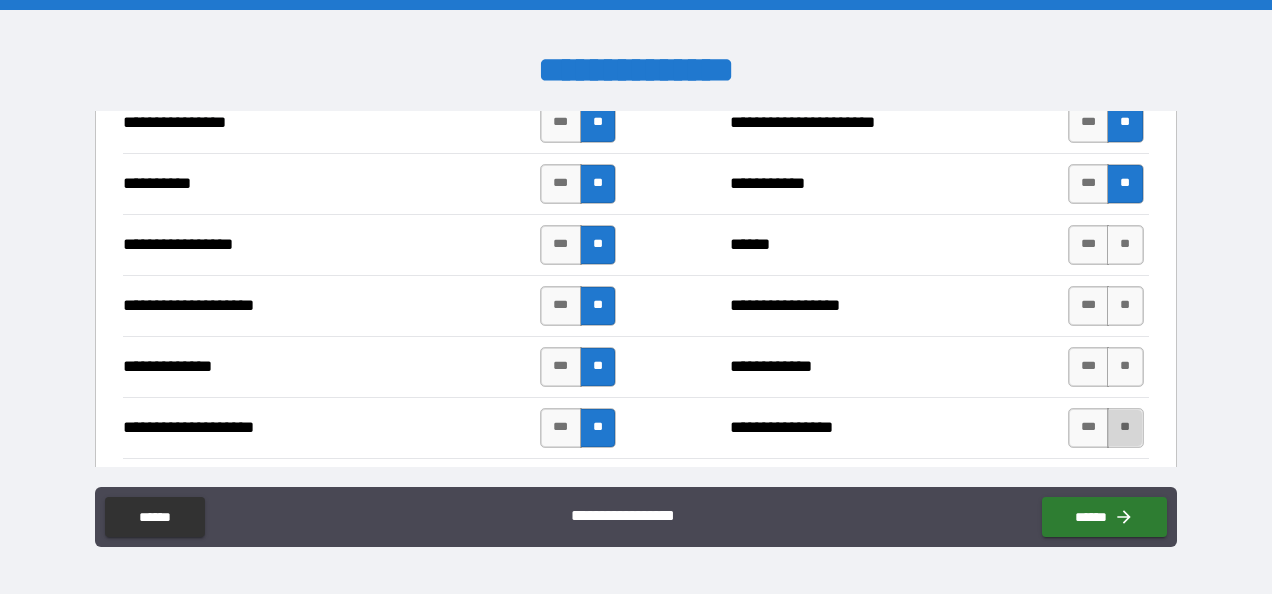 click on "**" at bounding box center [1125, 428] 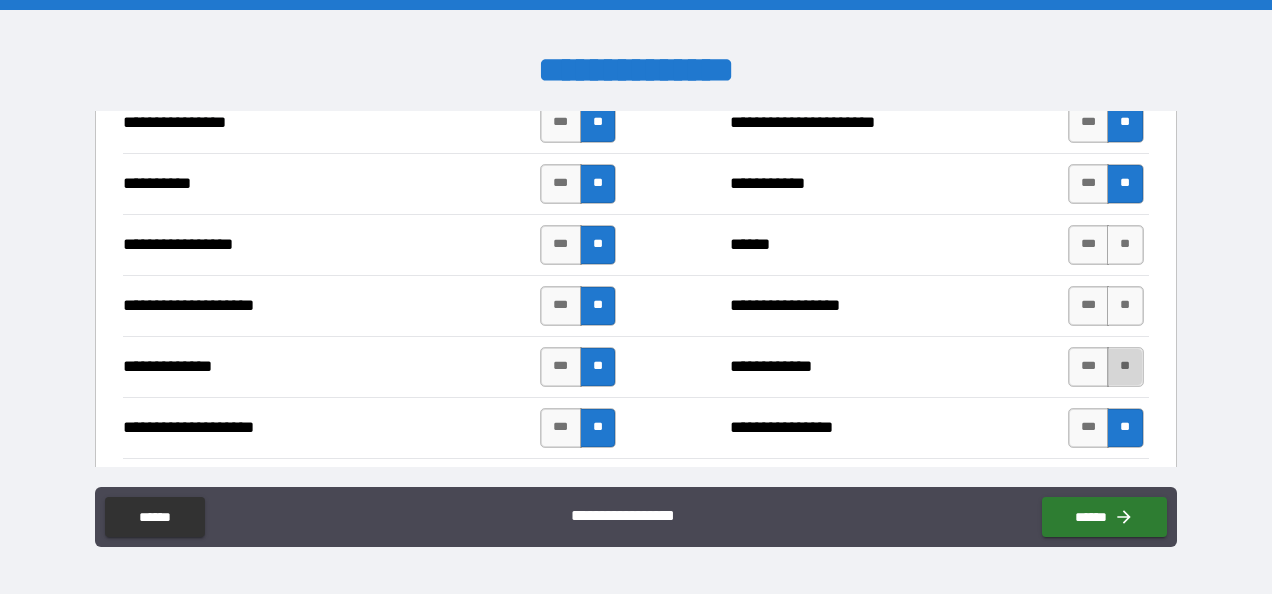 click on "**" at bounding box center [1125, 367] 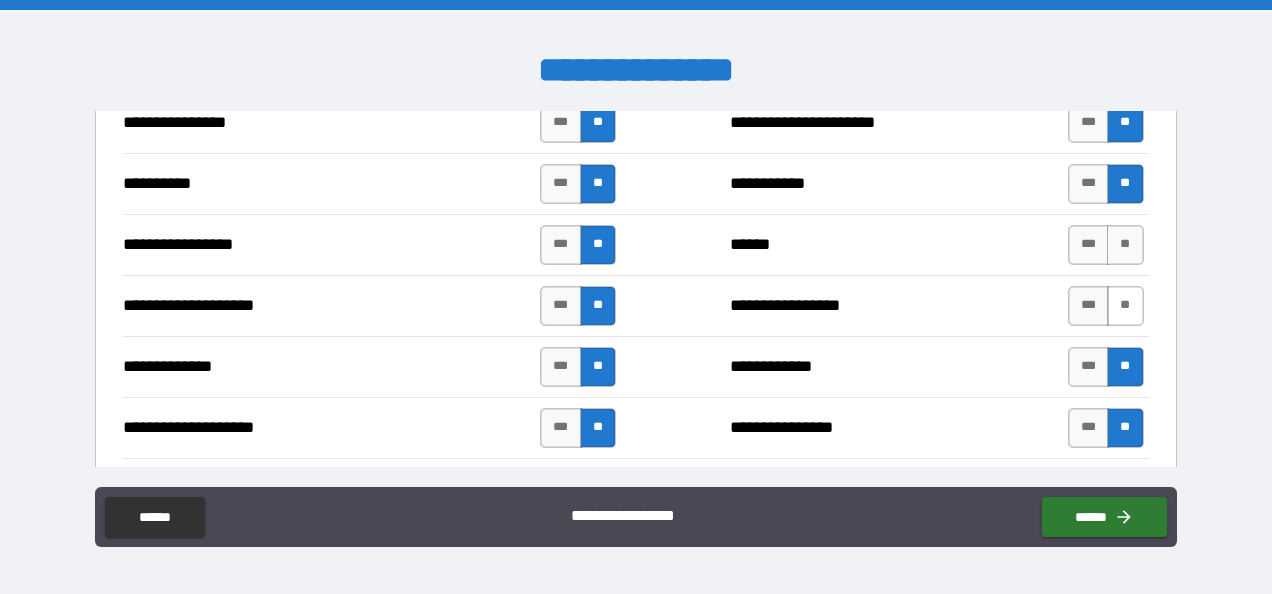 click on "**" at bounding box center [1125, 306] 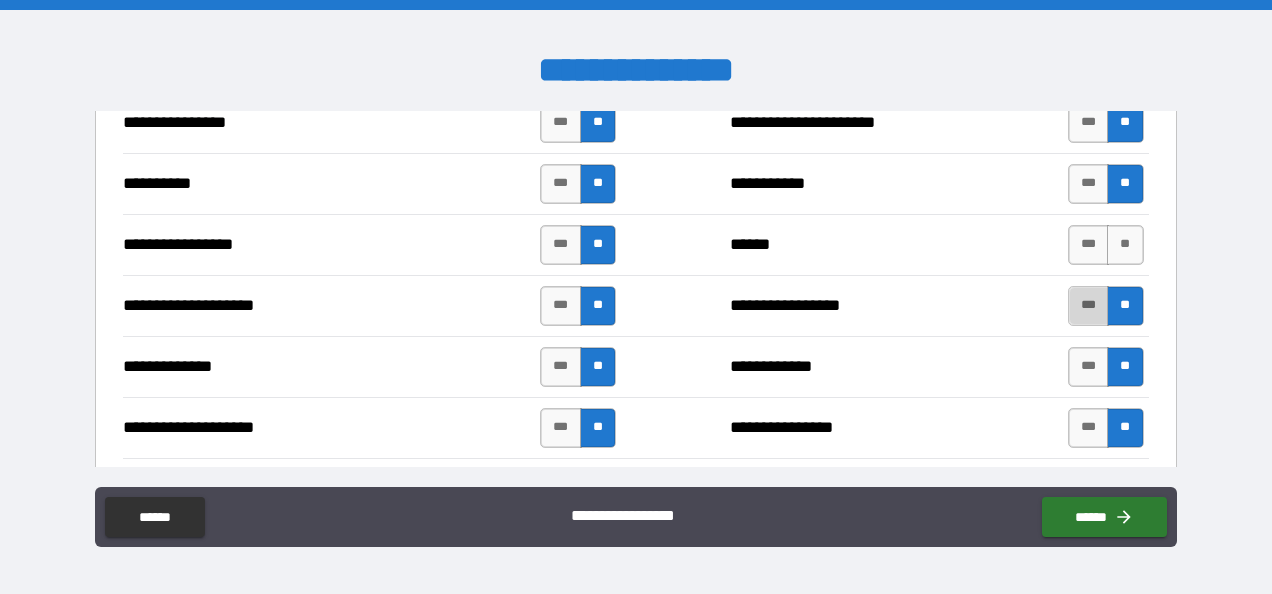 click on "***" at bounding box center (1089, 306) 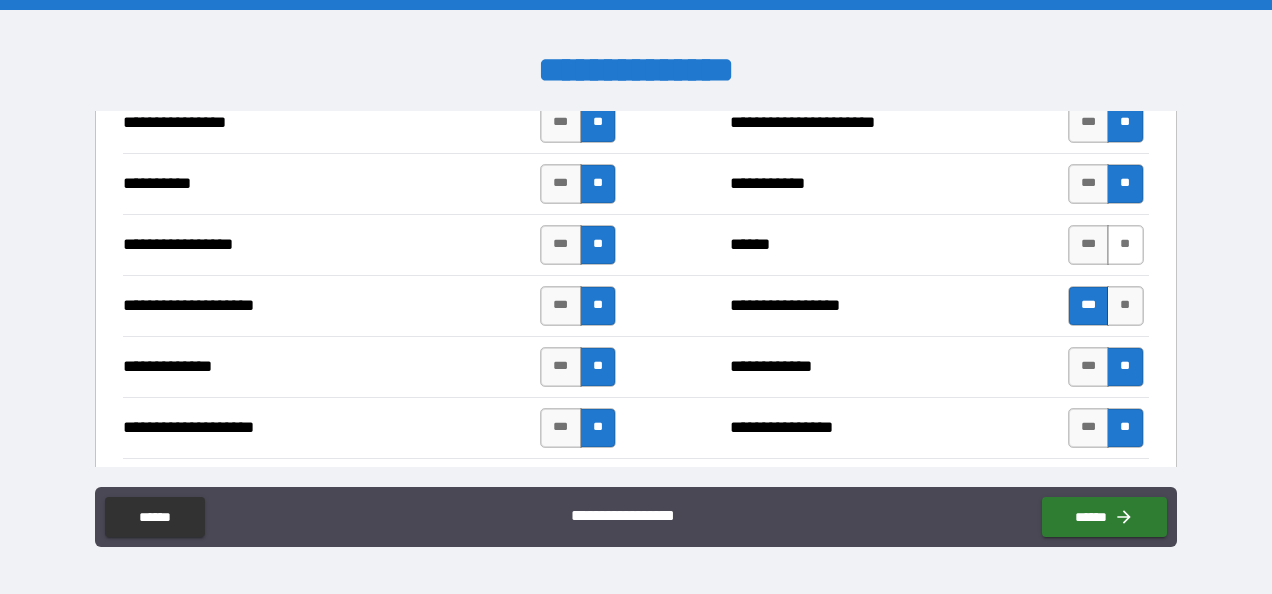 click on "**" at bounding box center (1125, 245) 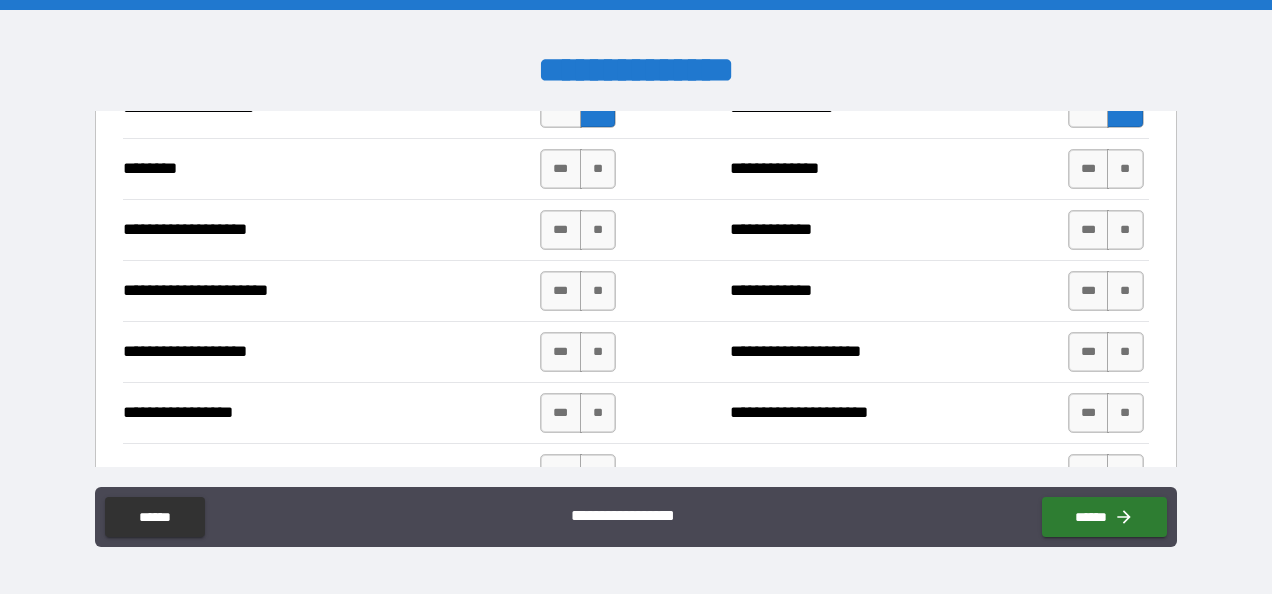 scroll, scrollTop: 3248, scrollLeft: 0, axis: vertical 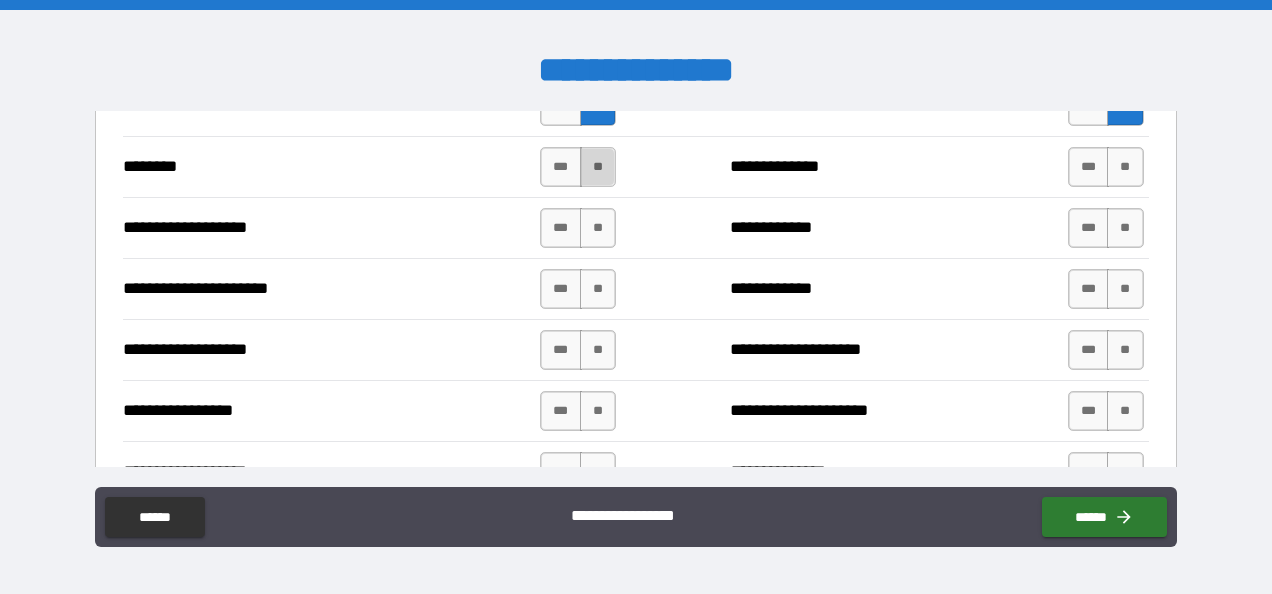 click on "**" at bounding box center [598, 167] 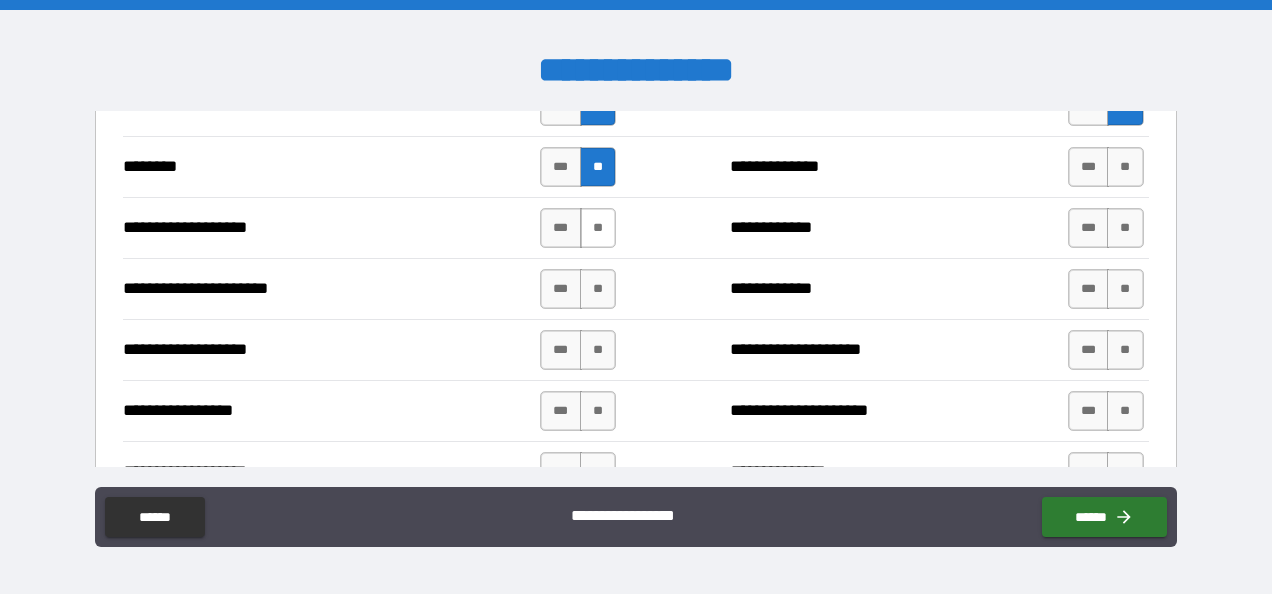 click on "**" at bounding box center (598, 228) 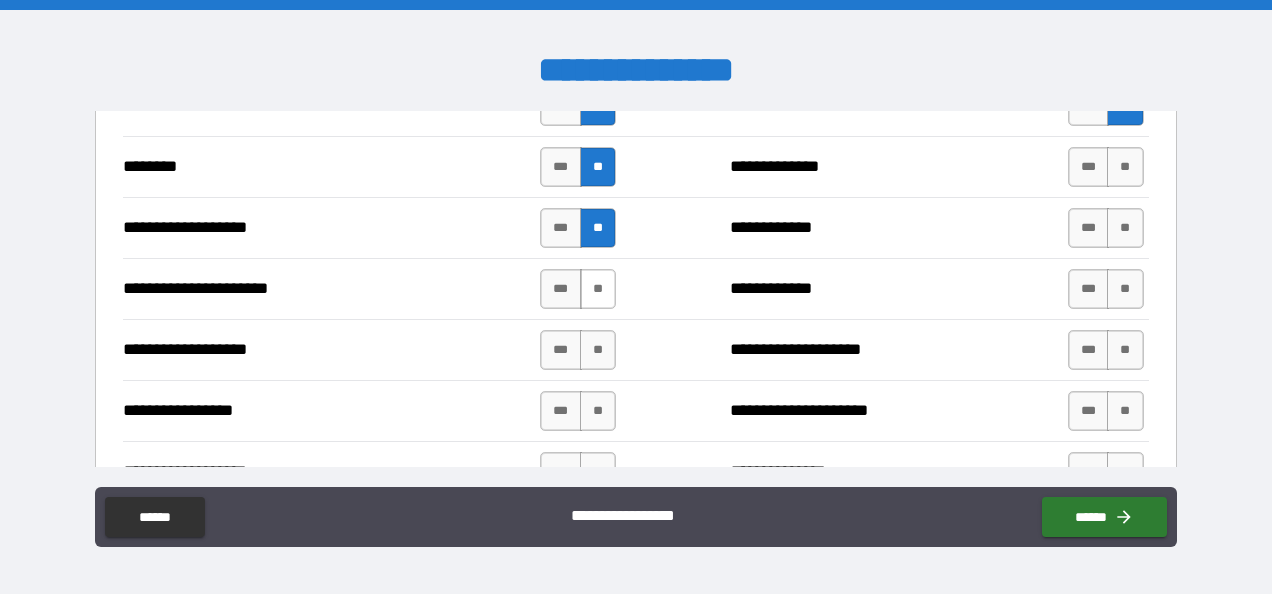 click on "**" at bounding box center (598, 289) 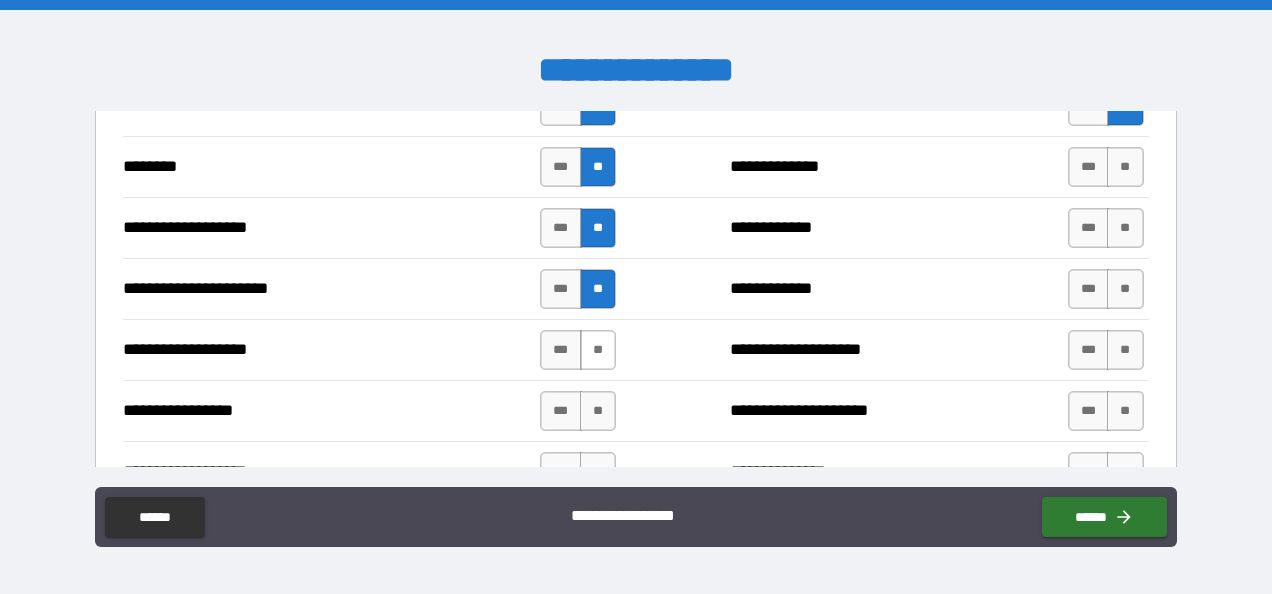 click on "**" at bounding box center [598, 350] 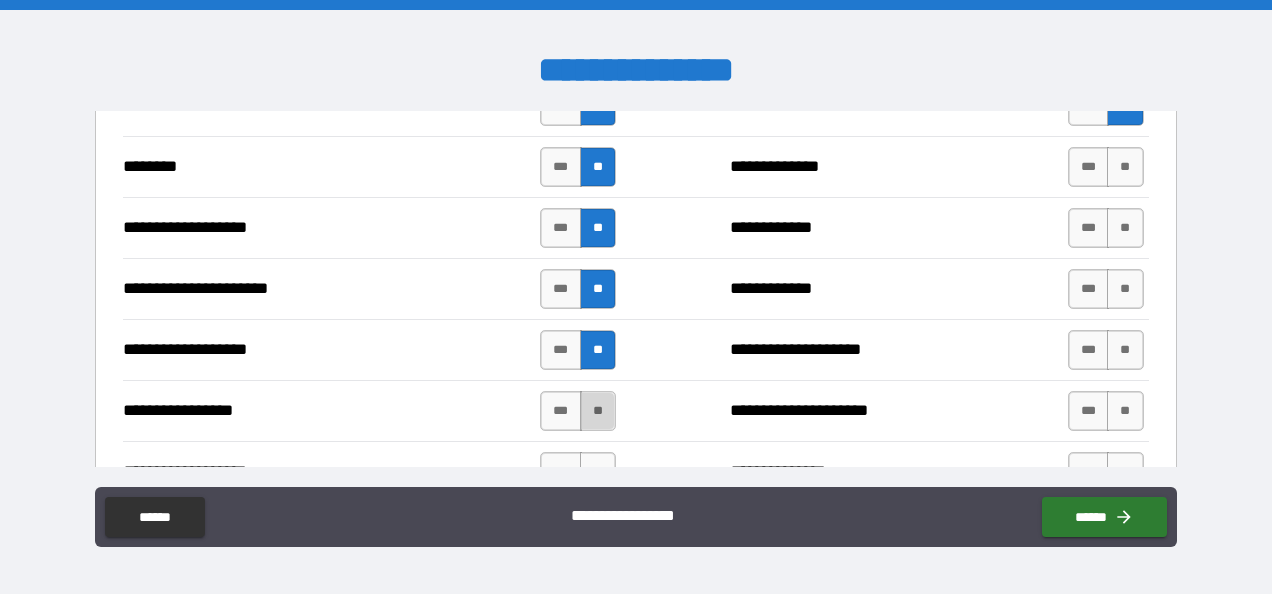 click on "**" at bounding box center (598, 411) 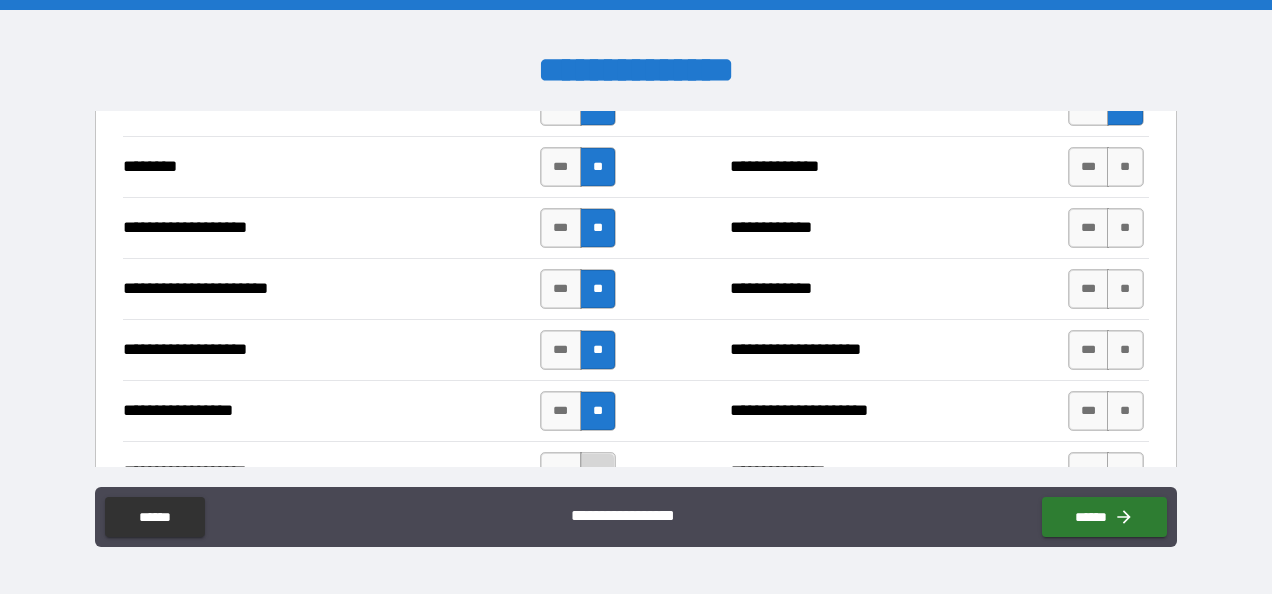 click on "**" at bounding box center (598, 472) 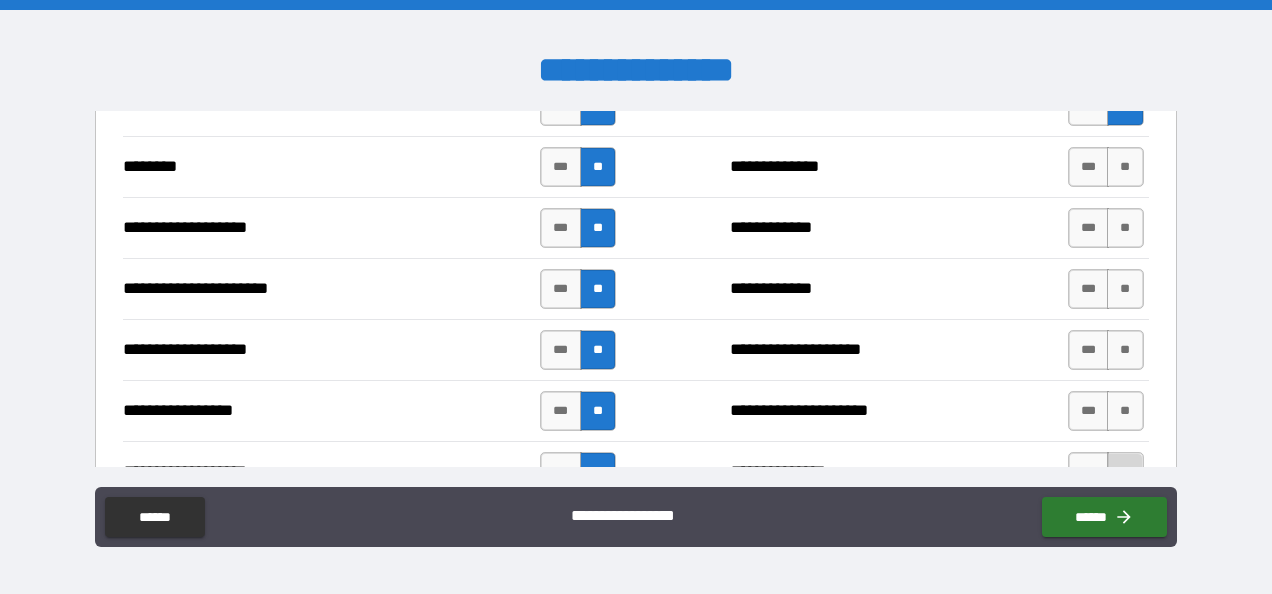 click on "**" at bounding box center (1125, 472) 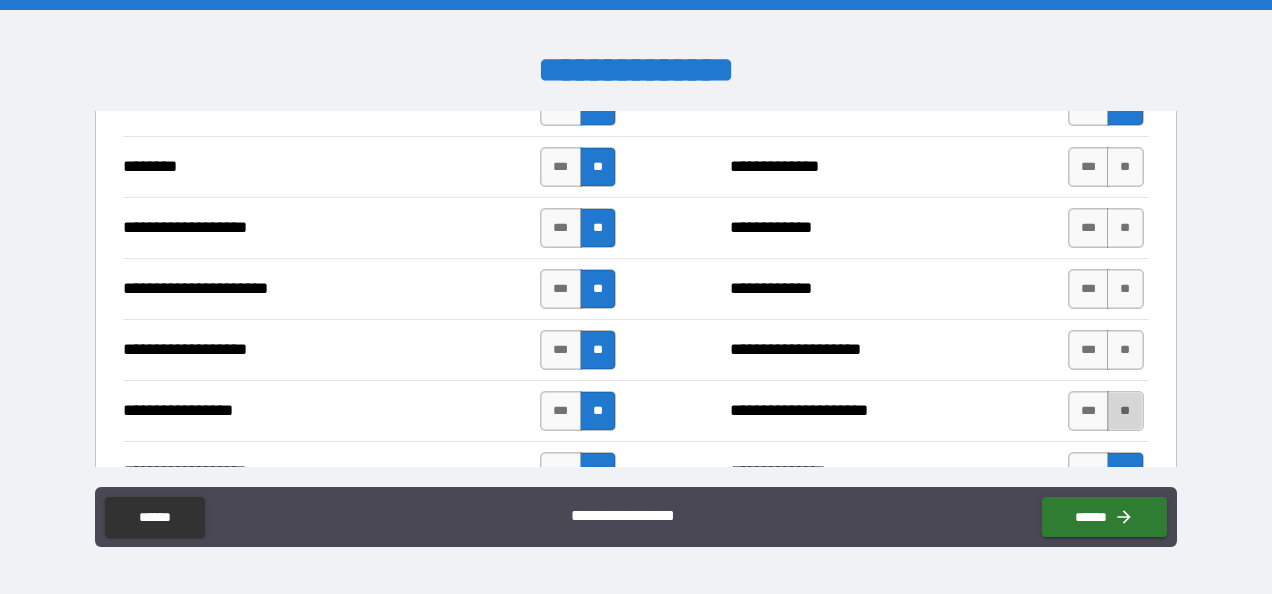 click on "**" at bounding box center (1125, 411) 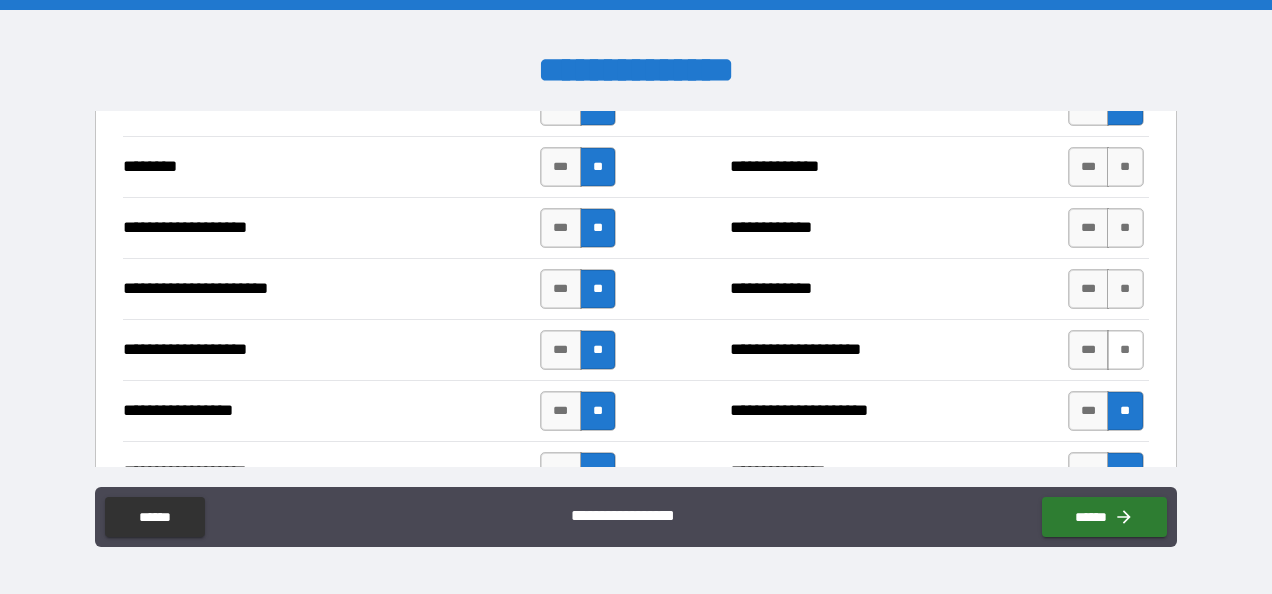 click on "**" at bounding box center [1125, 350] 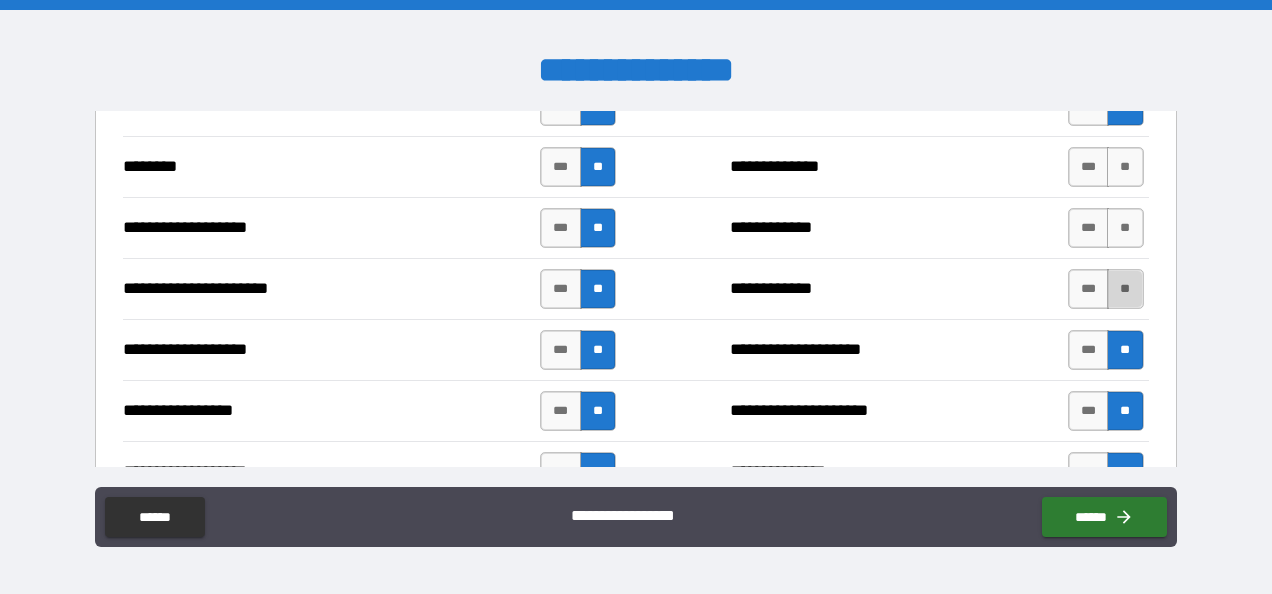 click on "**" at bounding box center [1125, 289] 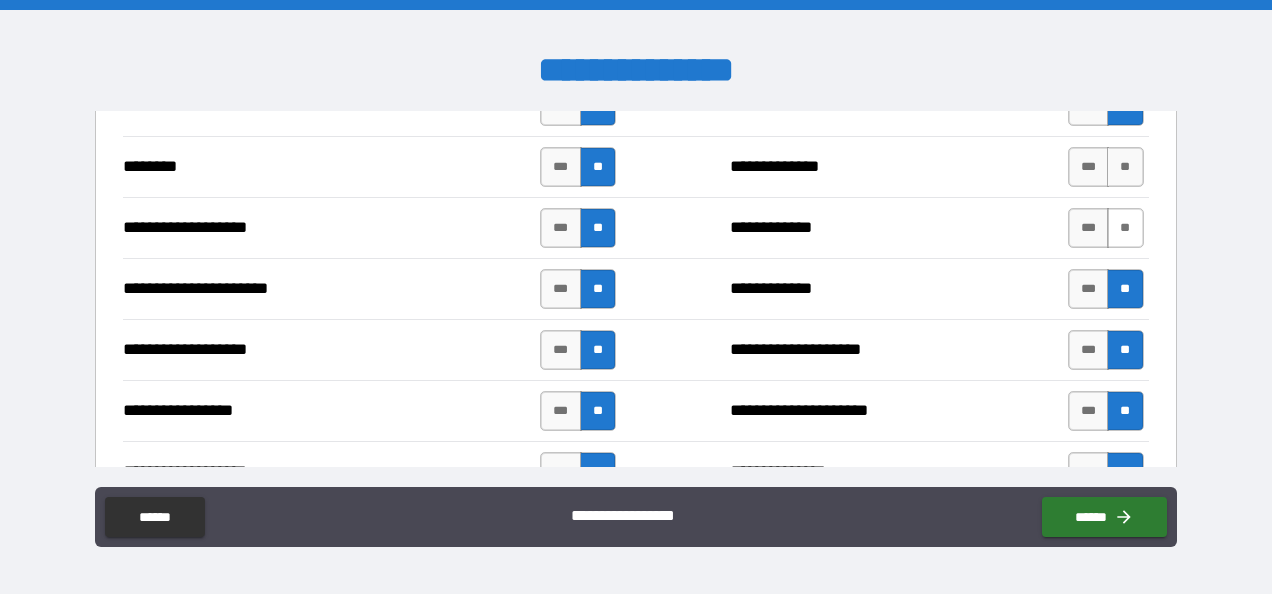 click on "**" at bounding box center (1125, 228) 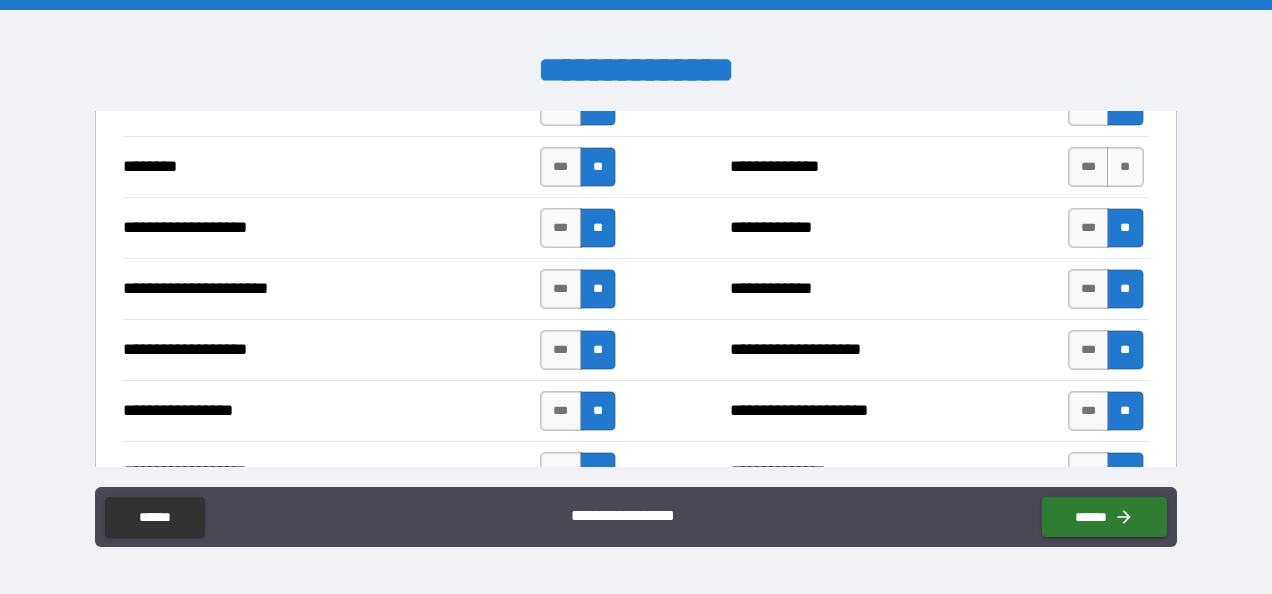 click on "**********" at bounding box center (635, 166) 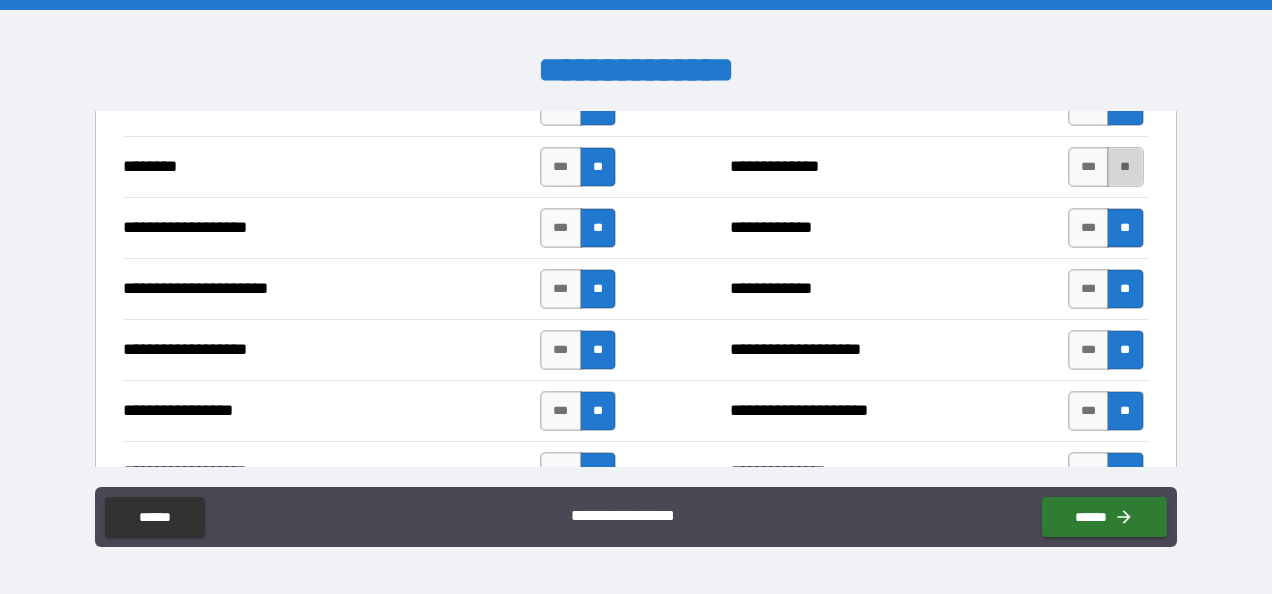click on "**" at bounding box center (1125, 167) 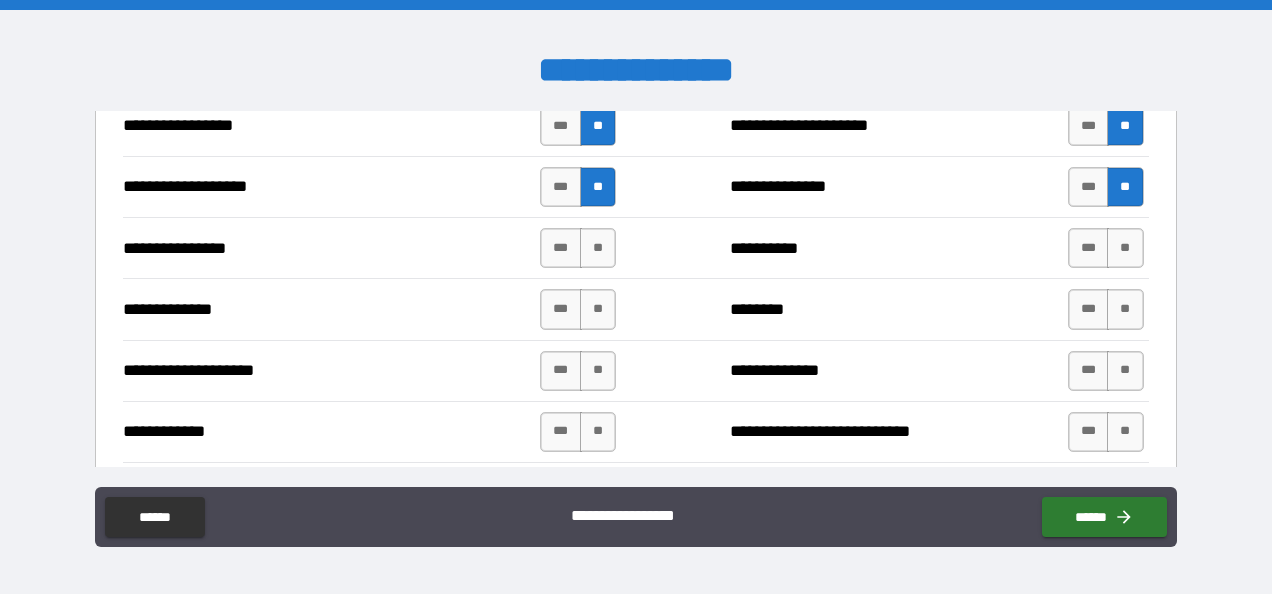 scroll, scrollTop: 3534, scrollLeft: 0, axis: vertical 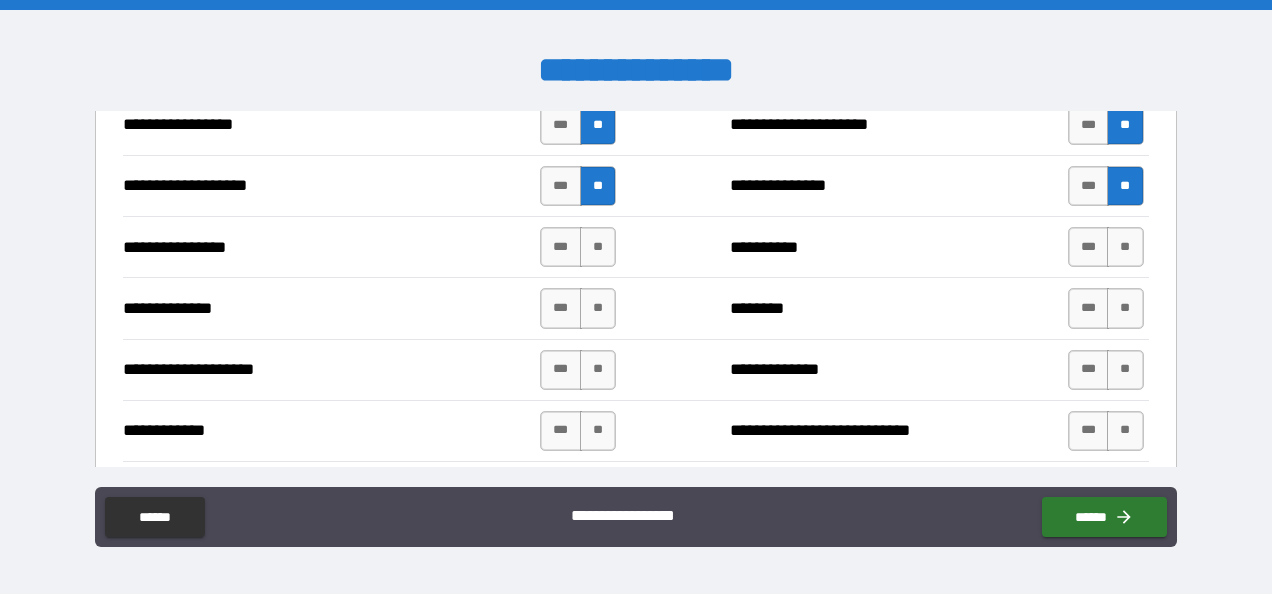click on "*** **" at bounding box center [580, 247] 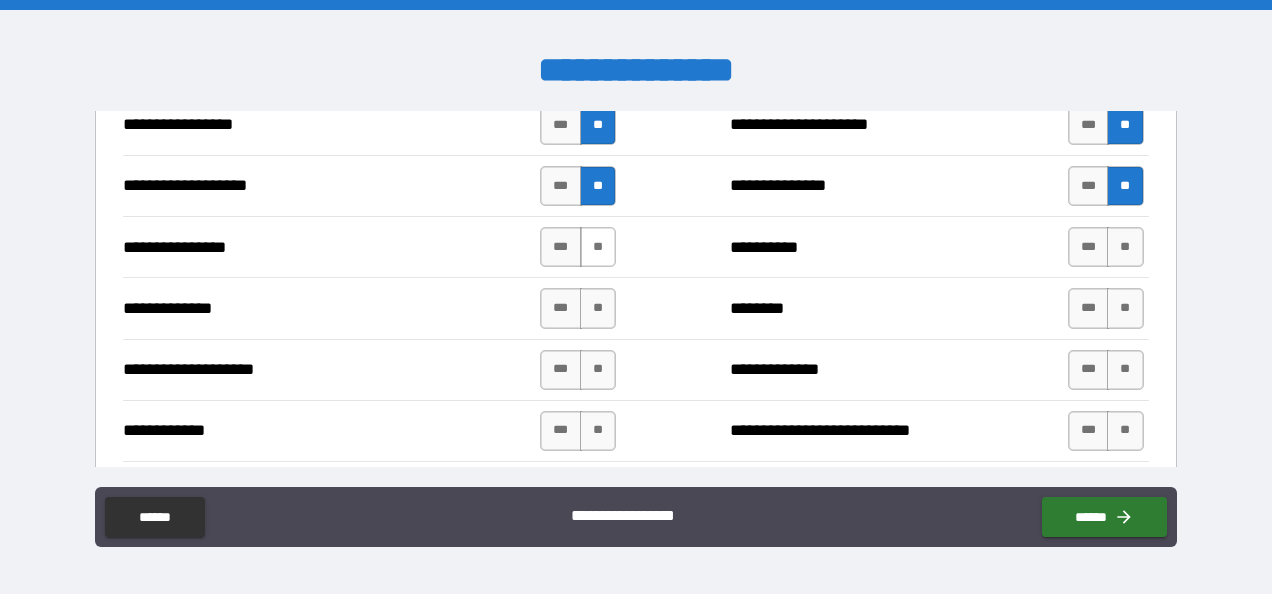 click on "**" at bounding box center (598, 247) 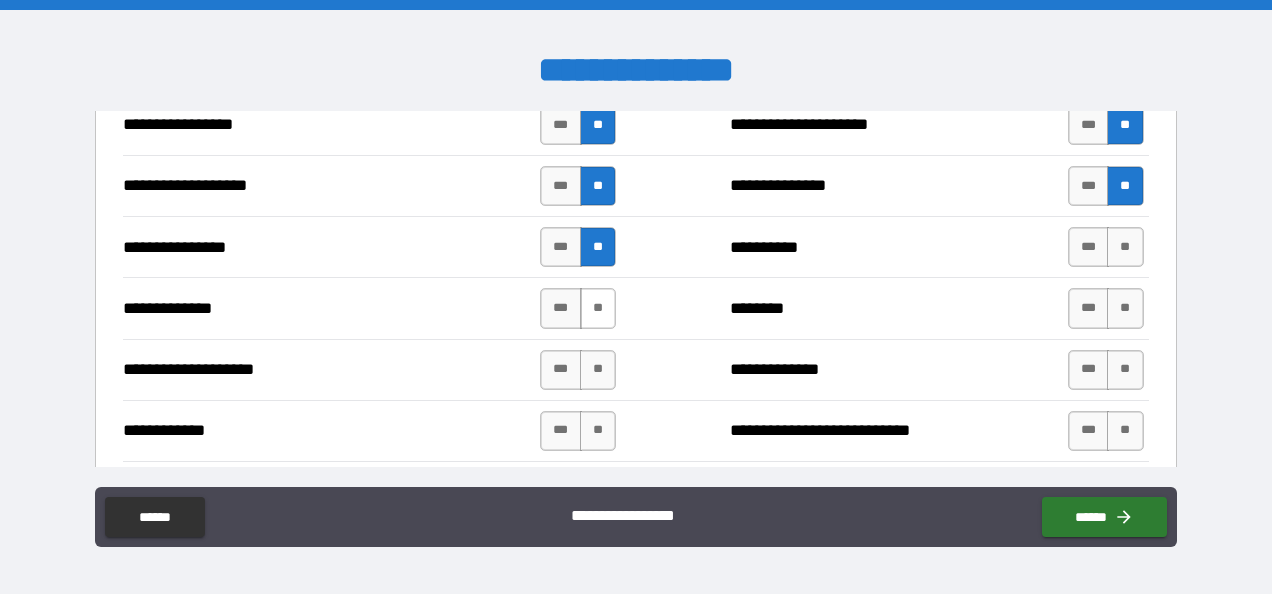 click on "**" at bounding box center (598, 308) 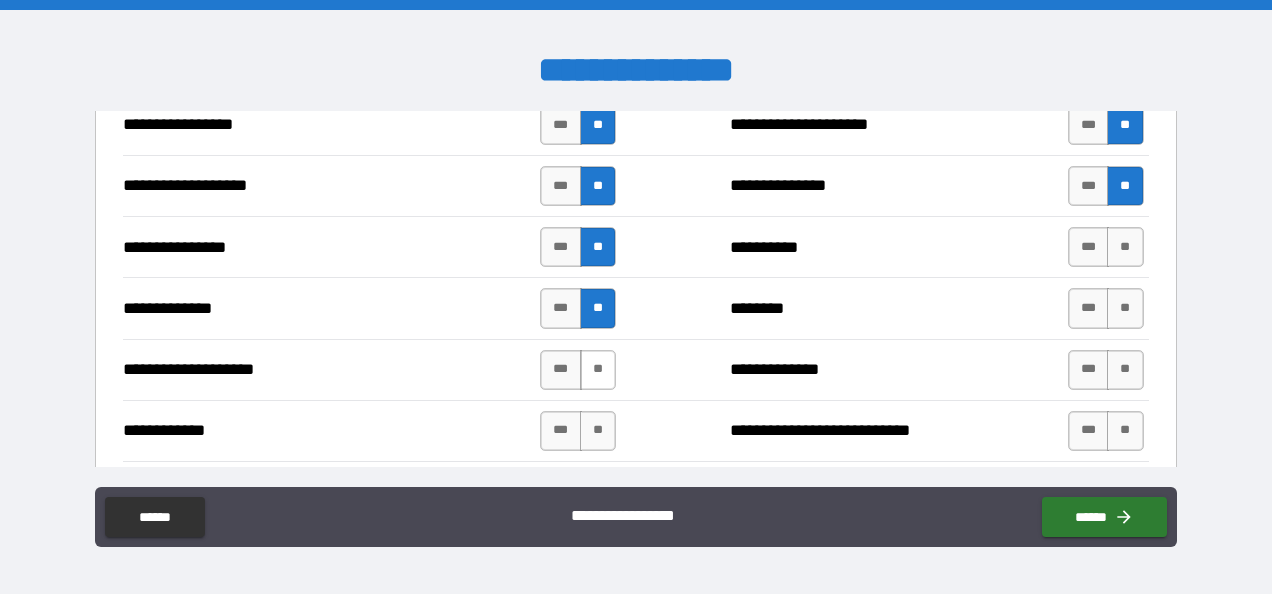 click on "**" at bounding box center (598, 370) 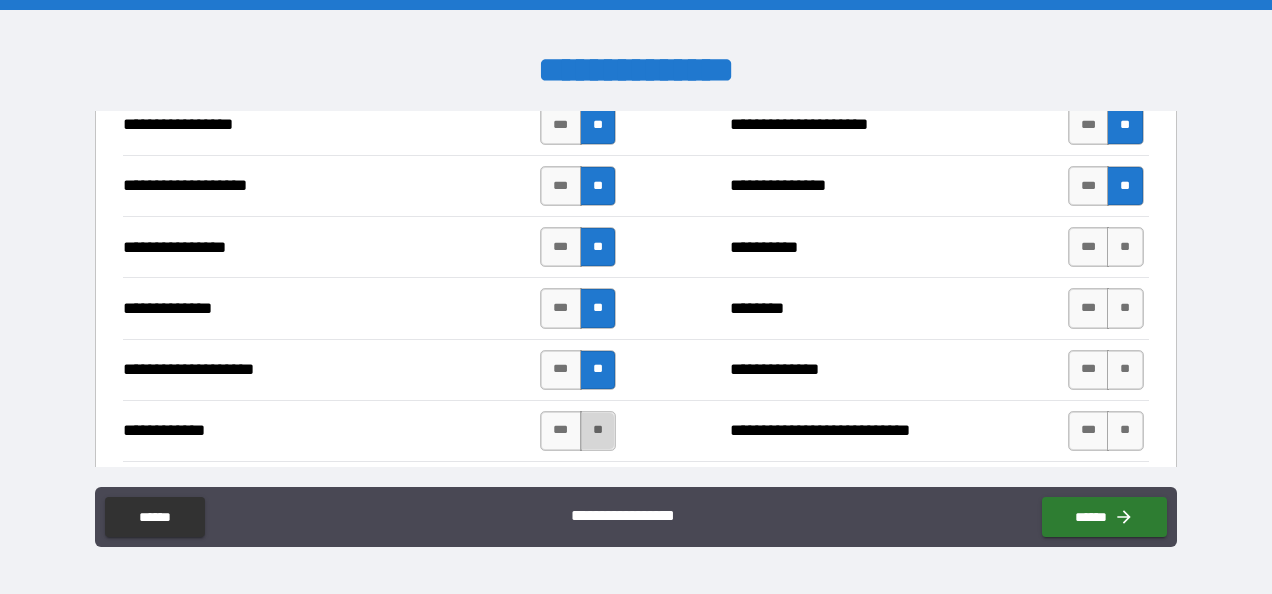 click on "**" at bounding box center (598, 431) 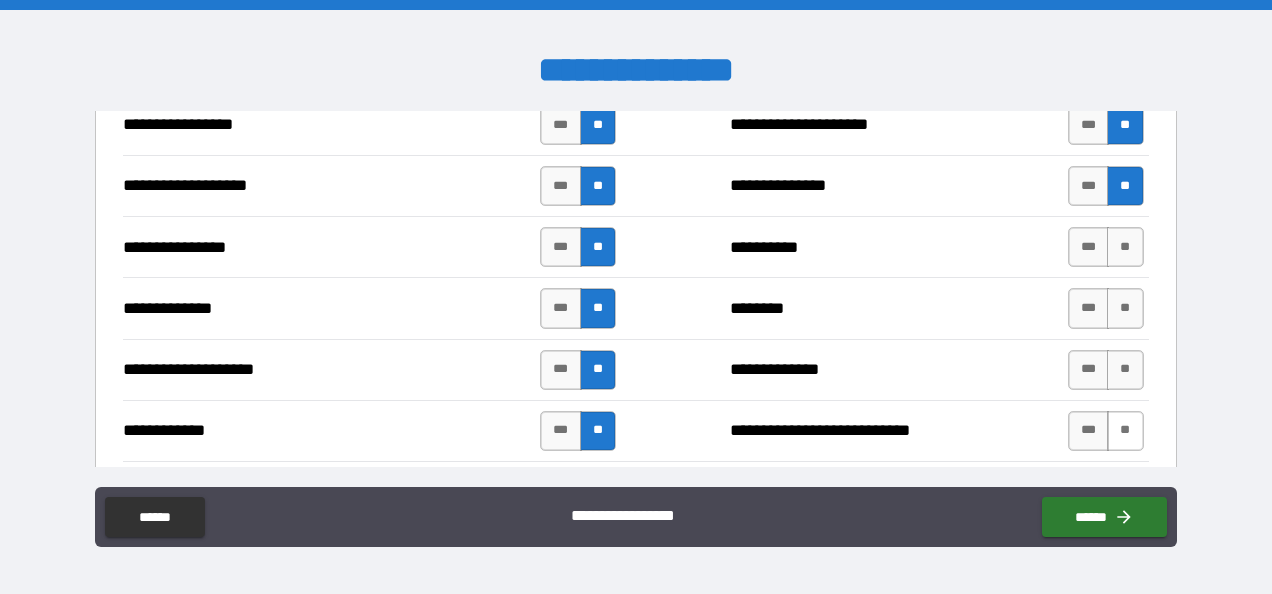 click on "**" at bounding box center [1125, 431] 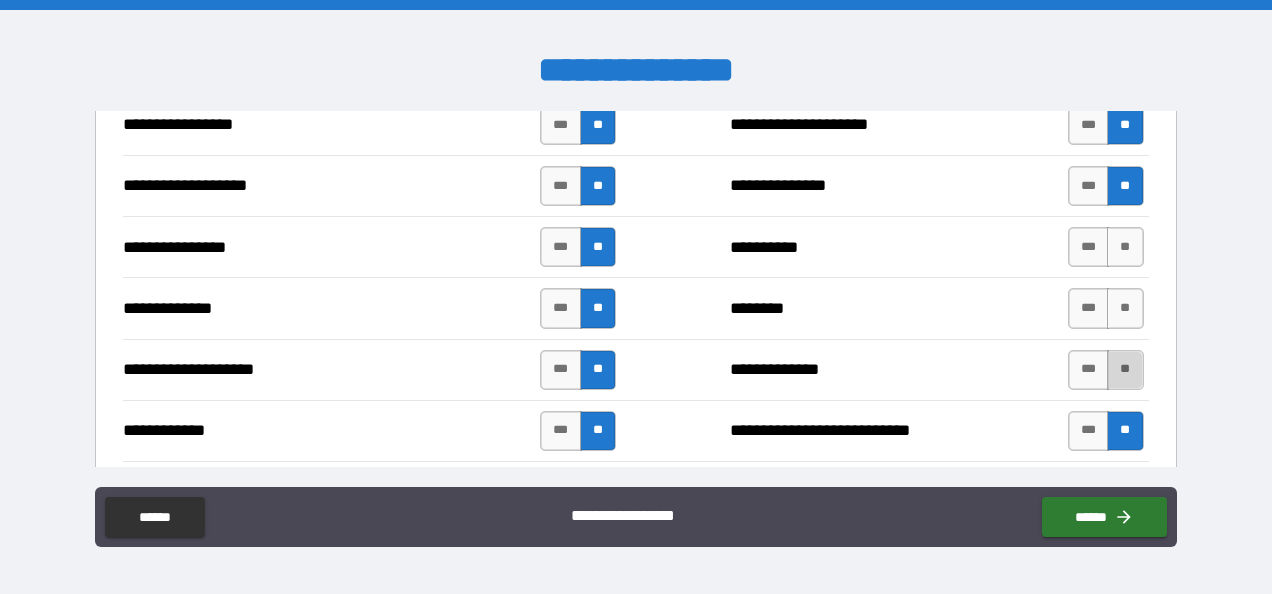 click on "**" at bounding box center (1125, 370) 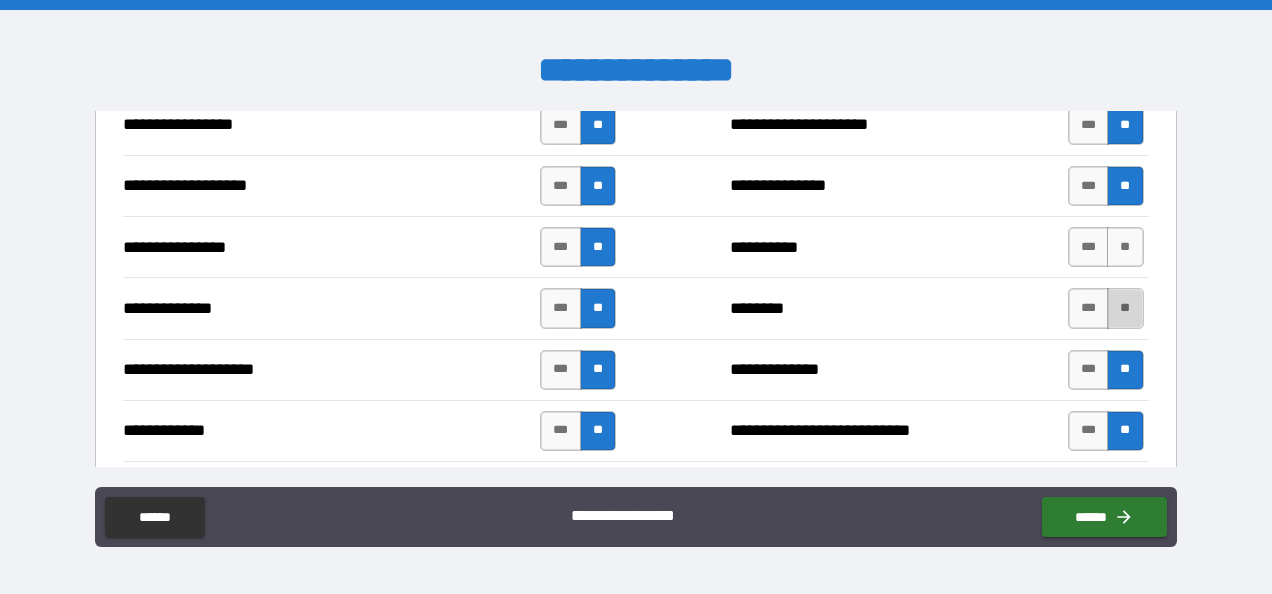 click on "**" at bounding box center [1125, 308] 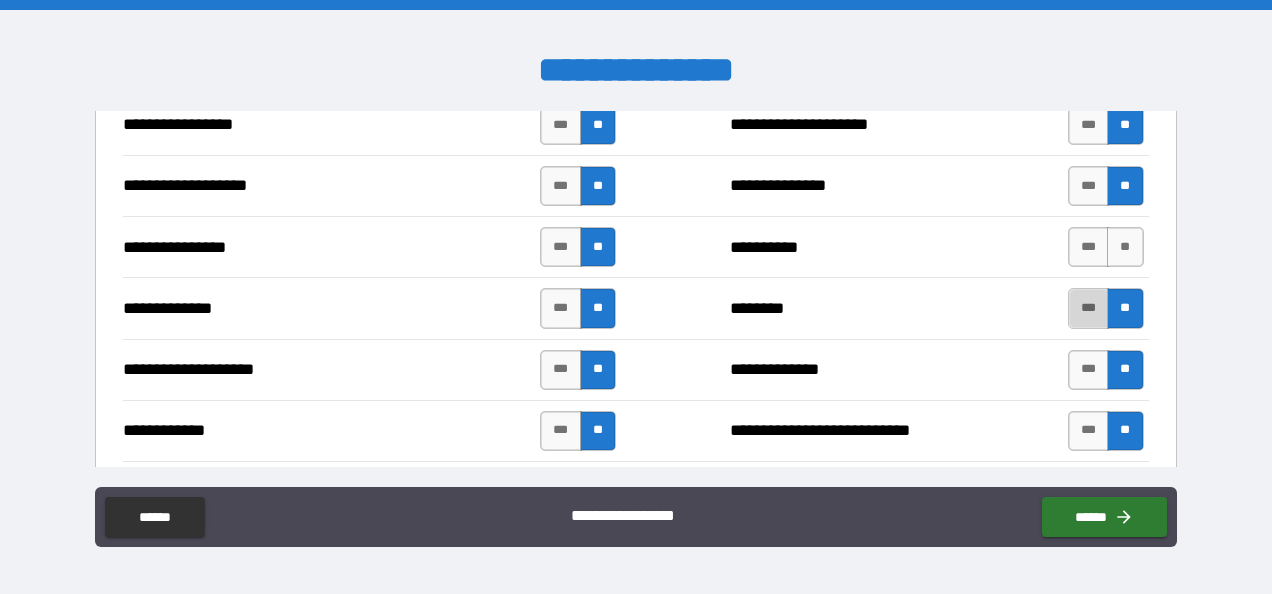 click on "***" at bounding box center [1089, 308] 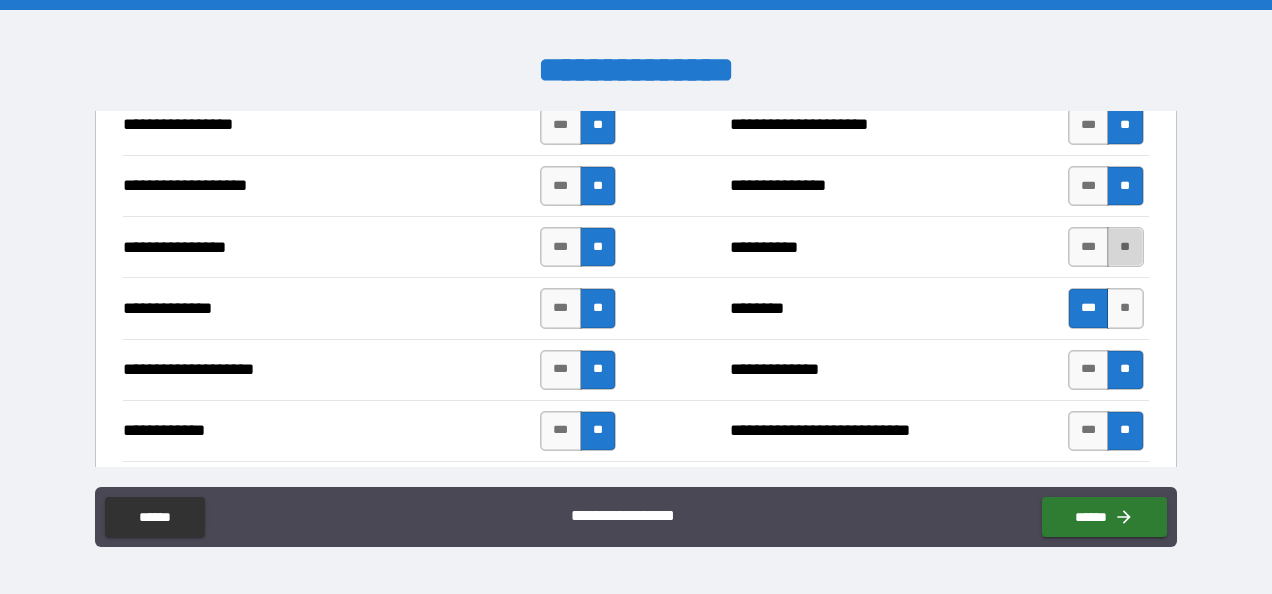 click on "**" at bounding box center (1125, 247) 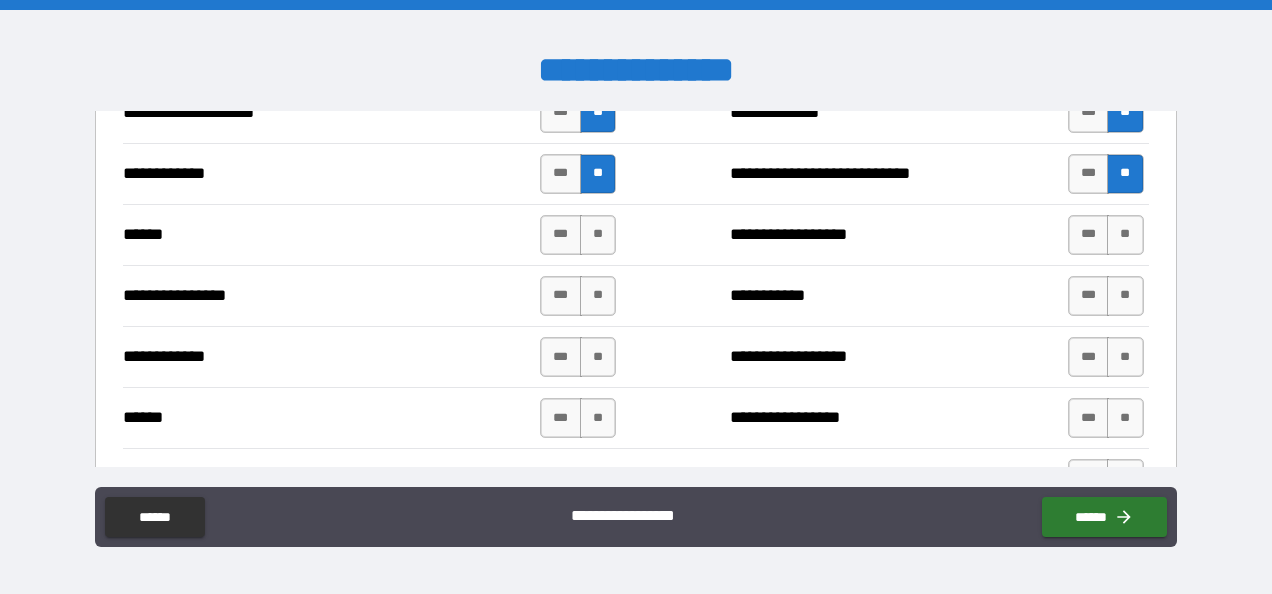 scroll, scrollTop: 3795, scrollLeft: 0, axis: vertical 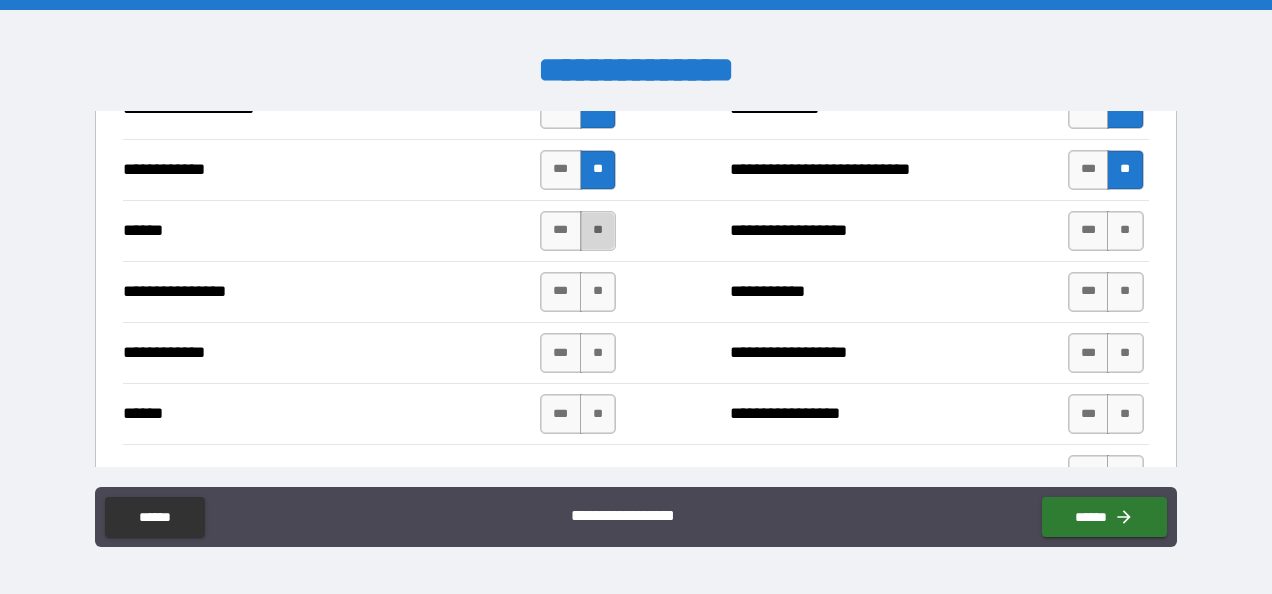 click on "**" at bounding box center (598, 231) 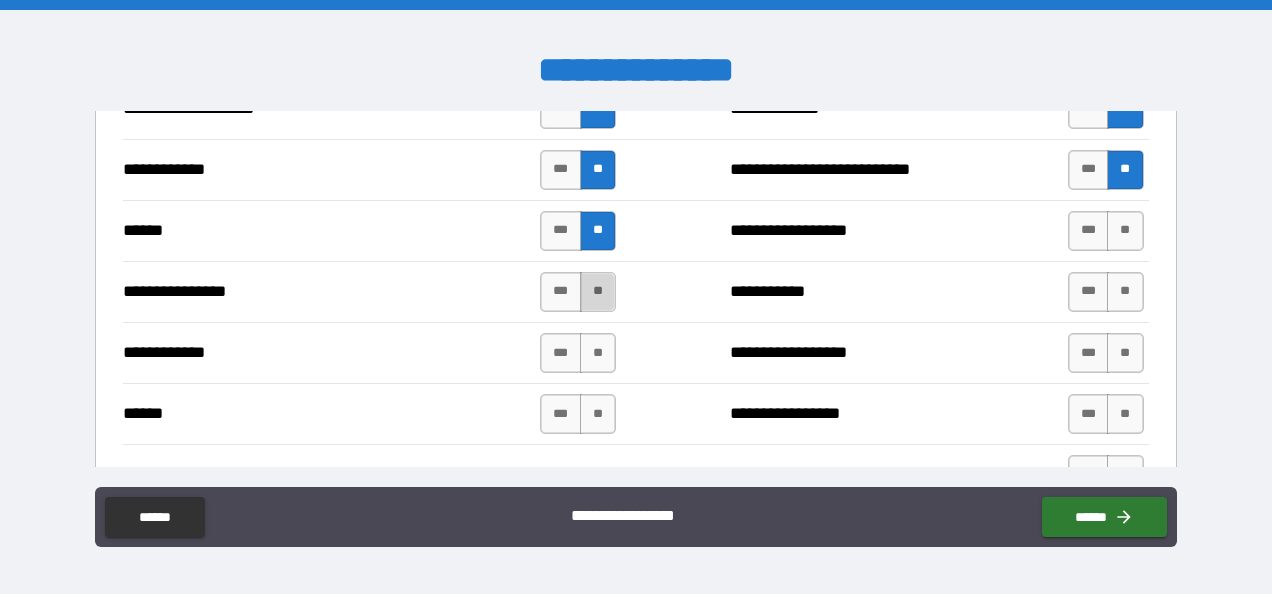 click on "**" at bounding box center (598, 292) 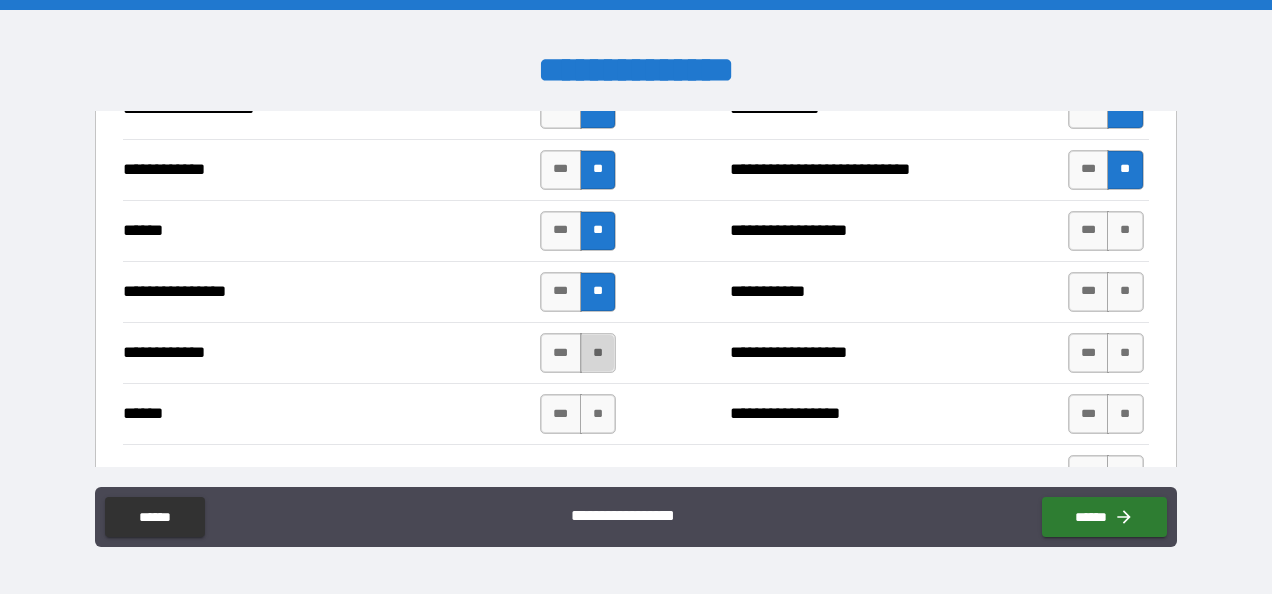click on "**" at bounding box center [598, 353] 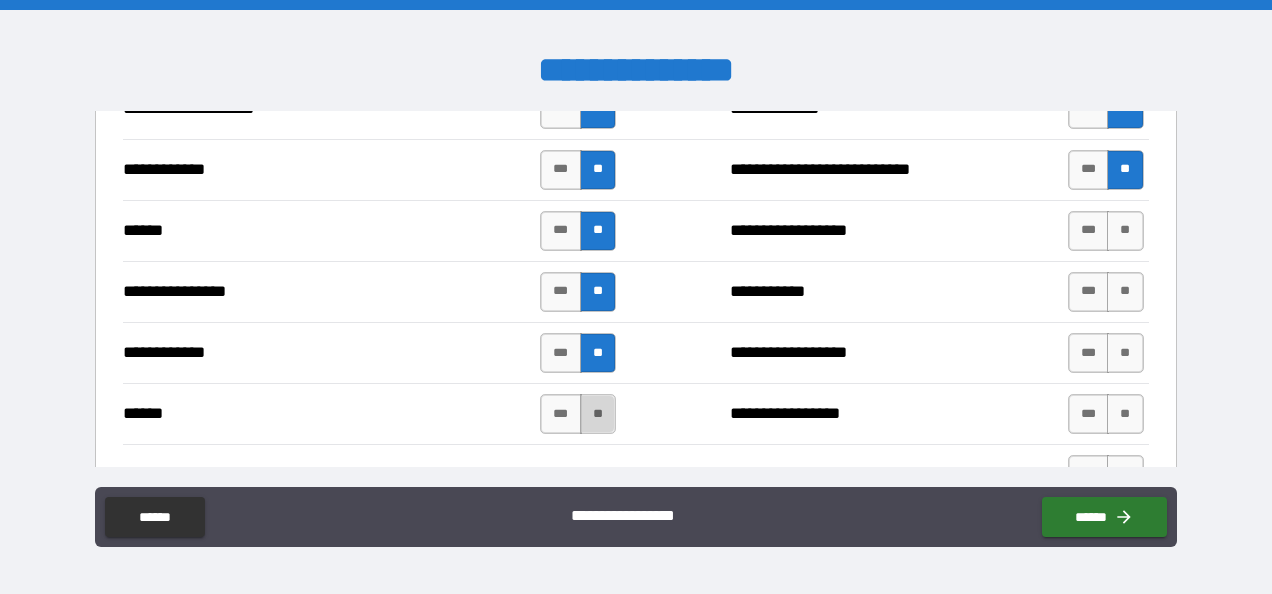click on "**" at bounding box center (598, 414) 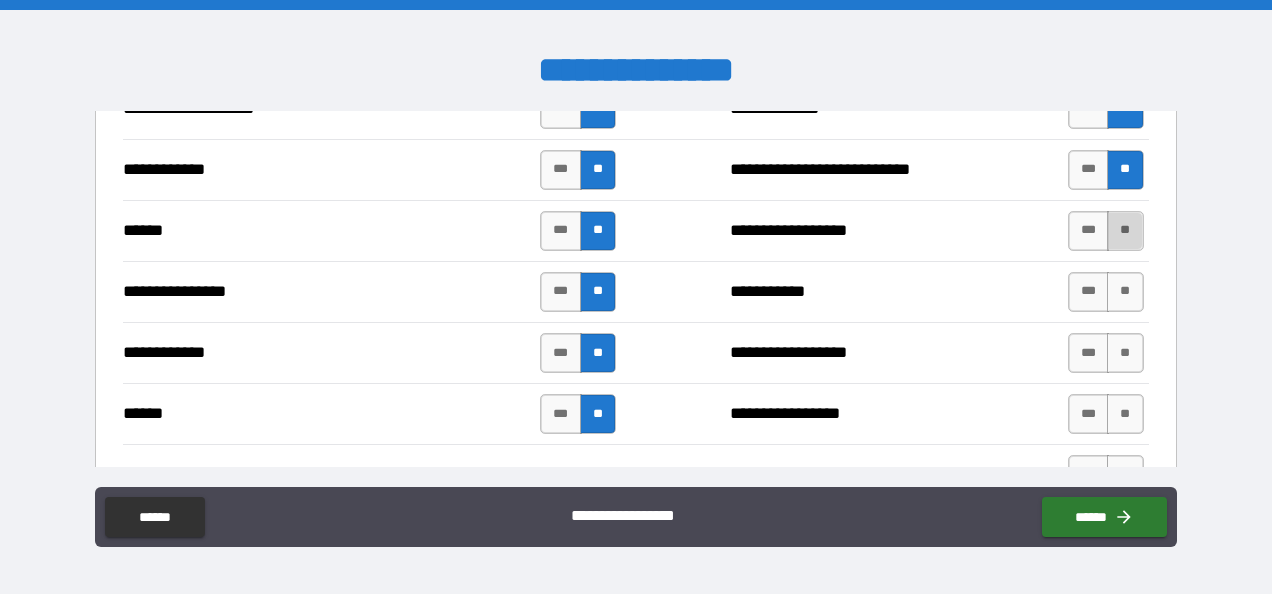 click on "**" at bounding box center [1125, 231] 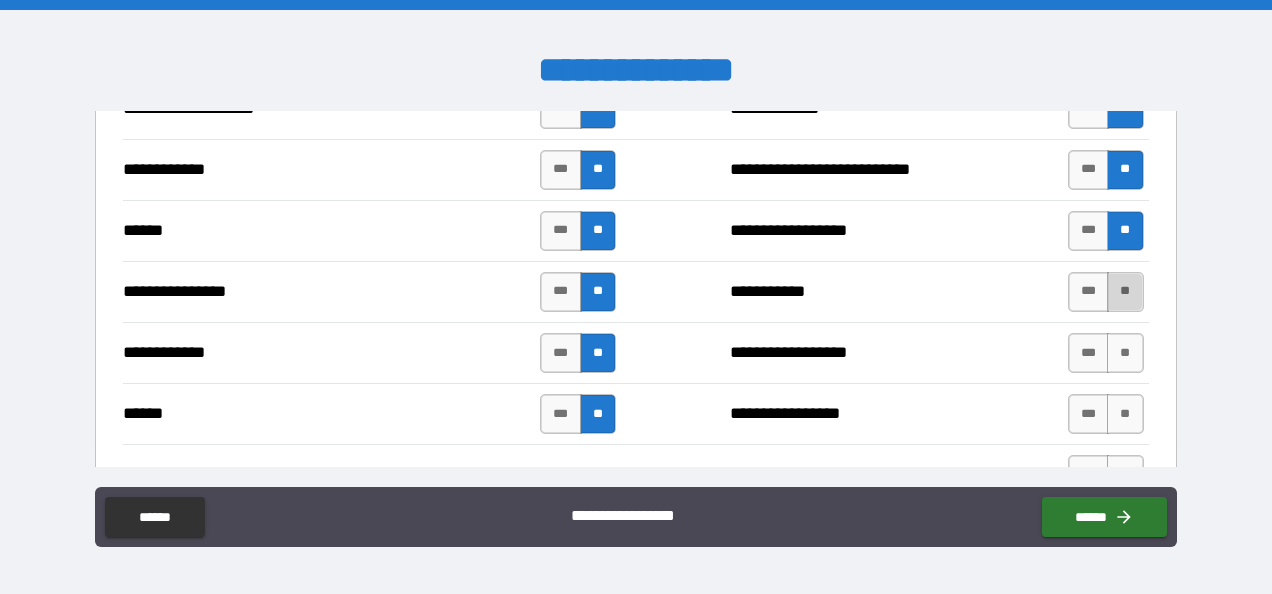 click on "**" at bounding box center (1125, 292) 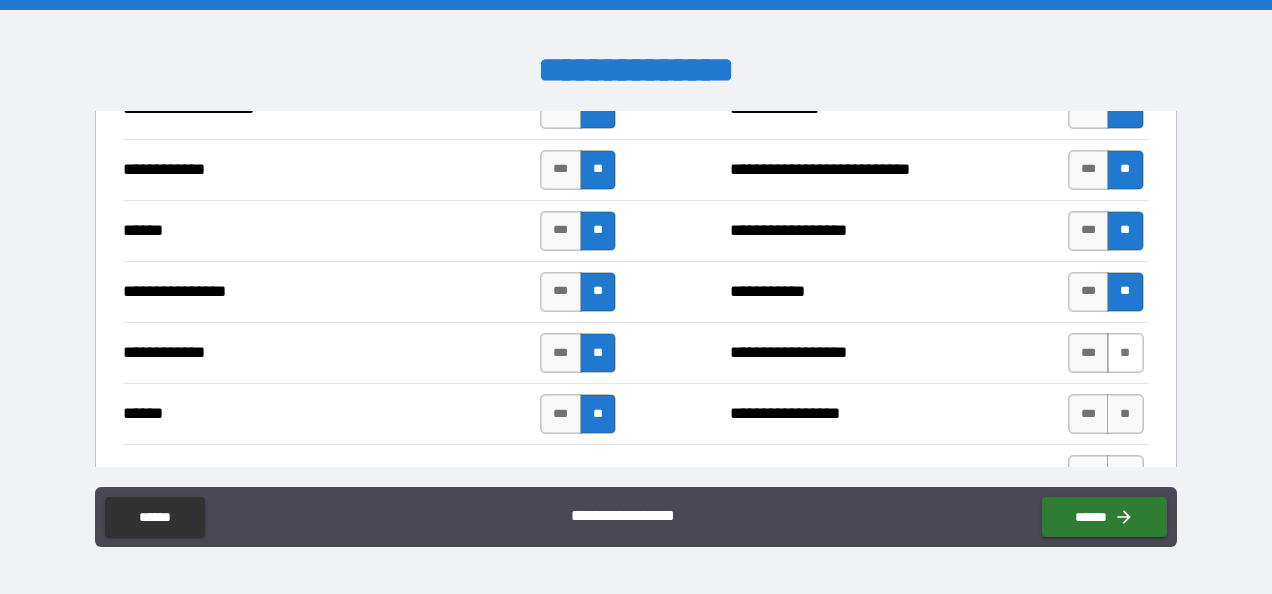 click on "**" at bounding box center (1125, 353) 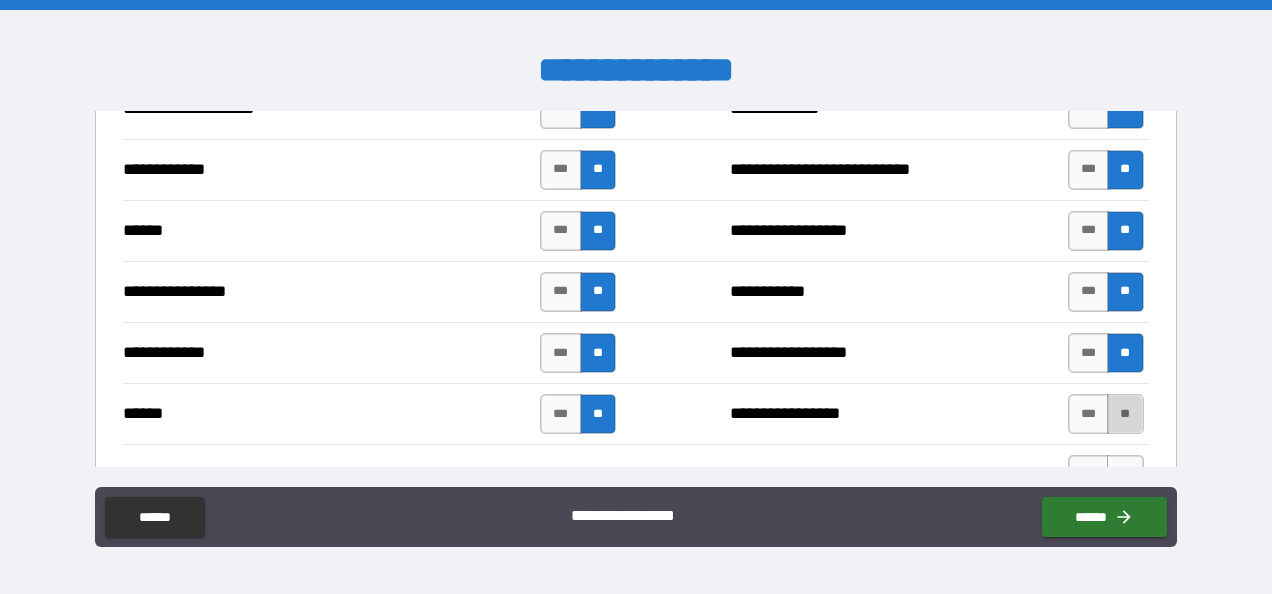 click on "**" at bounding box center [1125, 414] 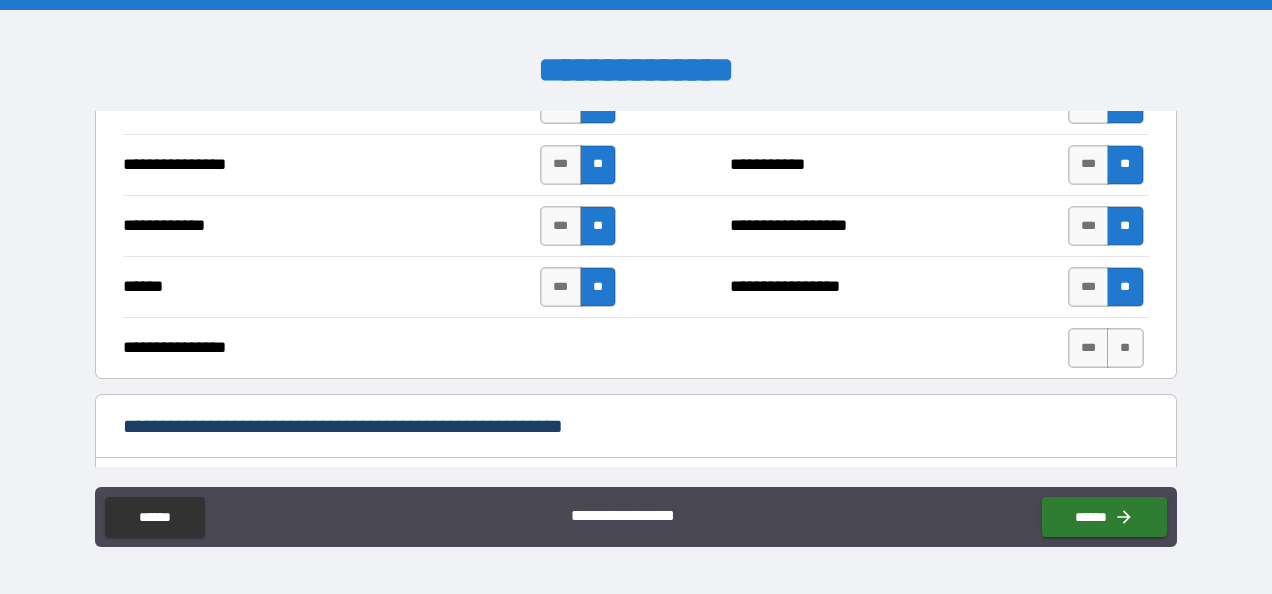 scroll, scrollTop: 3936, scrollLeft: 0, axis: vertical 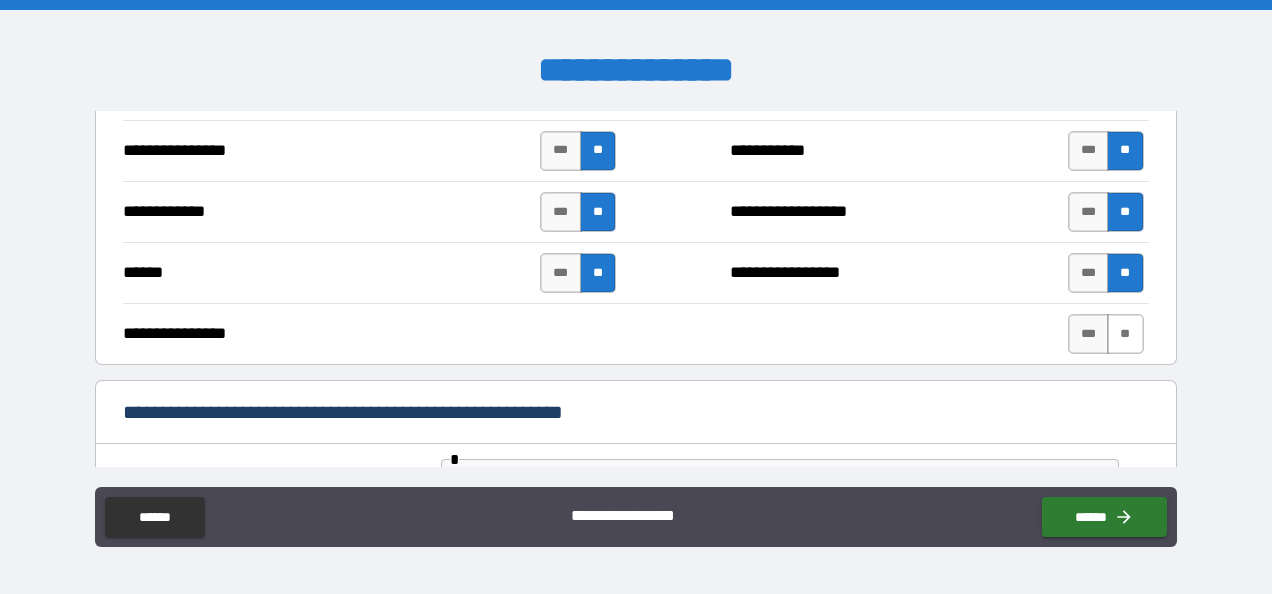 click on "**" at bounding box center (1125, 334) 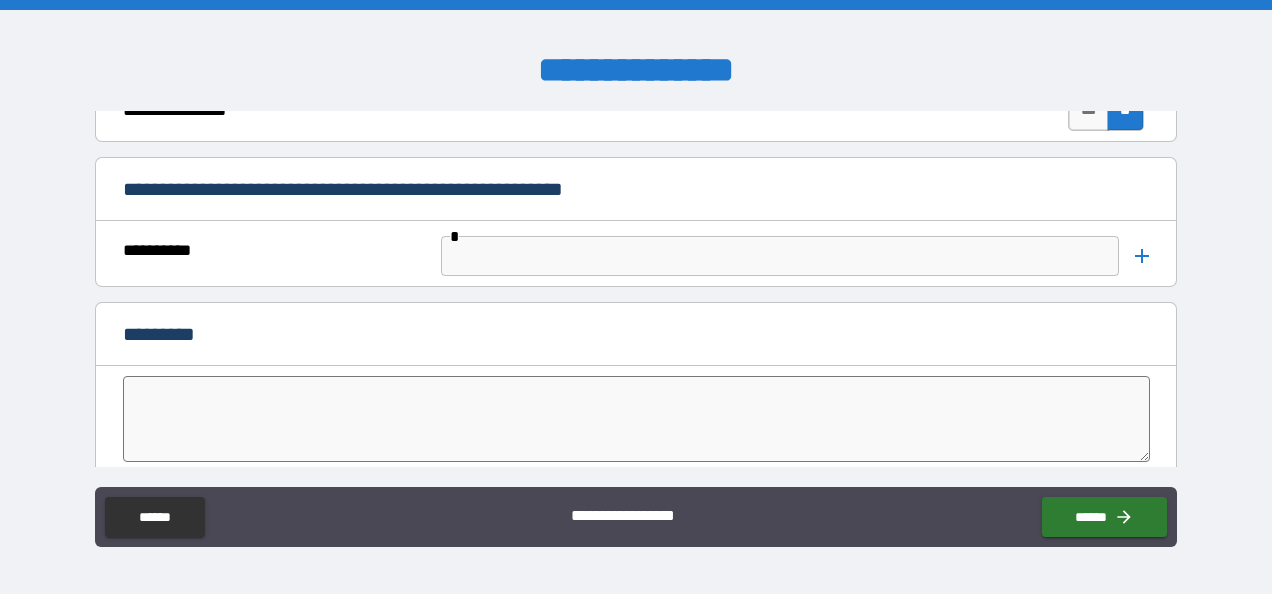 scroll, scrollTop: 4158, scrollLeft: 0, axis: vertical 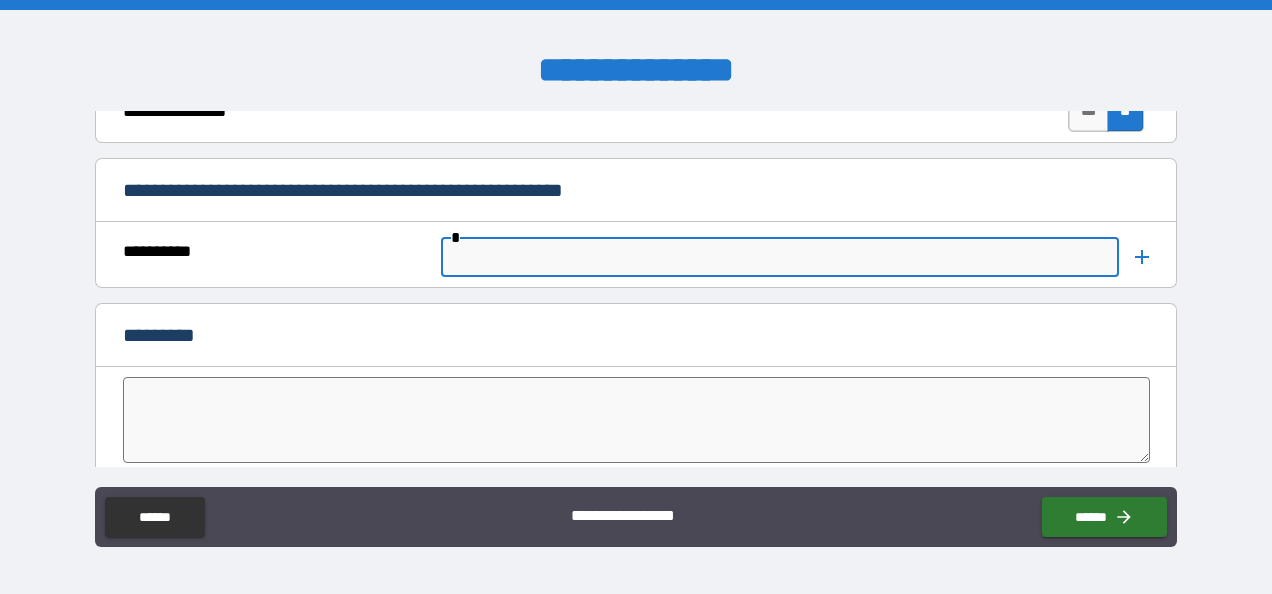 click at bounding box center [779, 257] 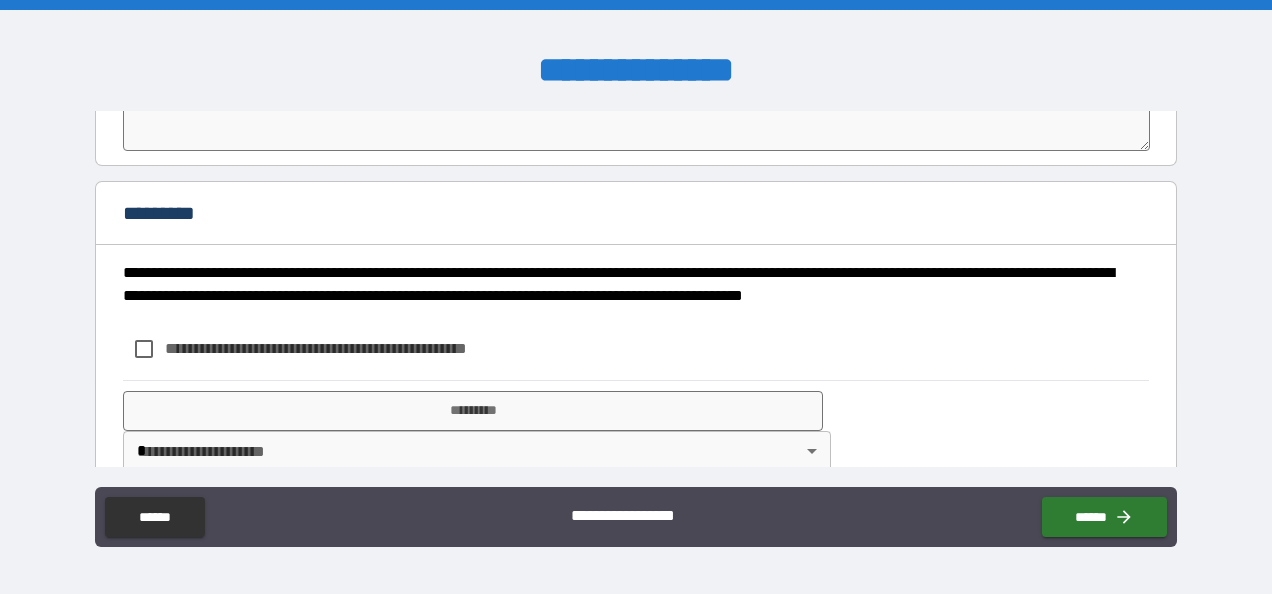 scroll, scrollTop: 4477, scrollLeft: 0, axis: vertical 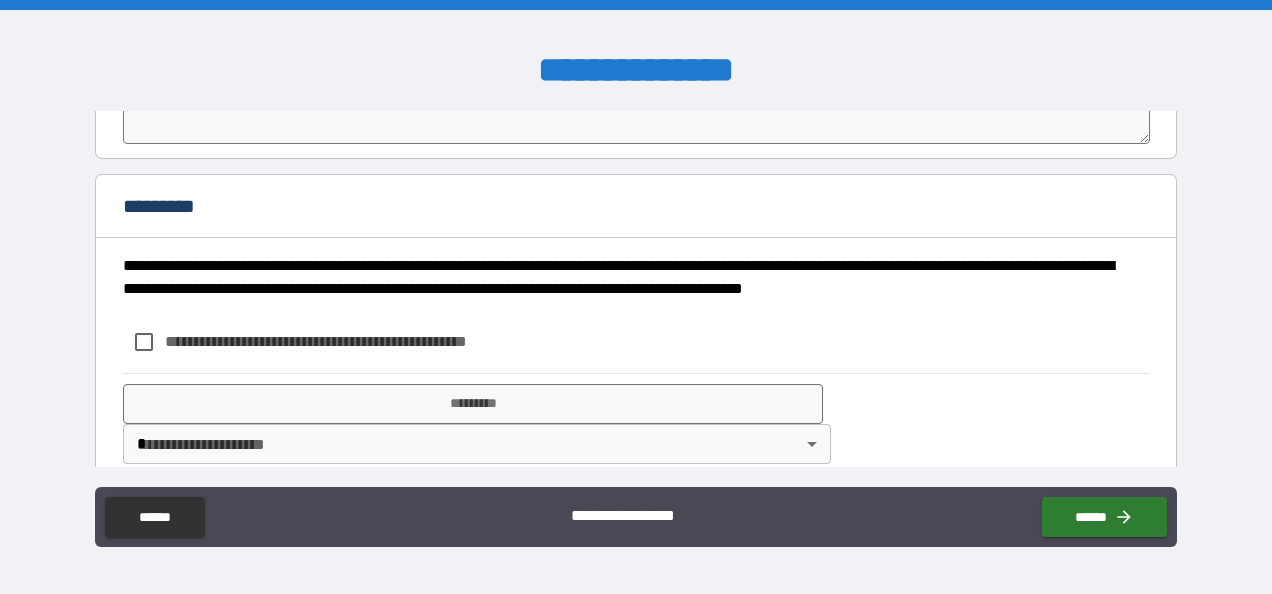 type on "**********" 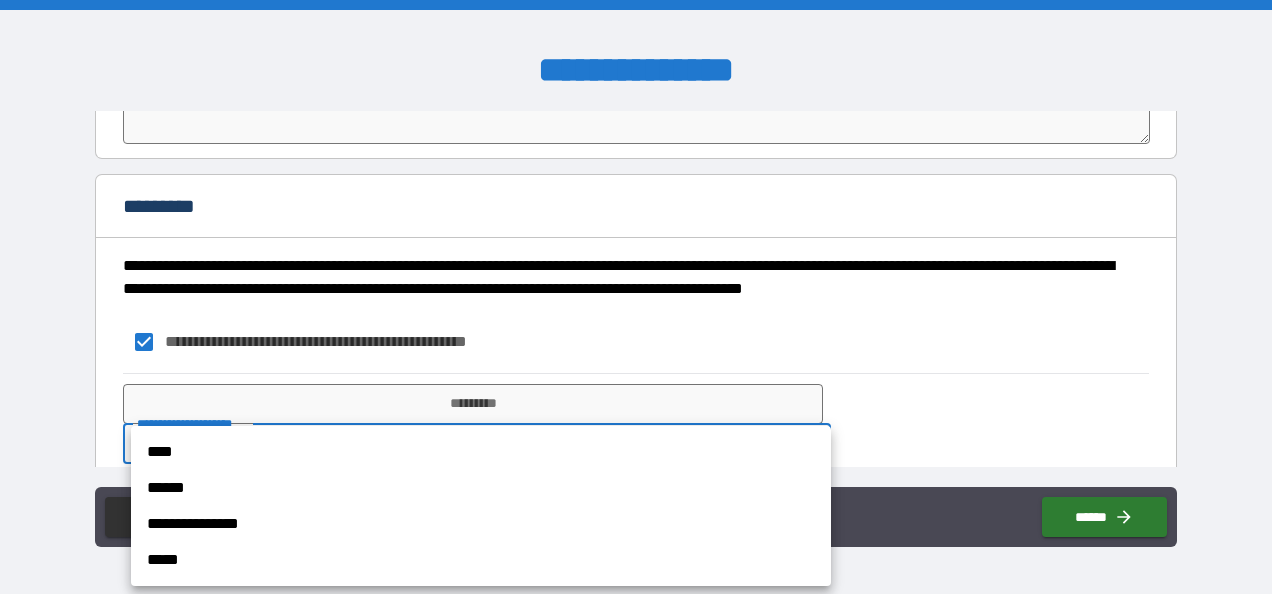 click on "**********" at bounding box center [636, 297] 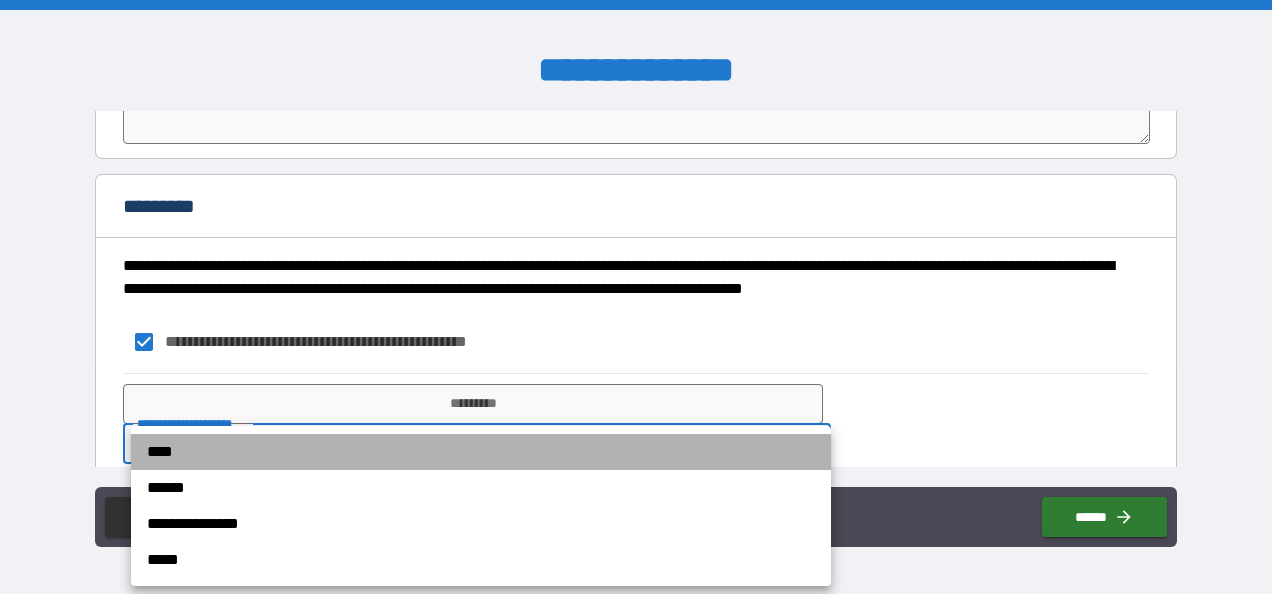click on "****" at bounding box center [481, 452] 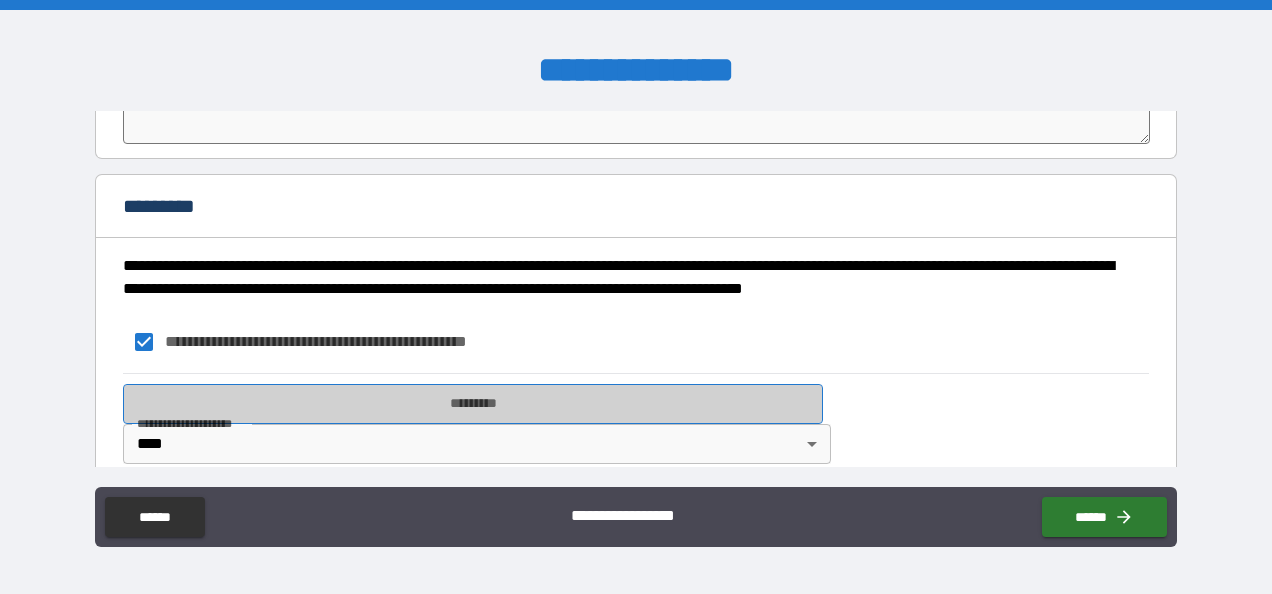 click on "*********" at bounding box center (473, 404) 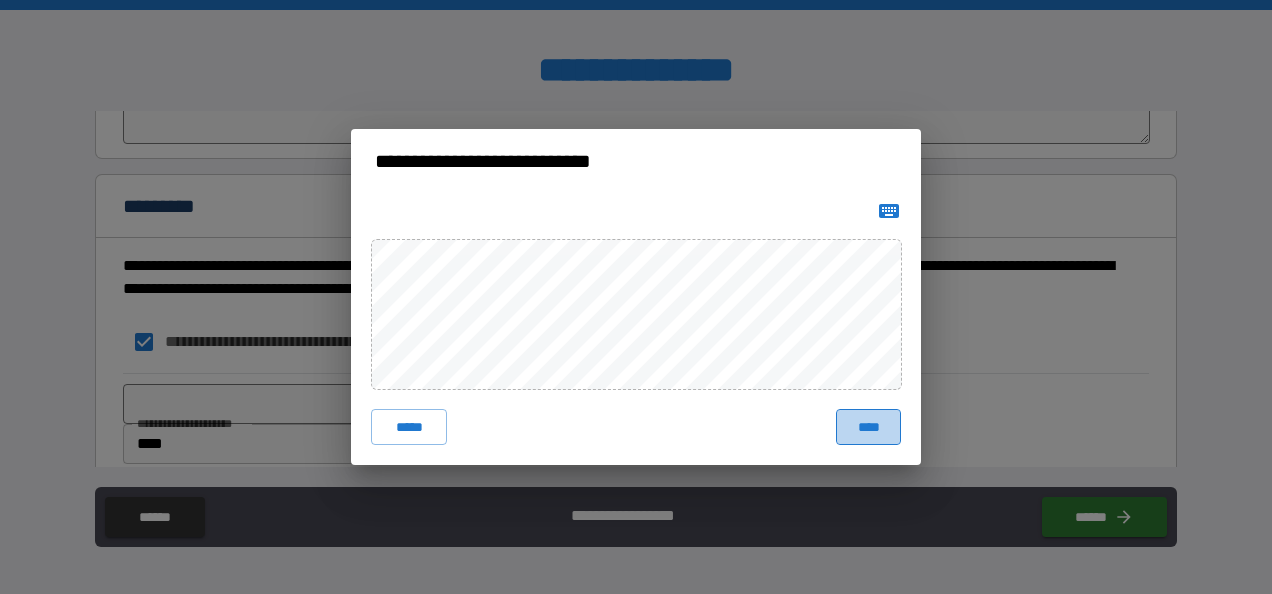 click on "****" at bounding box center [868, 427] 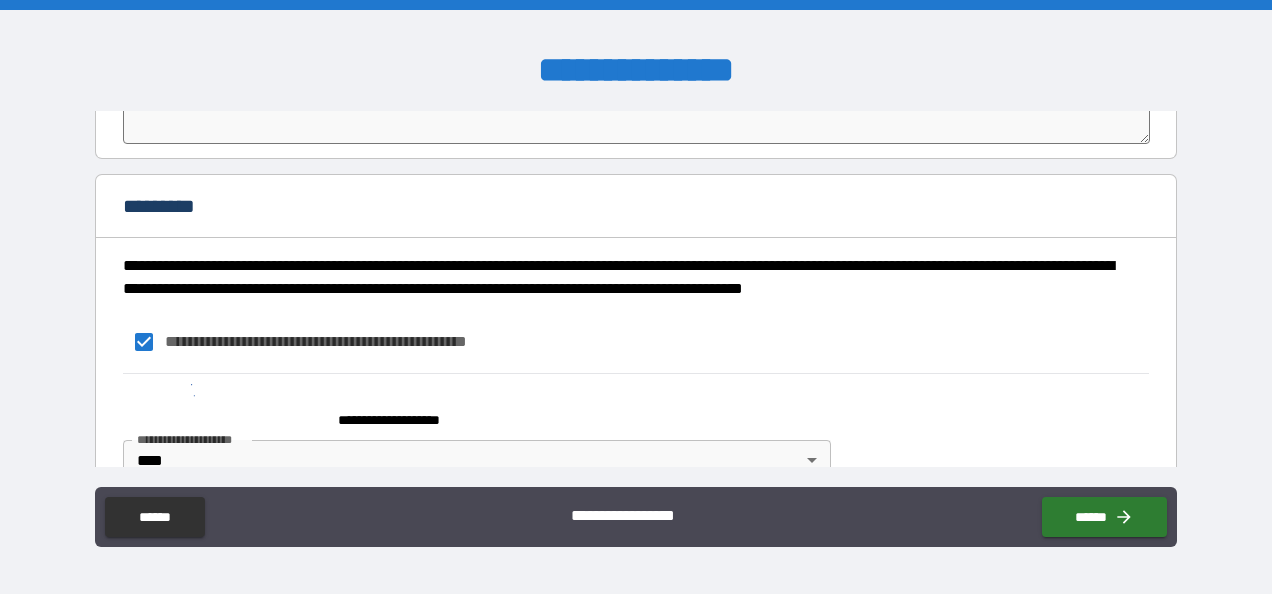 scroll, scrollTop: 4494, scrollLeft: 0, axis: vertical 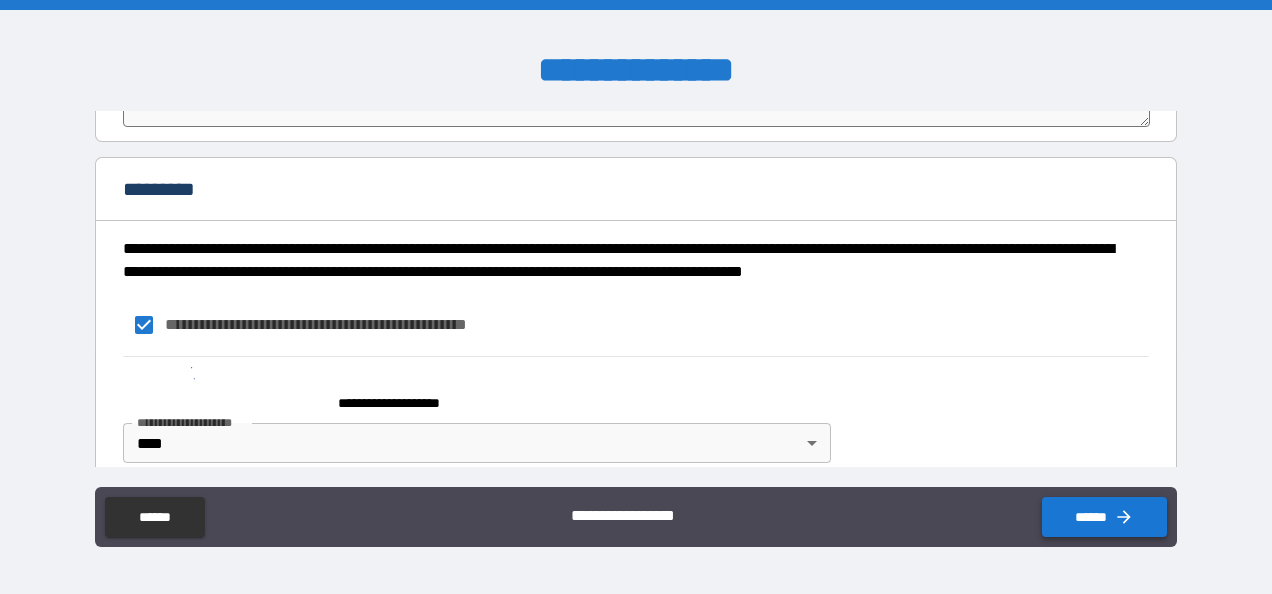click on "******" at bounding box center (1104, 517) 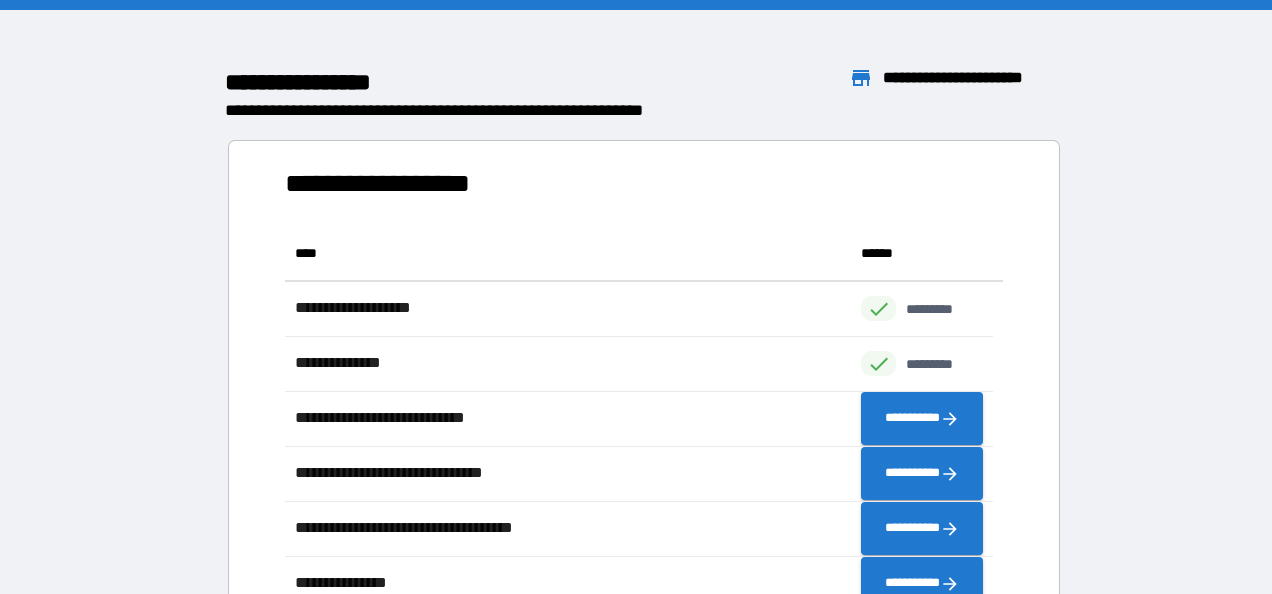 scroll, scrollTop: 16, scrollLeft: 16, axis: both 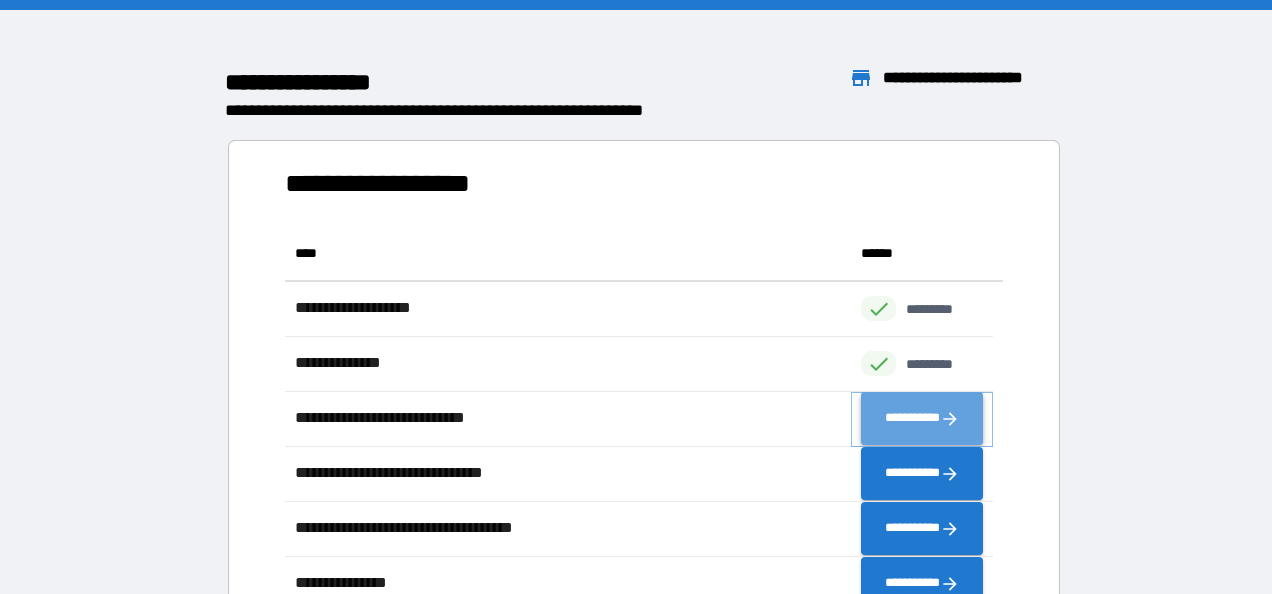 click on "**********" at bounding box center [922, 419] 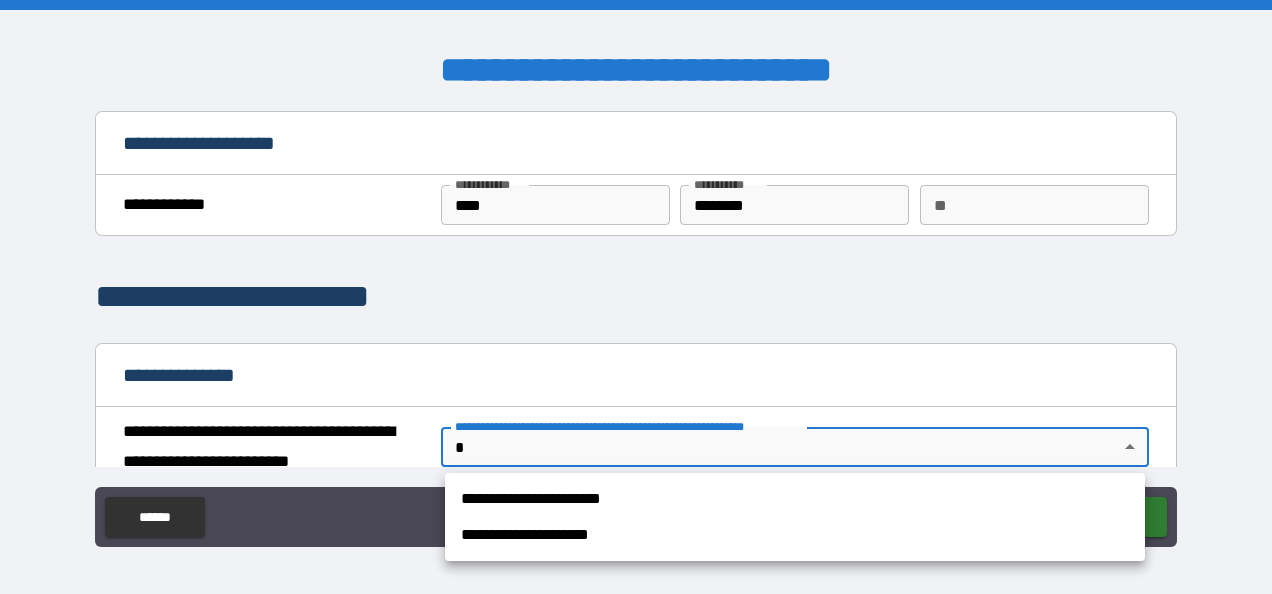 click on "**********" at bounding box center (636, 297) 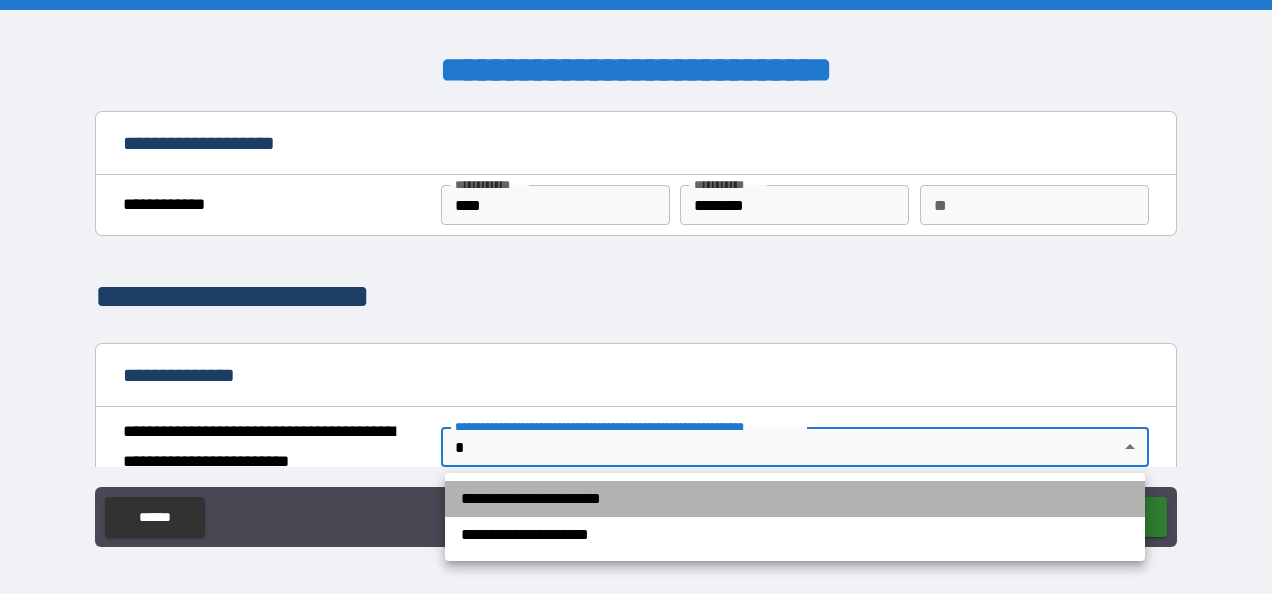 click on "**********" at bounding box center [795, 499] 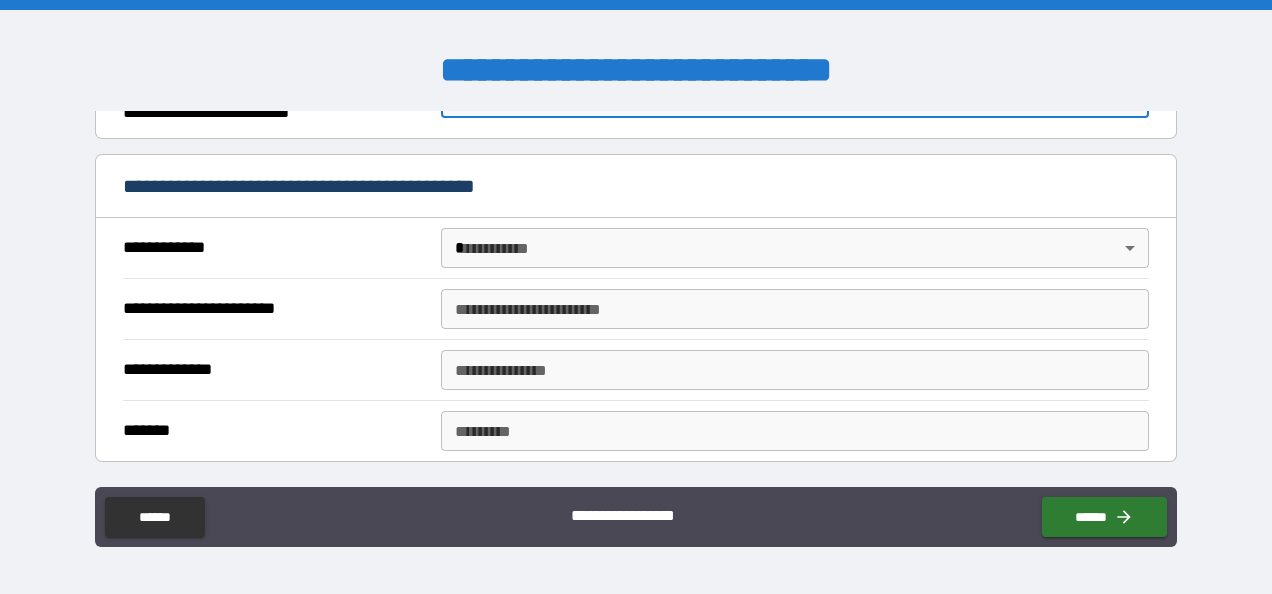 scroll, scrollTop: 348, scrollLeft: 0, axis: vertical 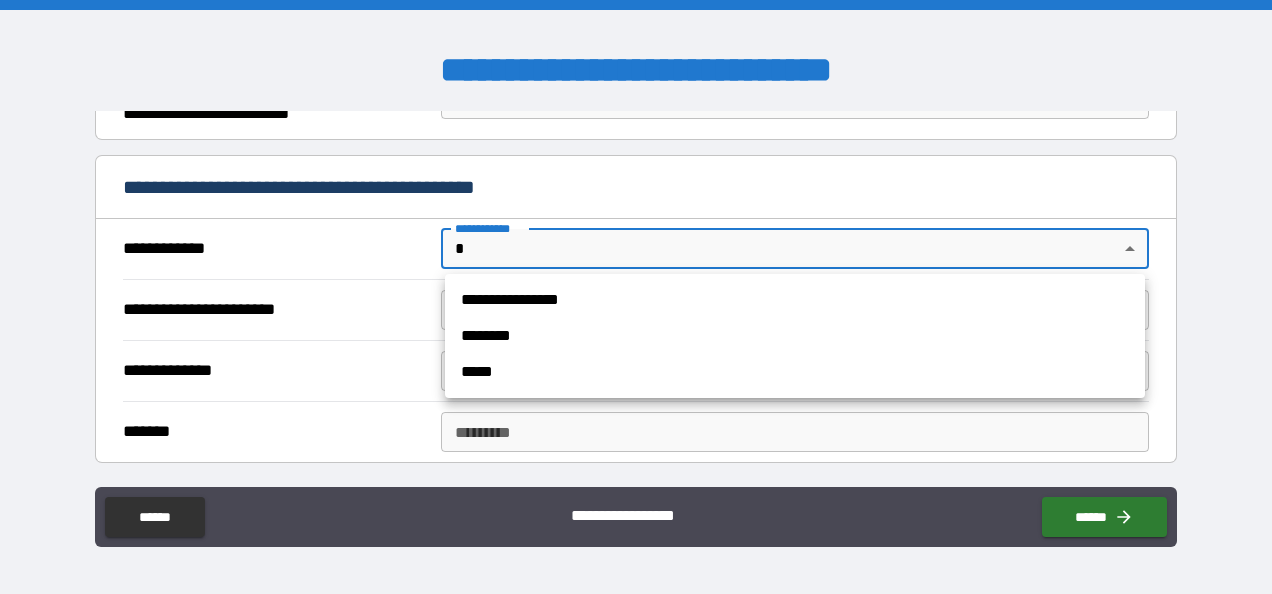 click on "**********" at bounding box center (636, 297) 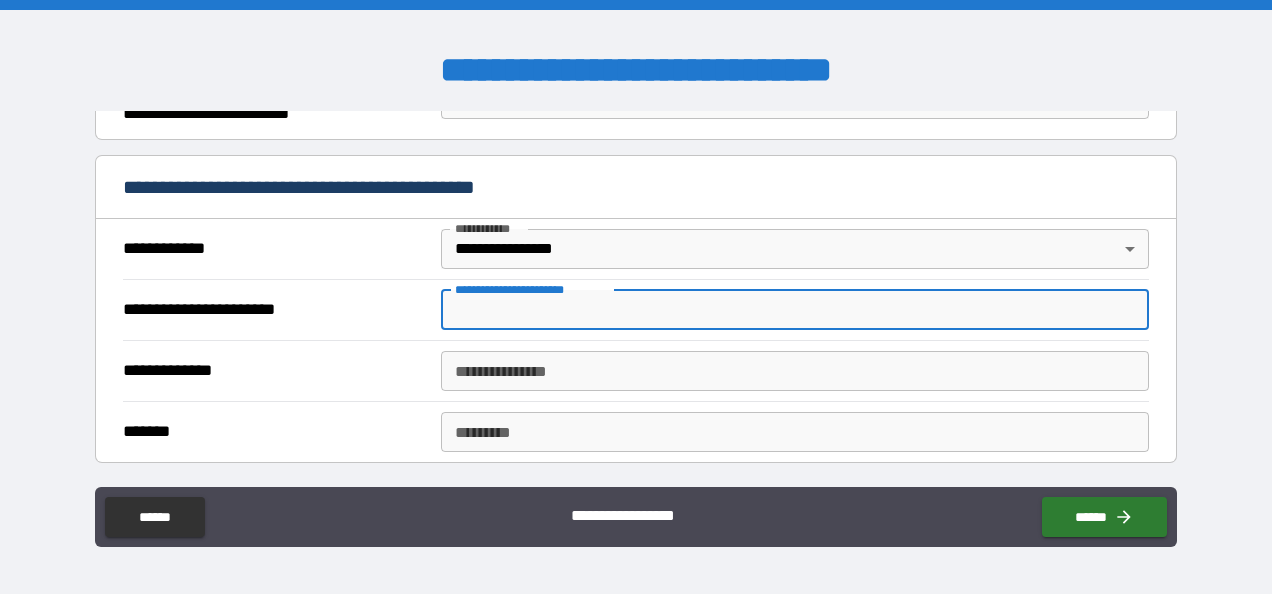 click on "**********" at bounding box center (794, 310) 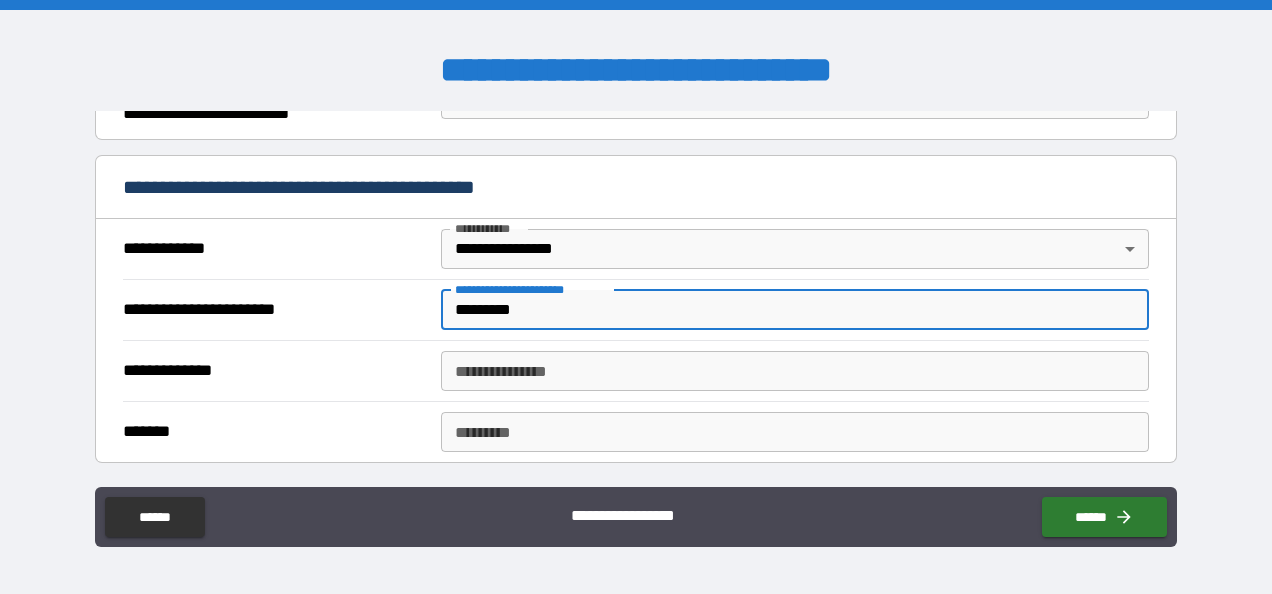 type on "*********" 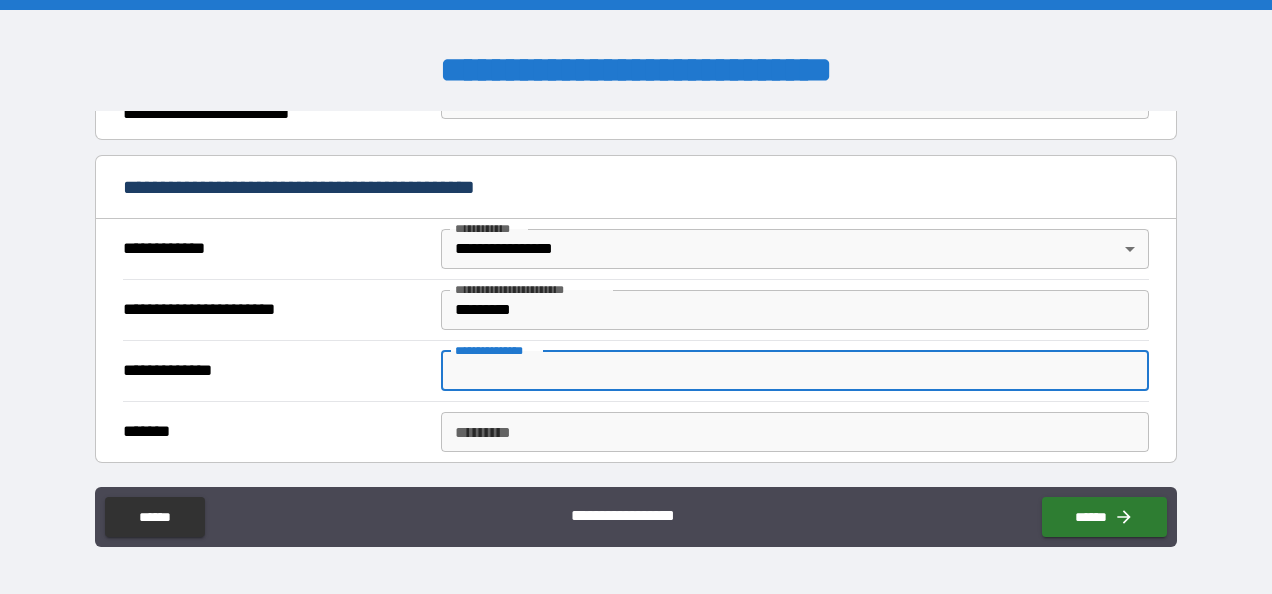 click on "**********" at bounding box center (794, 371) 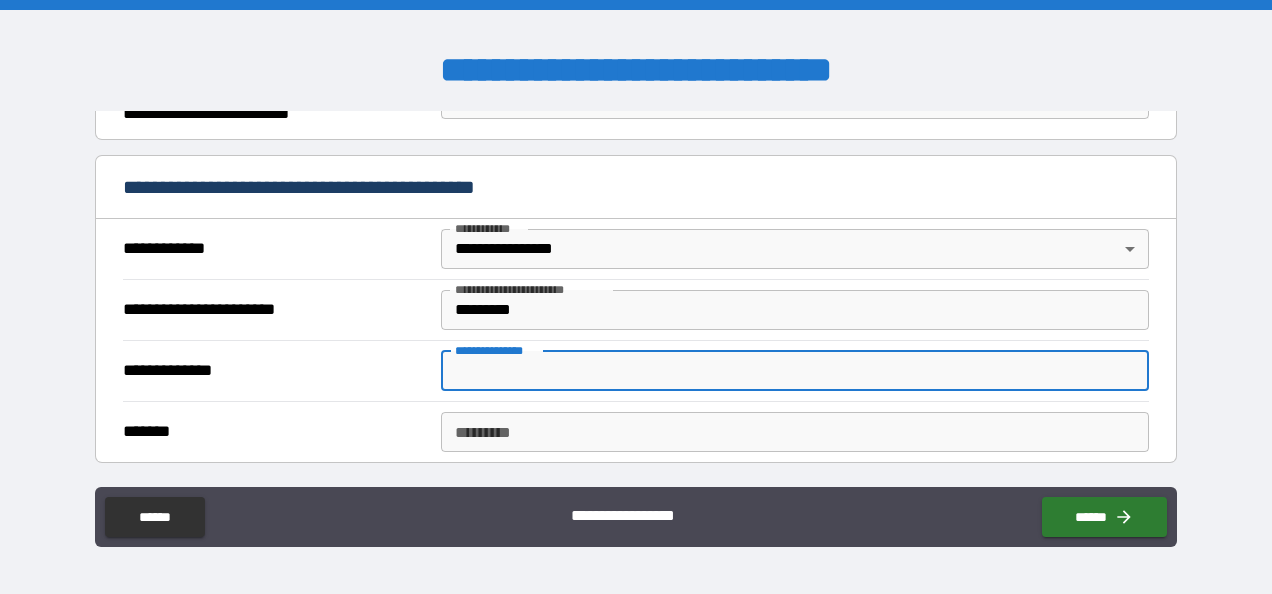 click on "**********" at bounding box center [794, 371] 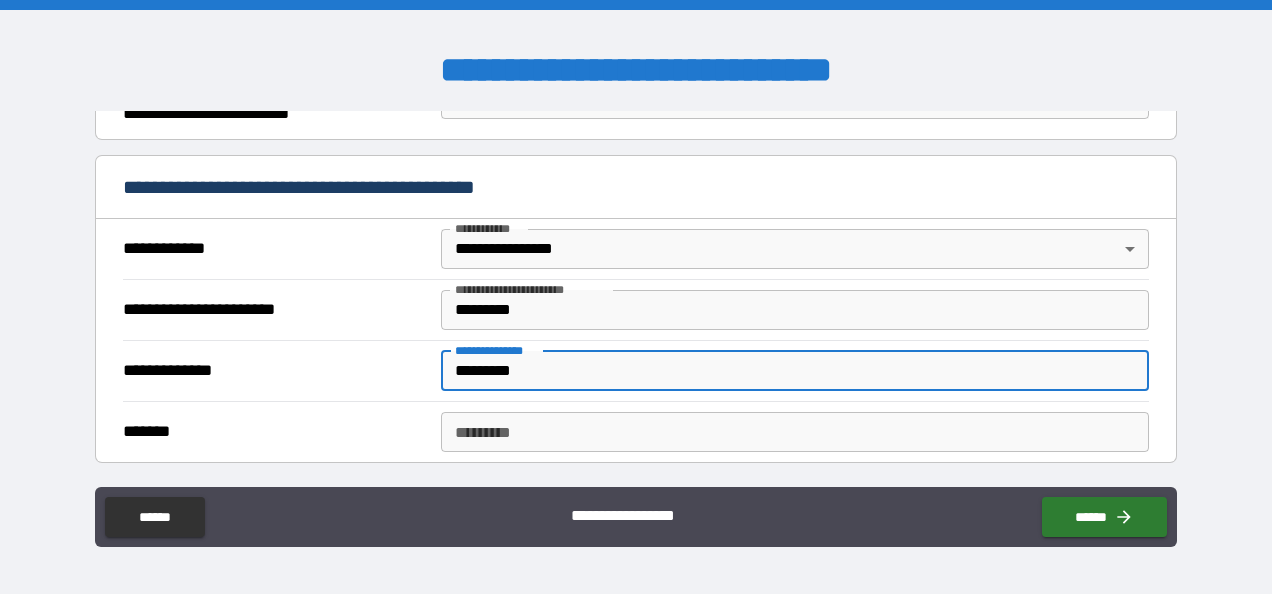 type on "*********" 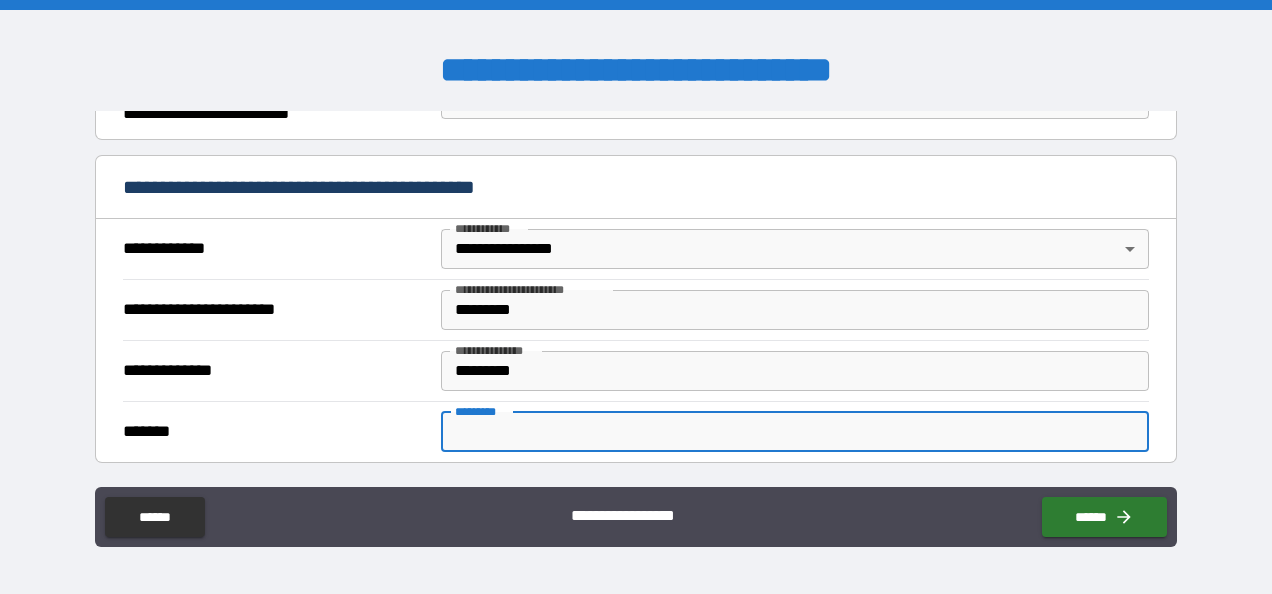 click on "*******   *" at bounding box center (794, 432) 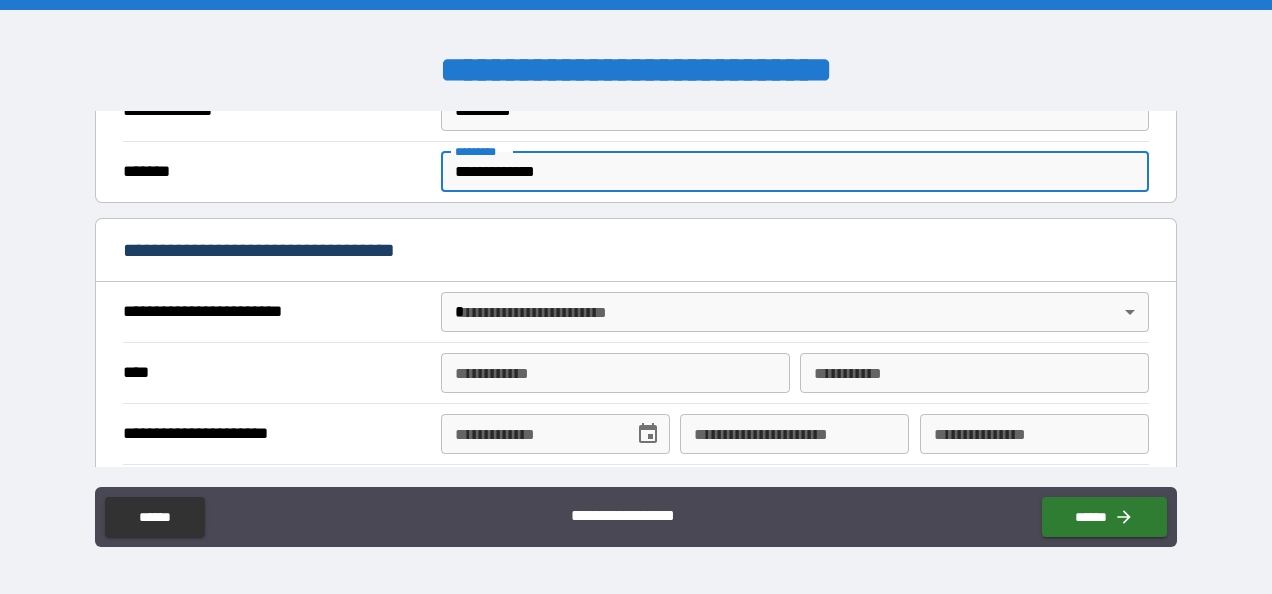 scroll, scrollTop: 610, scrollLeft: 0, axis: vertical 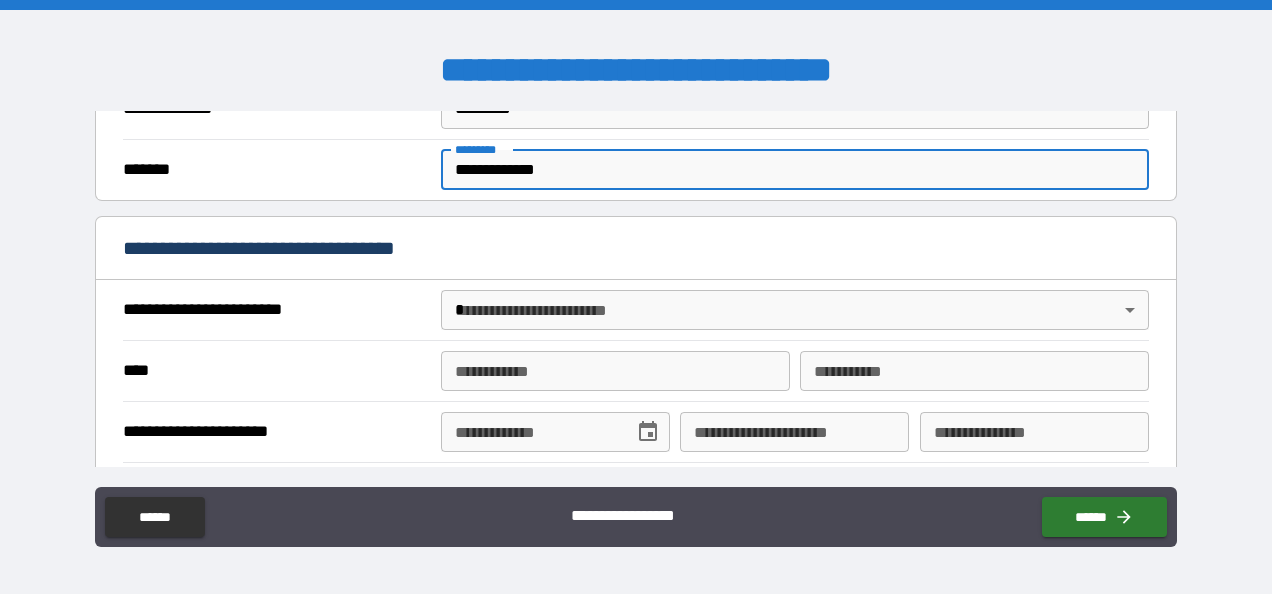 type on "**********" 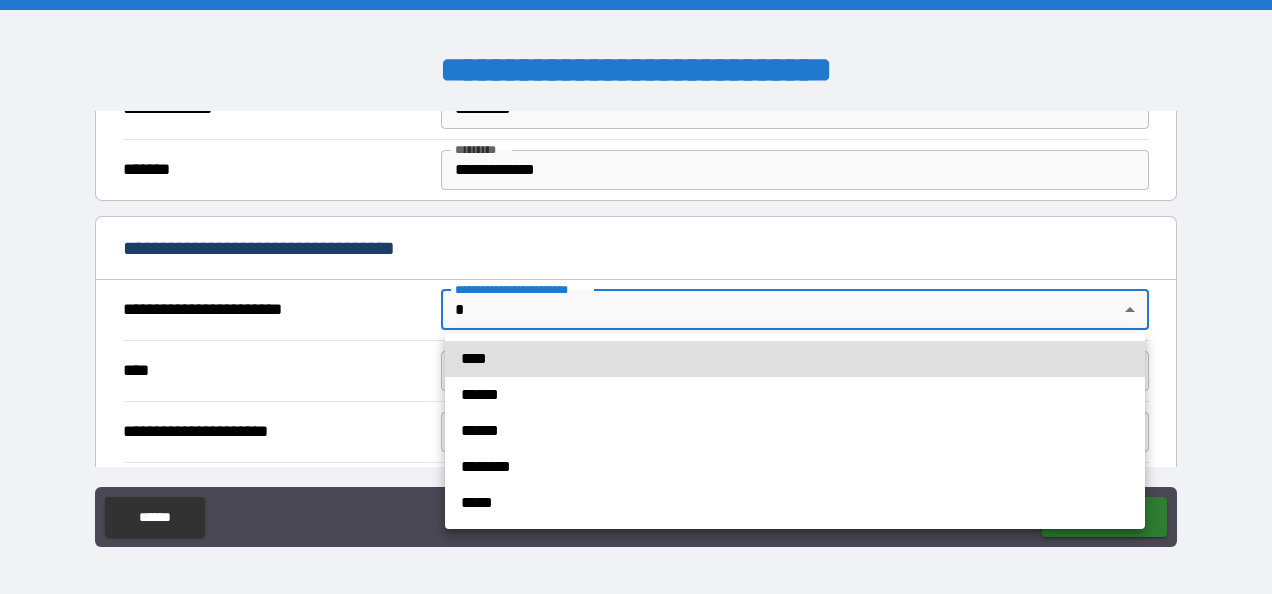 click on "**********" at bounding box center [636, 297] 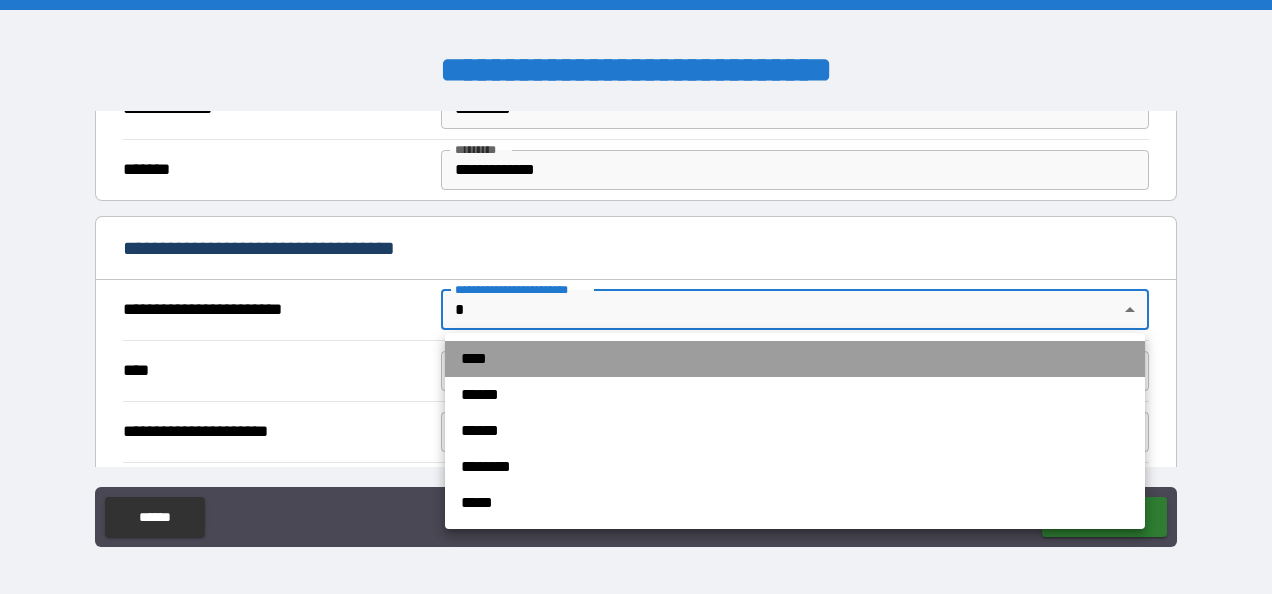 click on "****" at bounding box center (795, 359) 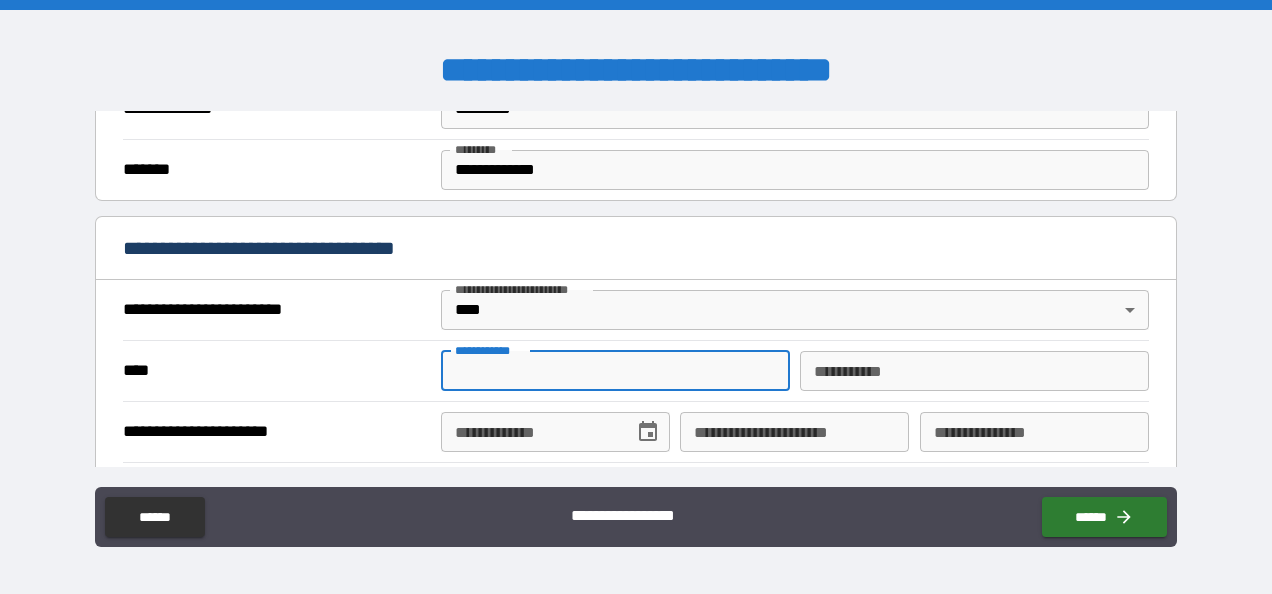 click on "**********" at bounding box center (615, 371) 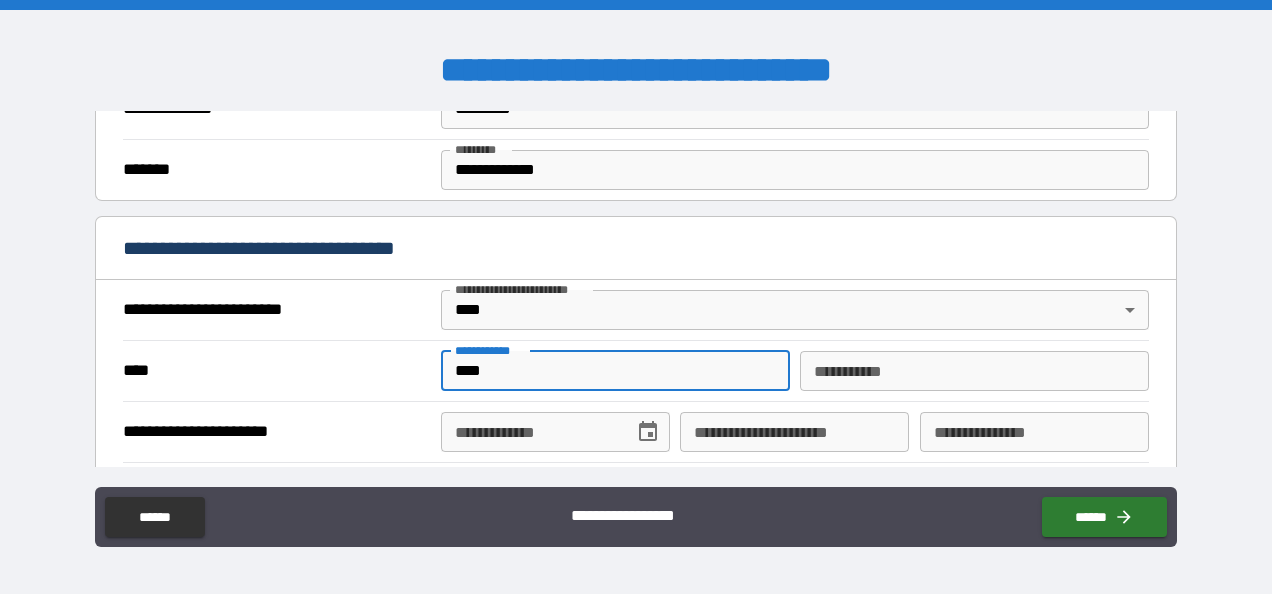 type on "****" 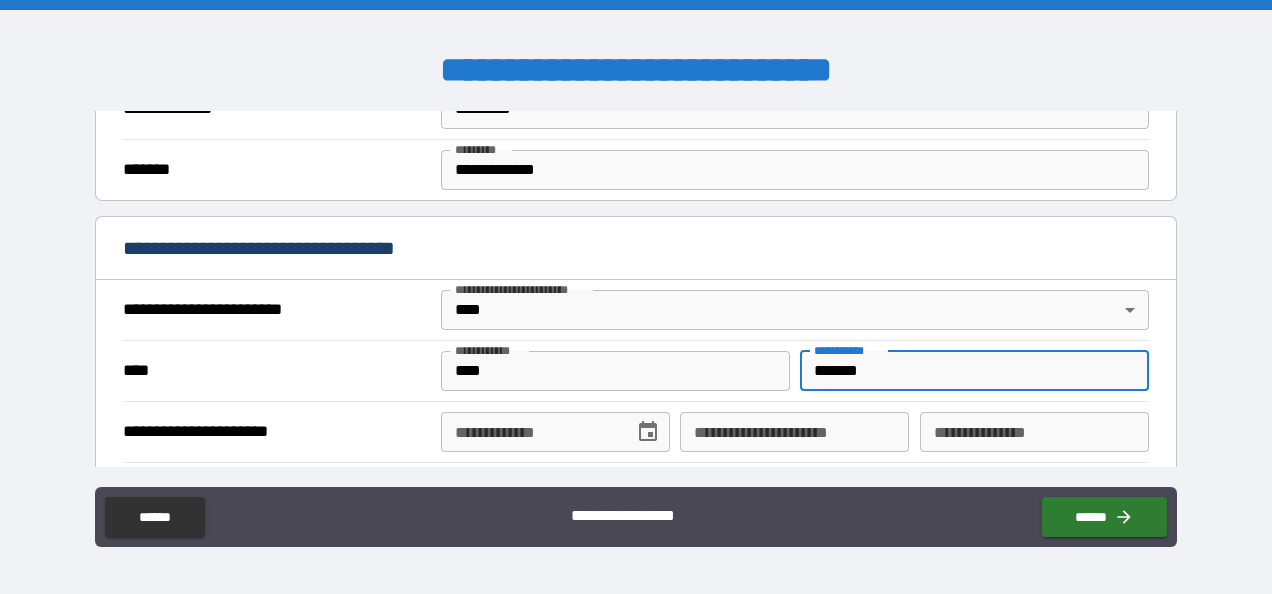 type on "********" 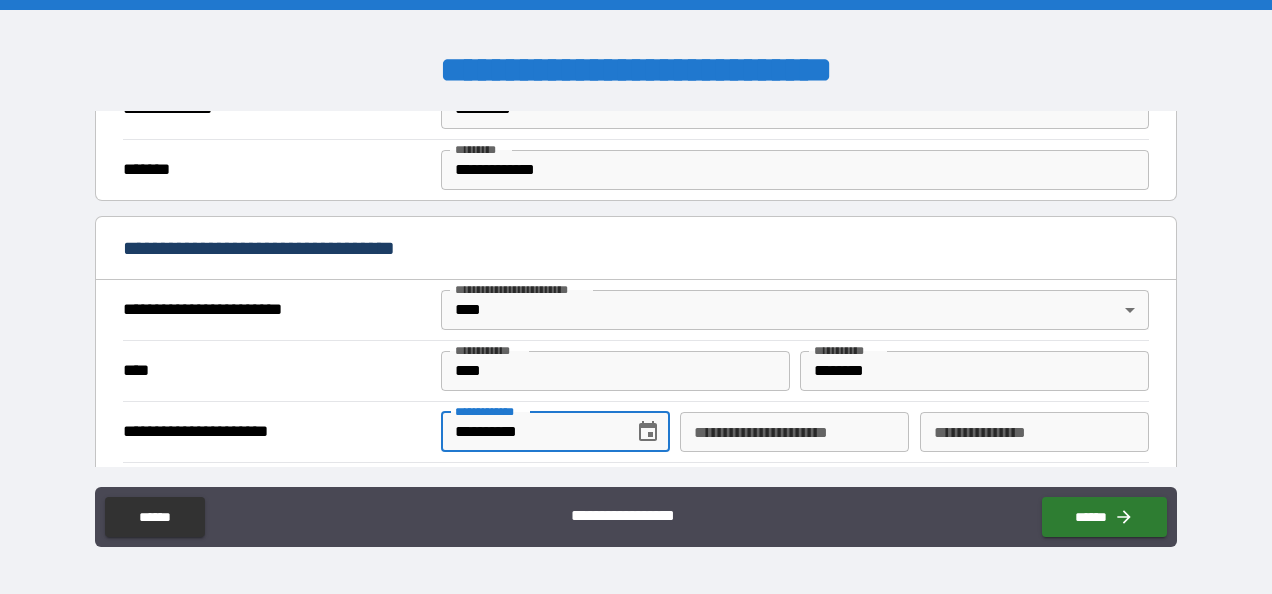 type on "**********" 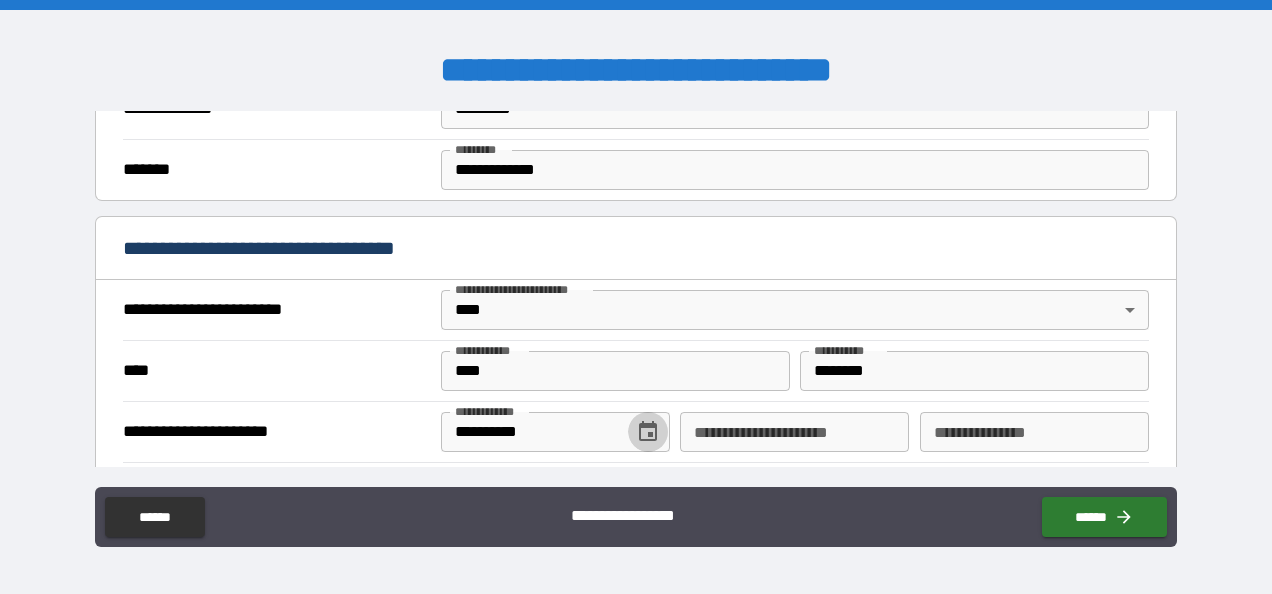 type 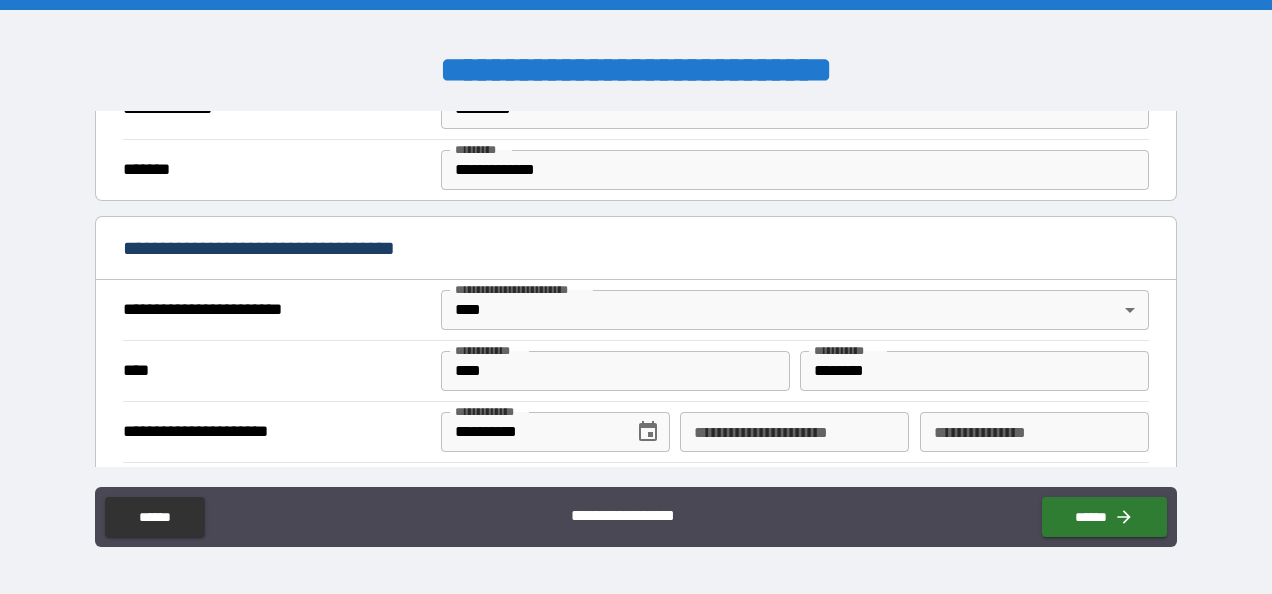 click on "**********" at bounding box center (794, 432) 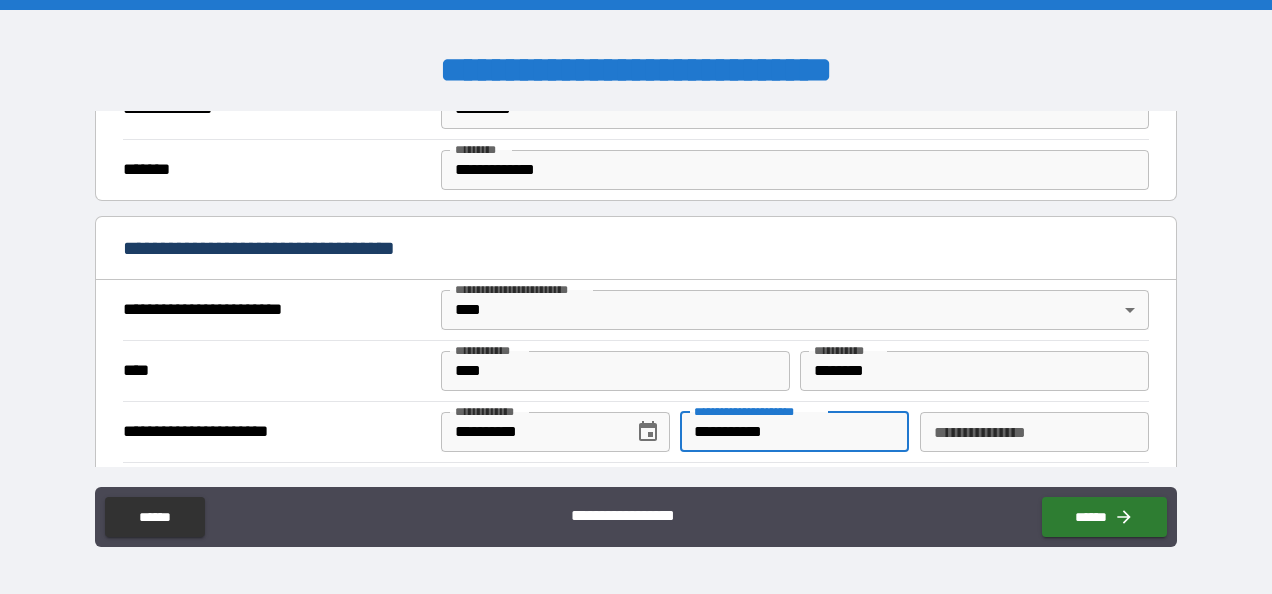 type on "**********" 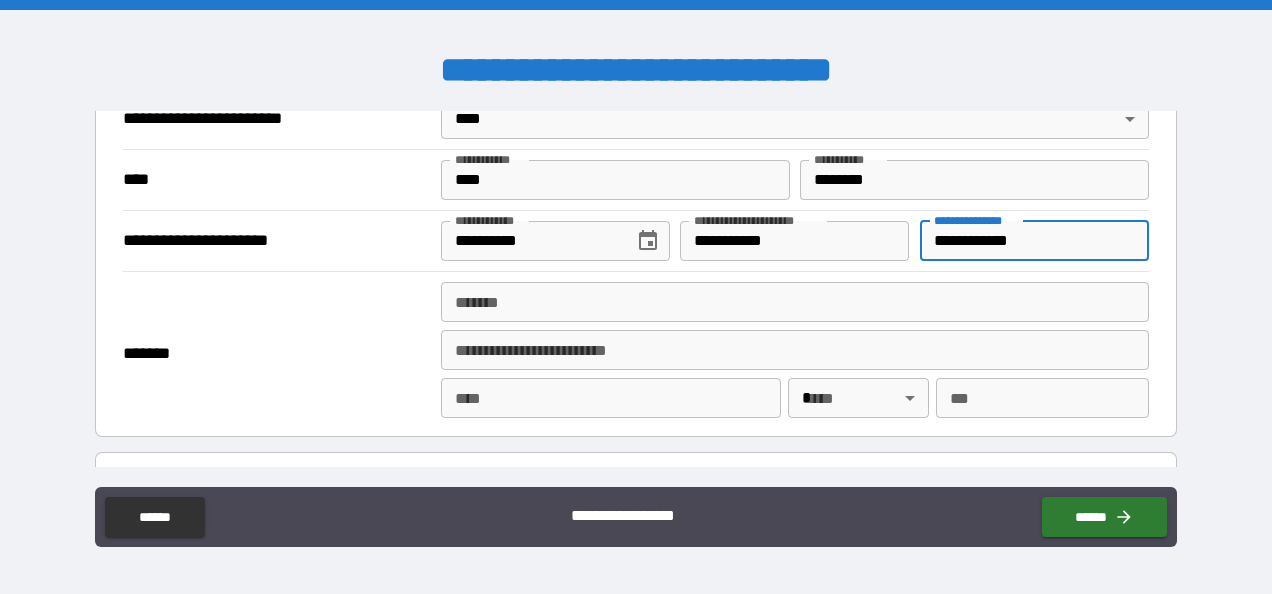 scroll, scrollTop: 803, scrollLeft: 0, axis: vertical 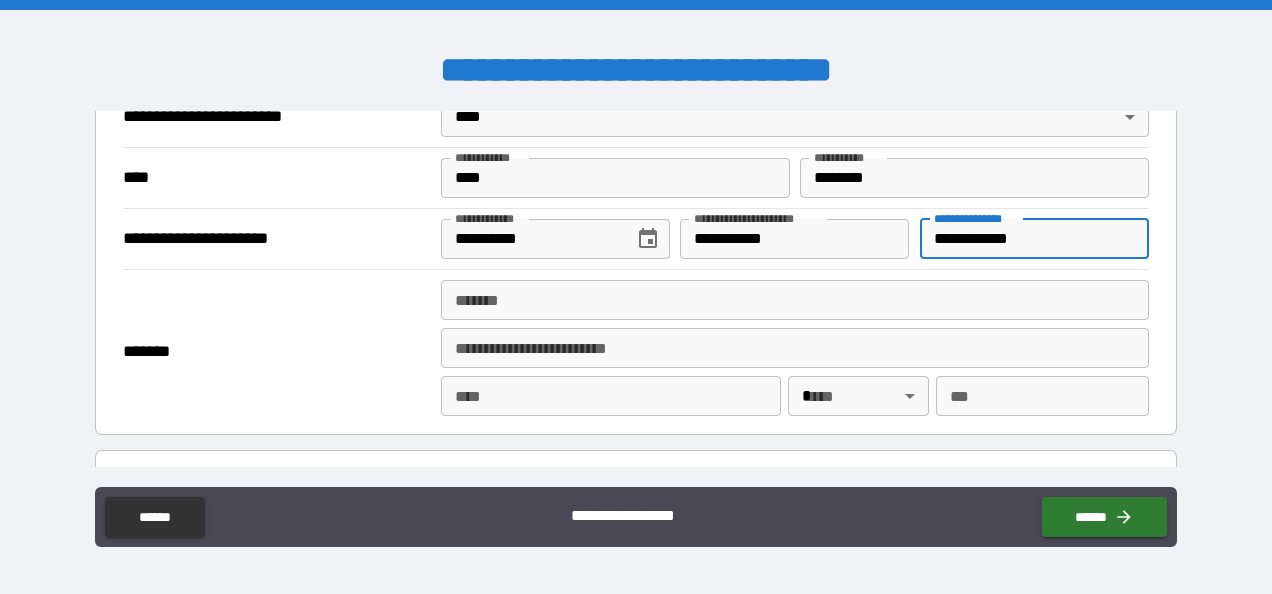 type on "**********" 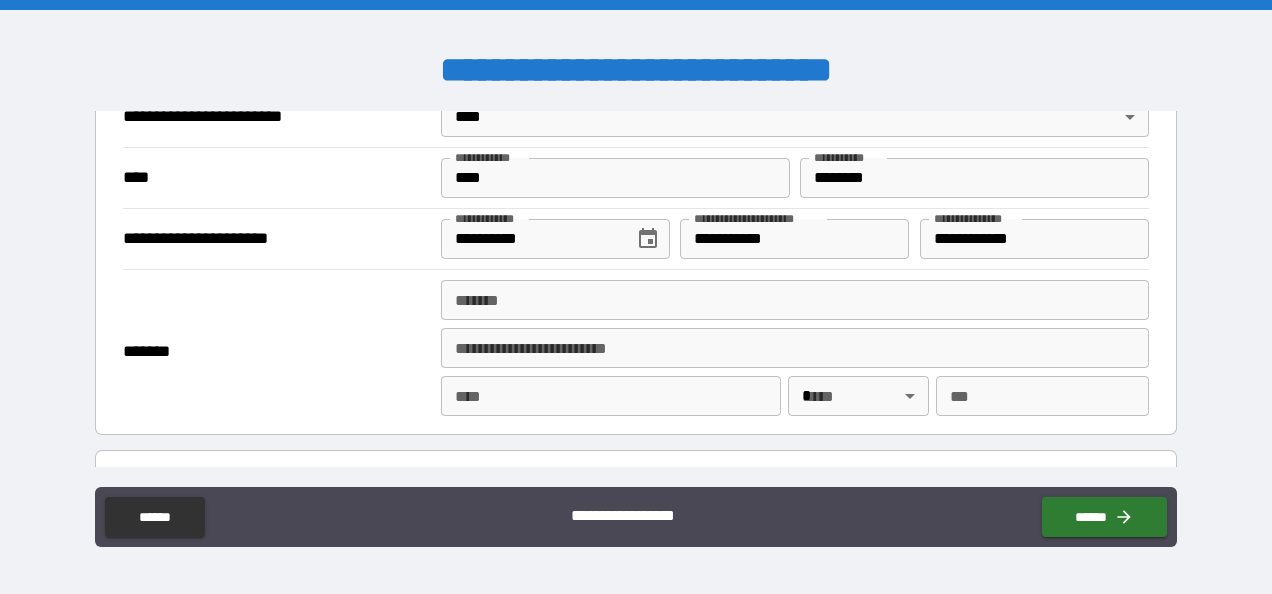 click on "******* *******" at bounding box center (794, 304) 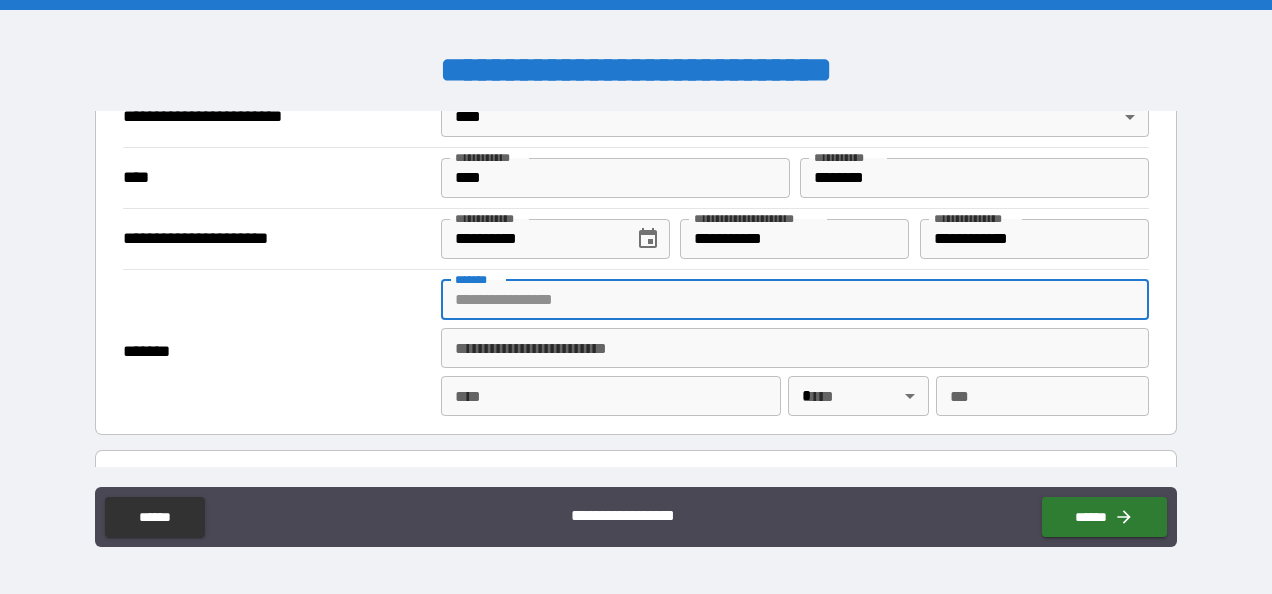 click on "*******" at bounding box center [794, 300] 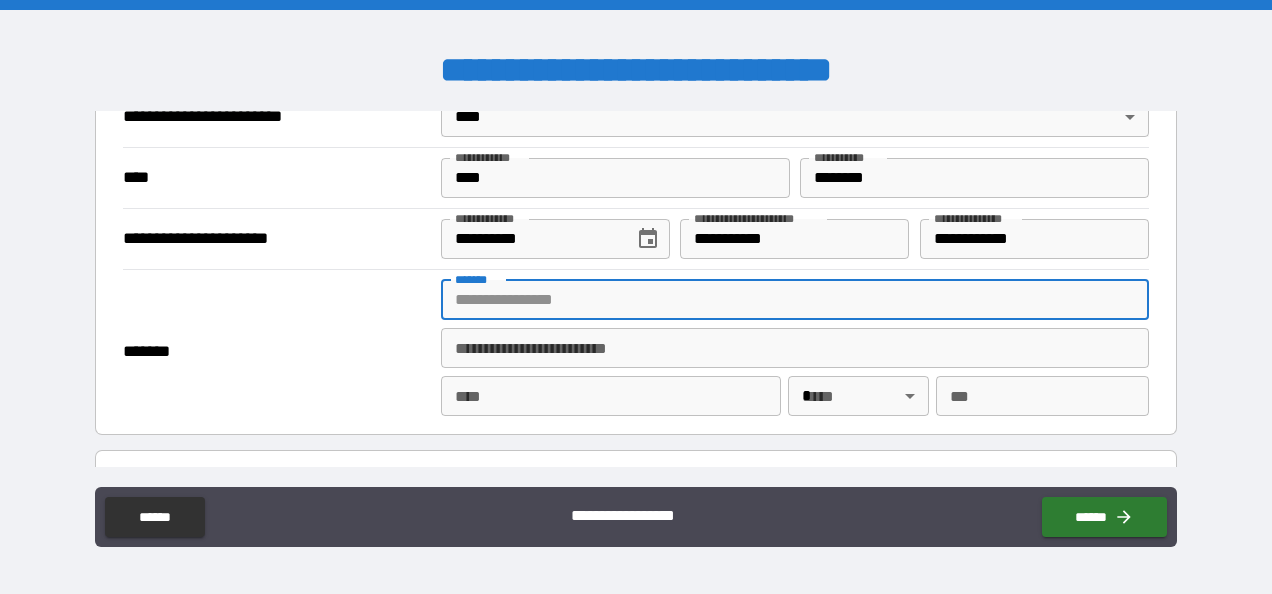 type on "**********" 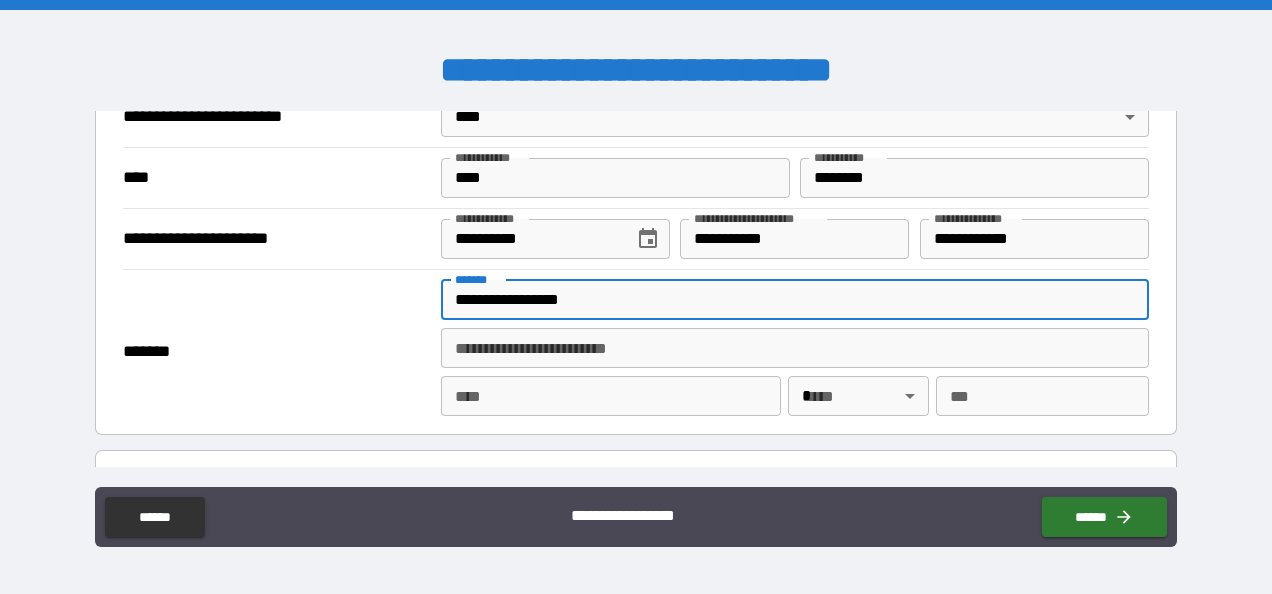 type on "**********" 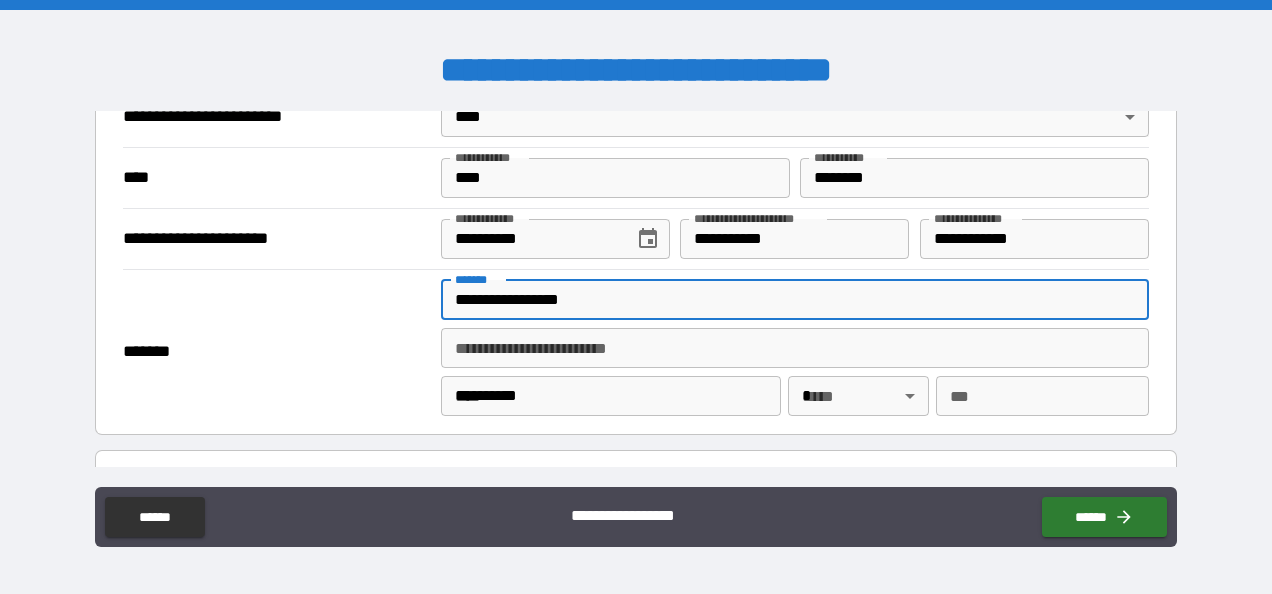 type on "**" 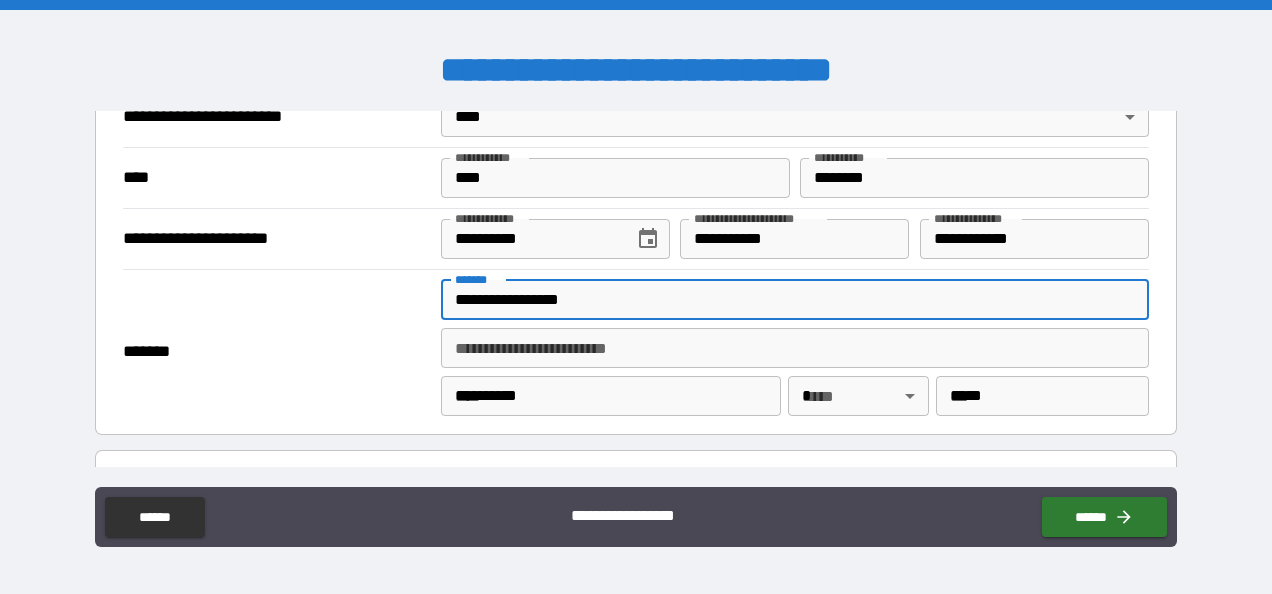 type on "***" 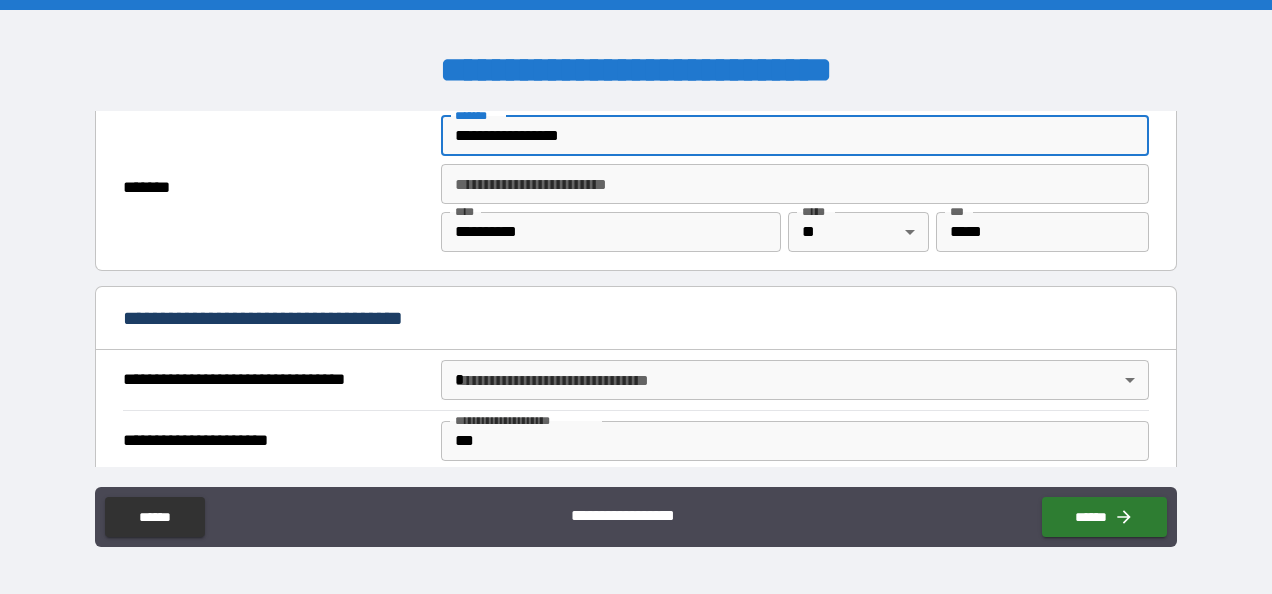 scroll, scrollTop: 985, scrollLeft: 0, axis: vertical 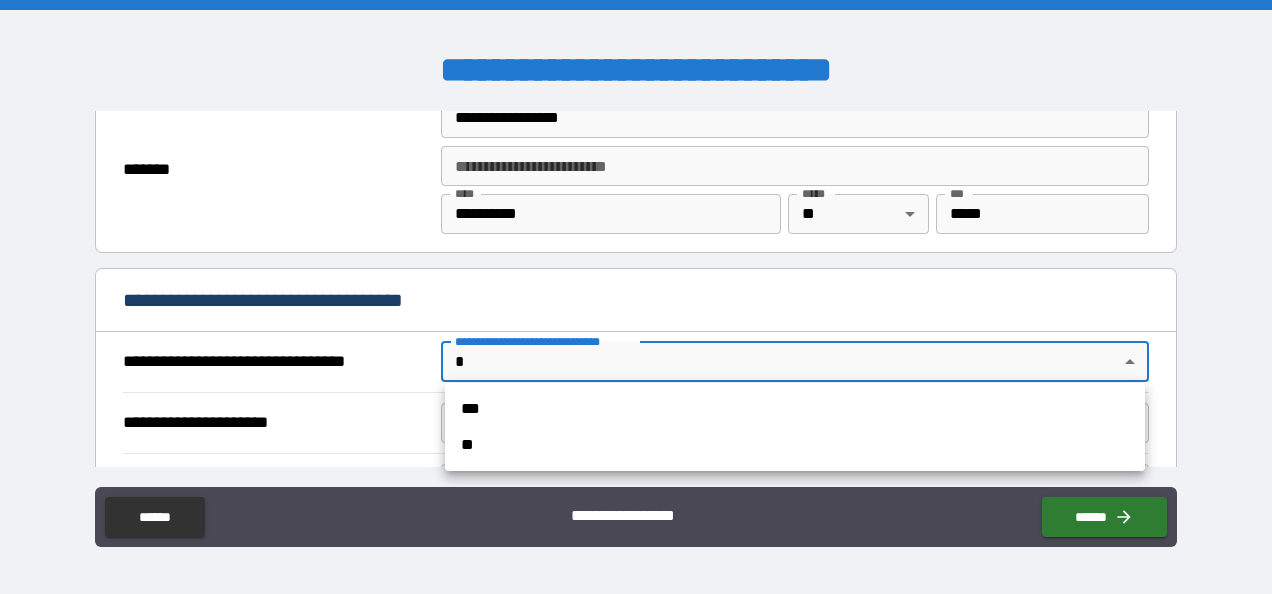 click on "**********" at bounding box center [636, 297] 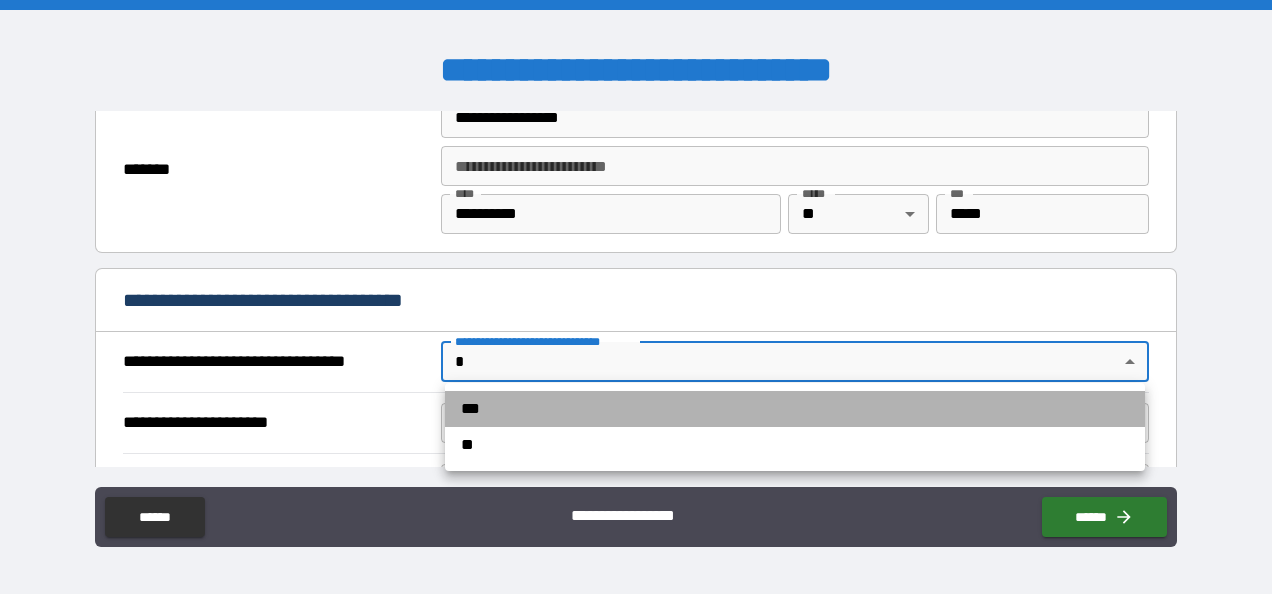 click on "***" at bounding box center [795, 409] 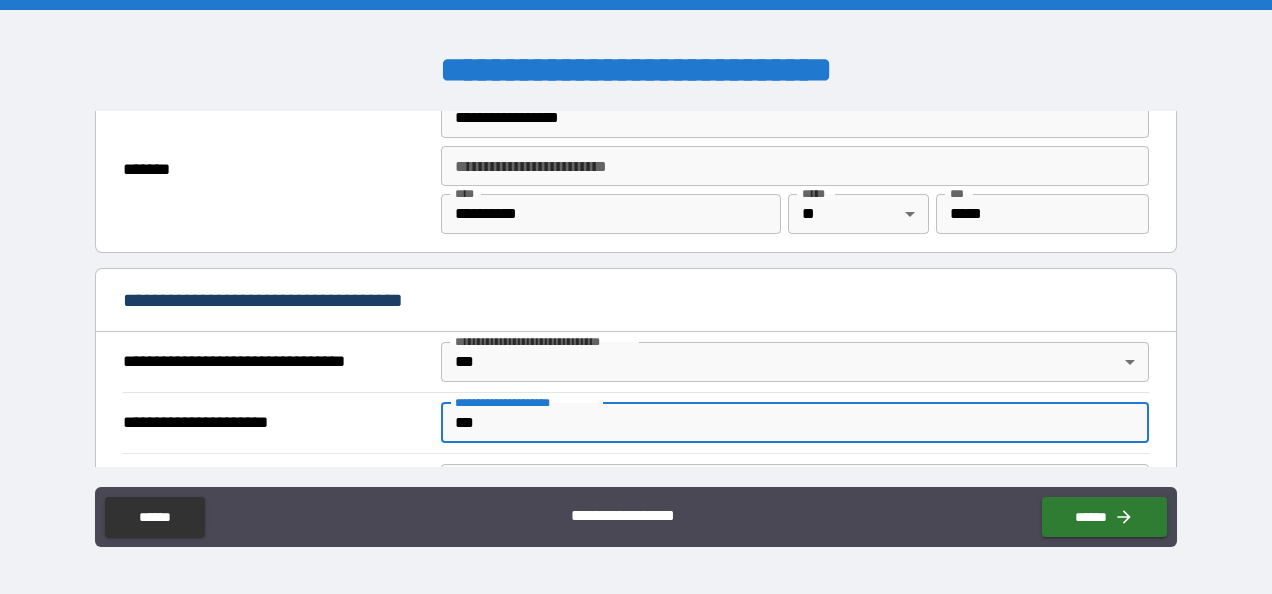 click on "***" at bounding box center [794, 423] 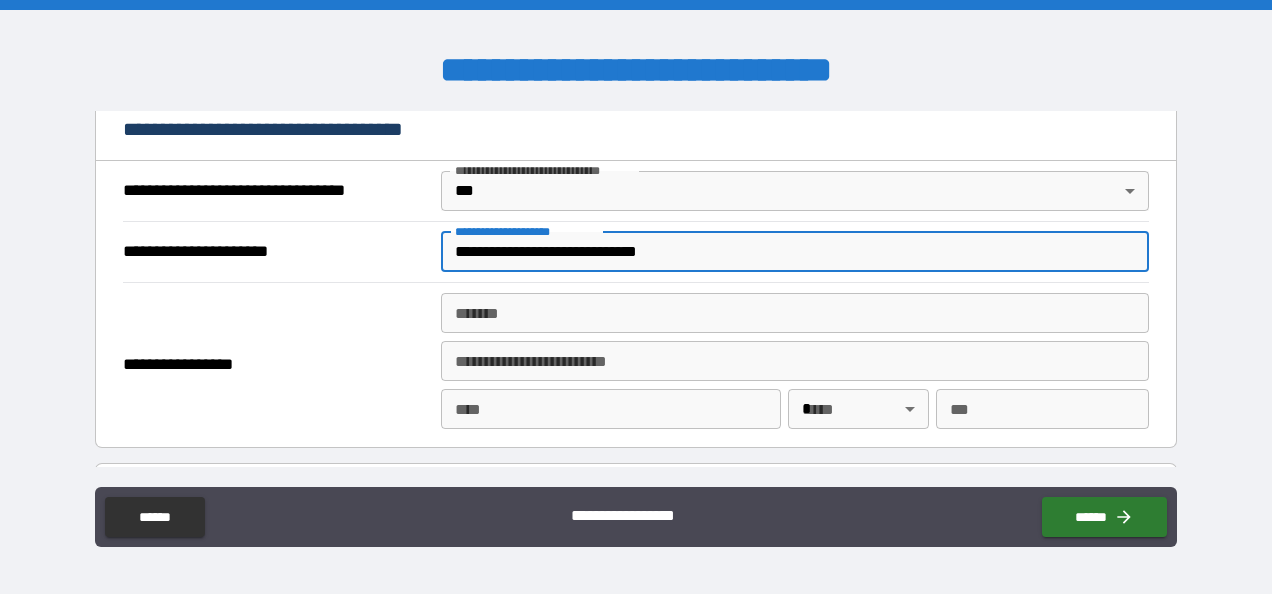 scroll, scrollTop: 1157, scrollLeft: 0, axis: vertical 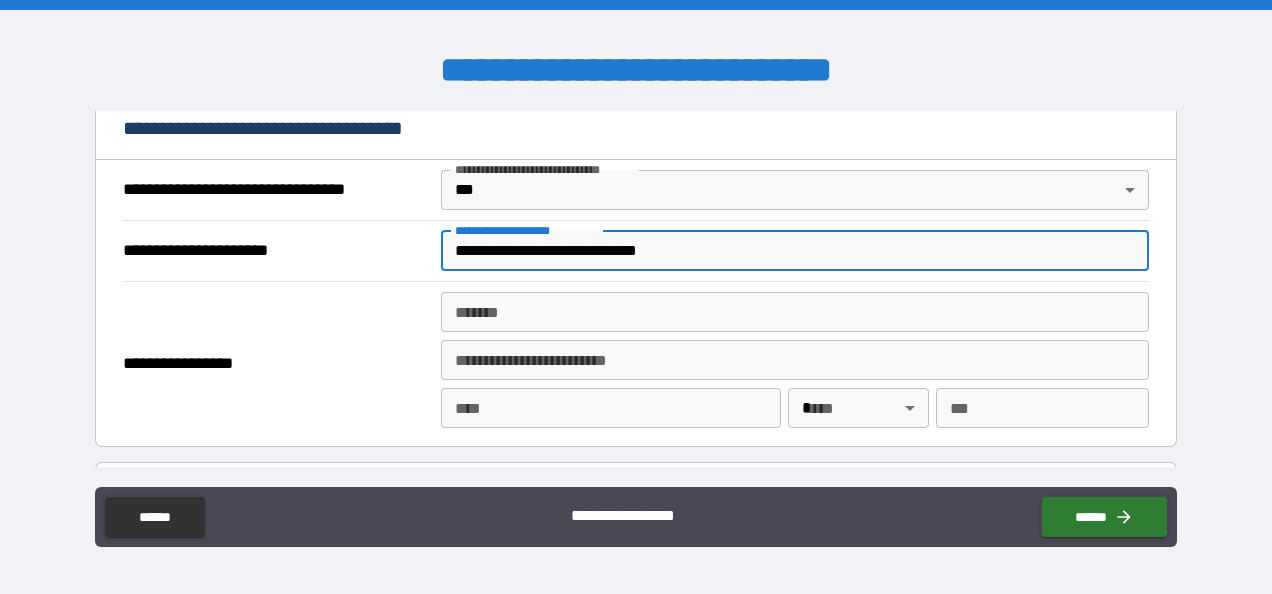 type on "**********" 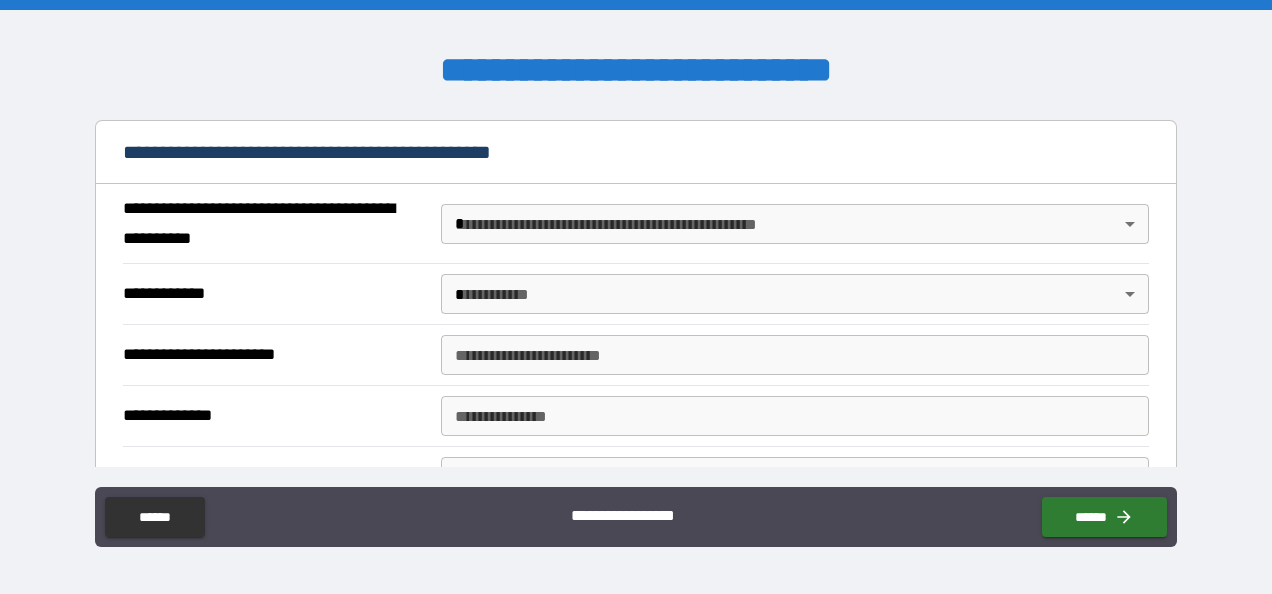 scroll, scrollTop: 1567, scrollLeft: 0, axis: vertical 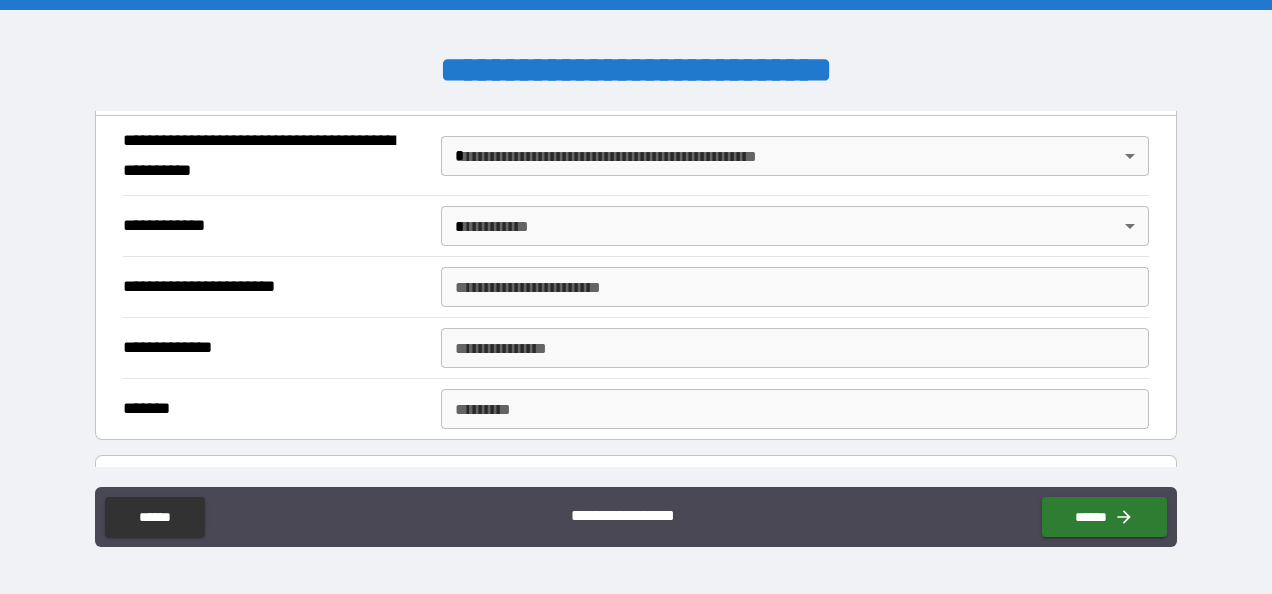 click on "**********" at bounding box center (635, 225) 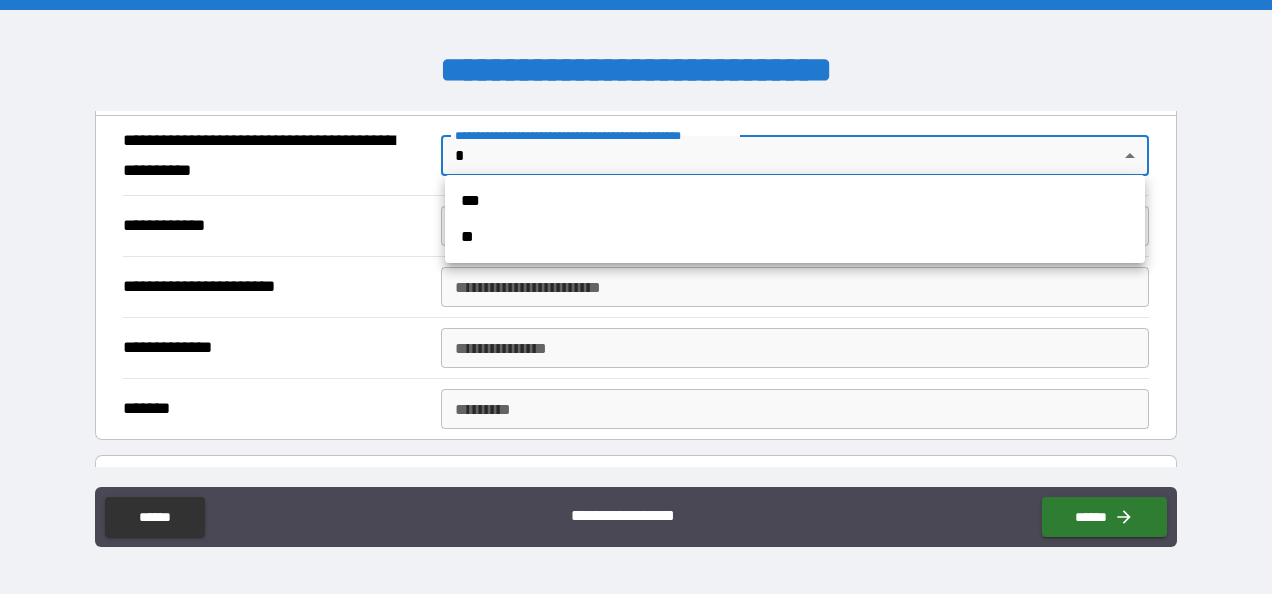 click on "**********" at bounding box center [636, 297] 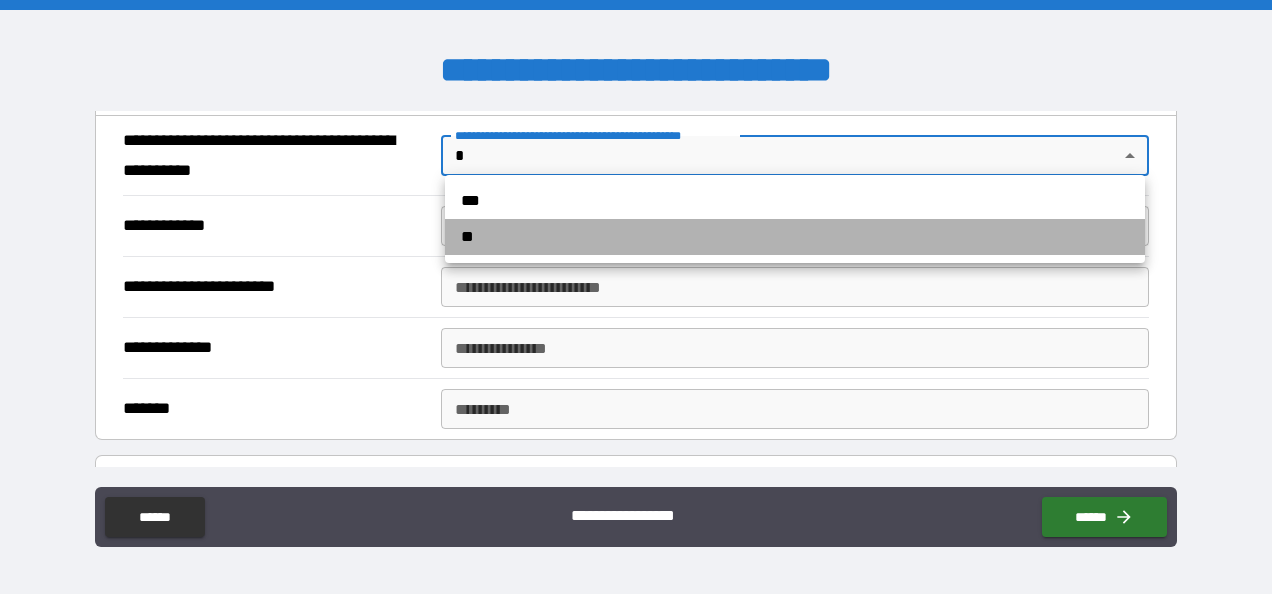 click on "**" at bounding box center [795, 237] 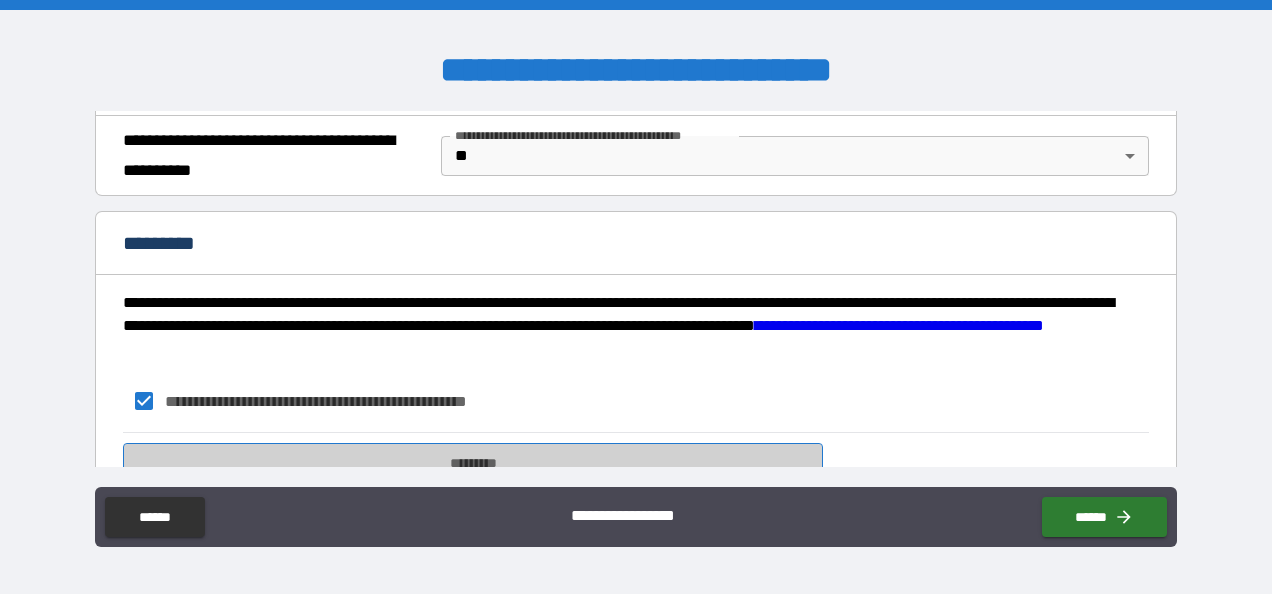 click on "*********" at bounding box center [473, 463] 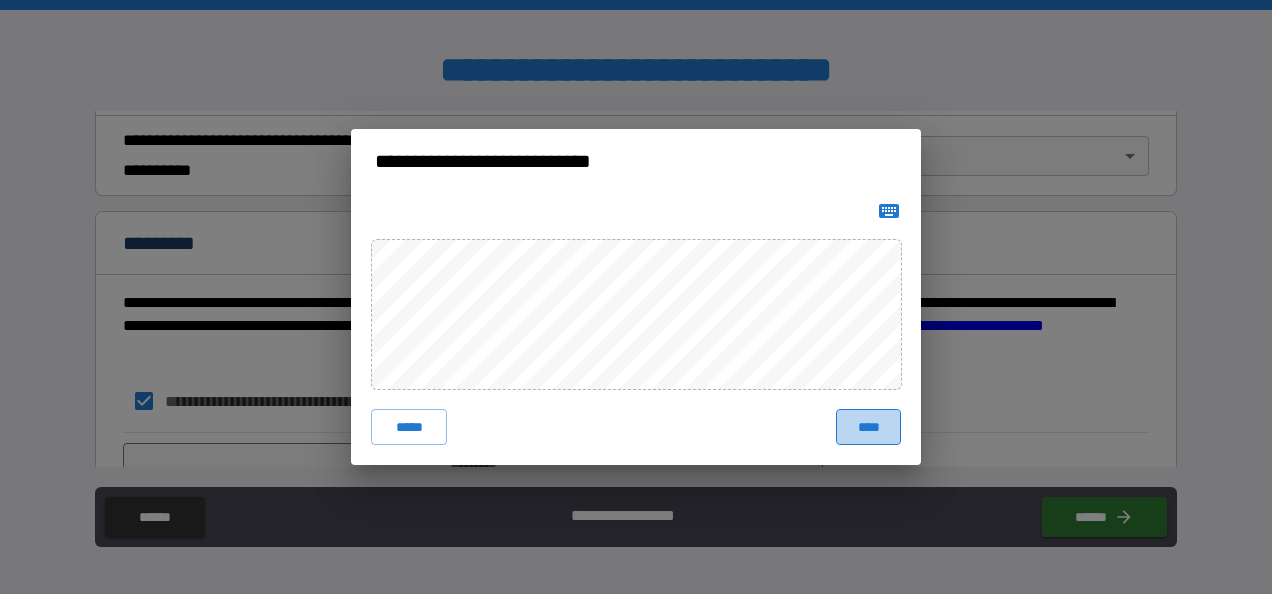 click on "****" at bounding box center (868, 427) 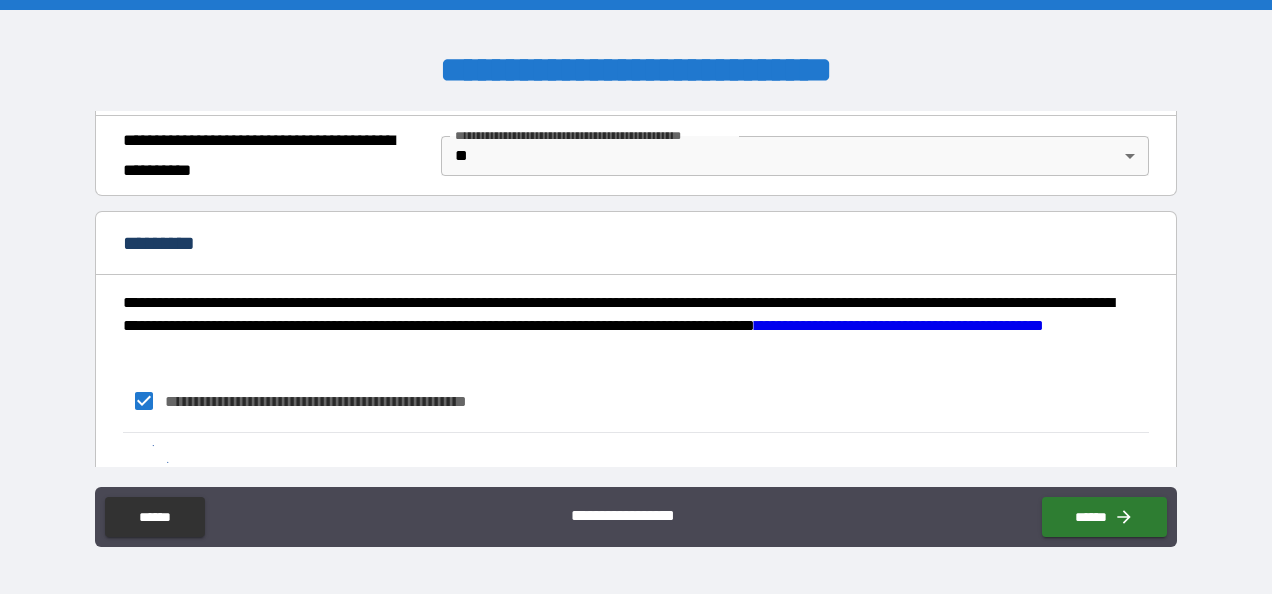 scroll, scrollTop: 1661, scrollLeft: 0, axis: vertical 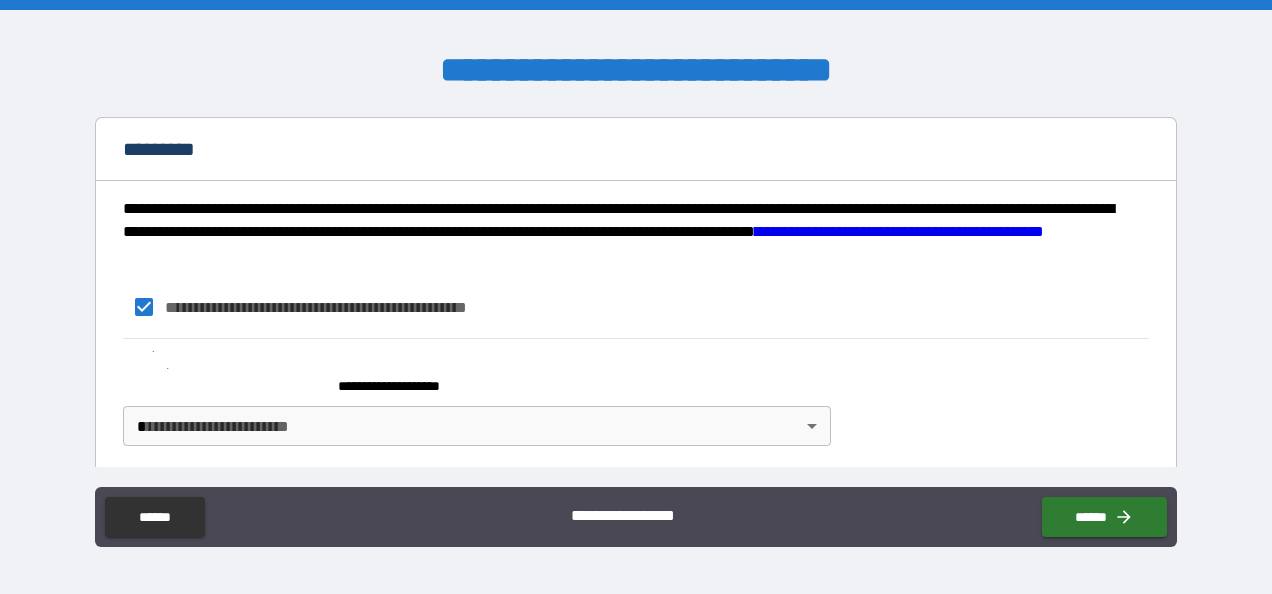 click on "**********" at bounding box center (636, 297) 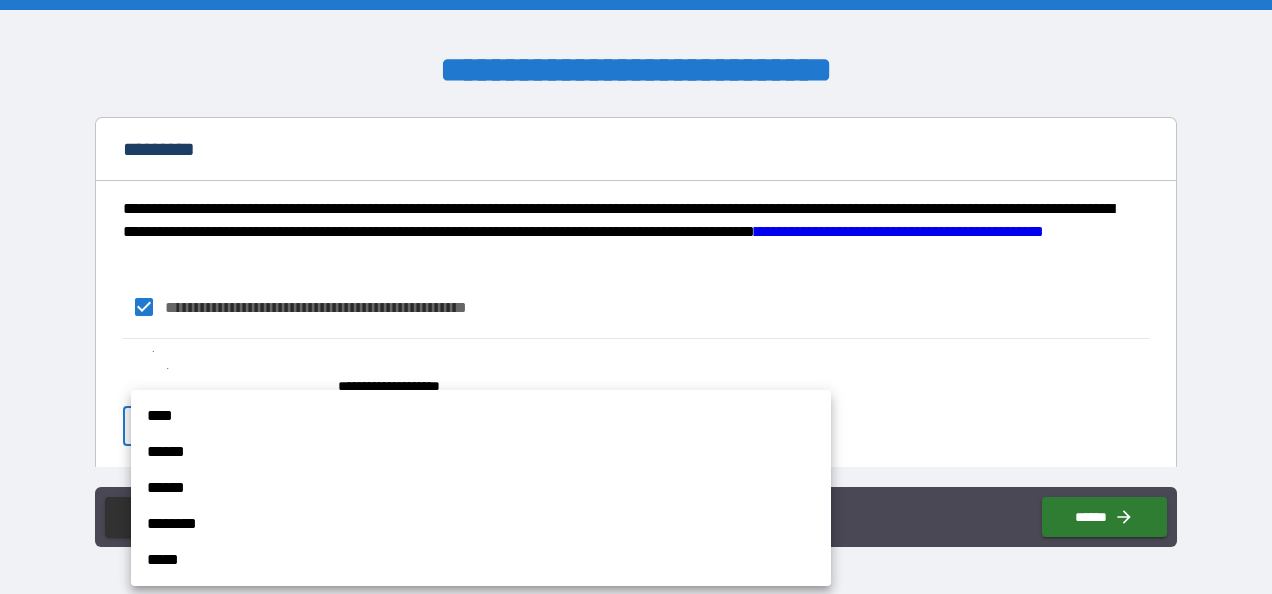 type 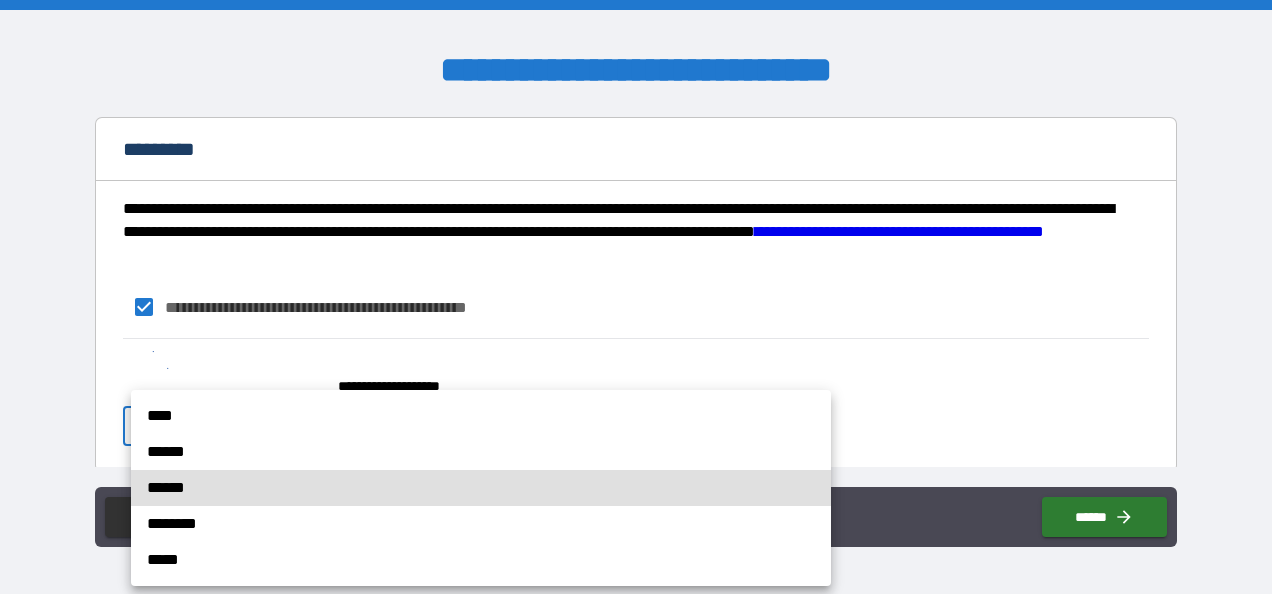 type 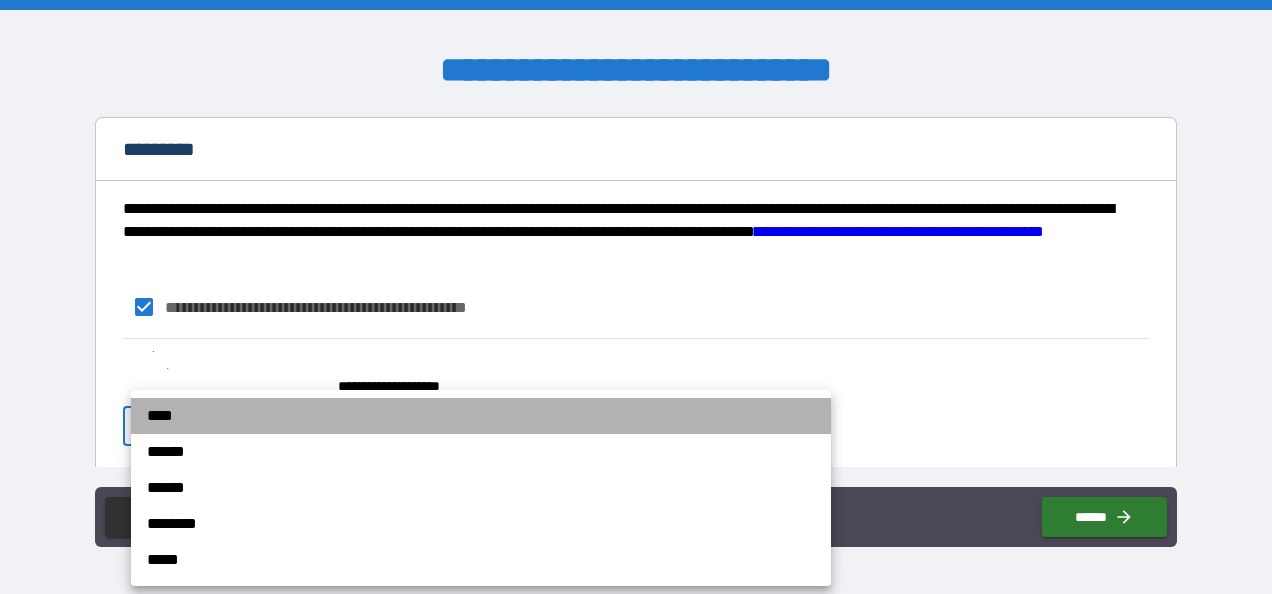 click on "****" at bounding box center [481, 416] 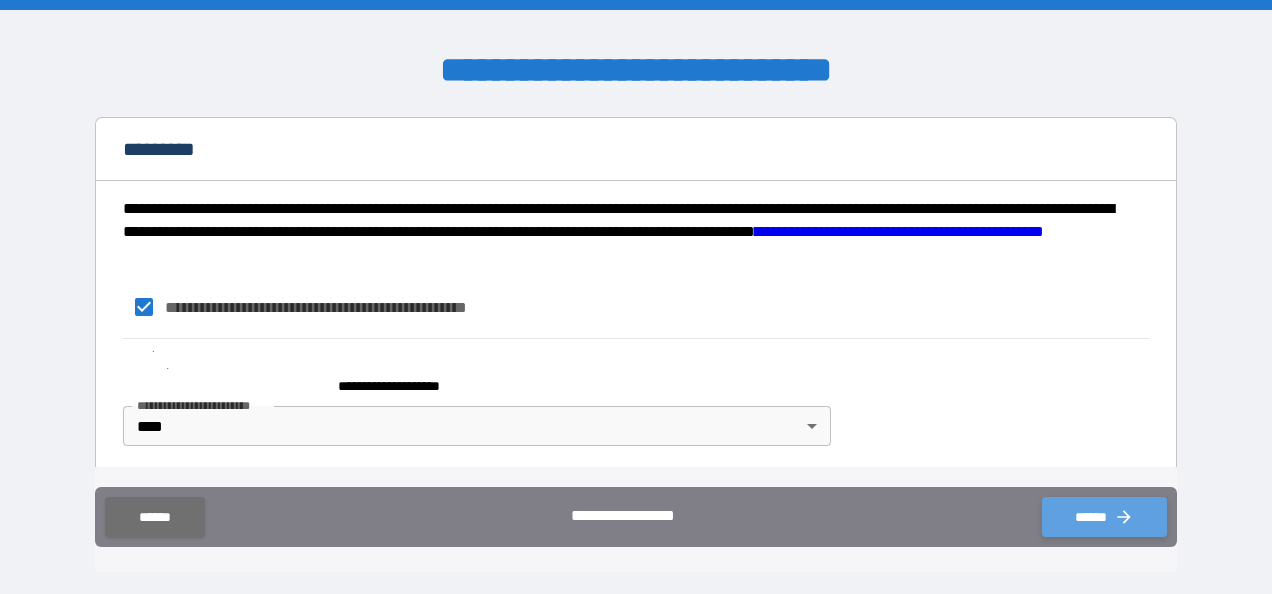 click on "******" at bounding box center (1104, 517) 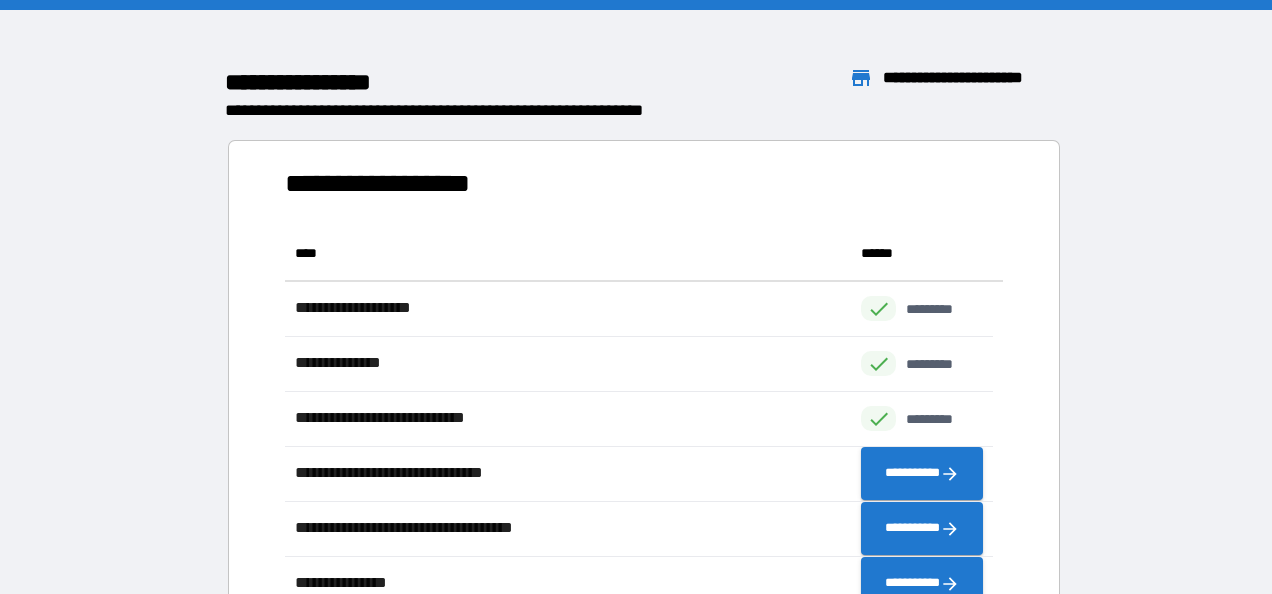 scroll, scrollTop: 16, scrollLeft: 16, axis: both 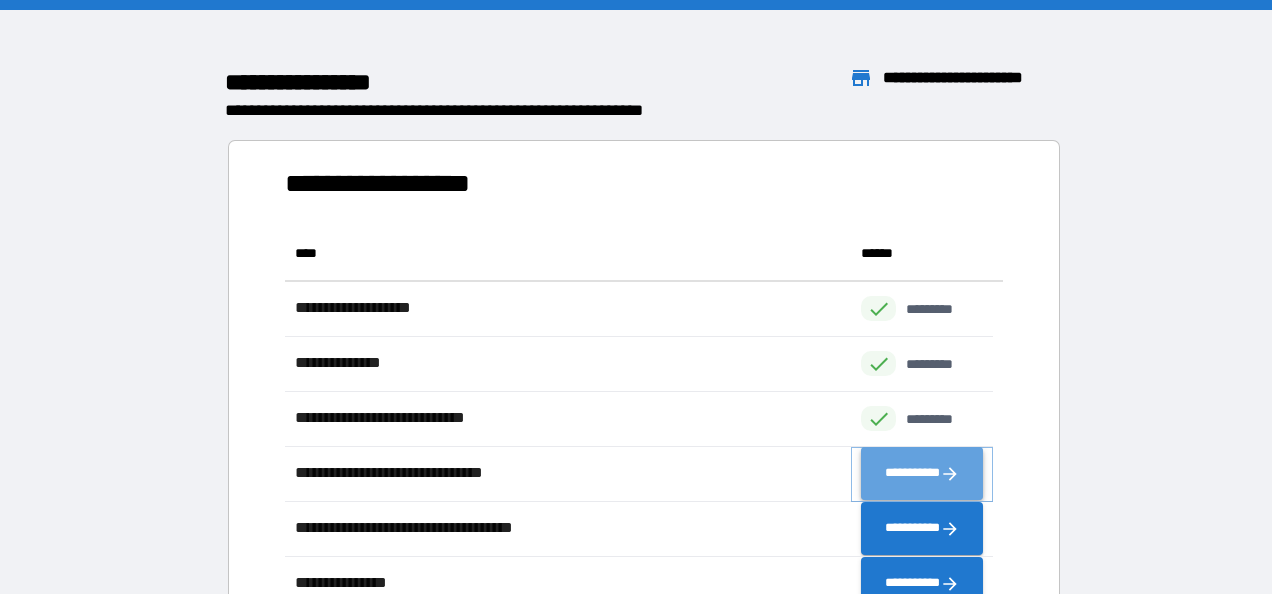 click on "**********" at bounding box center (922, 474) 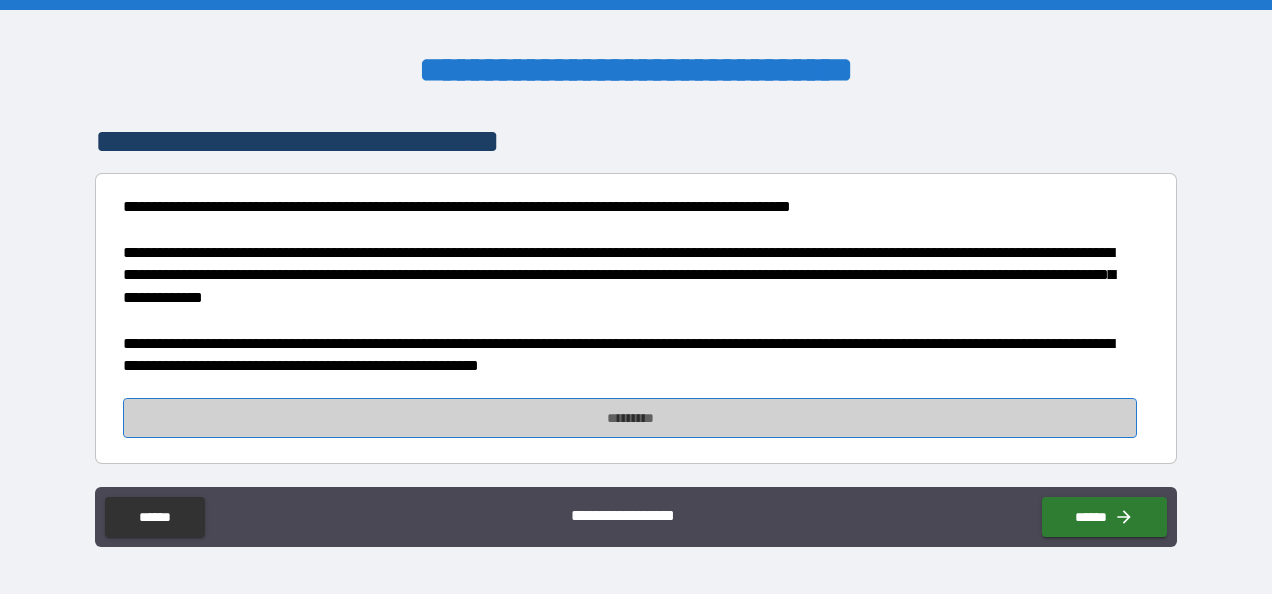 click on "*********" at bounding box center (630, 418) 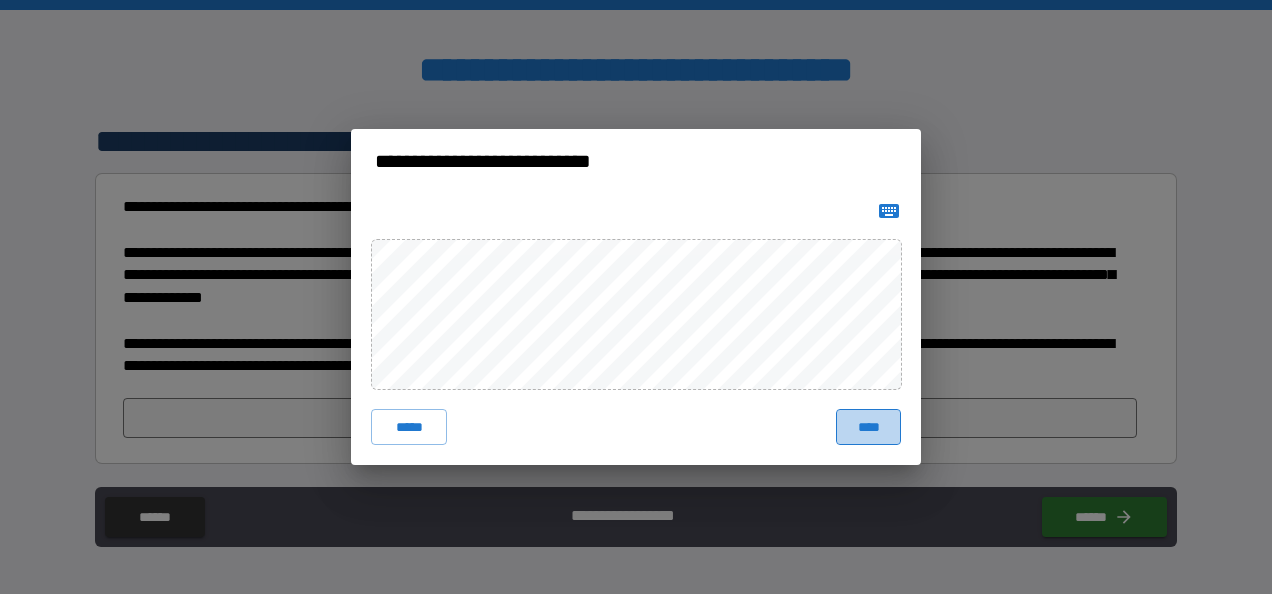 click on "****" at bounding box center [868, 427] 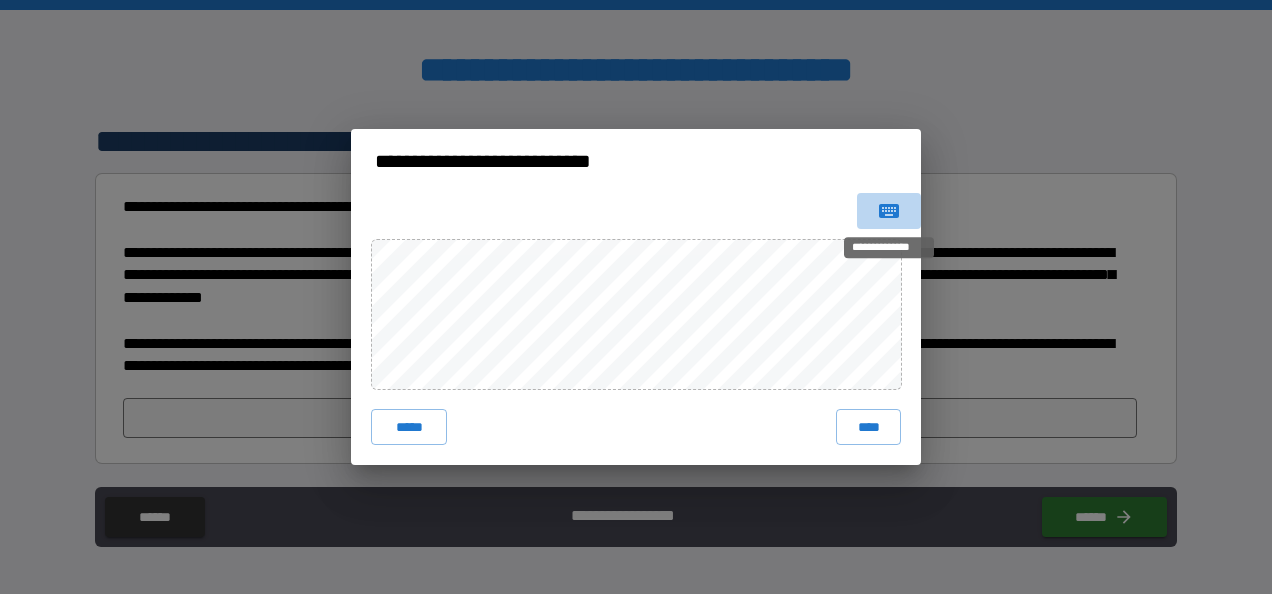 click 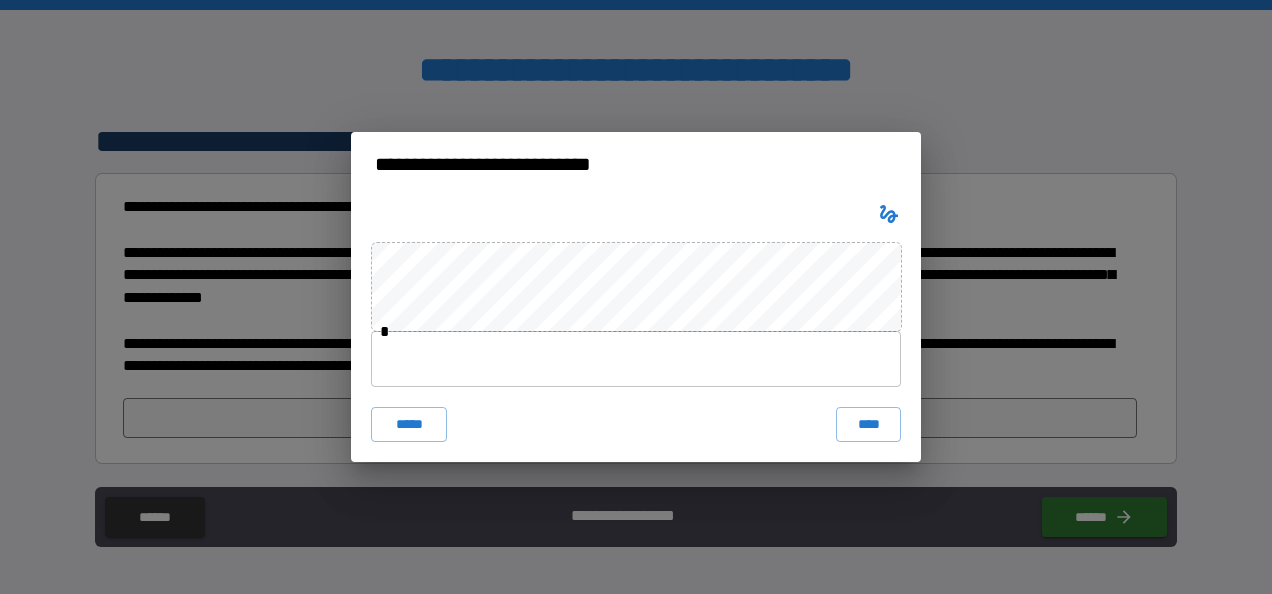 click on "* ***** ****" at bounding box center (636, 329) 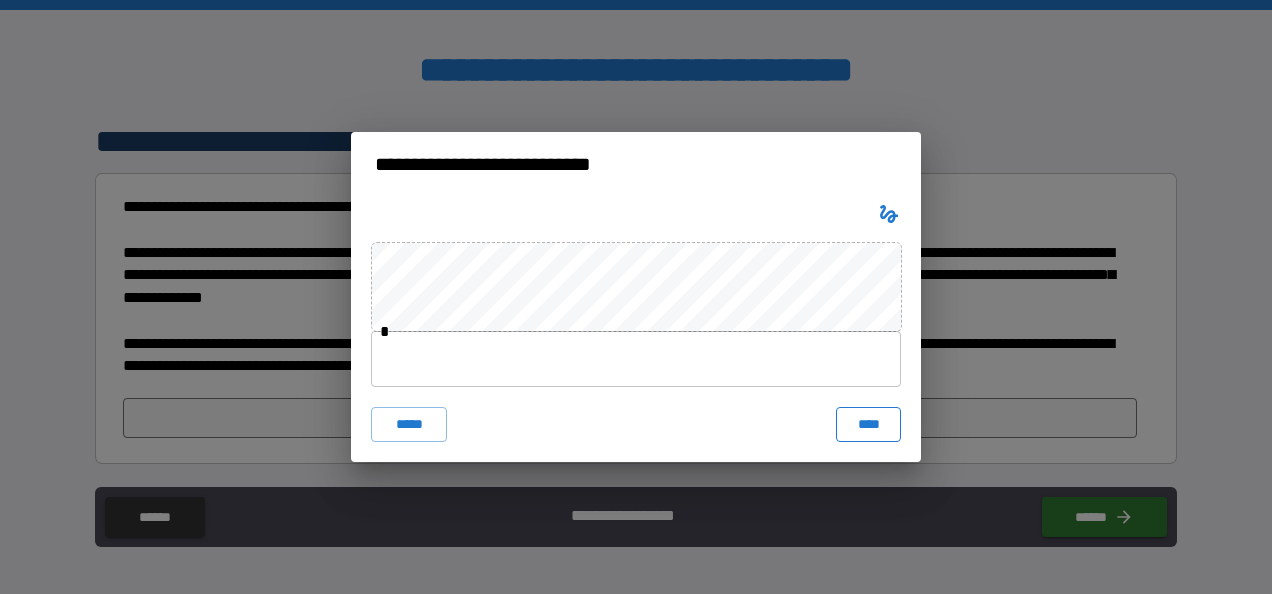click on "****" at bounding box center [868, 425] 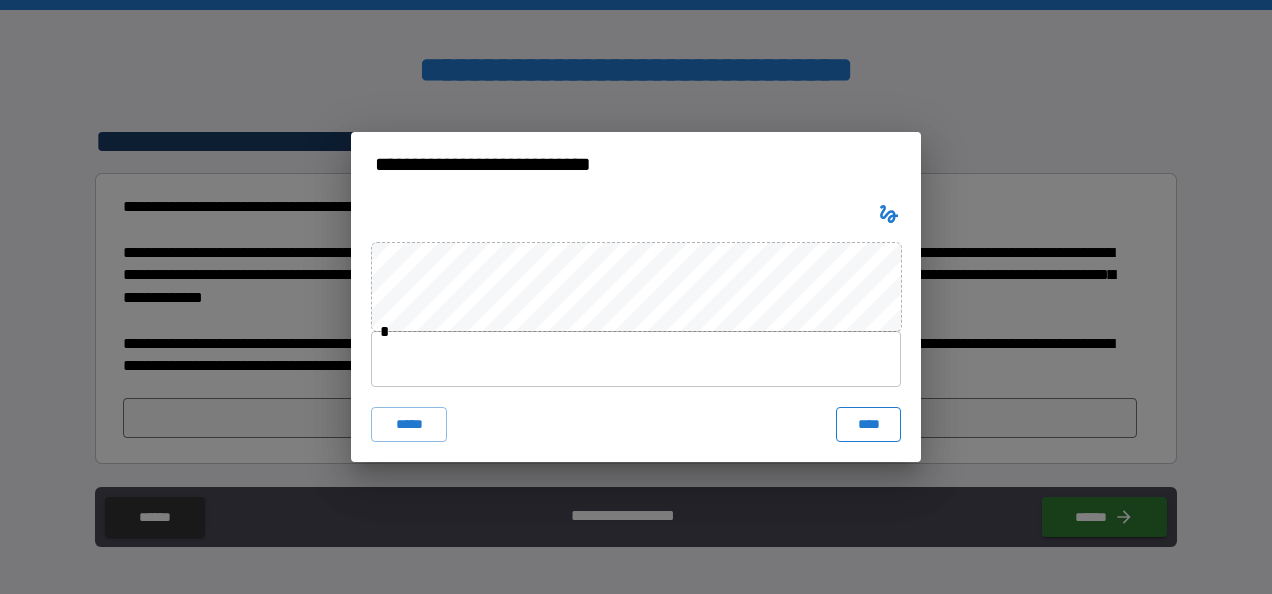 click on "****" at bounding box center (868, 425) 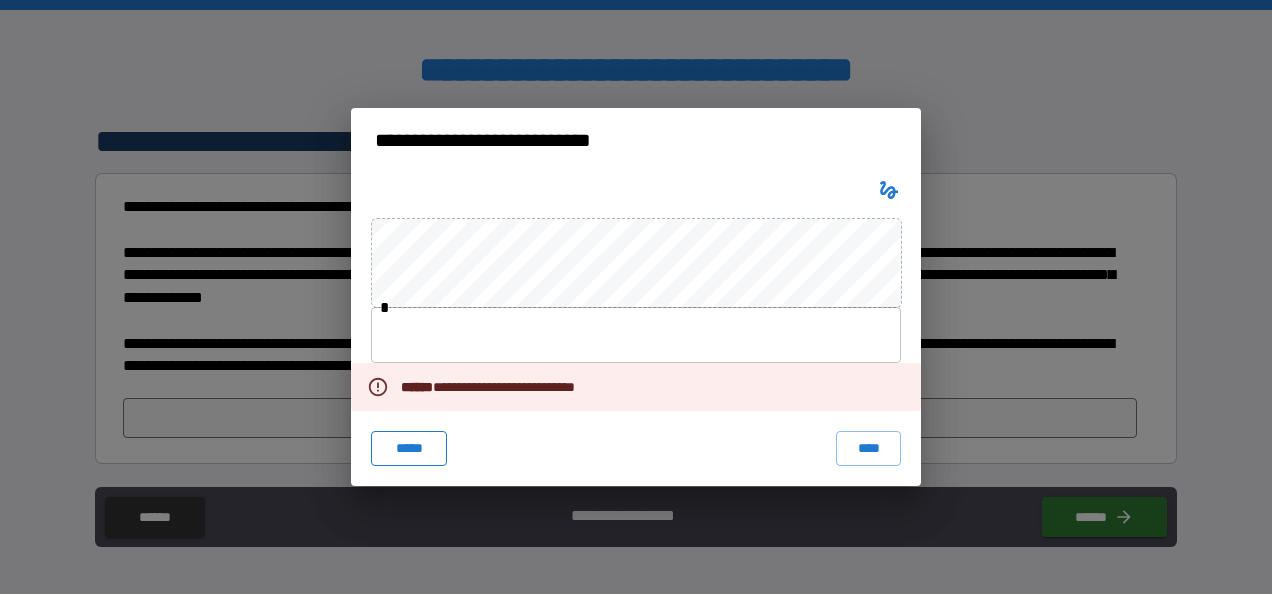 click on "*****" at bounding box center (409, 449) 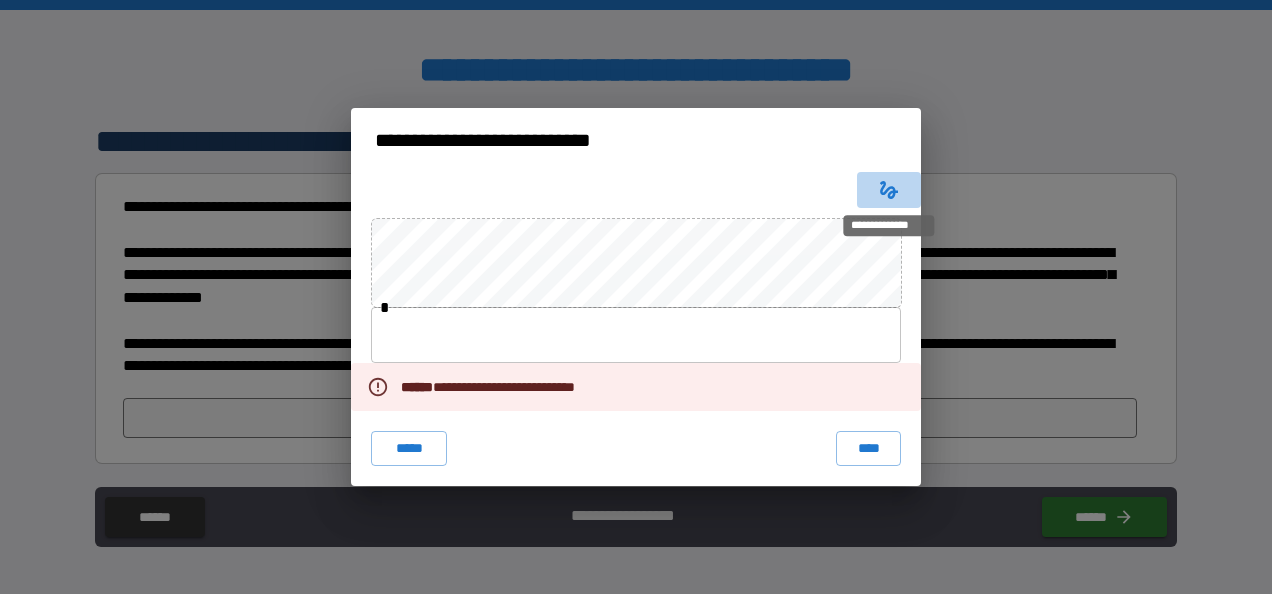 click 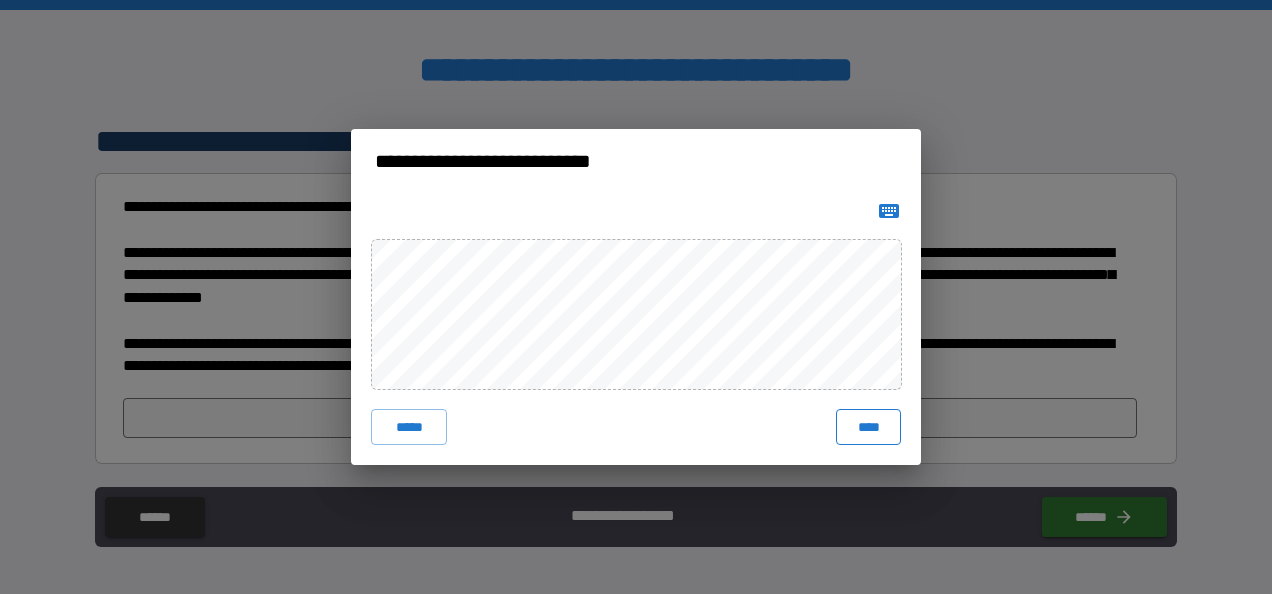 click on "****" at bounding box center (868, 427) 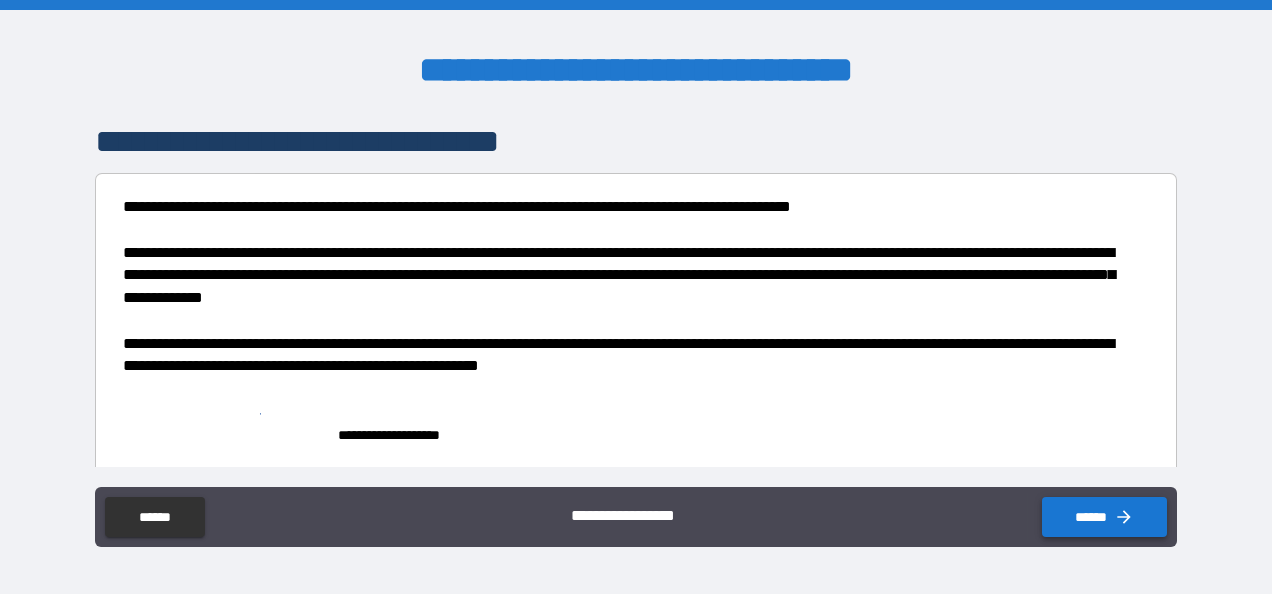 click on "******" at bounding box center [1104, 517] 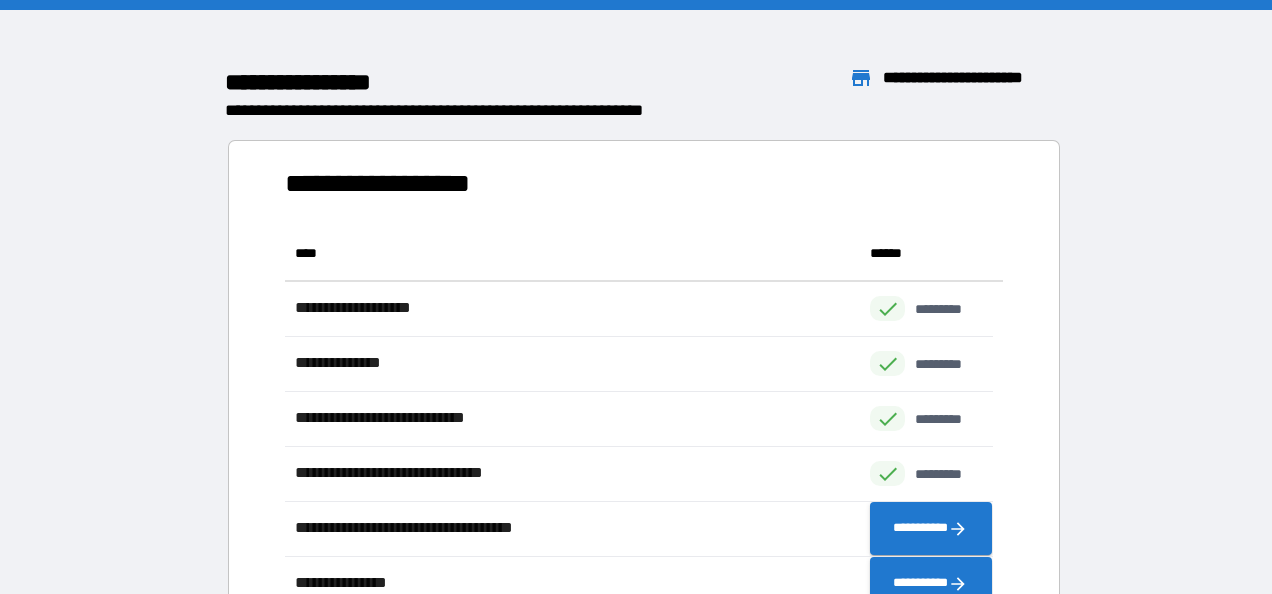 scroll, scrollTop: 480, scrollLeft: 692, axis: both 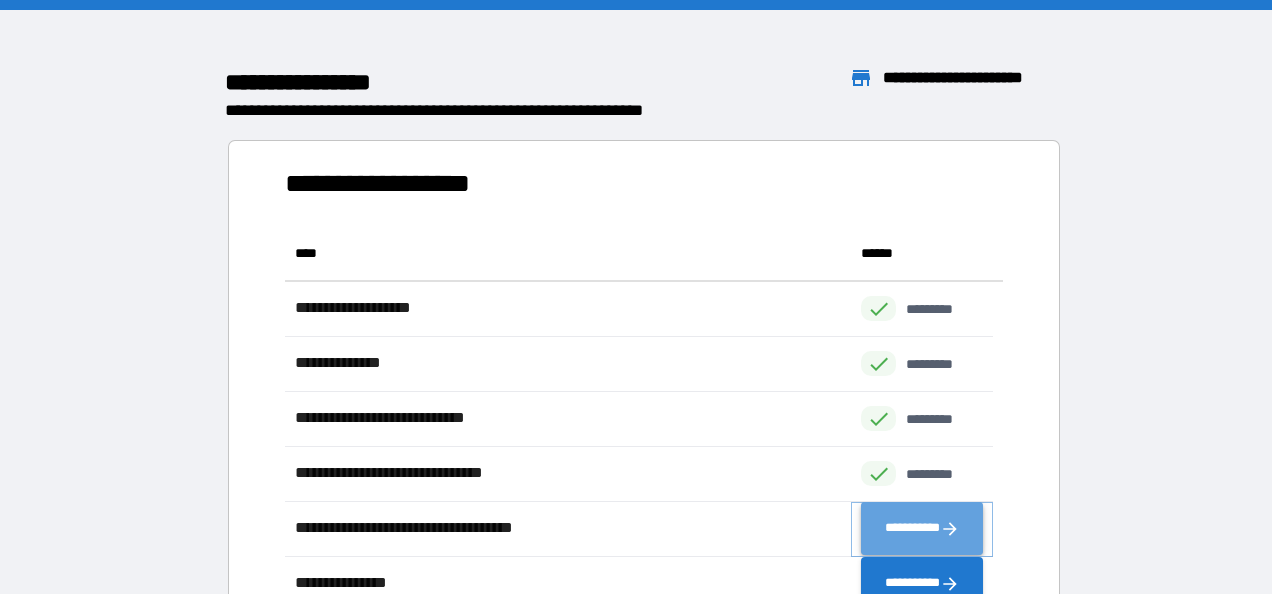 click on "**********" at bounding box center [922, 529] 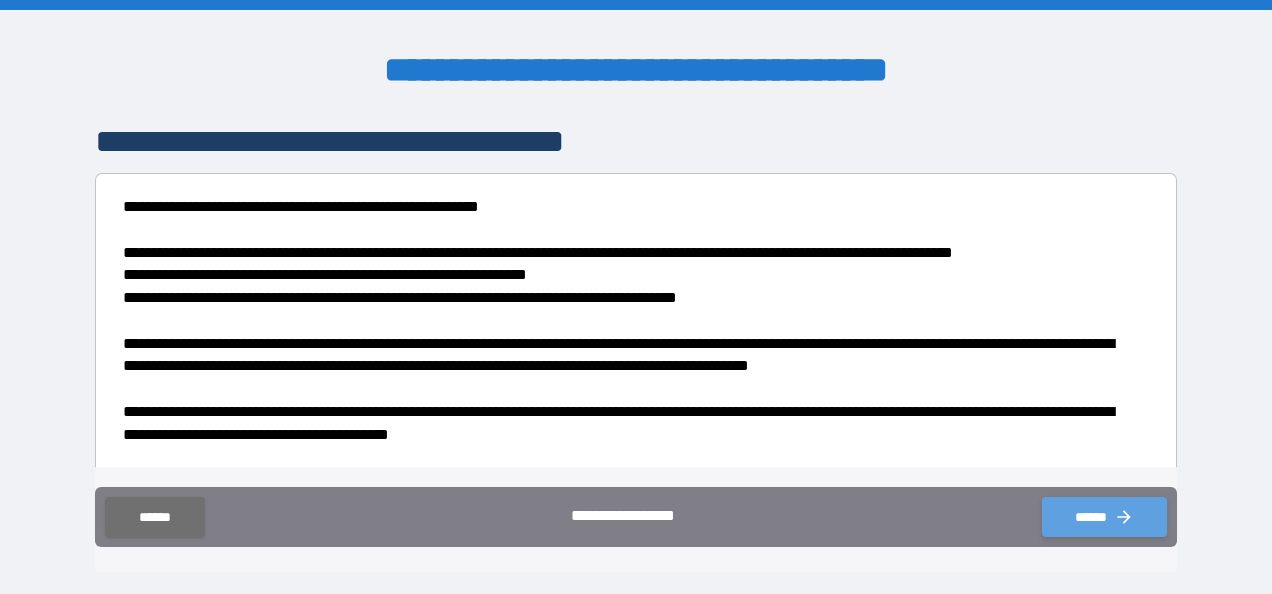 click on "******" at bounding box center [1104, 517] 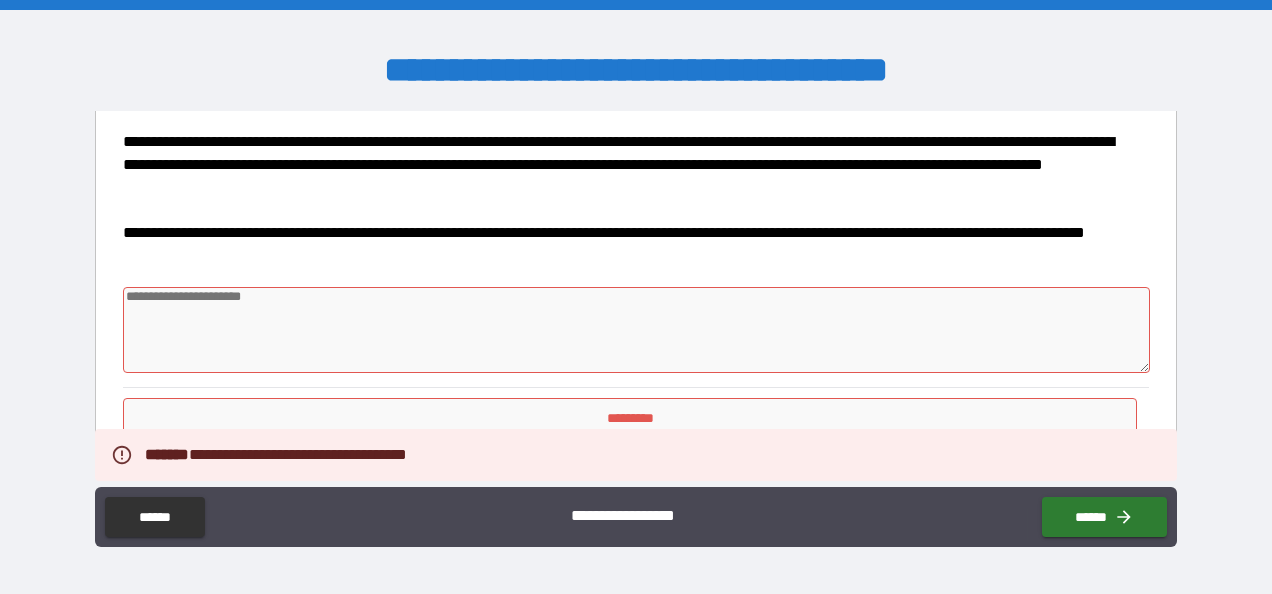 scroll, scrollTop: 338, scrollLeft: 0, axis: vertical 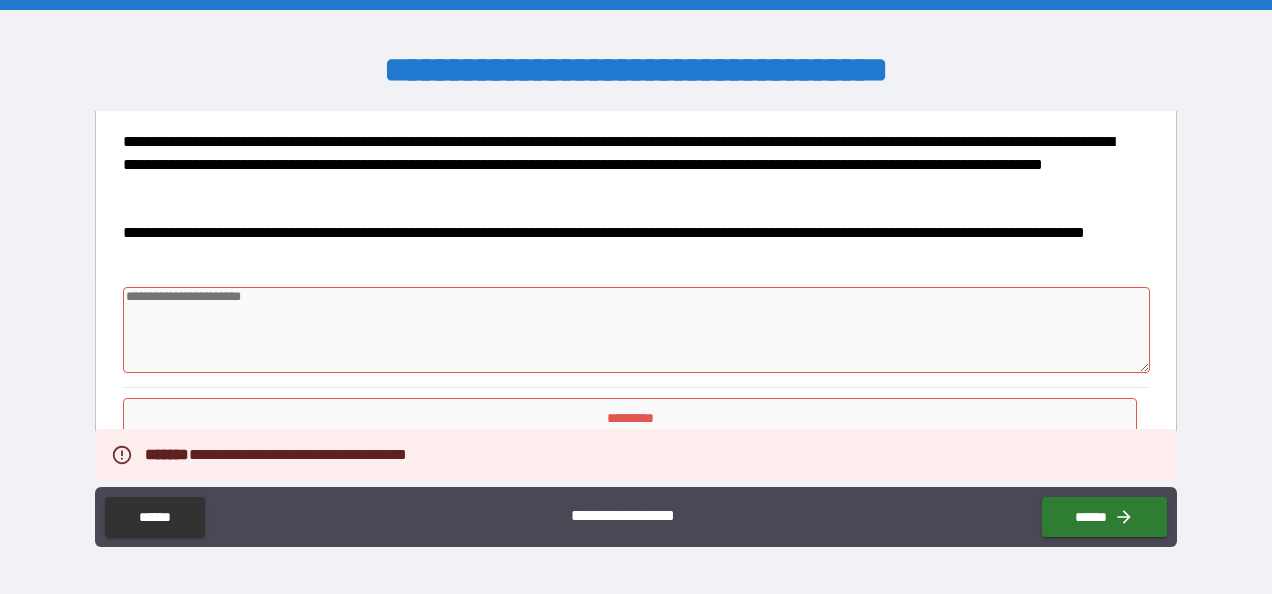 click at bounding box center (636, 330) 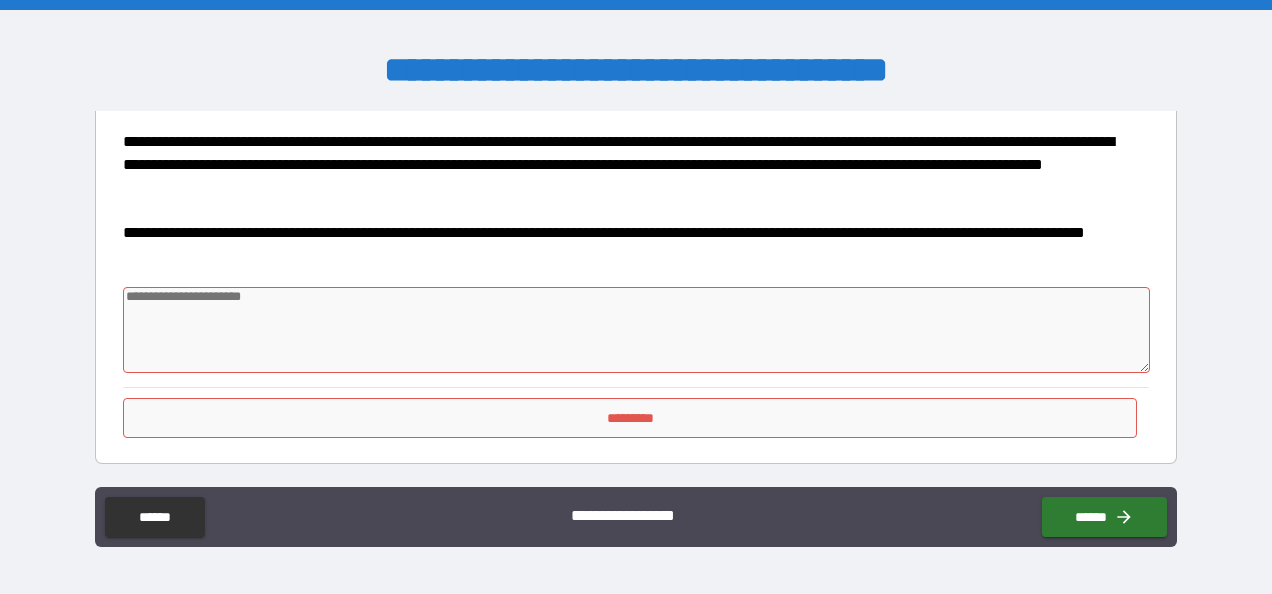type on "*" 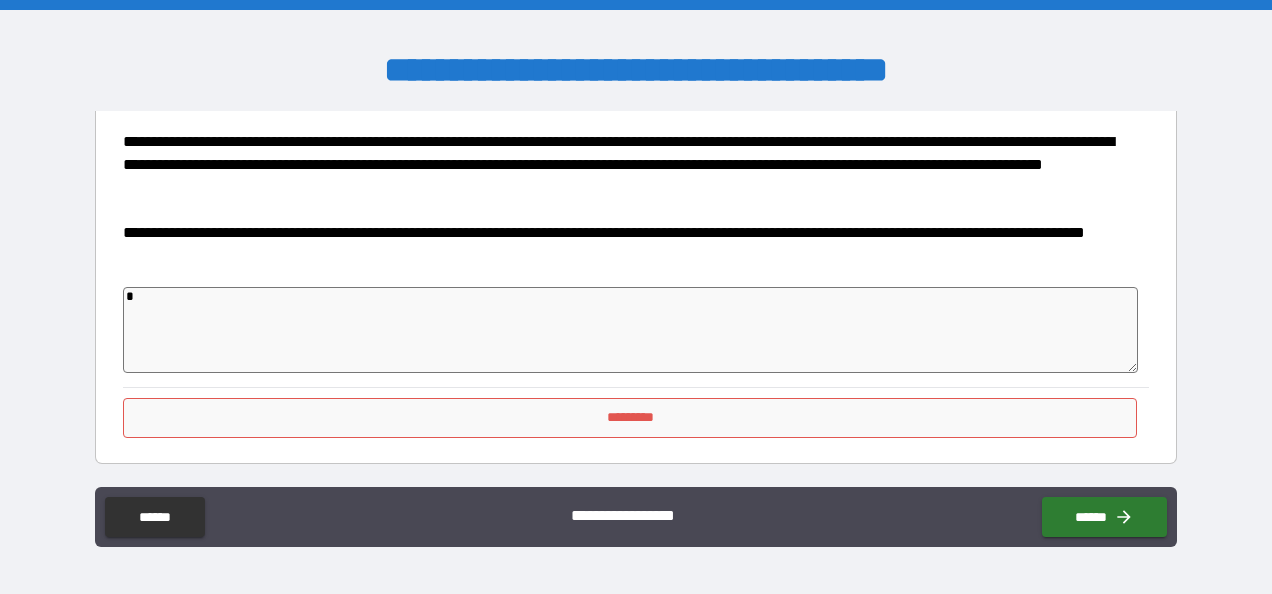 type on "**" 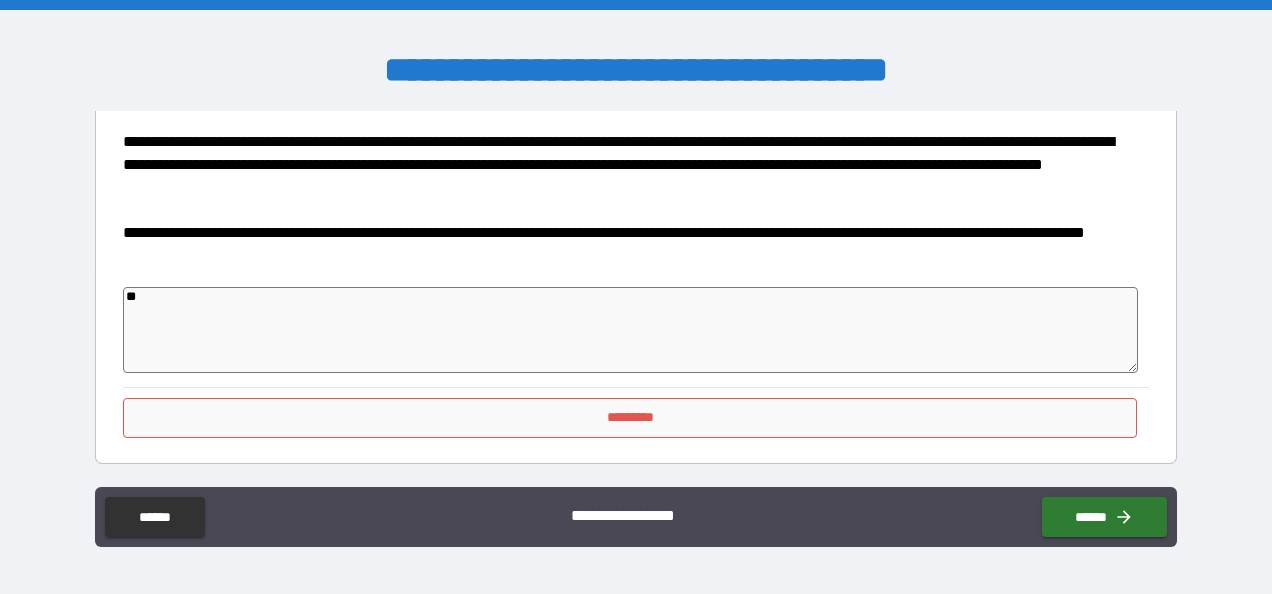 type on "***" 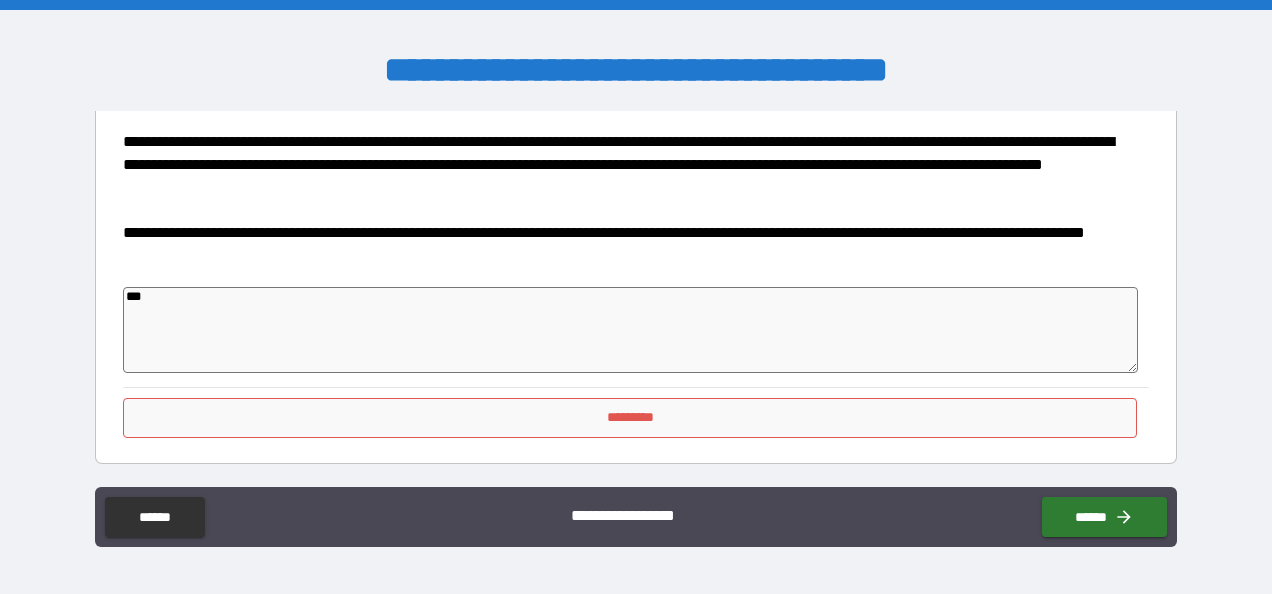 type on "*" 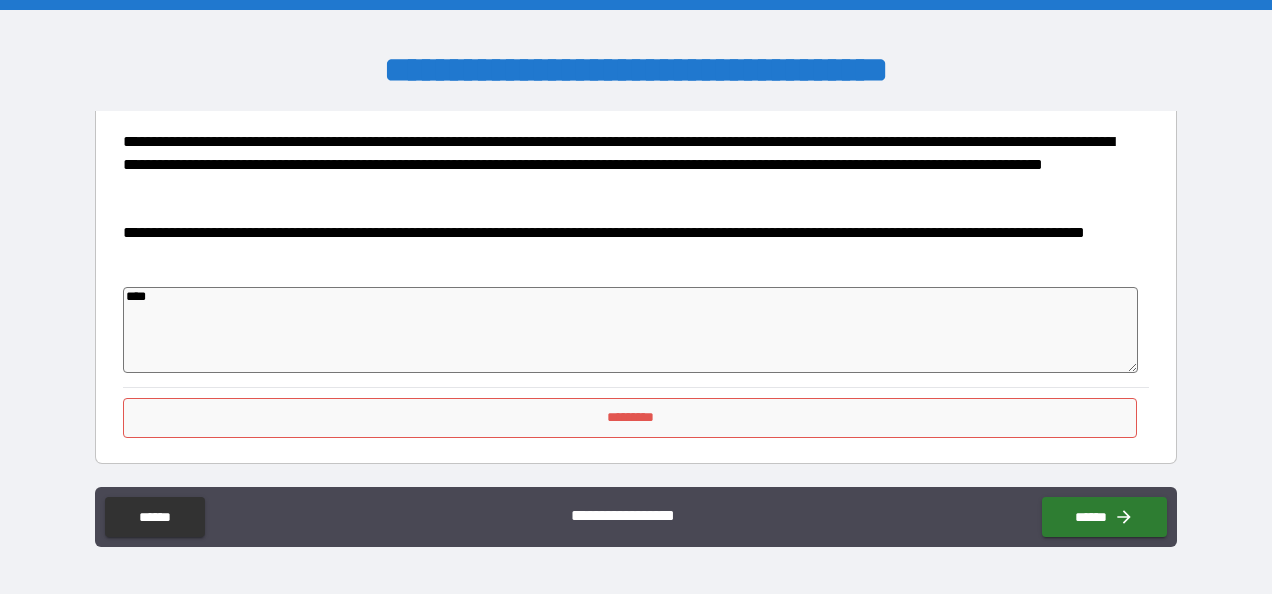 type on "*" 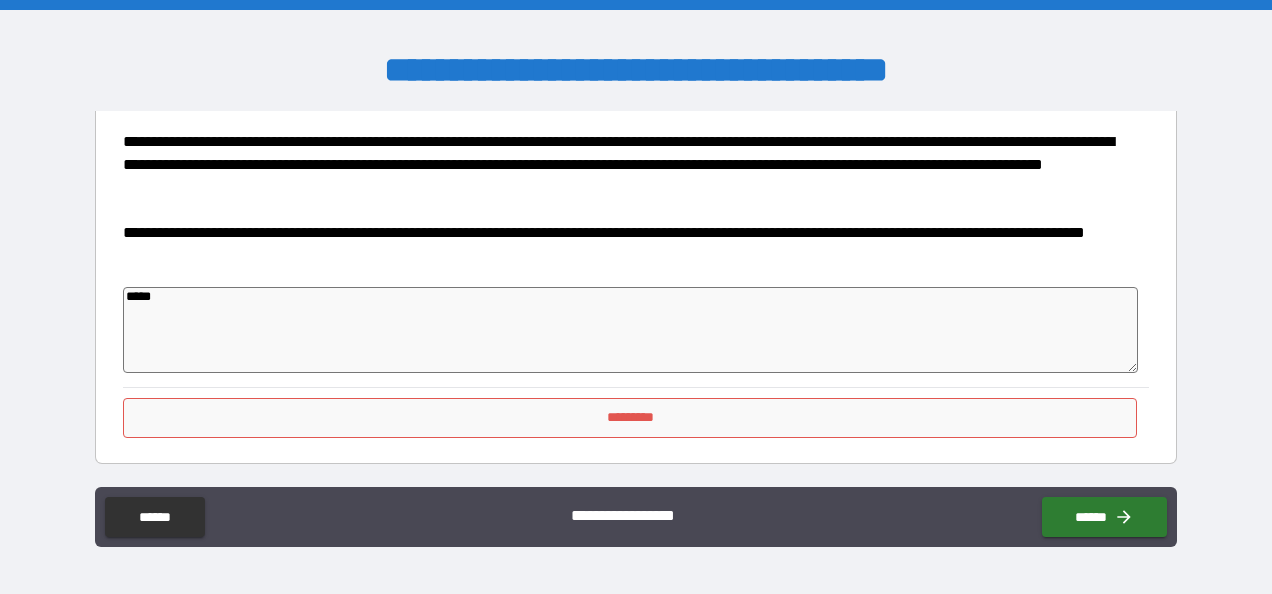 type on "*" 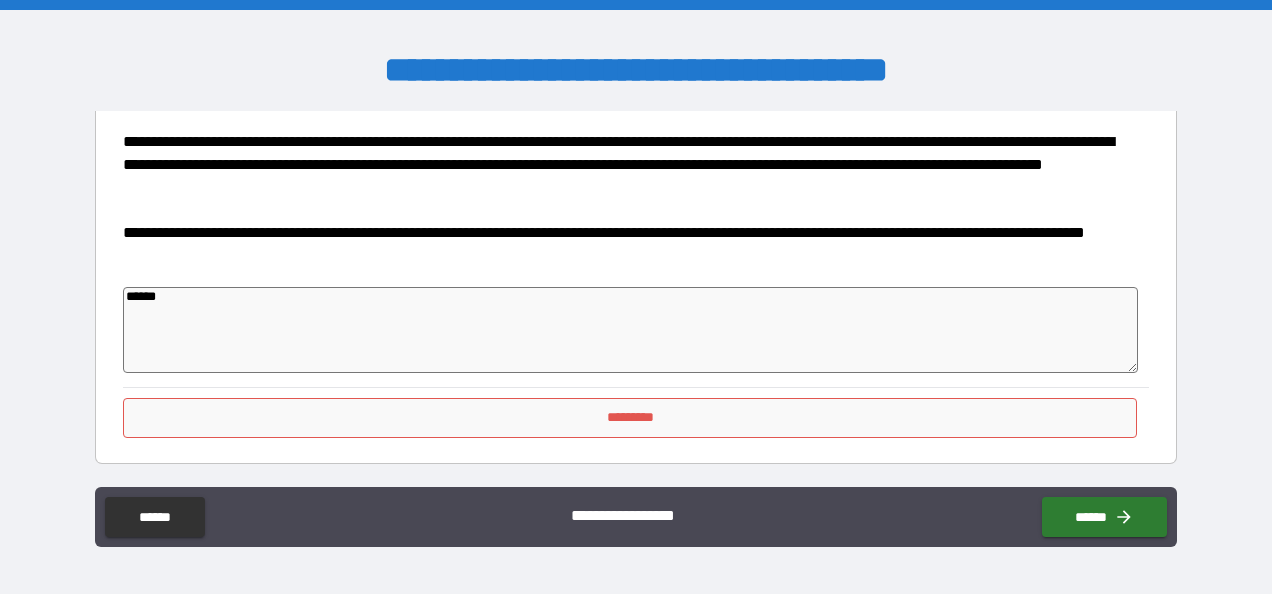 type on "*" 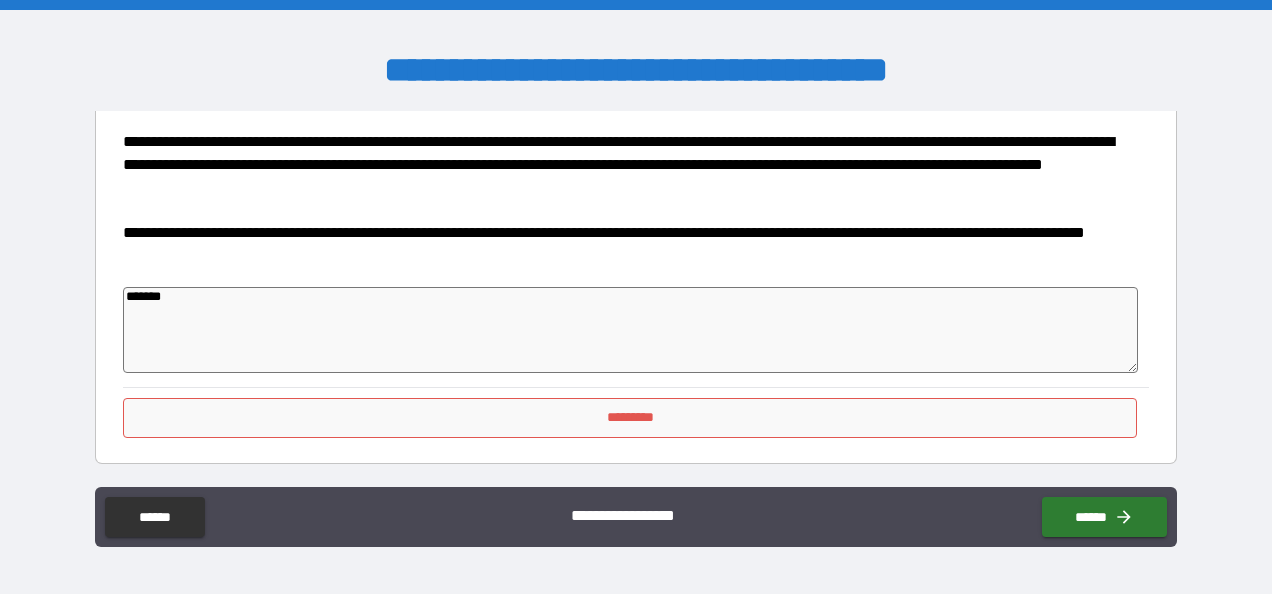 type on "********" 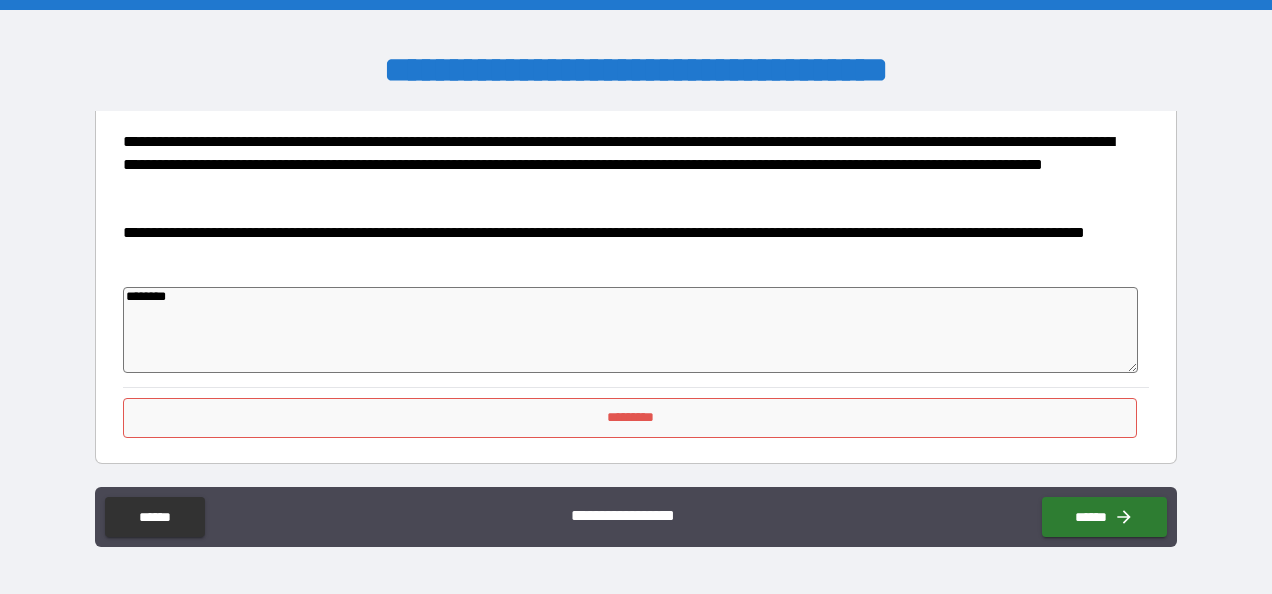 type on "*" 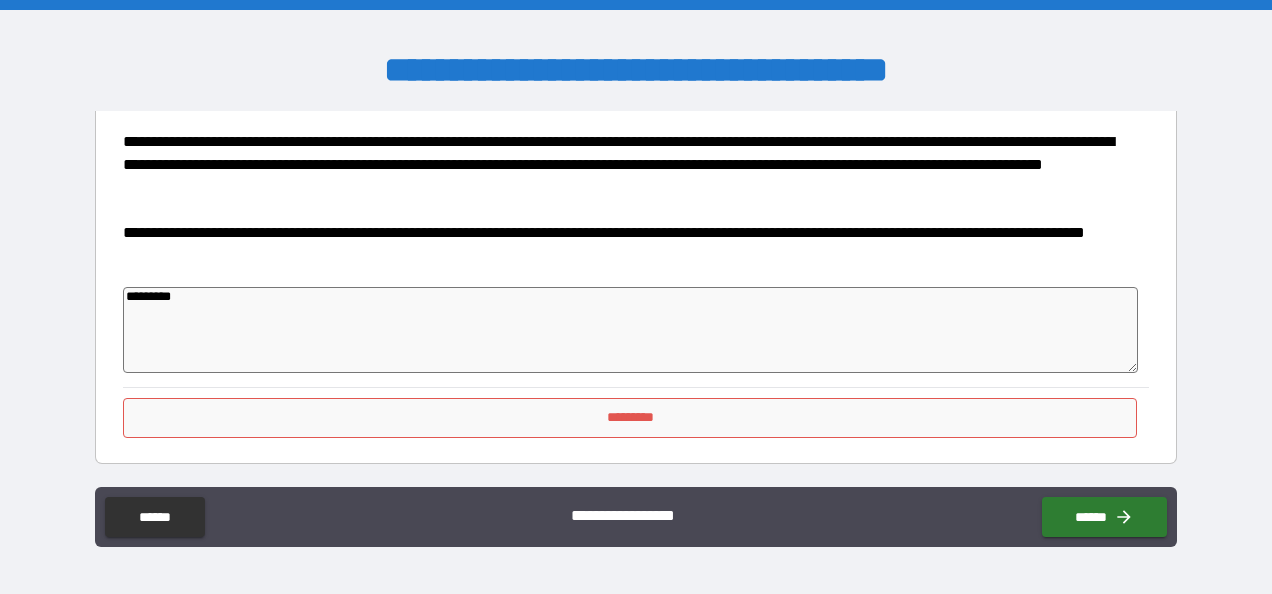 type on "**********" 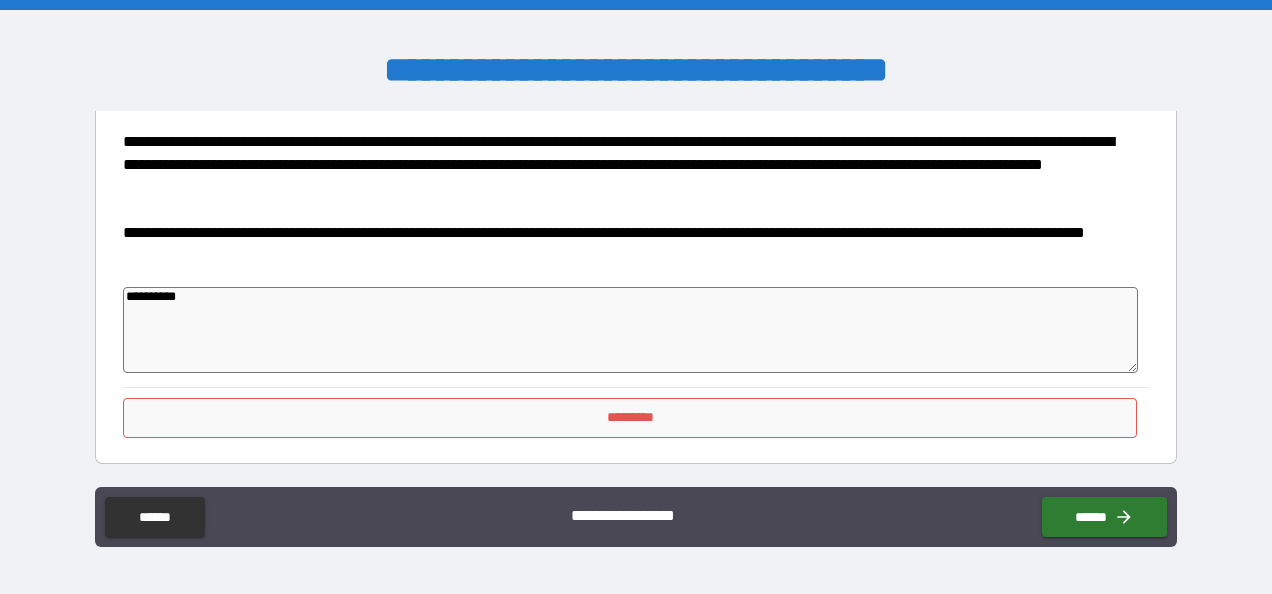 type on "**********" 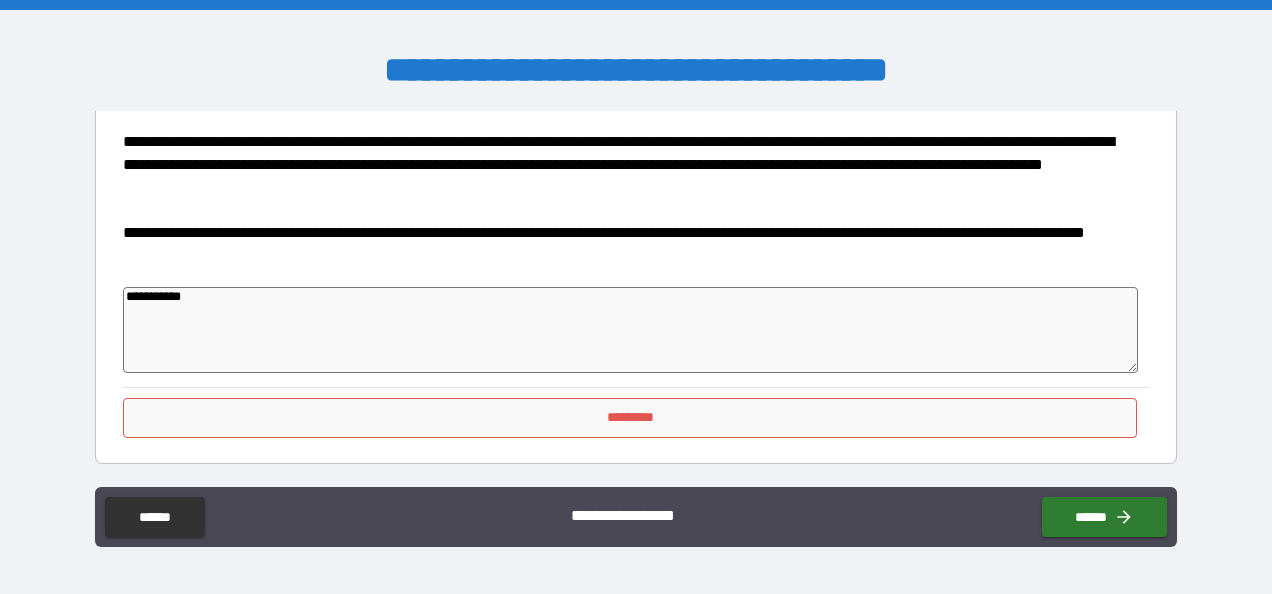 type on "*" 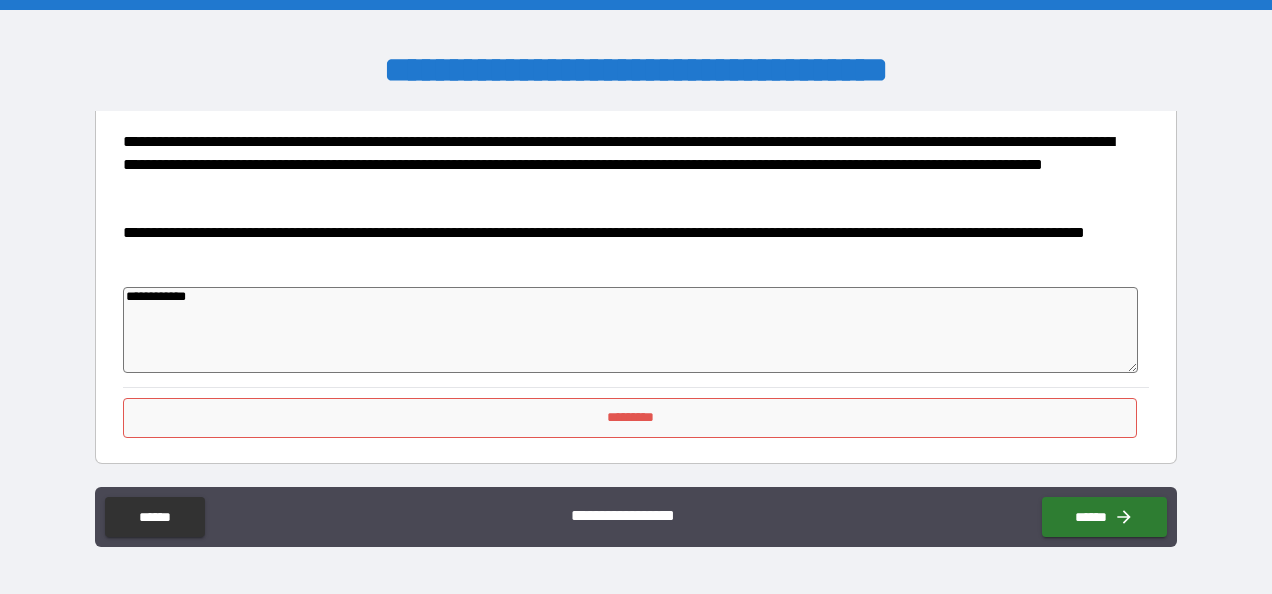 type on "*" 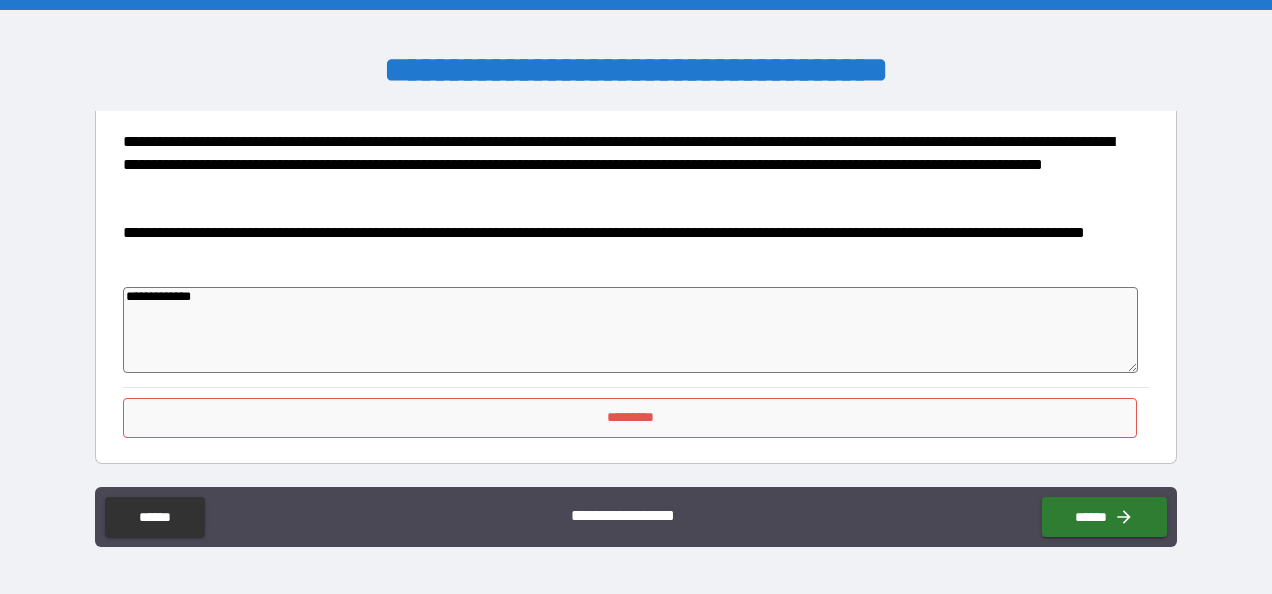 type on "*" 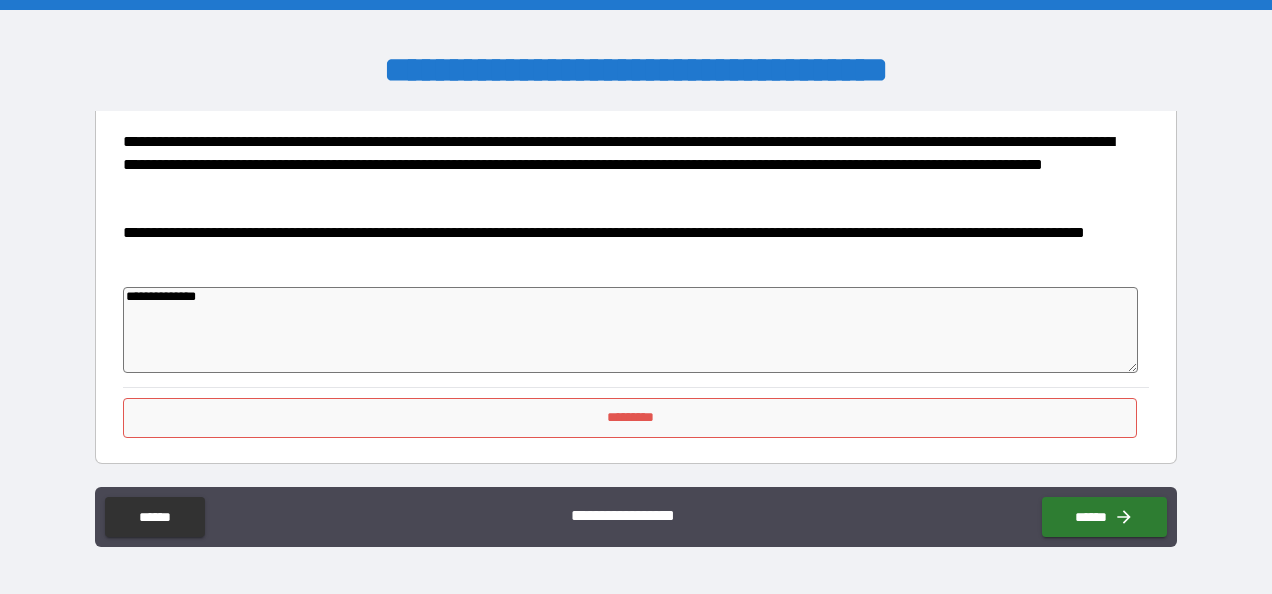 type on "*" 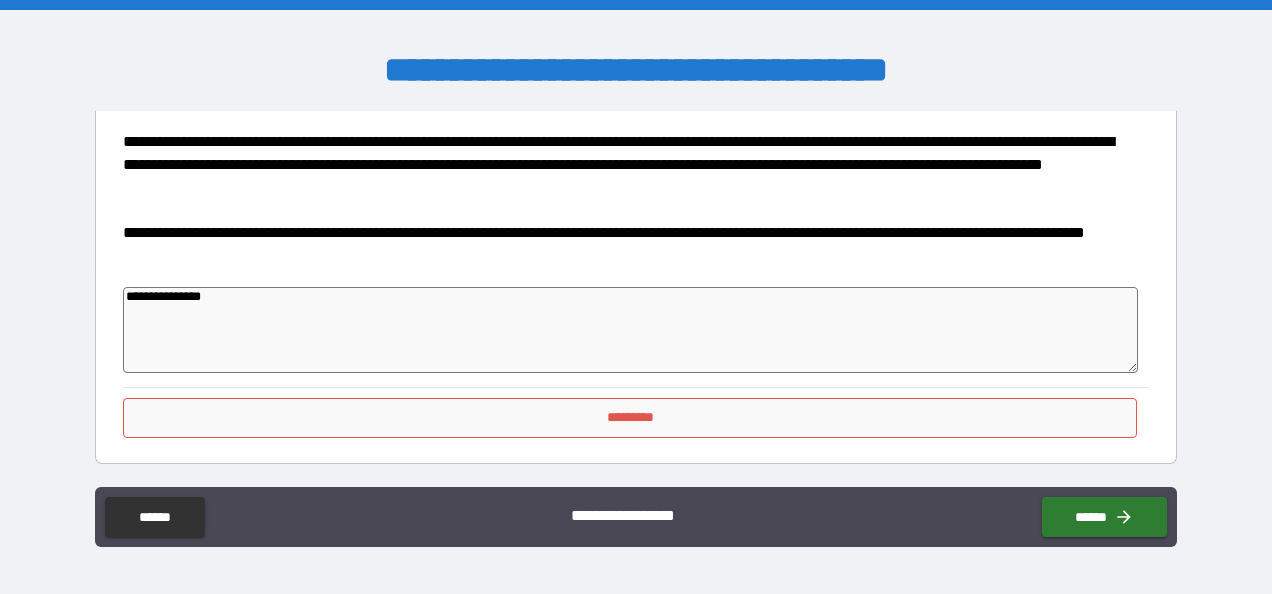 type on "*" 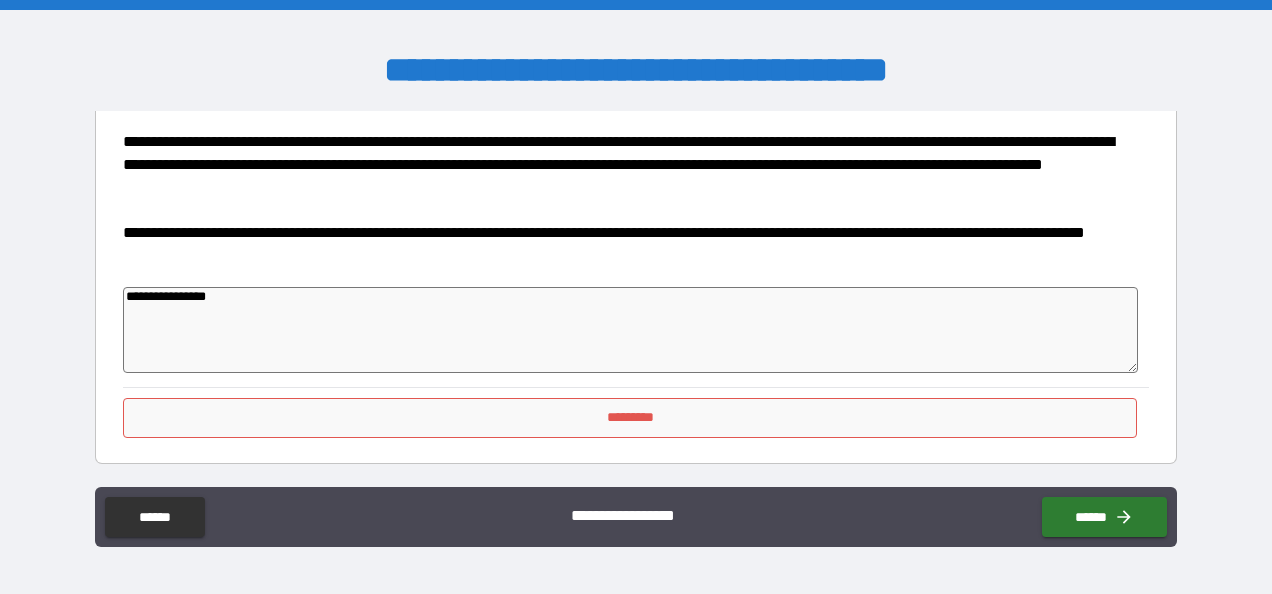type on "**********" 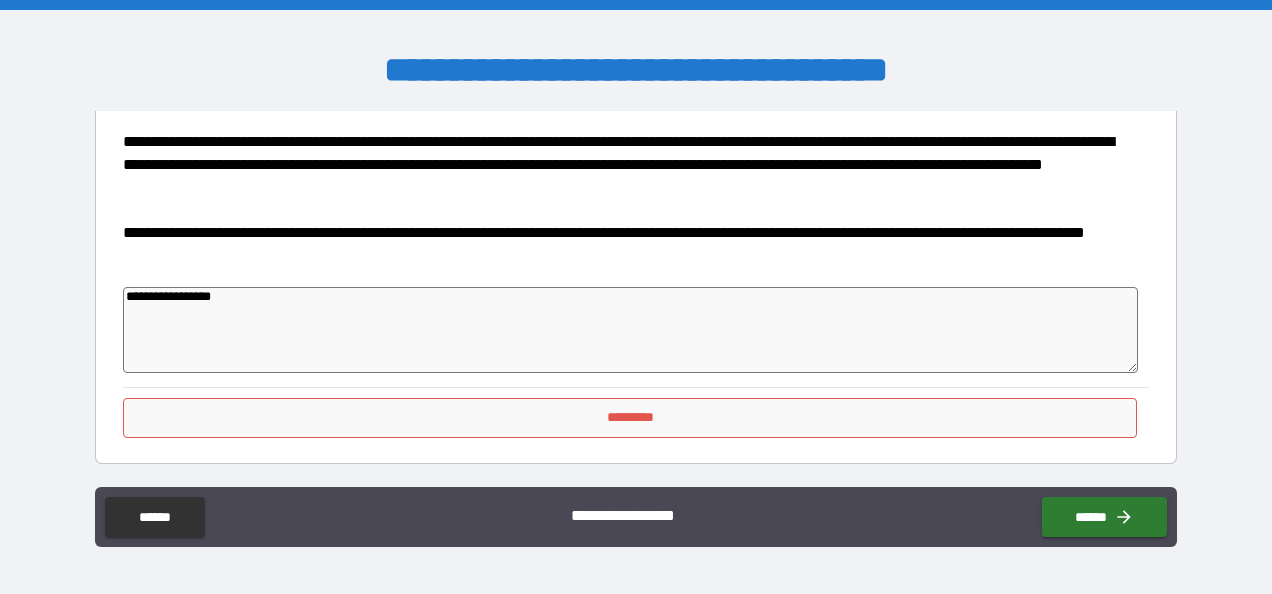 type on "**********" 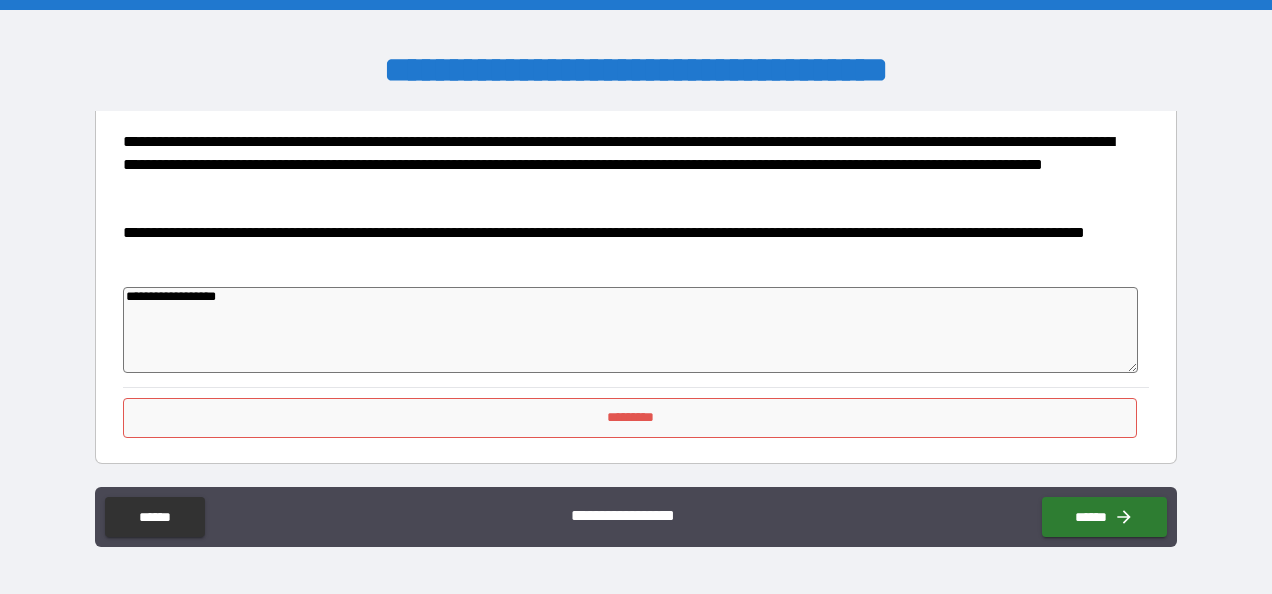 type on "**********" 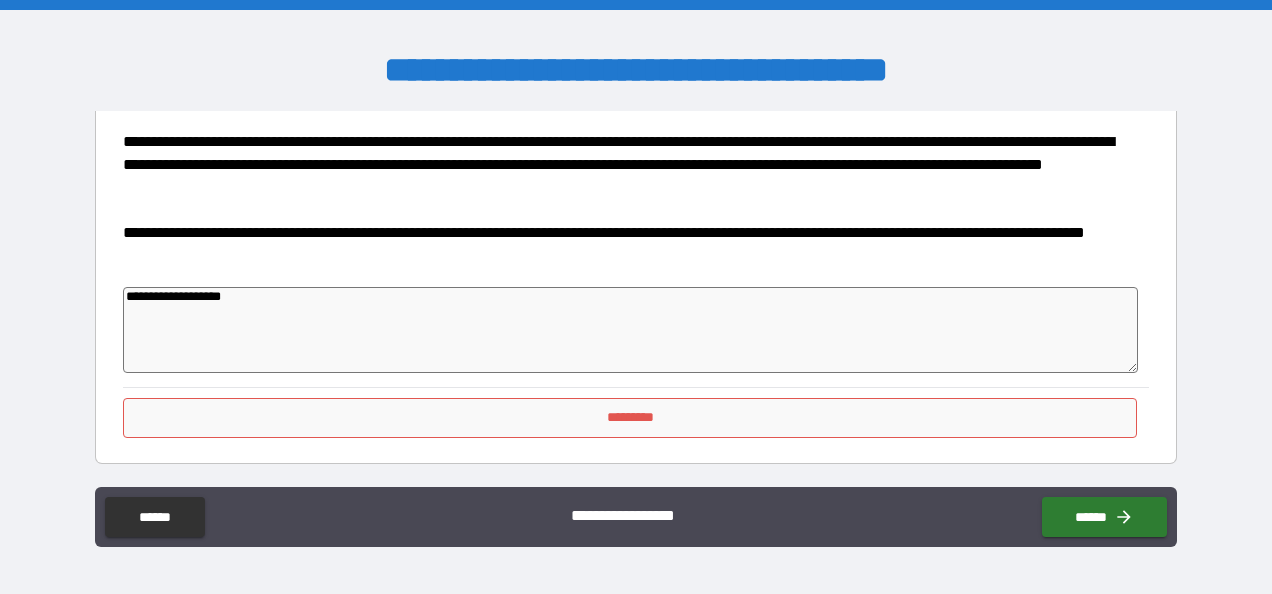 type on "*" 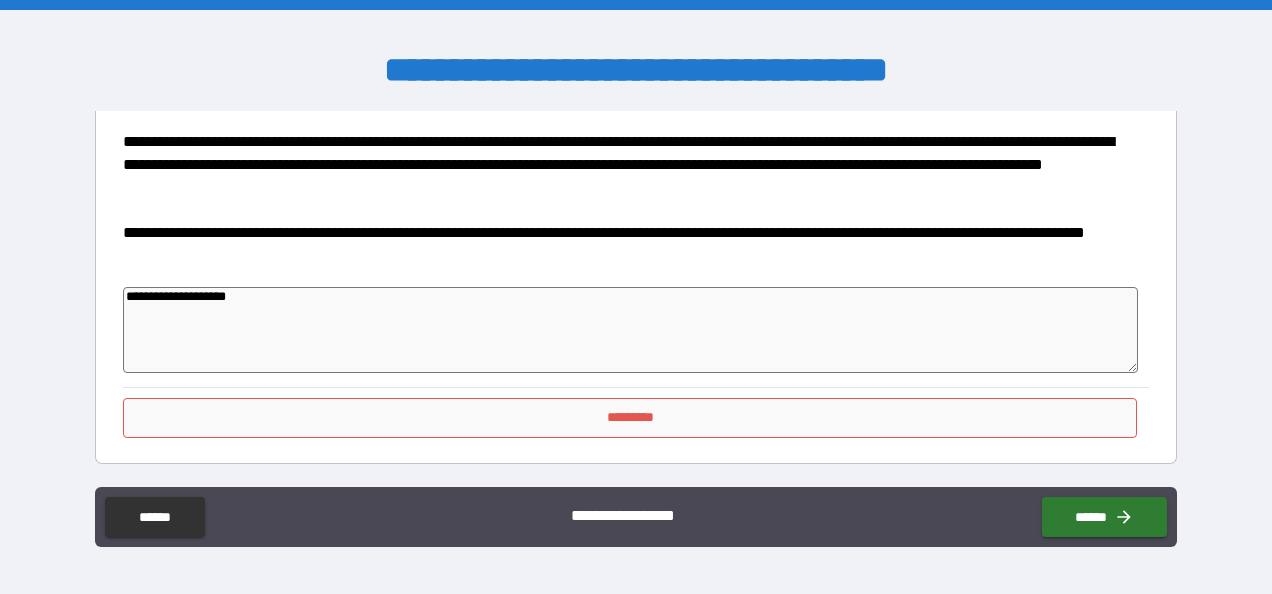 type on "*" 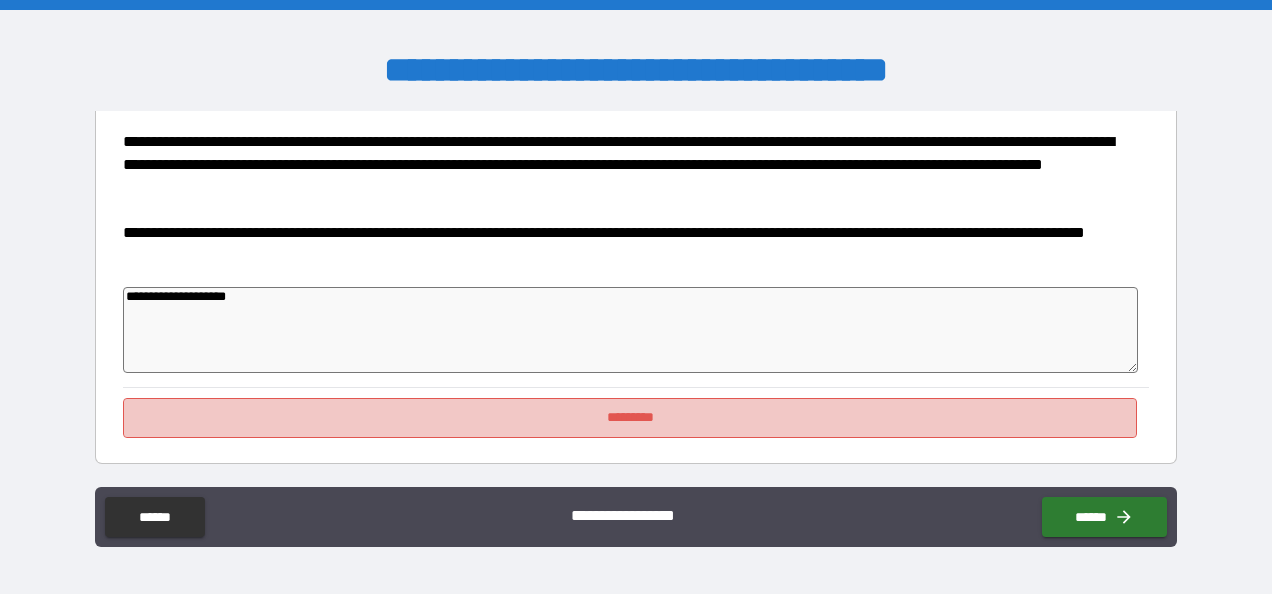 click on "*********" at bounding box center (630, 418) 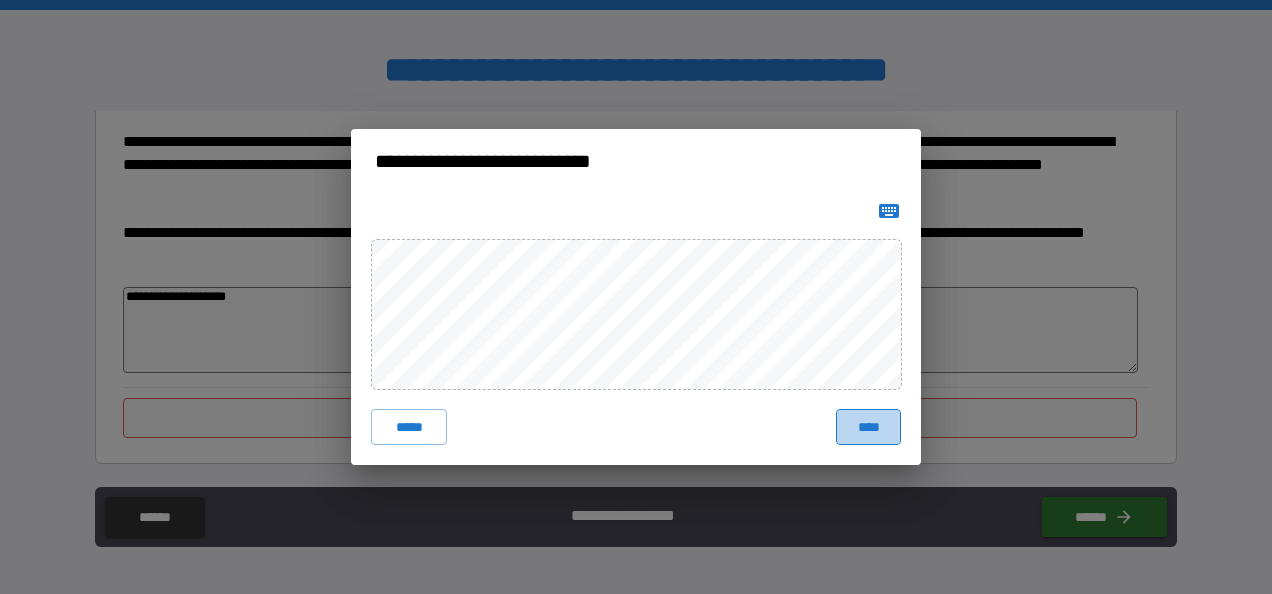 click on "****" at bounding box center (868, 427) 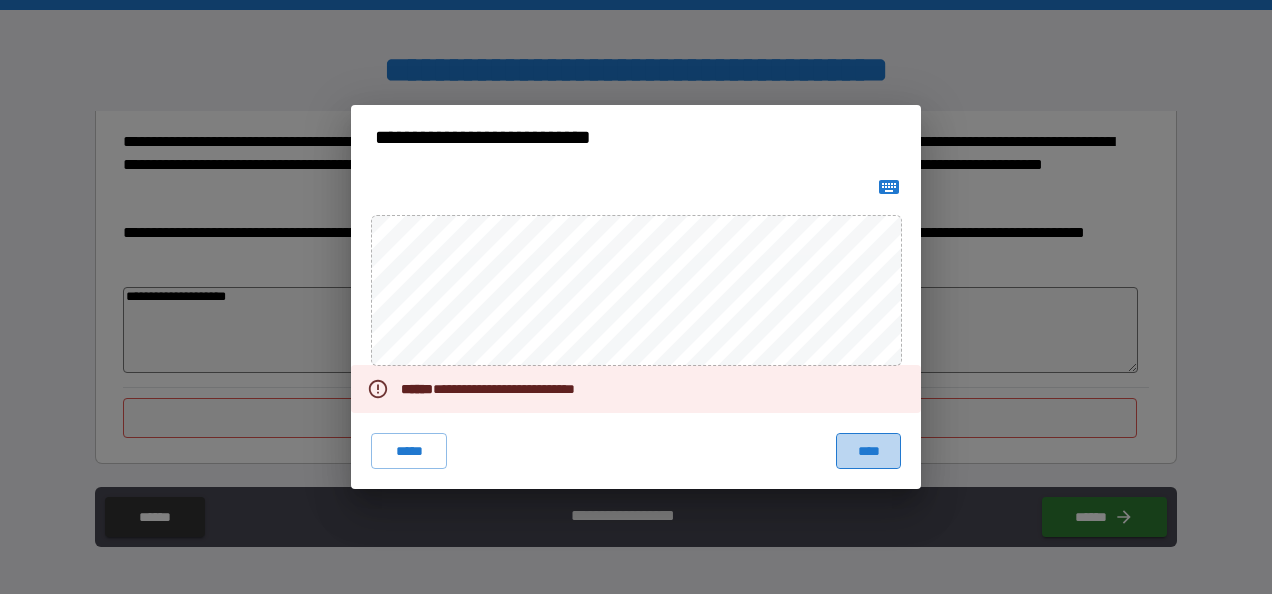 click on "****" at bounding box center [868, 451] 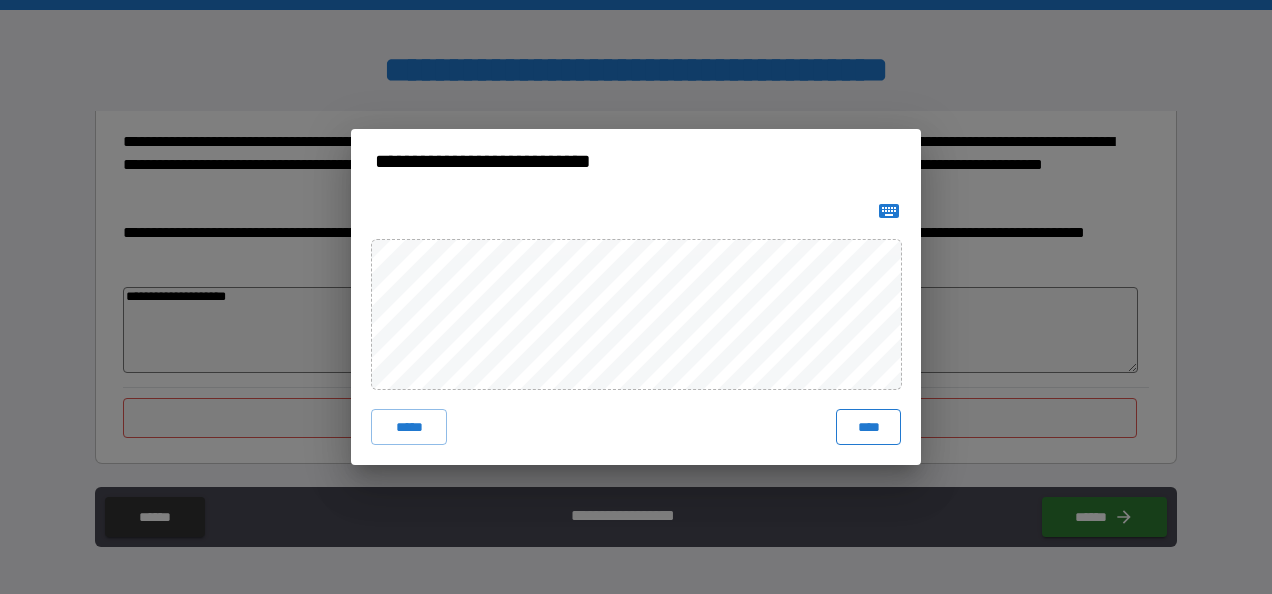 click on "****" at bounding box center (868, 427) 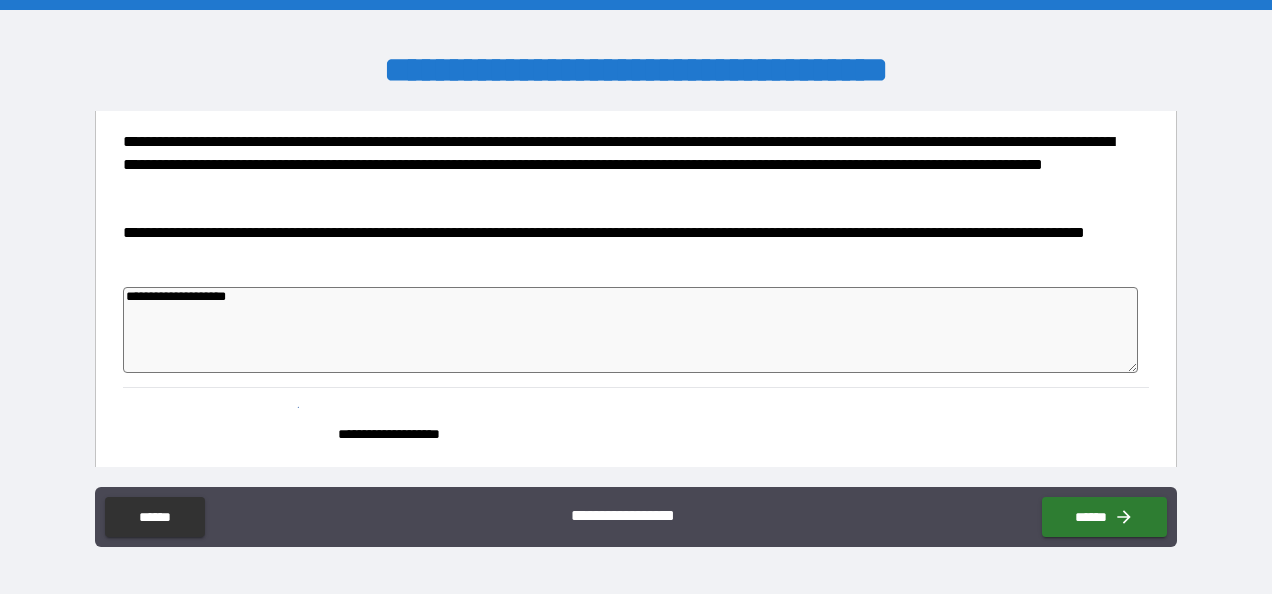 type on "*" 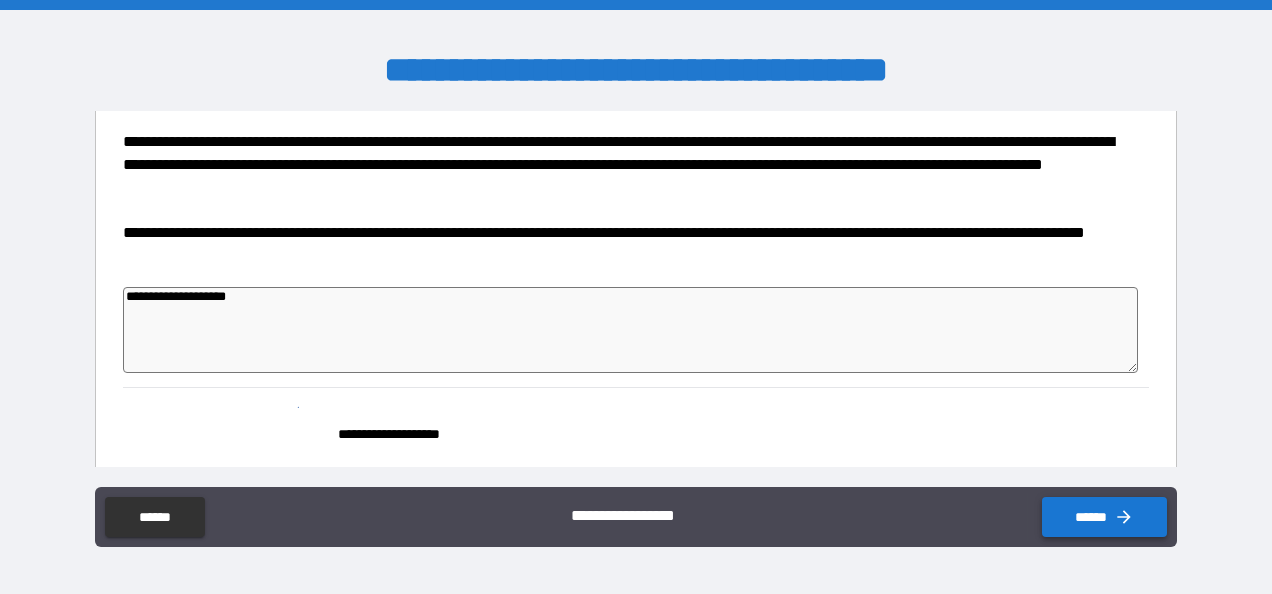 click on "******" at bounding box center [1104, 517] 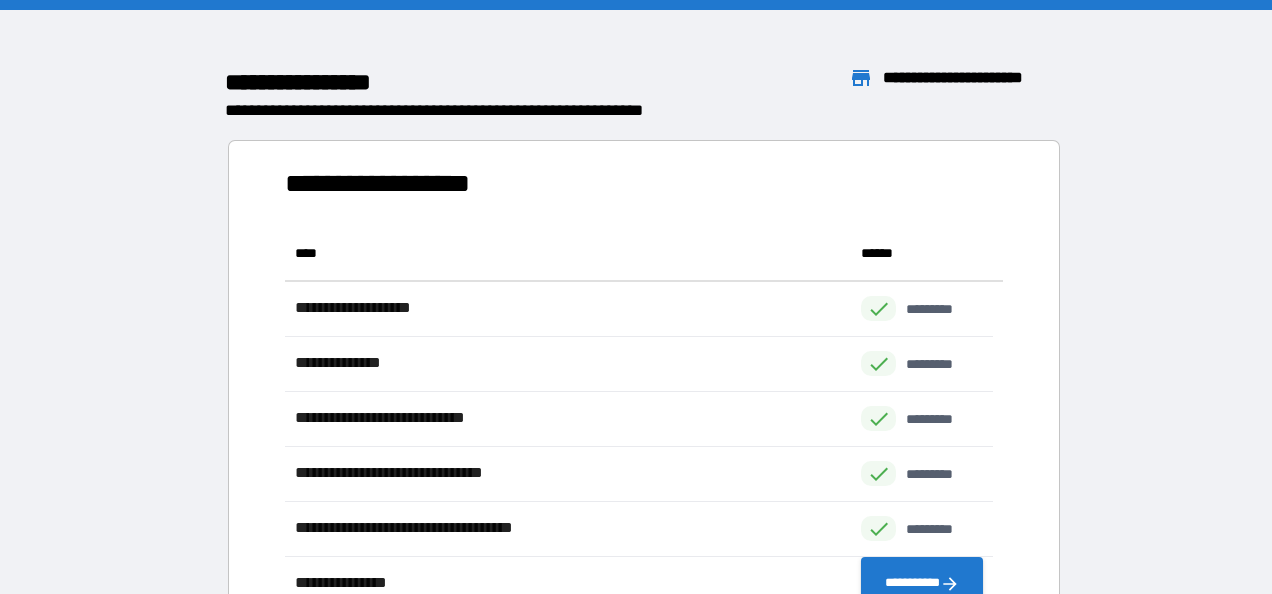 scroll, scrollTop: 16, scrollLeft: 16, axis: both 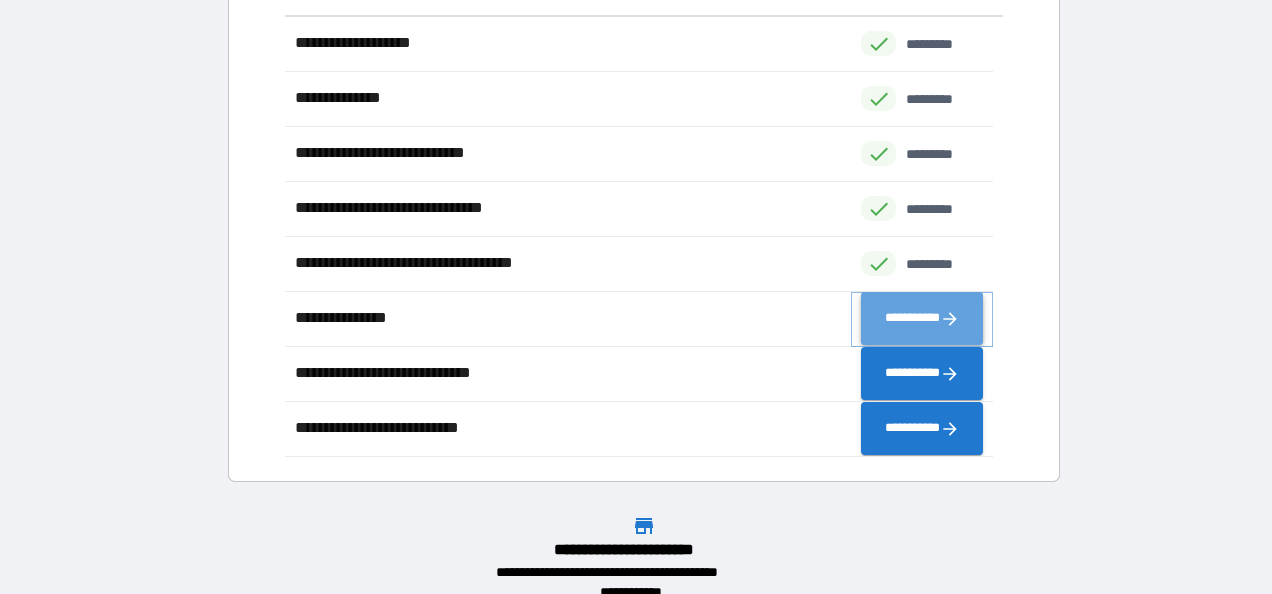 click on "**********" at bounding box center [922, 319] 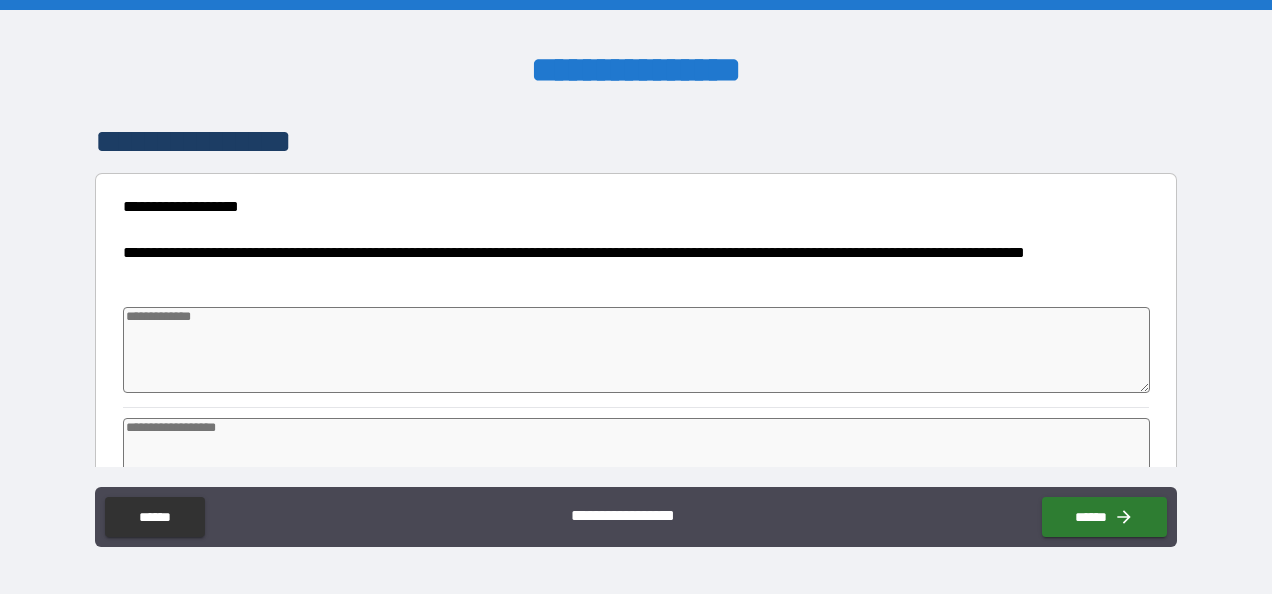 type on "*" 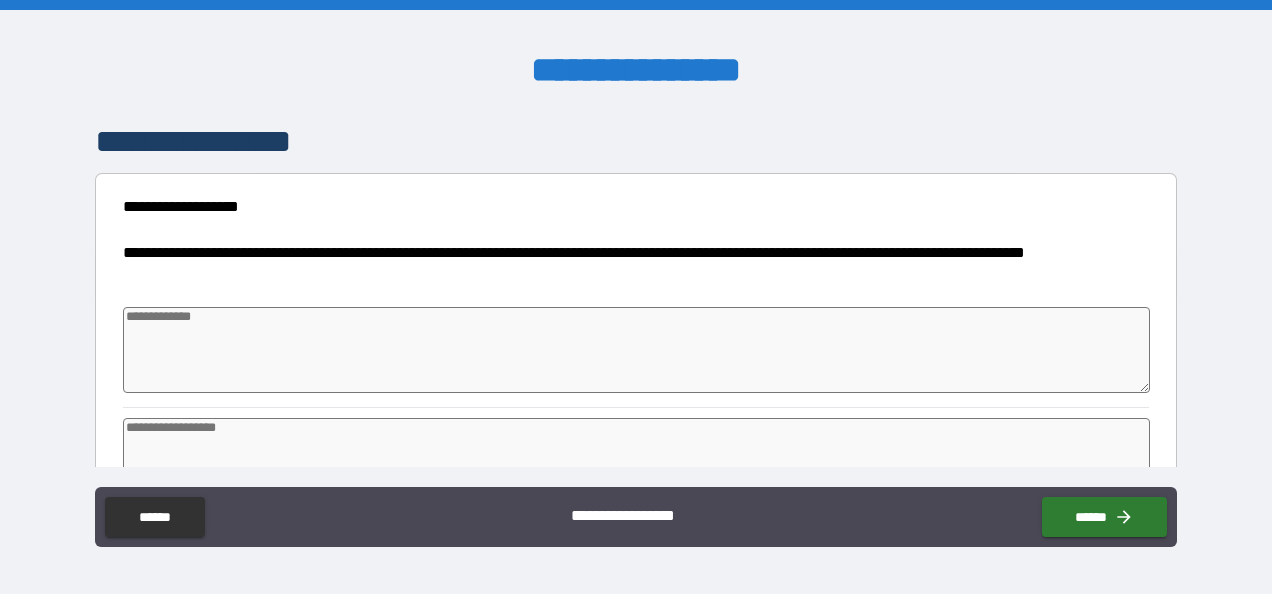 type on "*" 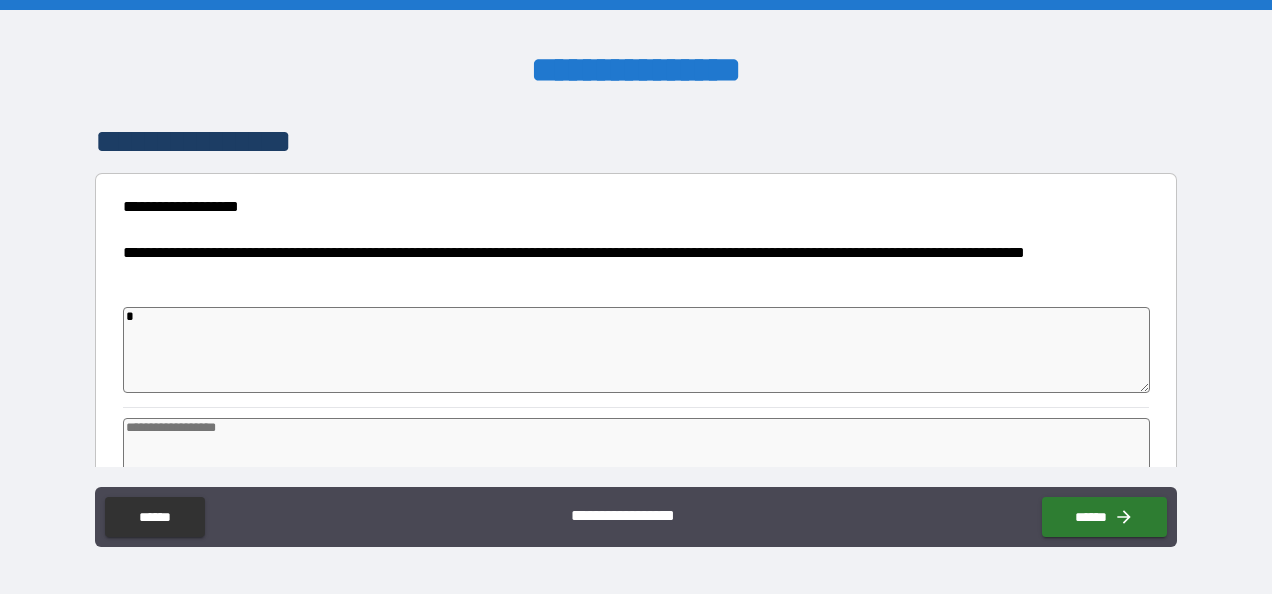 type on "*" 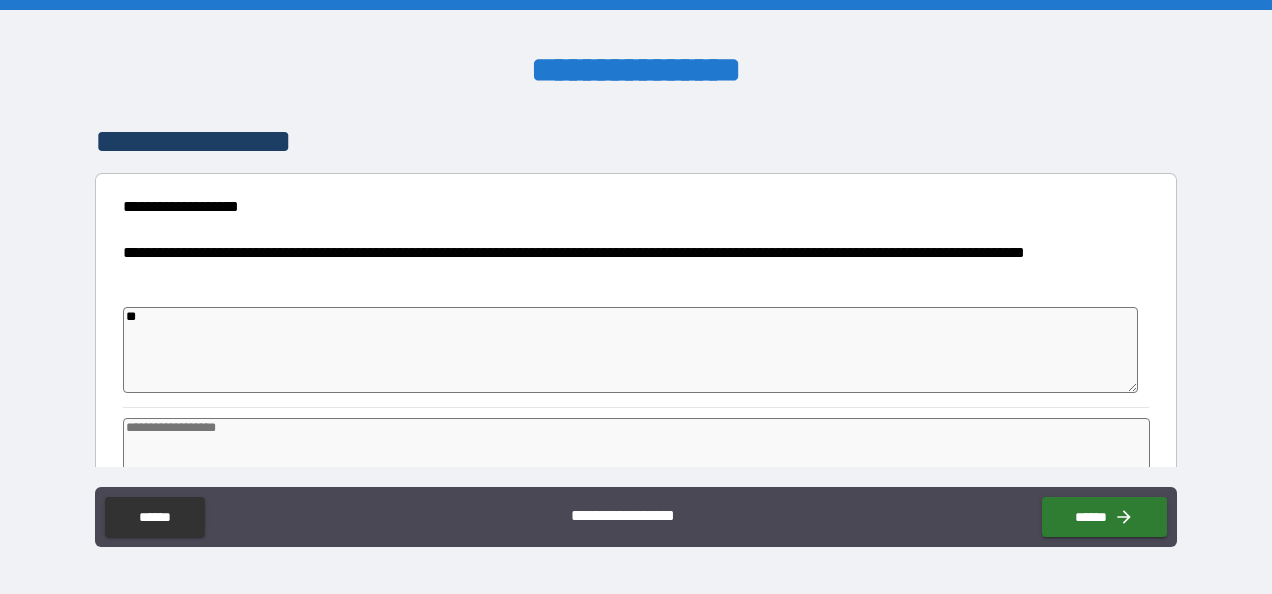 type on "***" 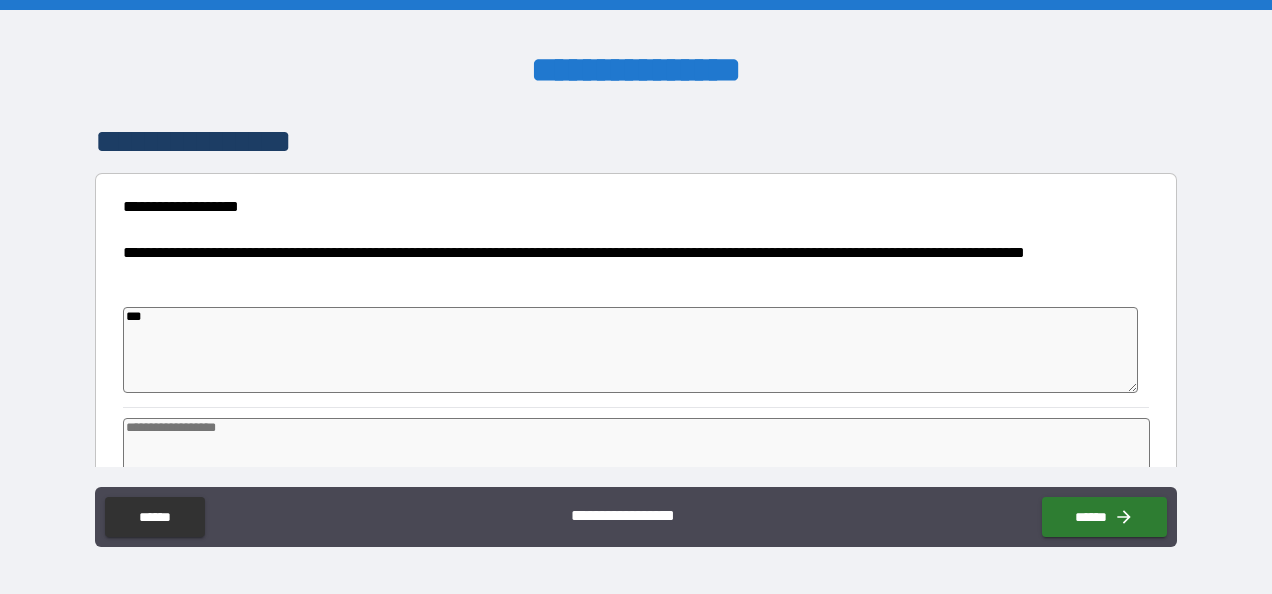 type on "*" 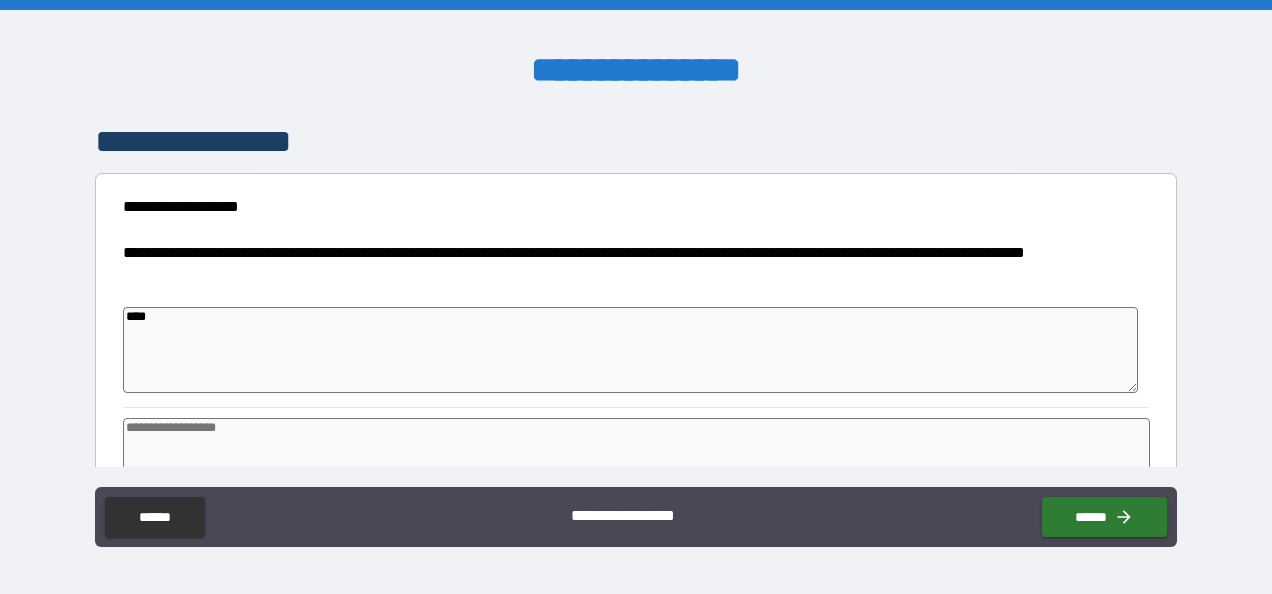 type on "*" 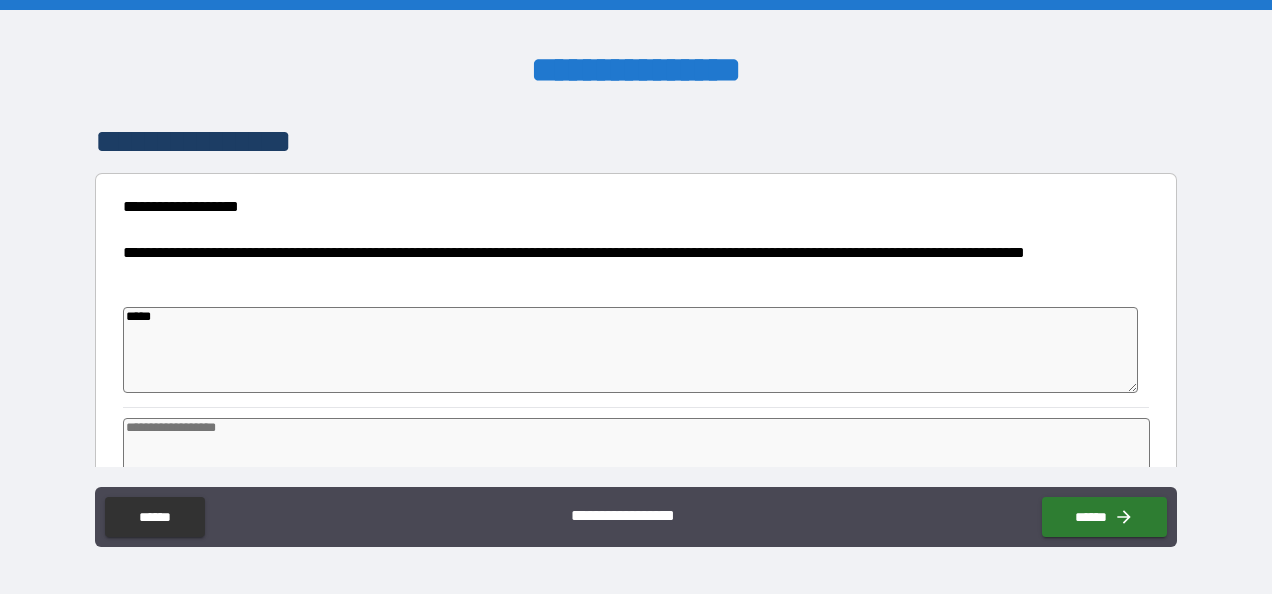 type on "*" 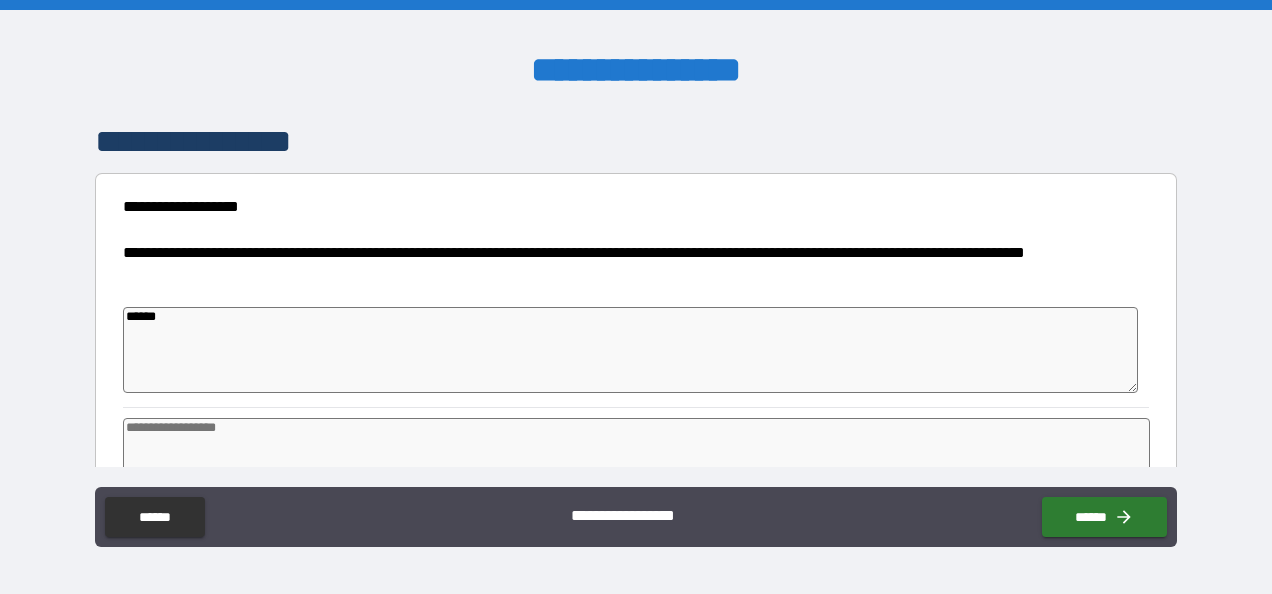 type on "*" 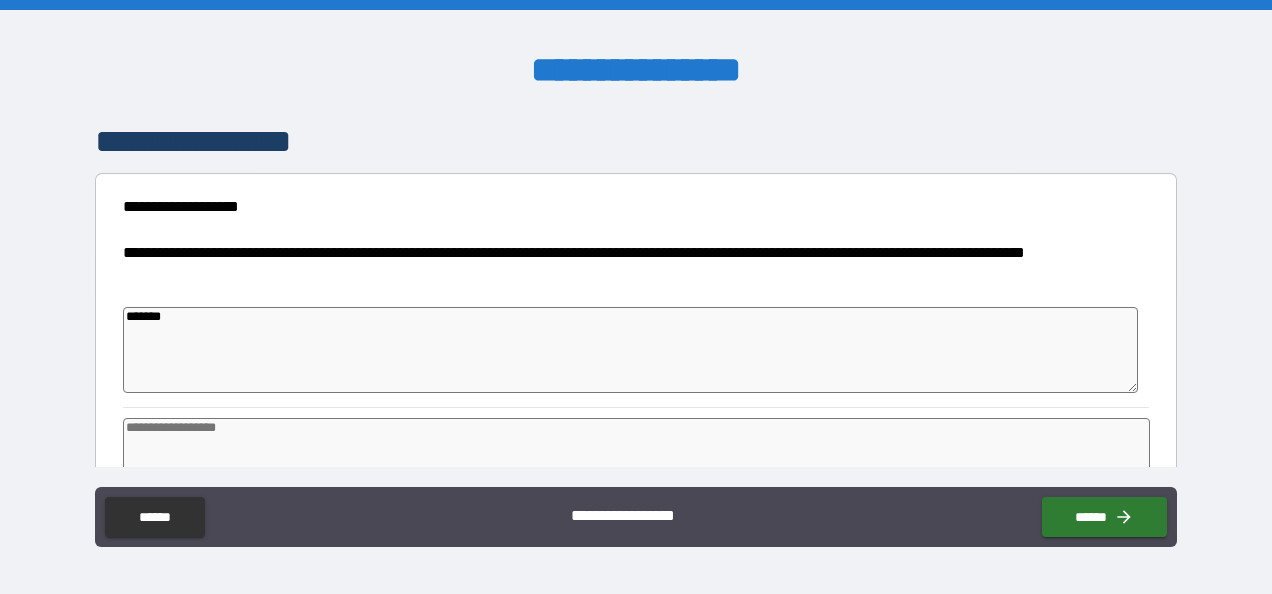 type on "********" 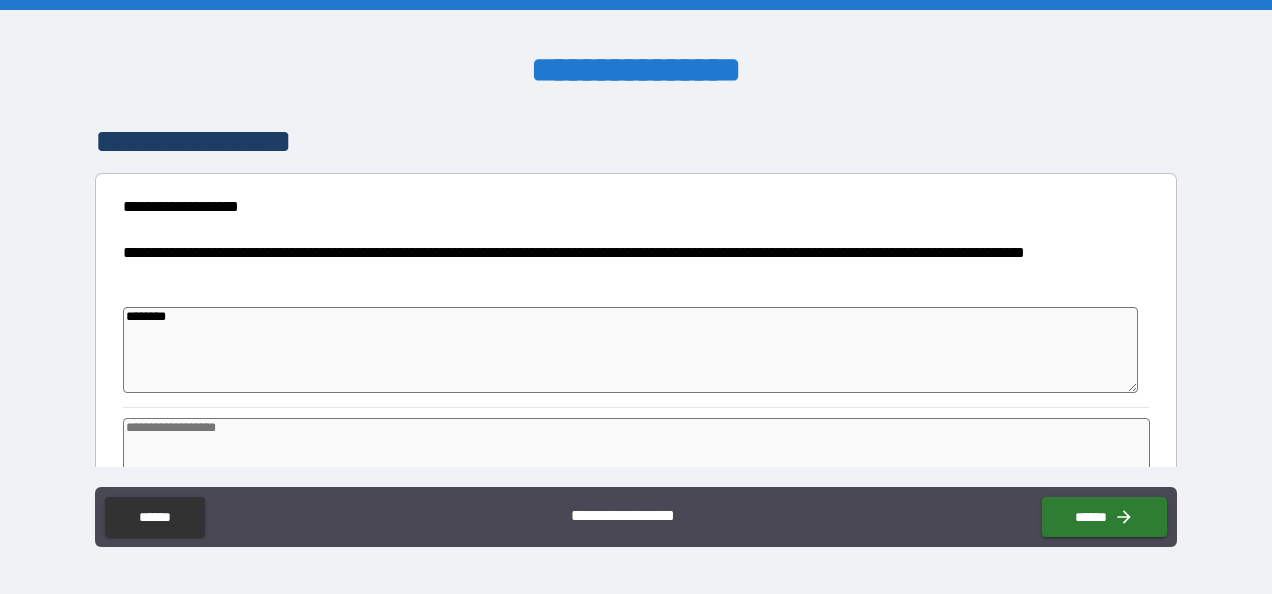 type on "*" 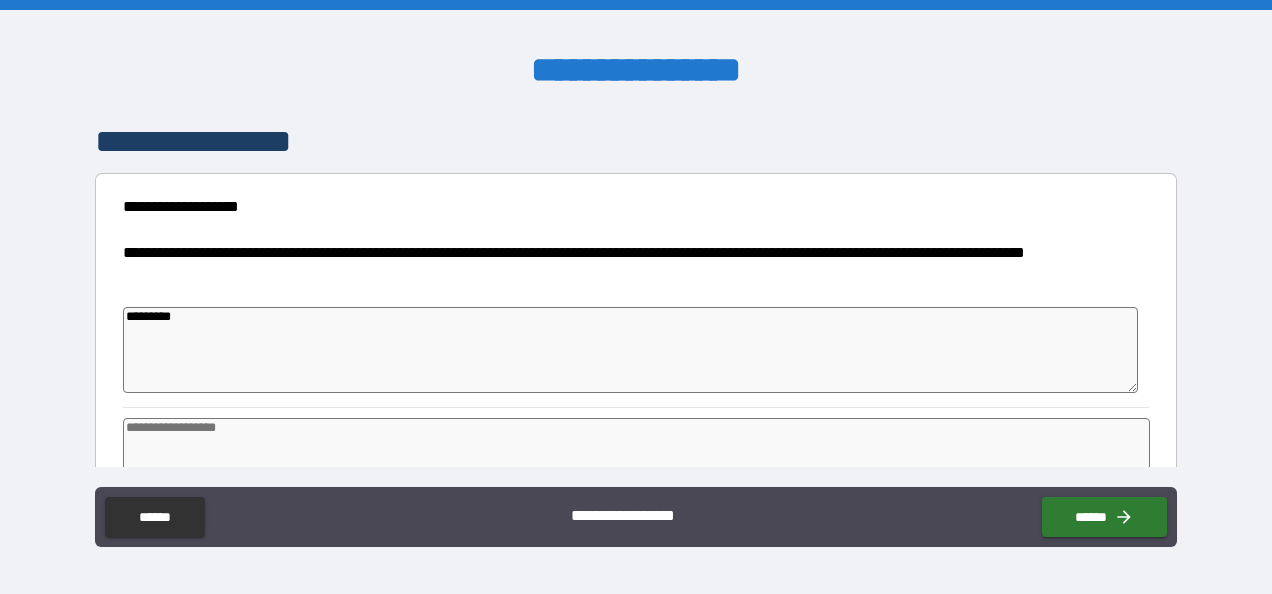 type on "*" 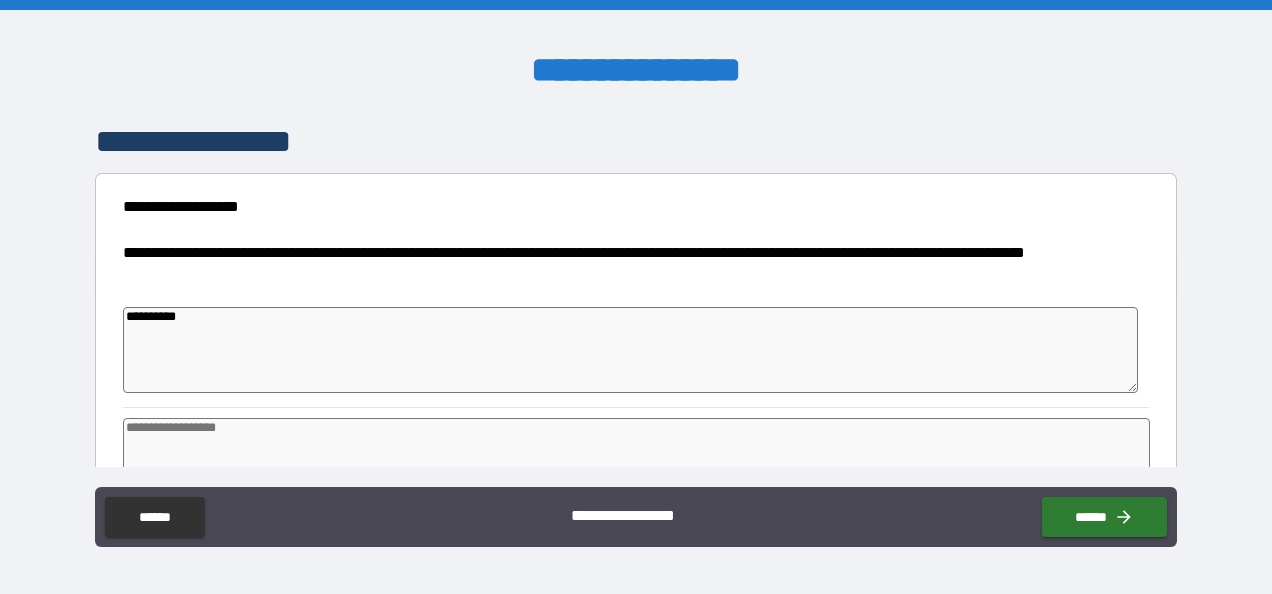 type on "*" 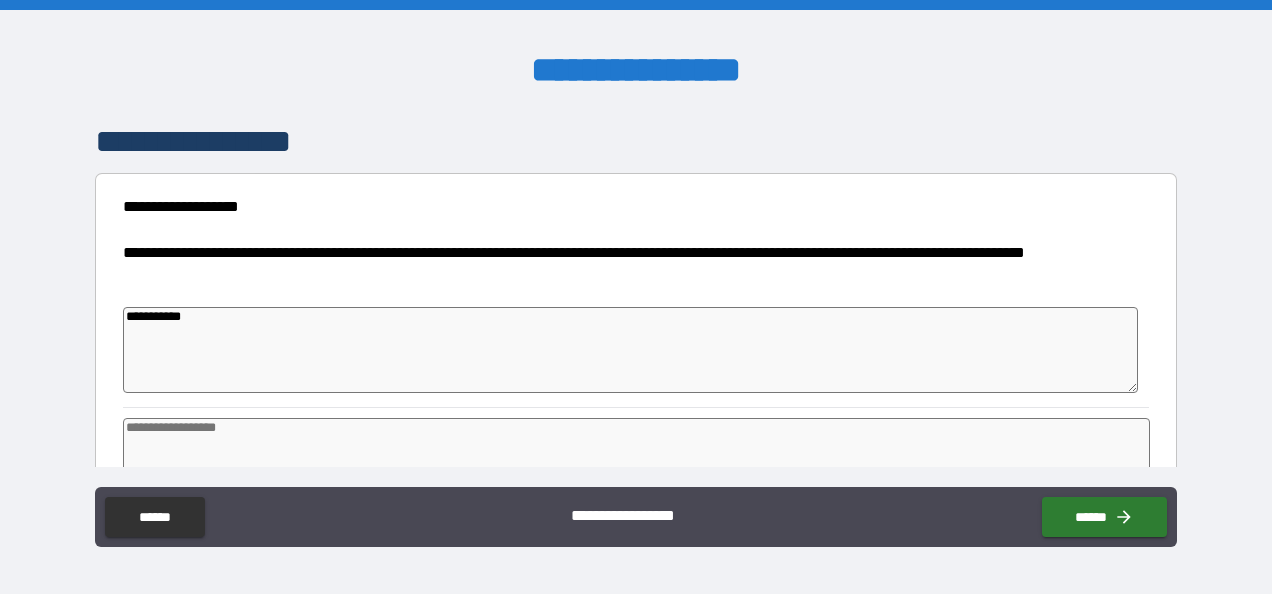 type on "**********" 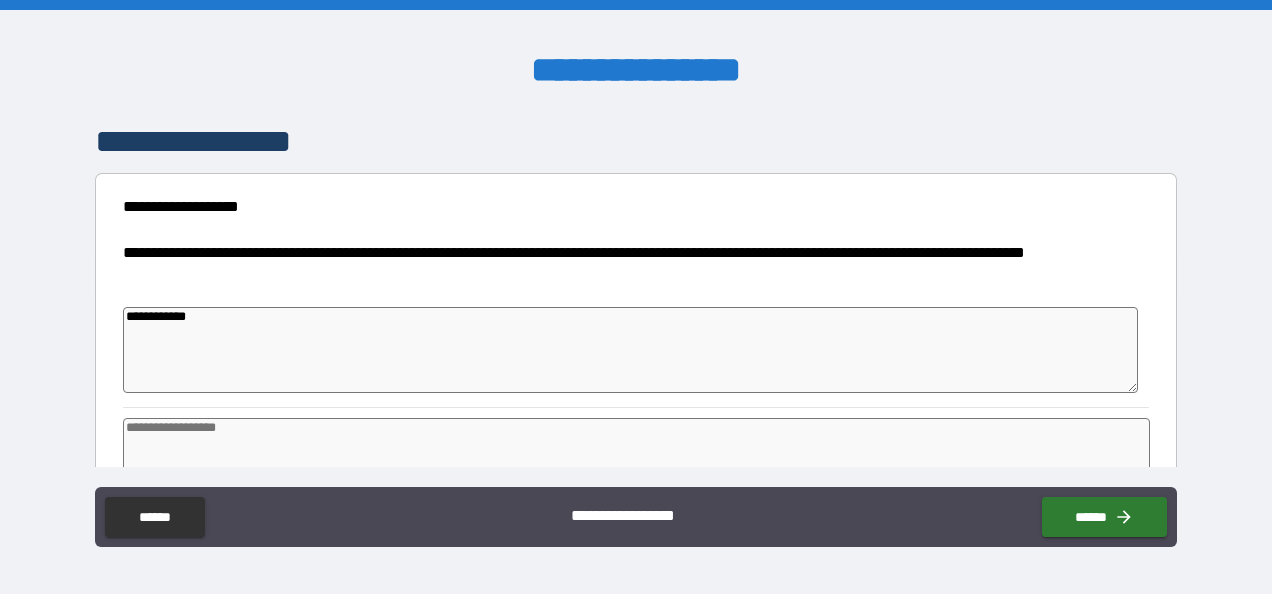 type on "*" 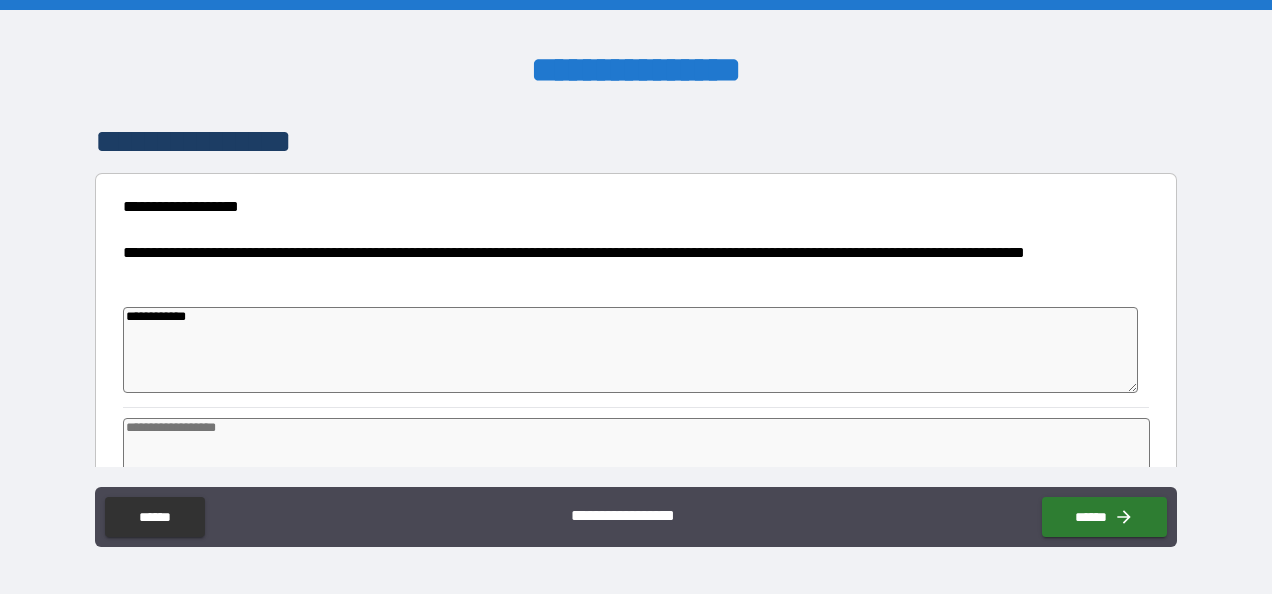 type on "**********" 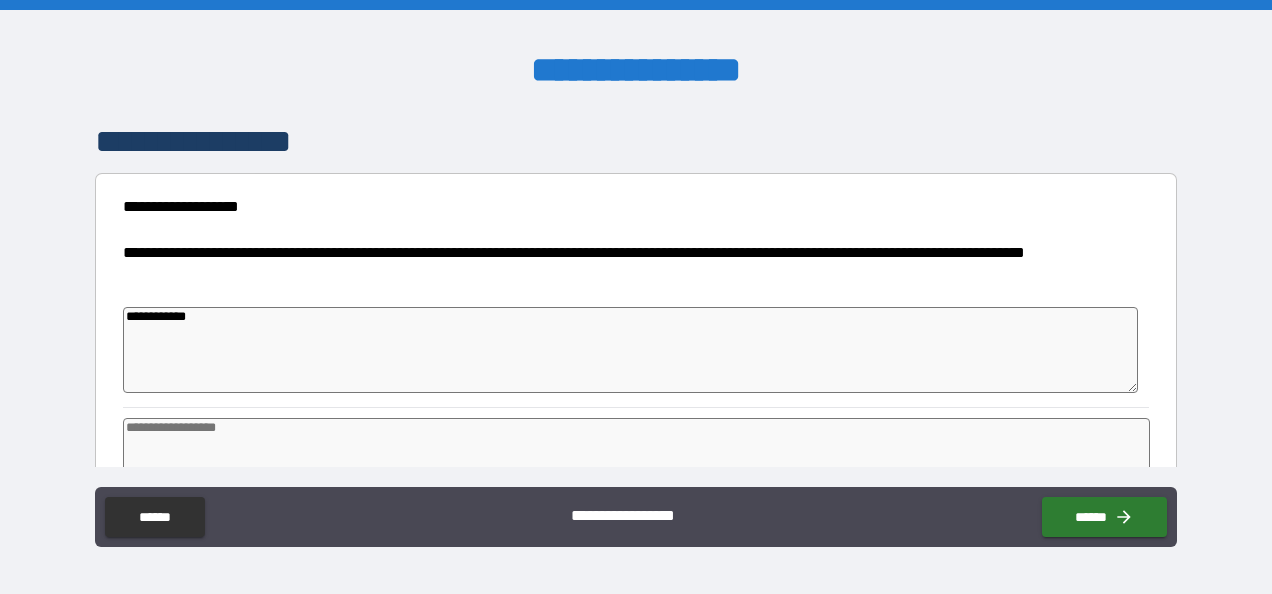 type on "*" 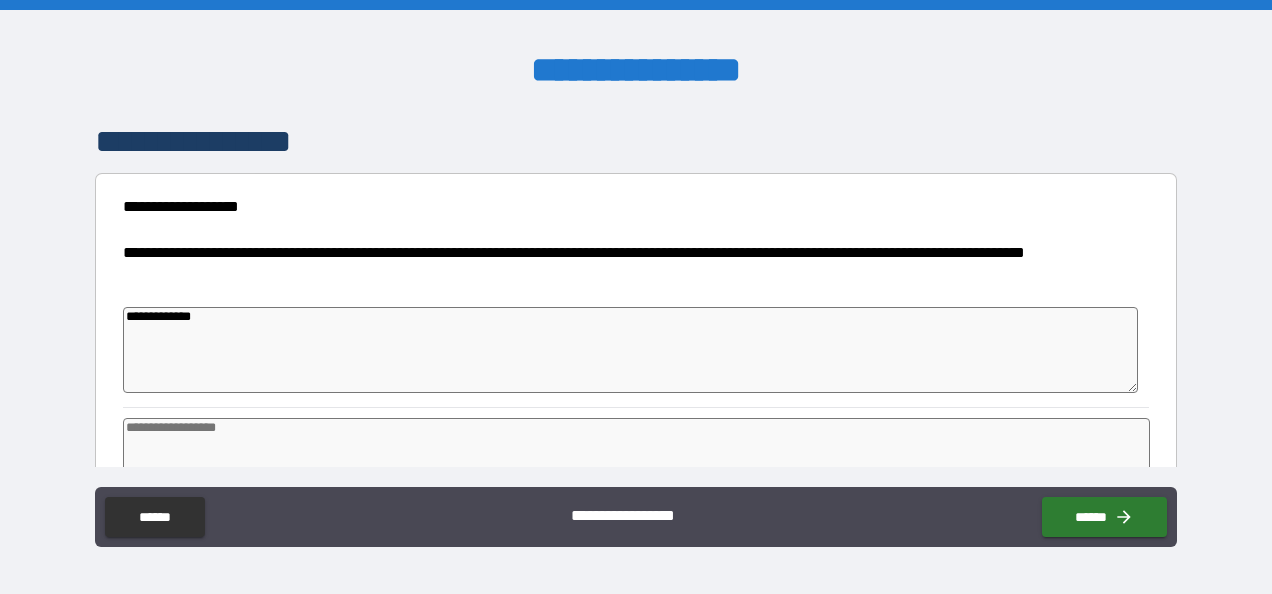 type on "*" 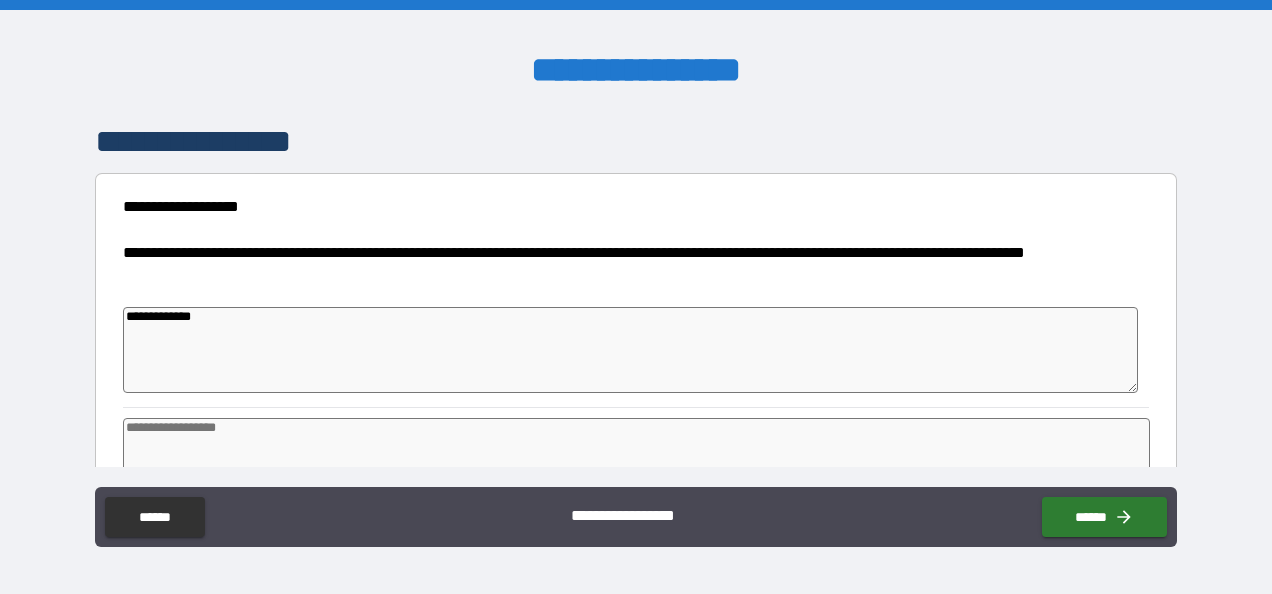 type on "*" 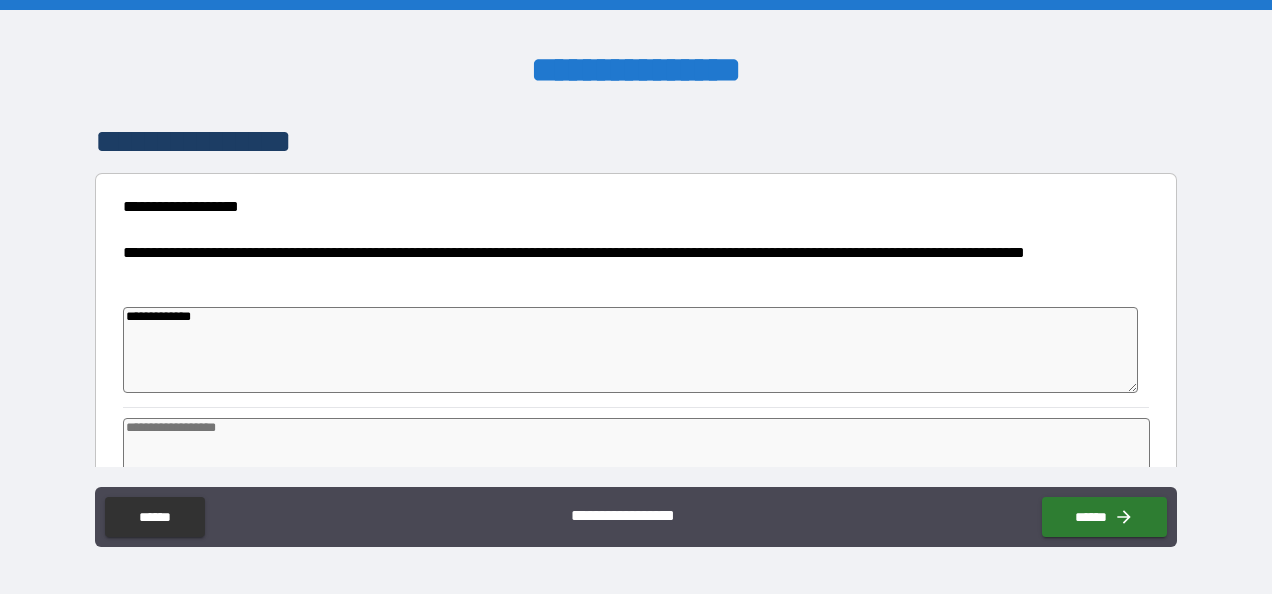type on "*" 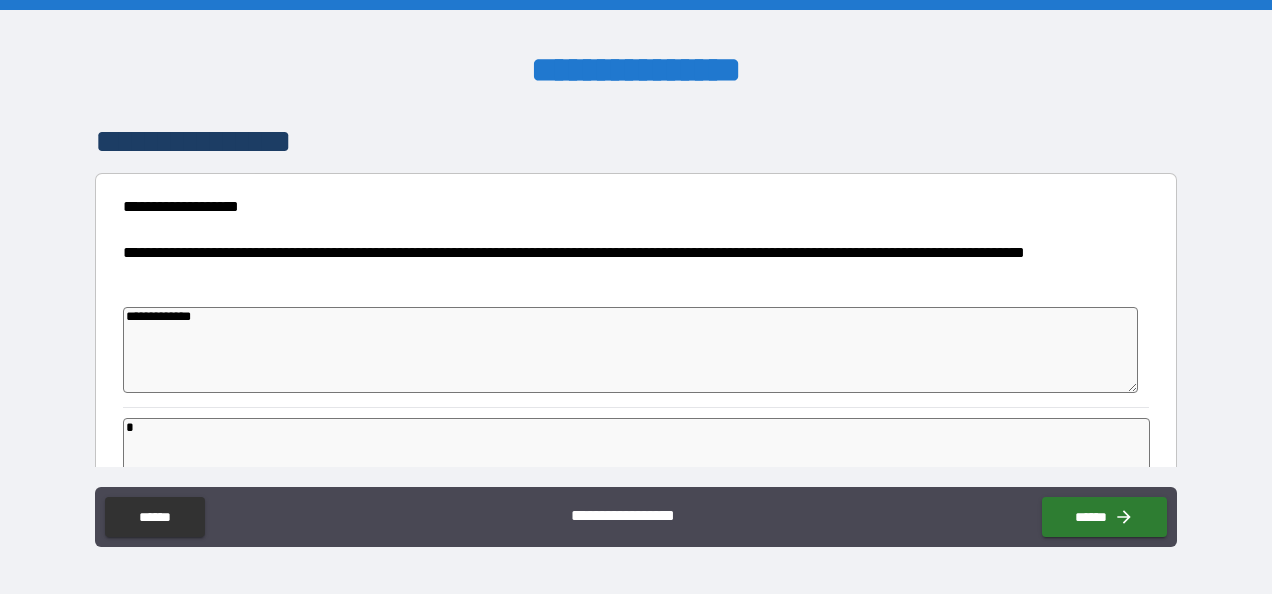 type on "*" 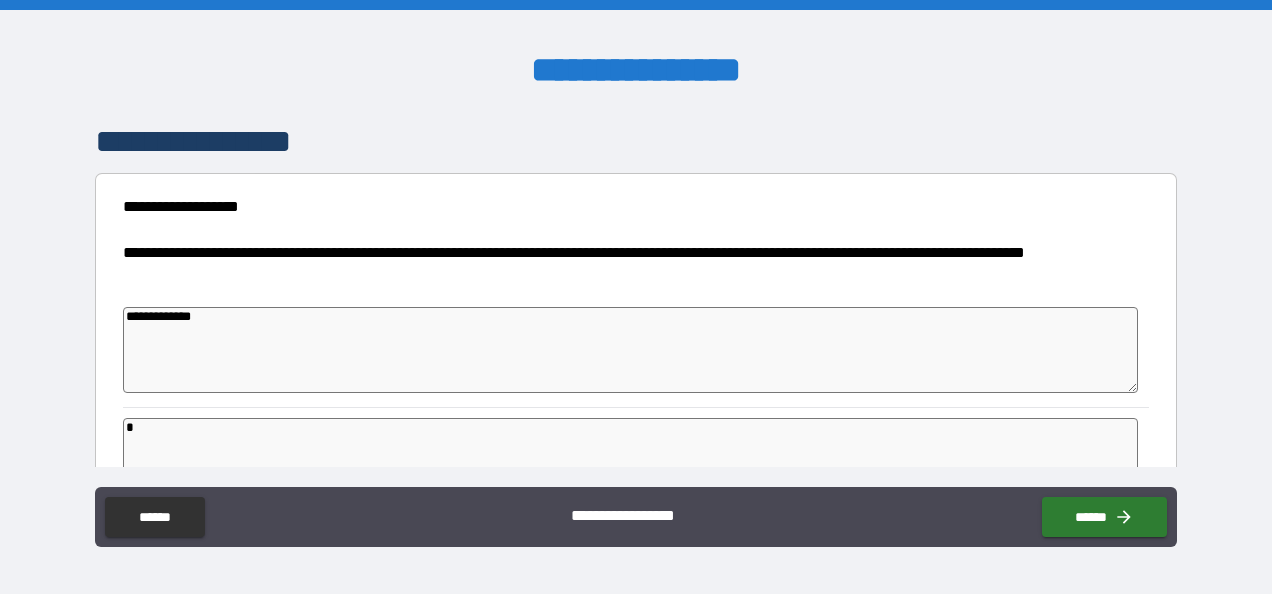 type on "*" 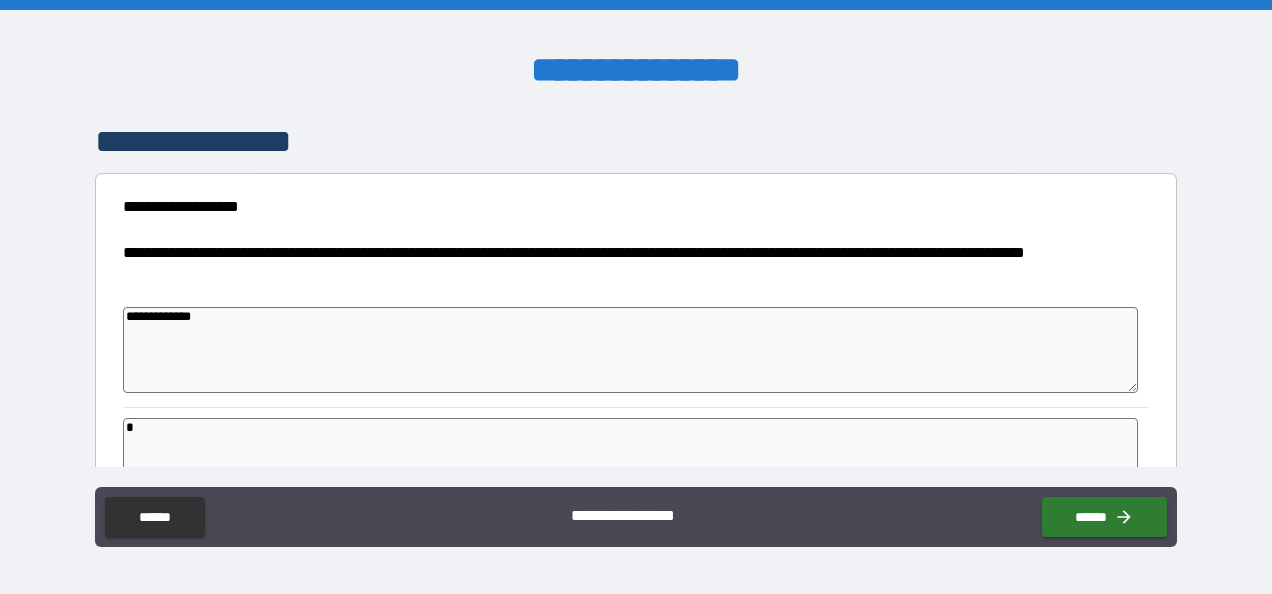 type on "**" 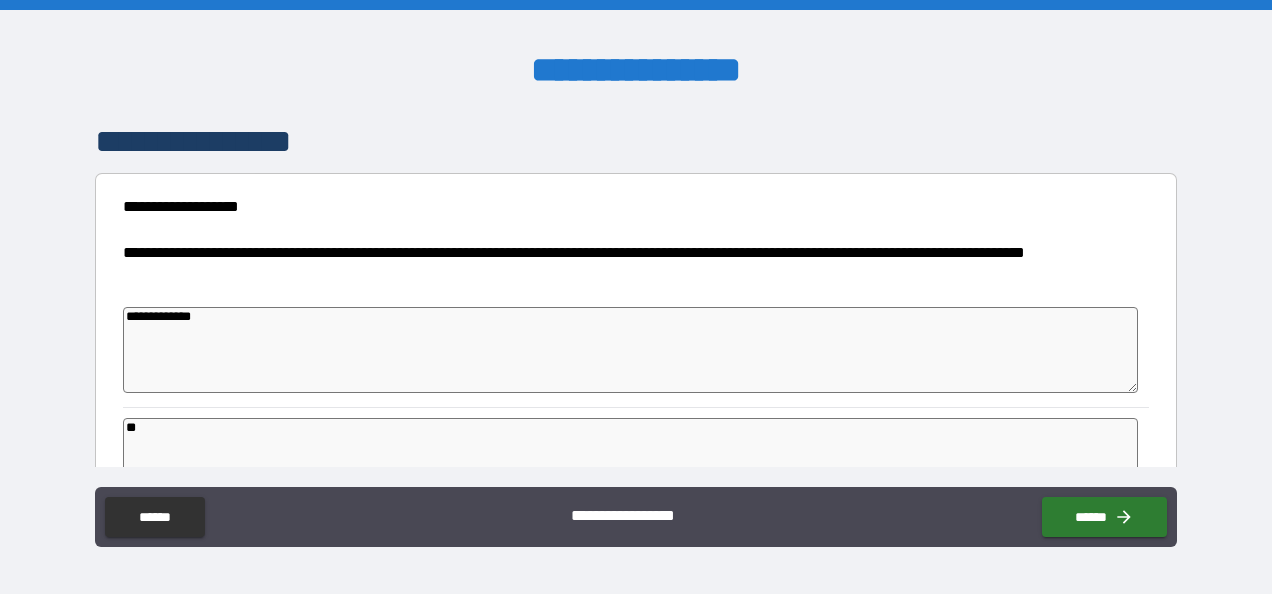 type on "*" 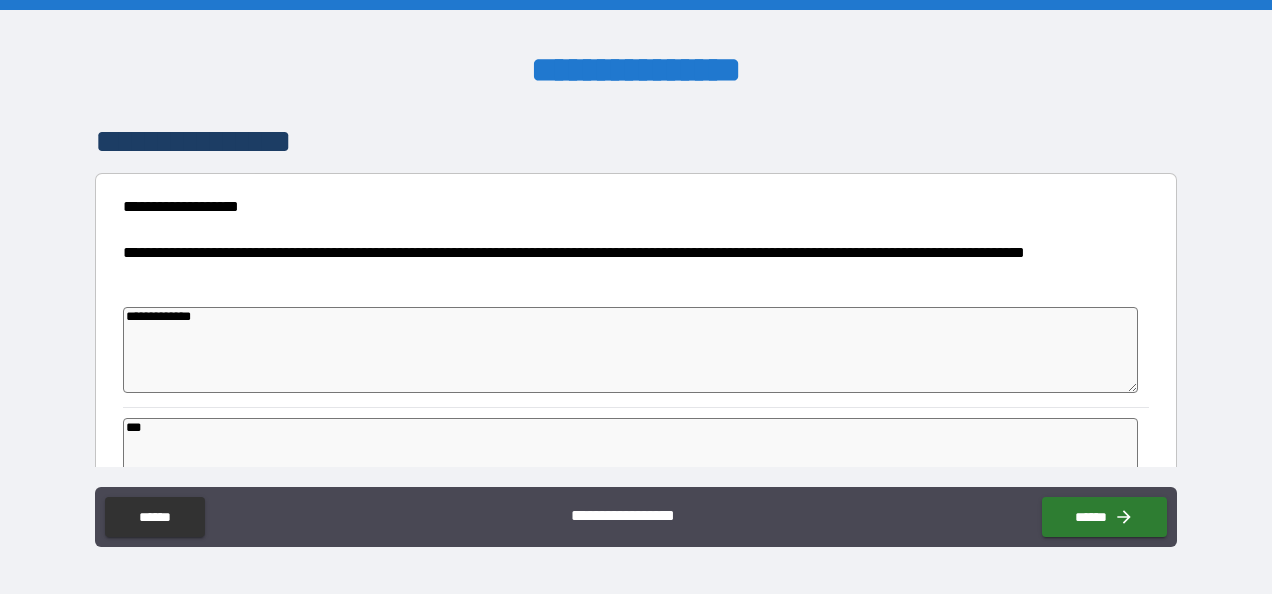 type on "*" 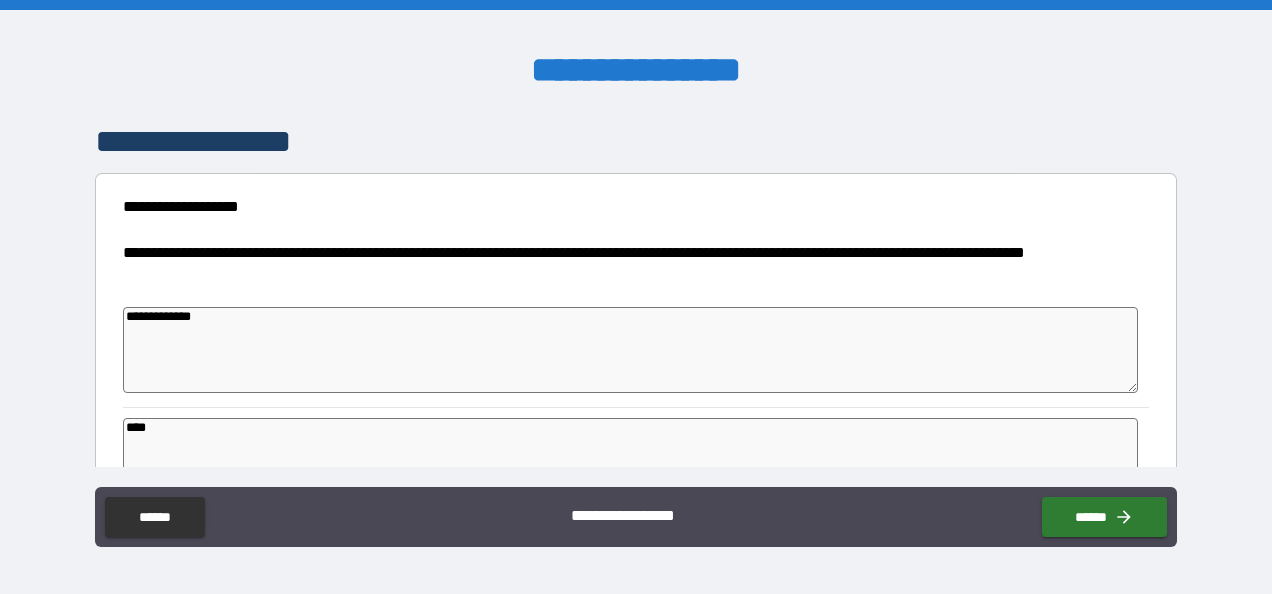 type on "*" 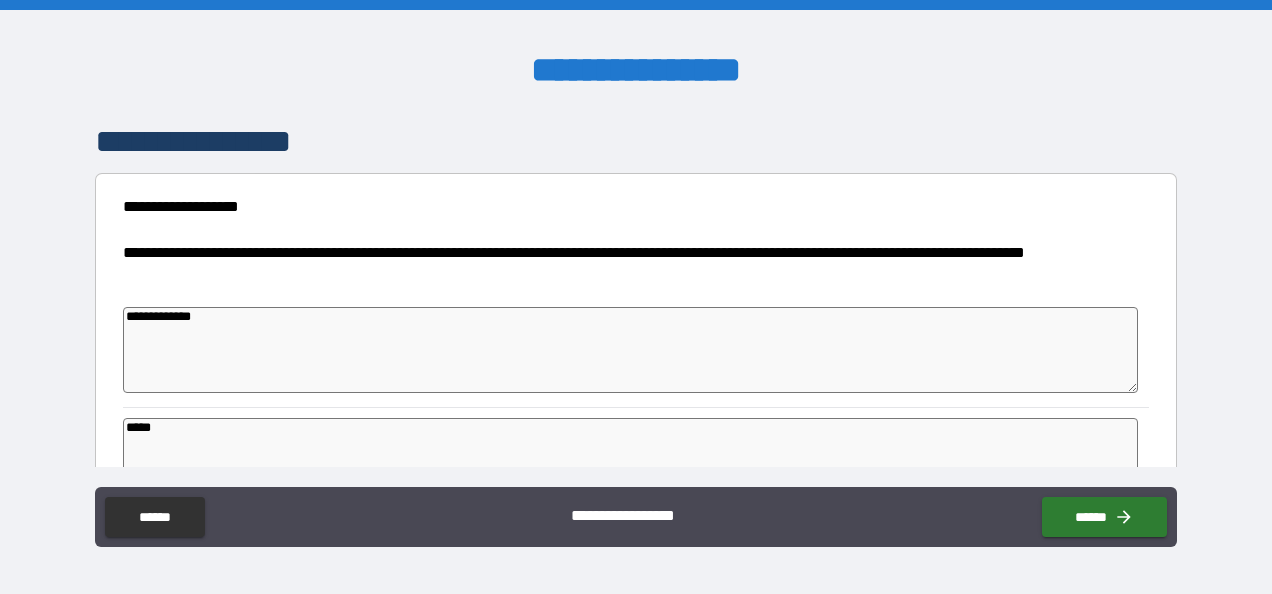type on "*" 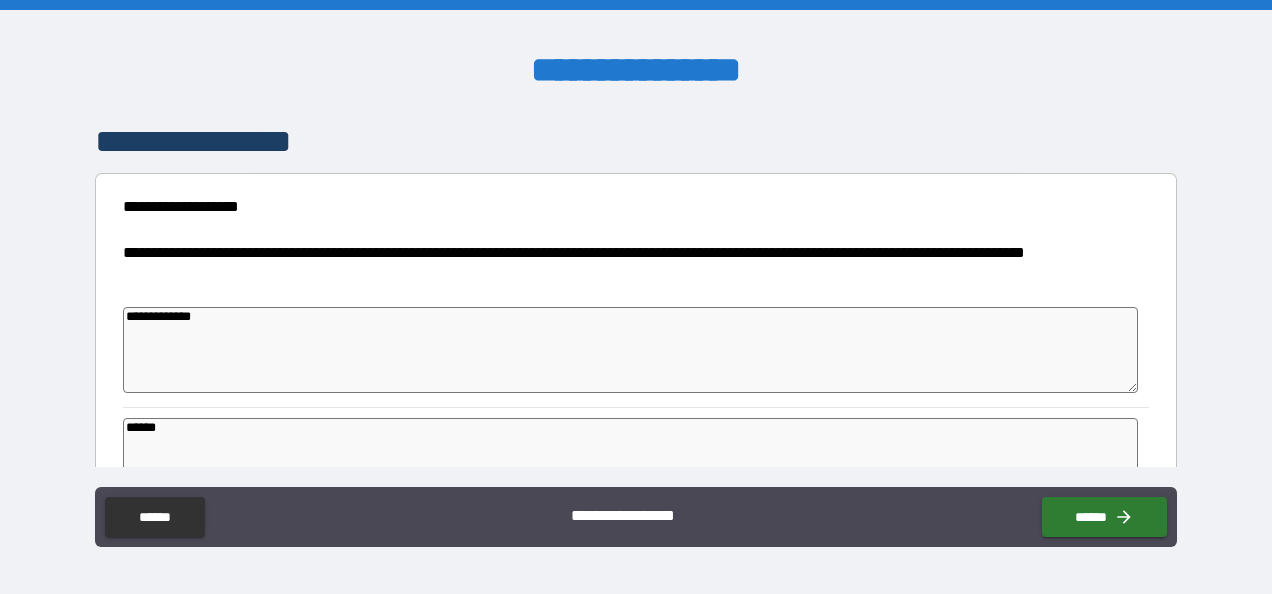 type on "*" 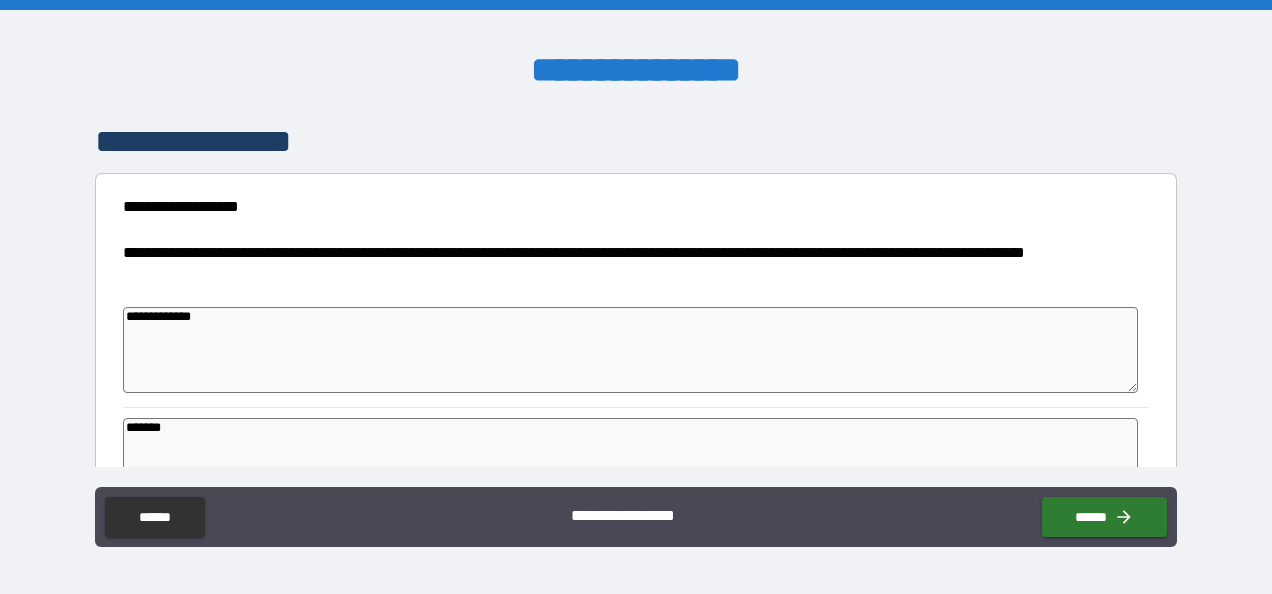 type on "*" 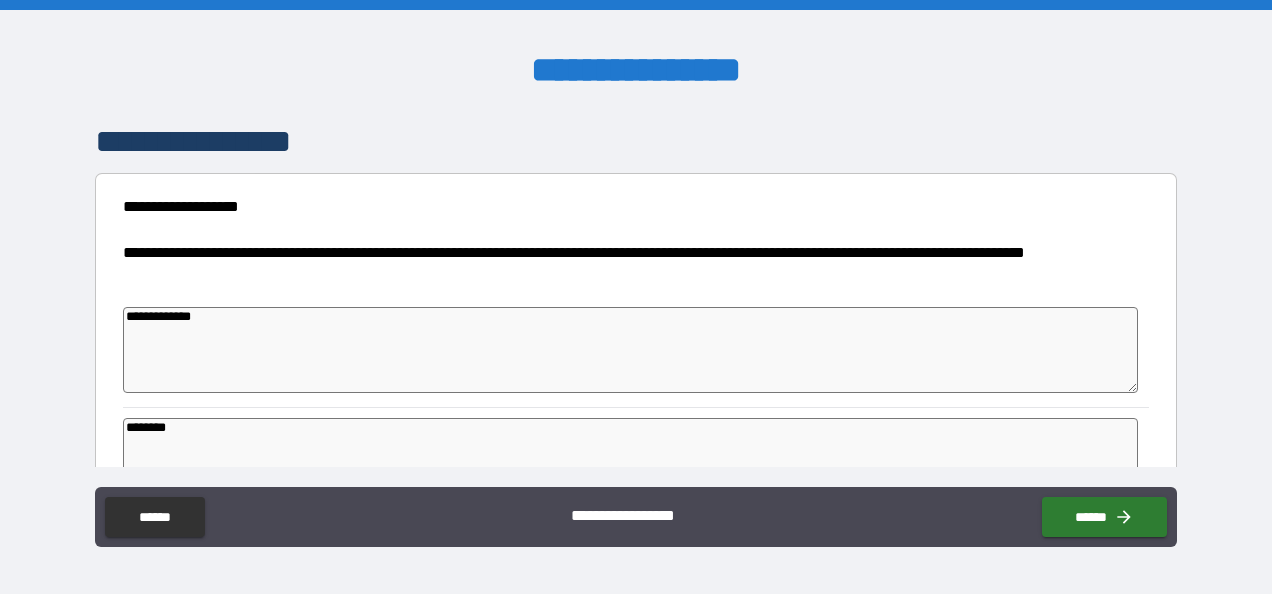 type on "*" 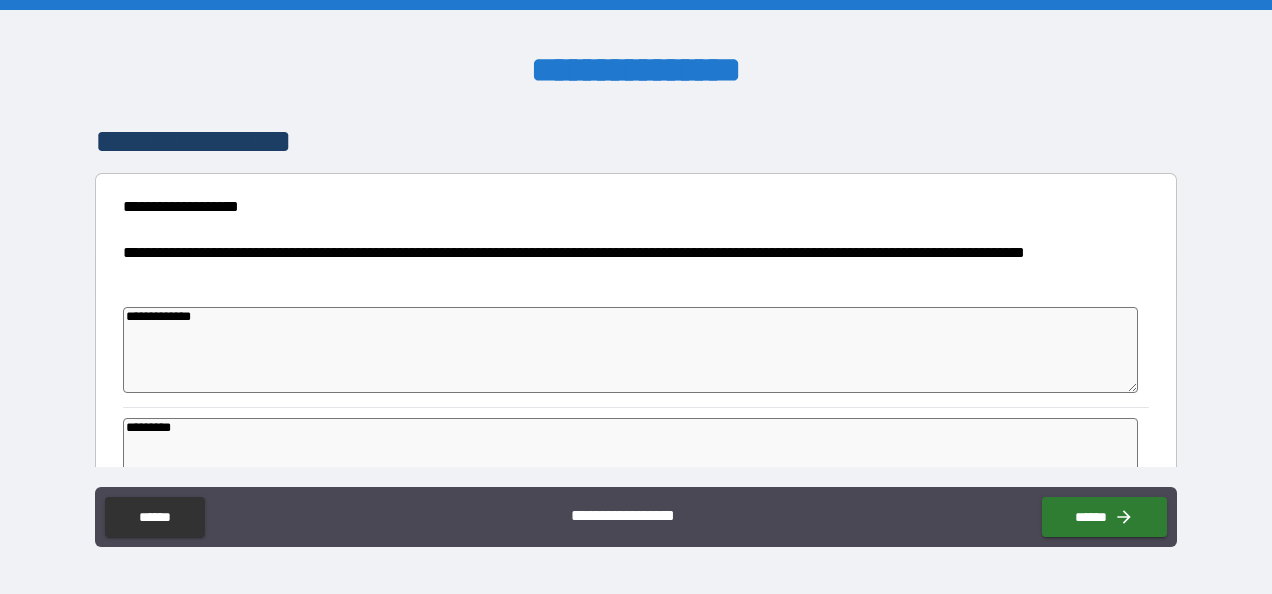 type on "*" 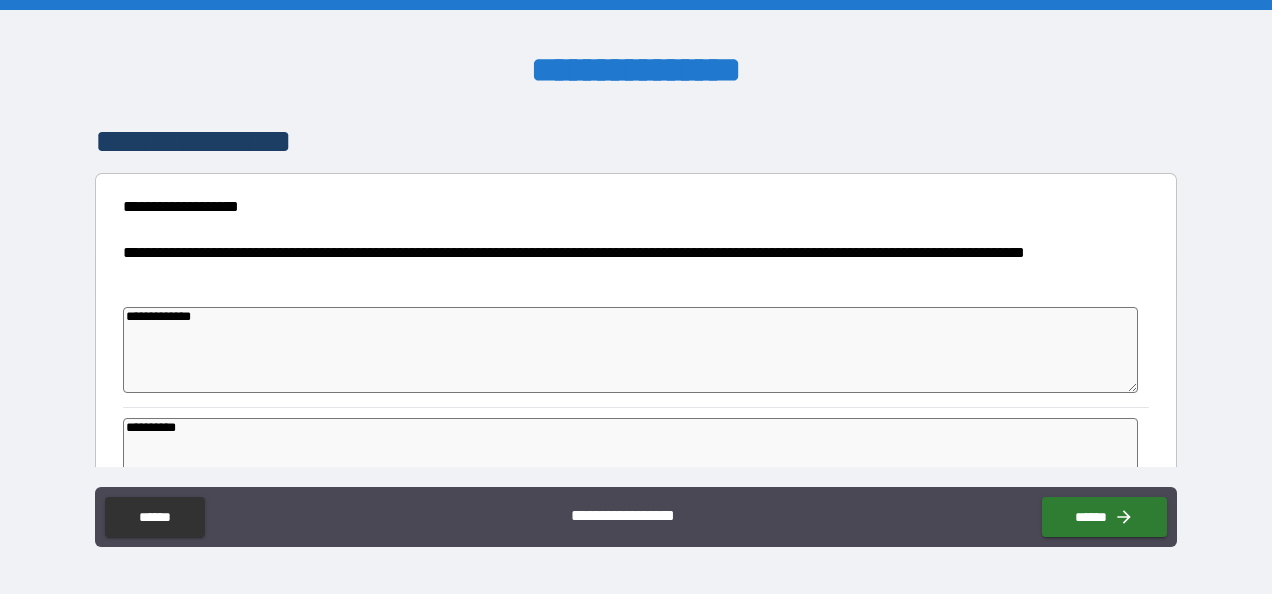 type on "*" 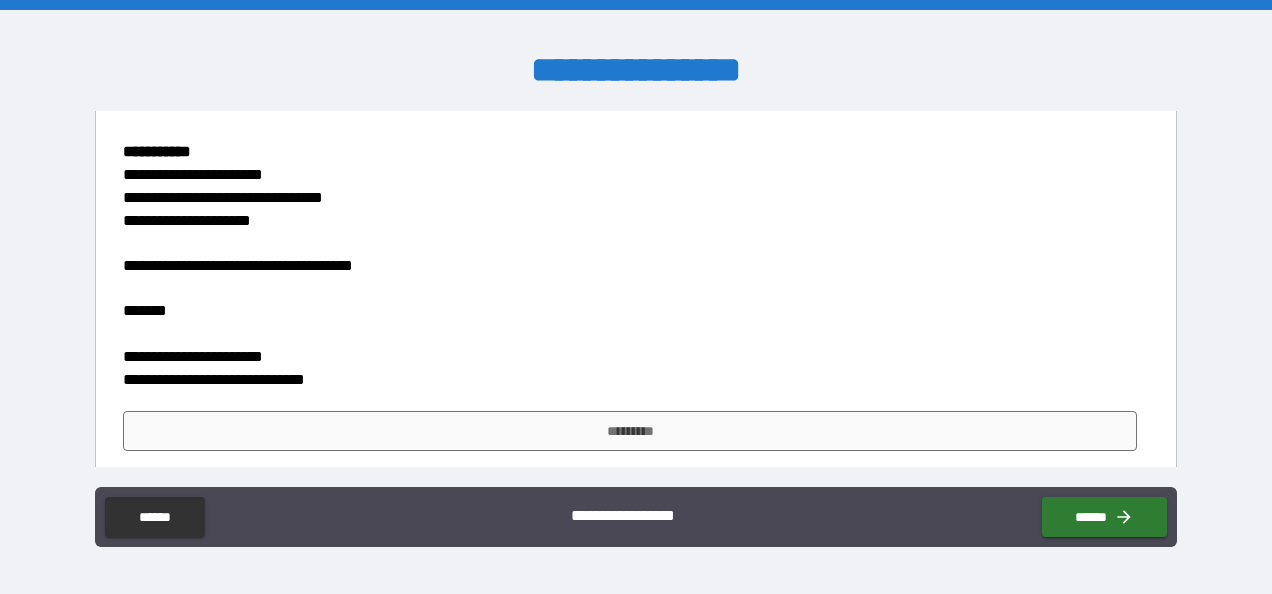 scroll, scrollTop: 508, scrollLeft: 0, axis: vertical 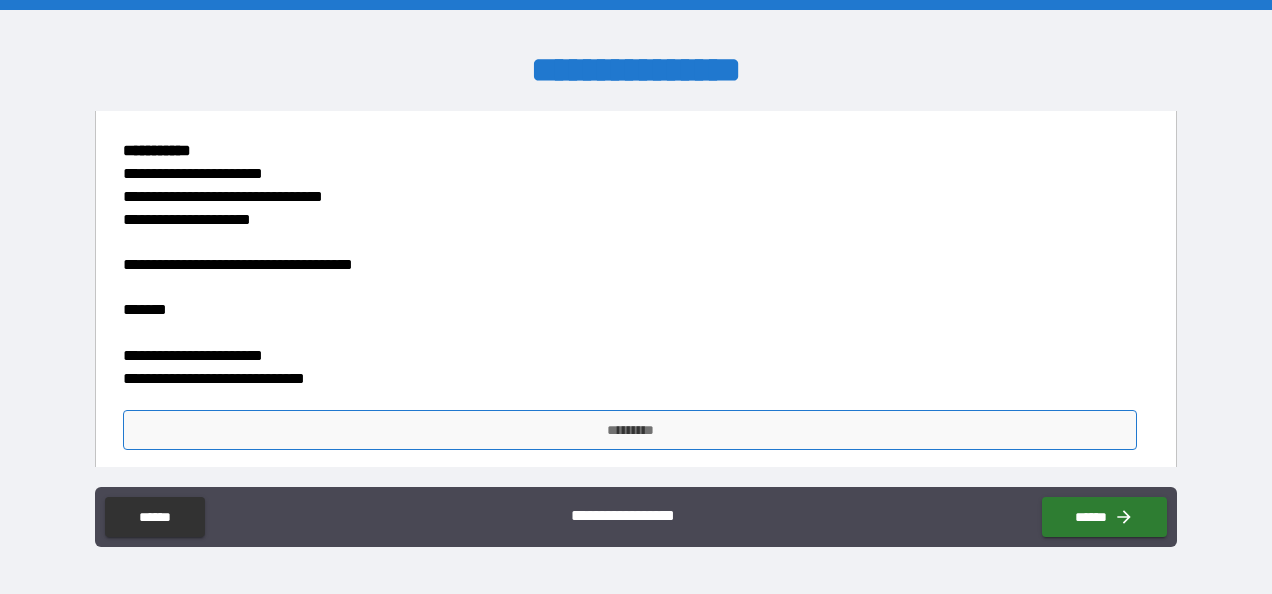 type 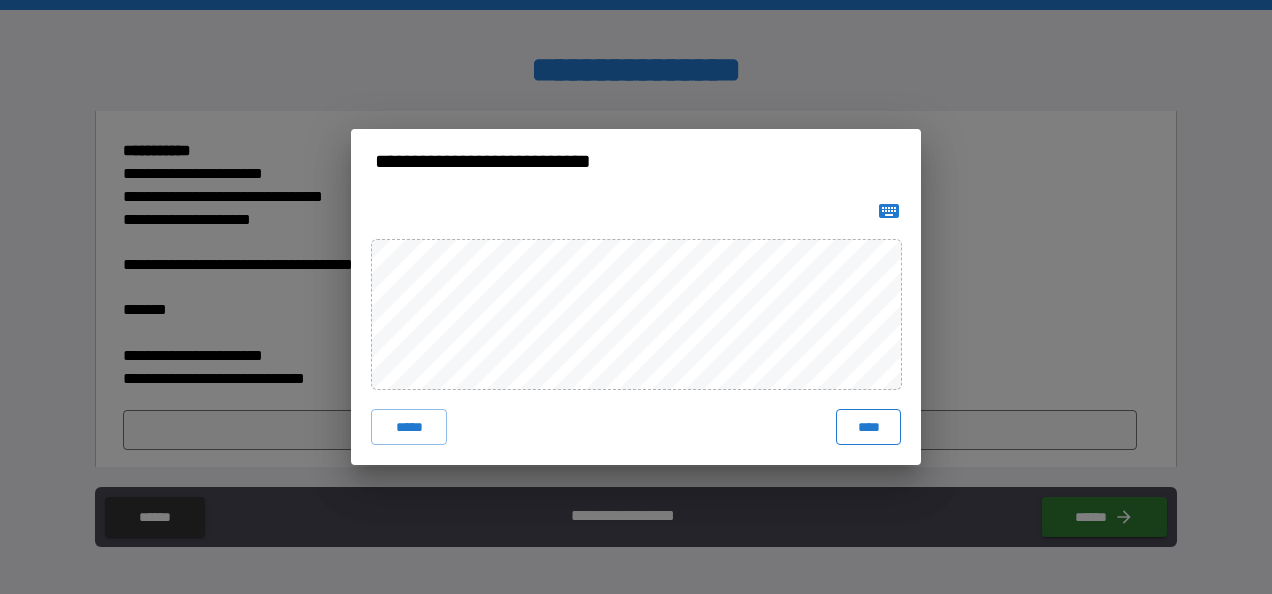 click on "****" at bounding box center (868, 427) 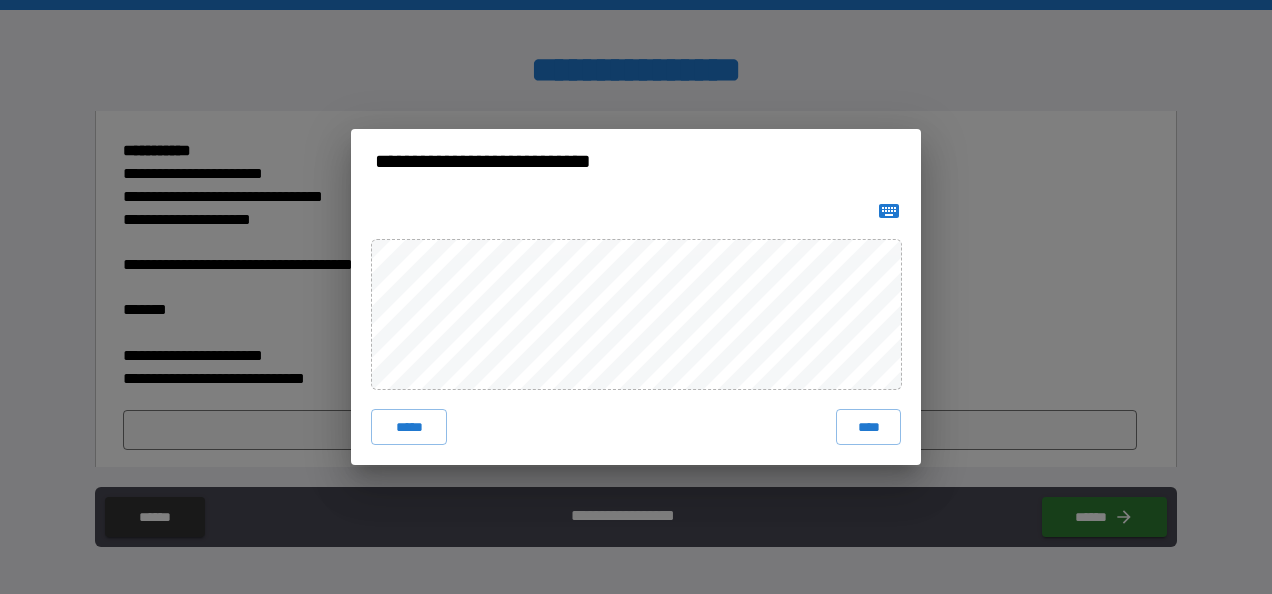 click on "***** ****" at bounding box center [636, 427] 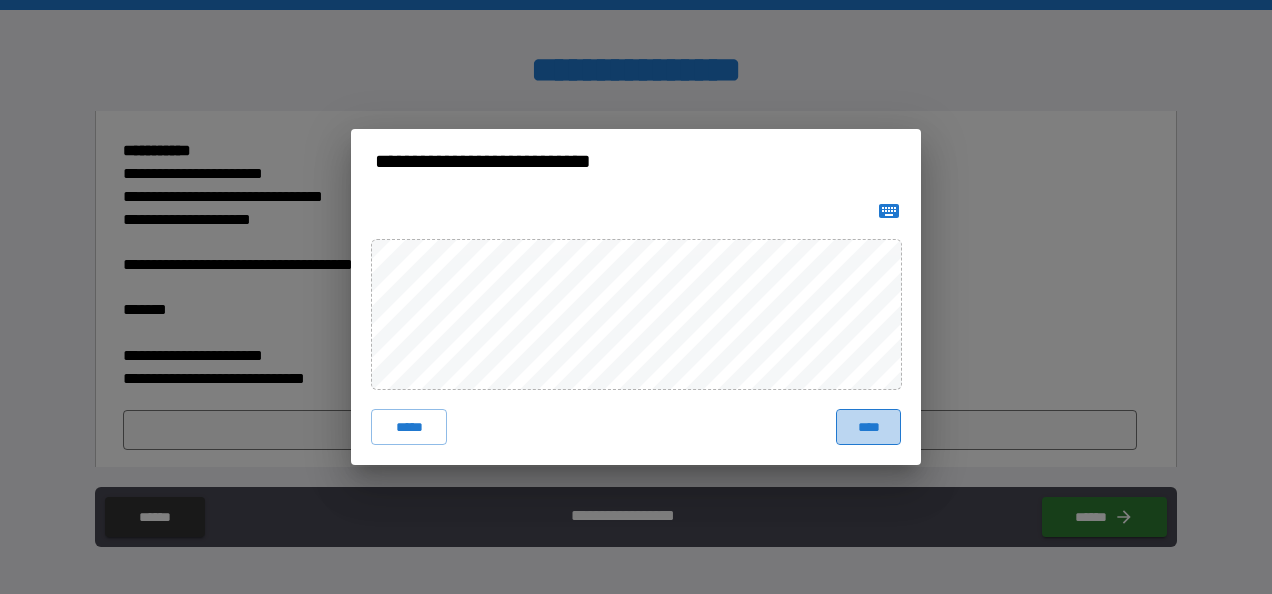 click on "****" at bounding box center (868, 427) 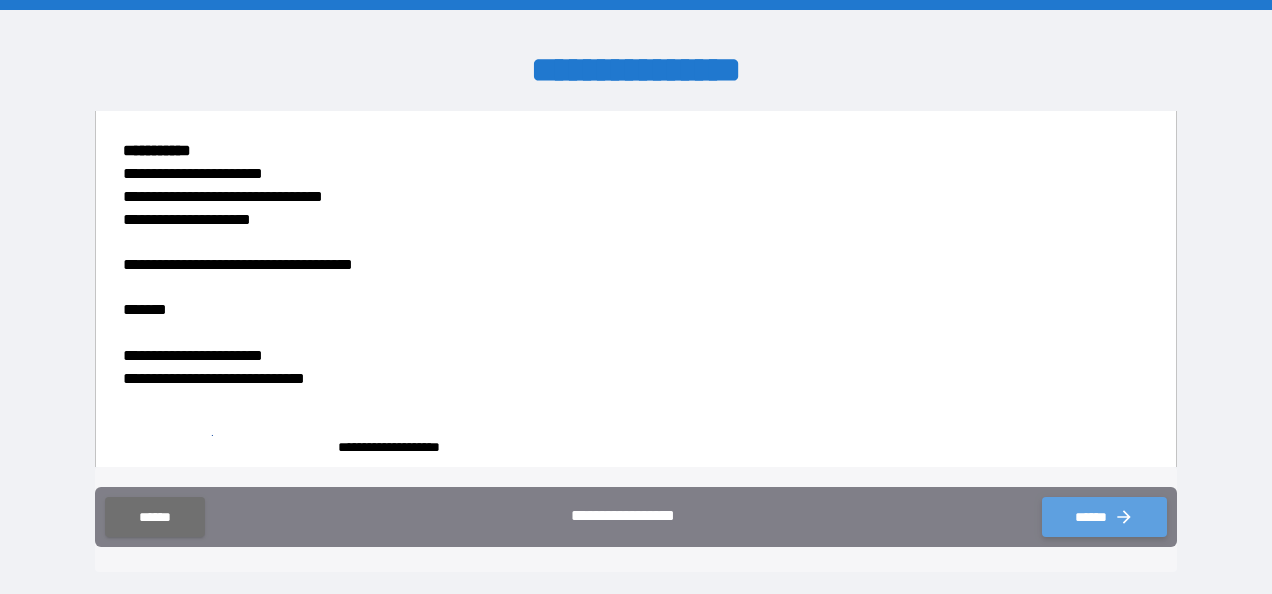 click on "******" at bounding box center [1104, 517] 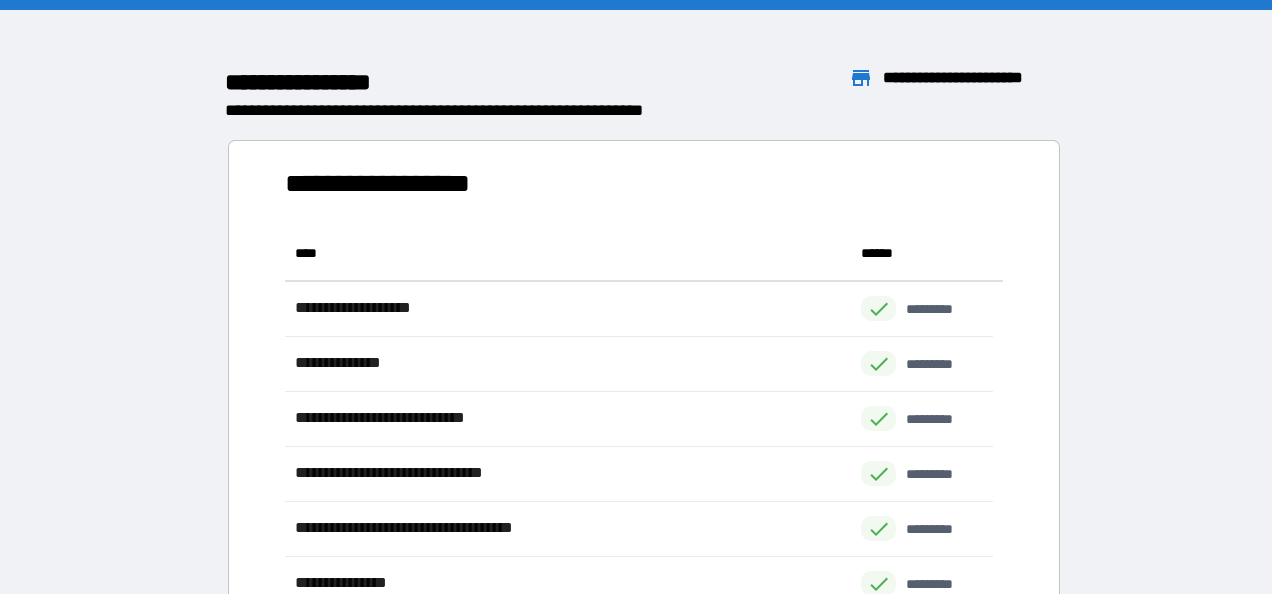 scroll, scrollTop: 16, scrollLeft: 16, axis: both 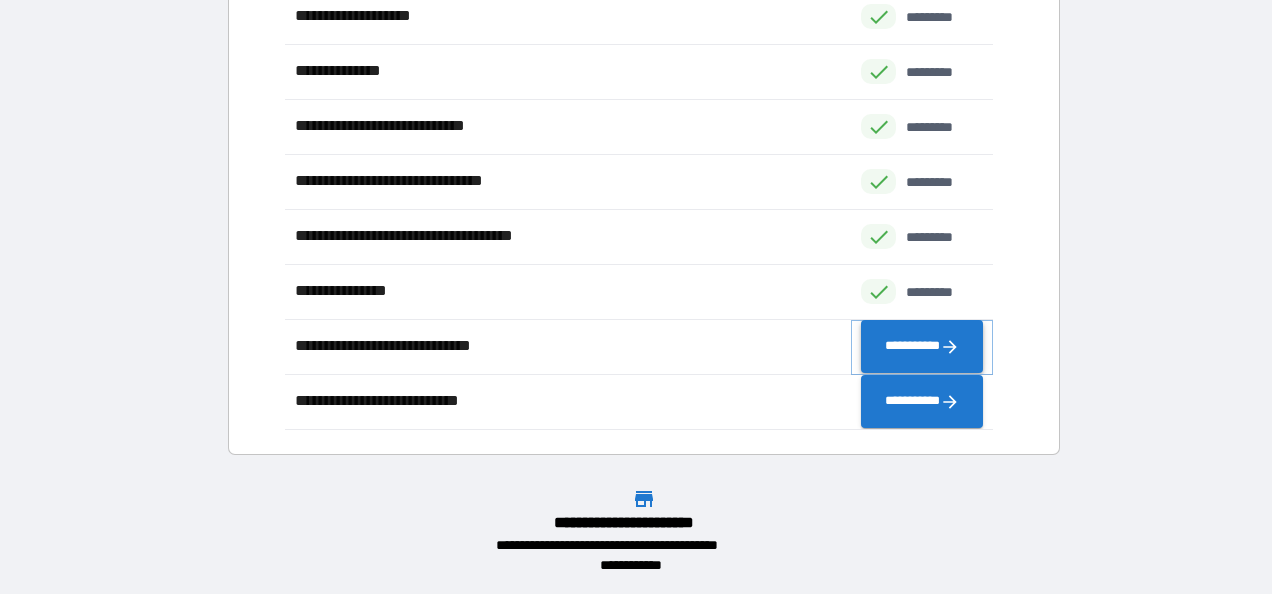 click on "**********" at bounding box center [922, 347] 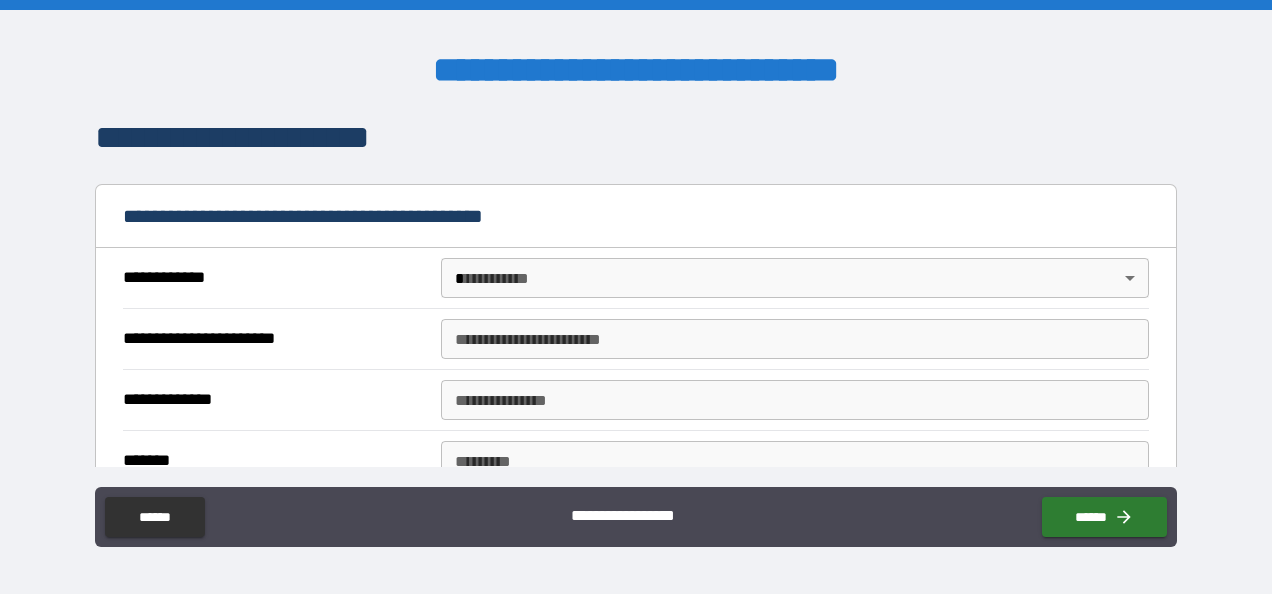 scroll, scrollTop: 158, scrollLeft: 0, axis: vertical 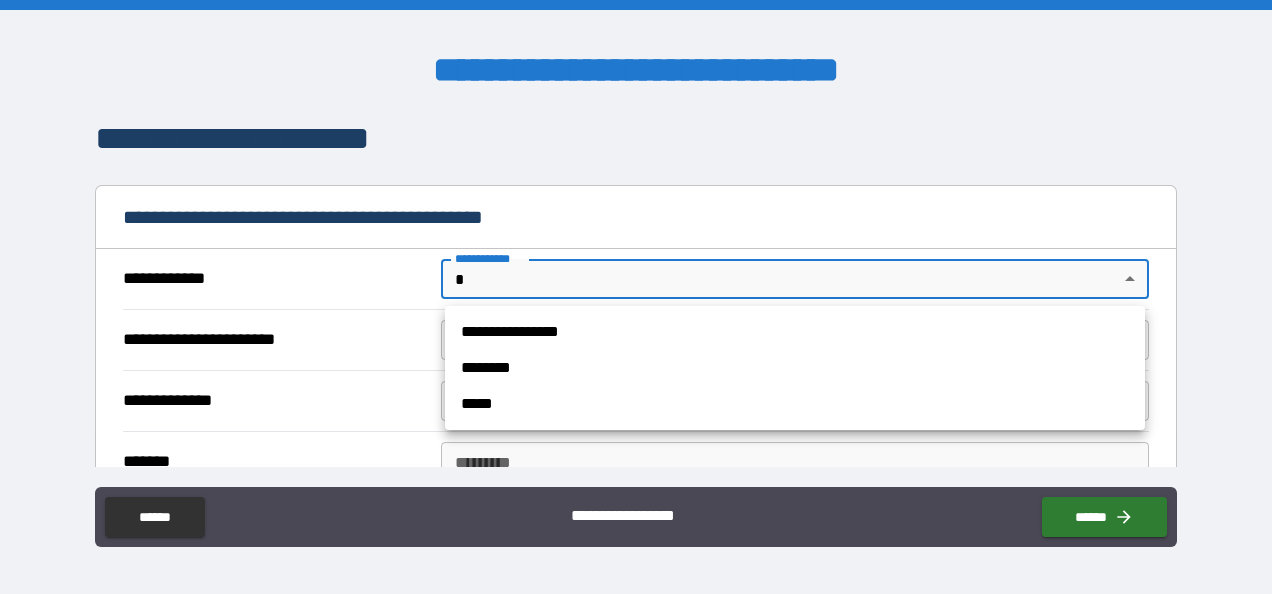 click on "**********" at bounding box center (636, 297) 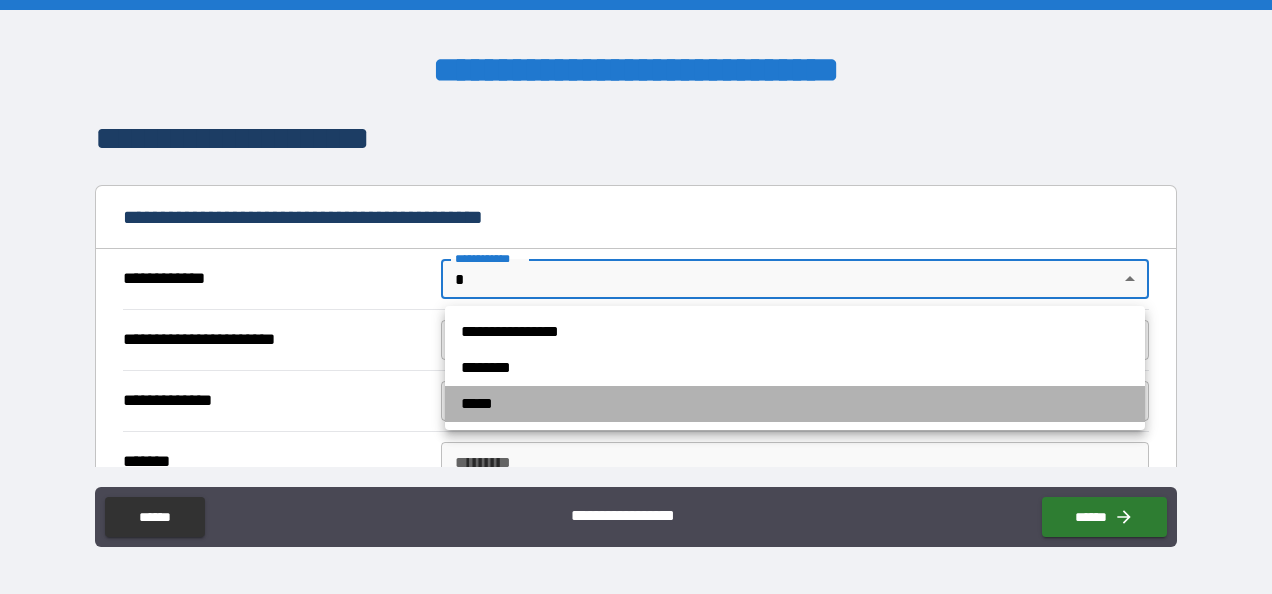 click on "*****" at bounding box center [795, 404] 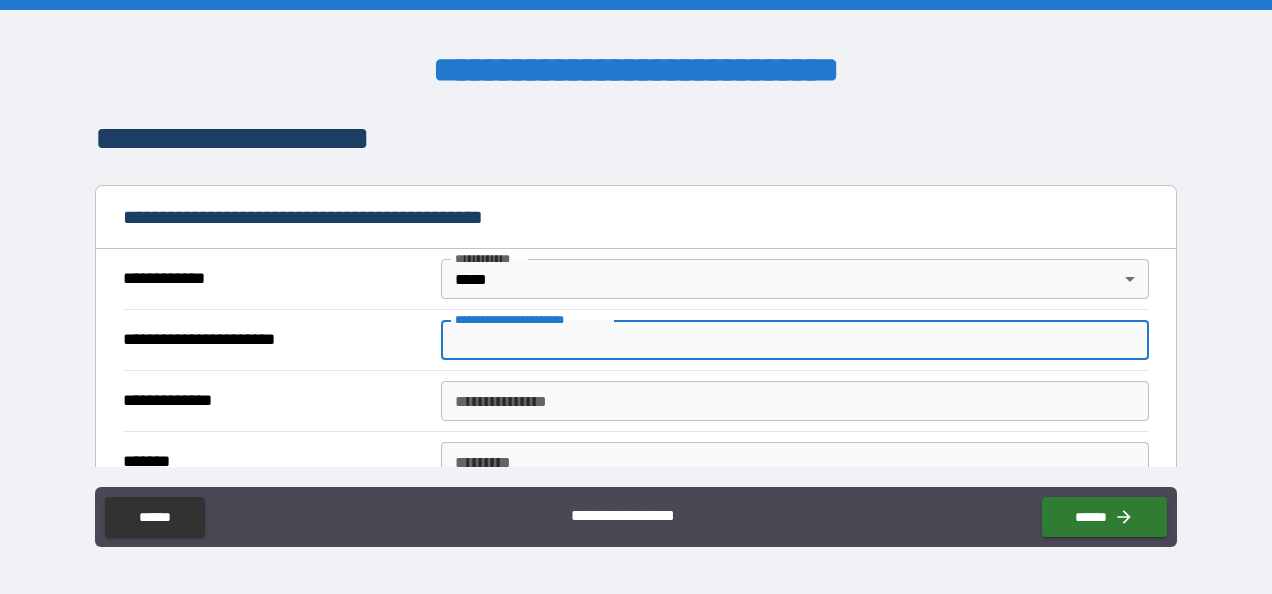 click on "**********" at bounding box center [794, 340] 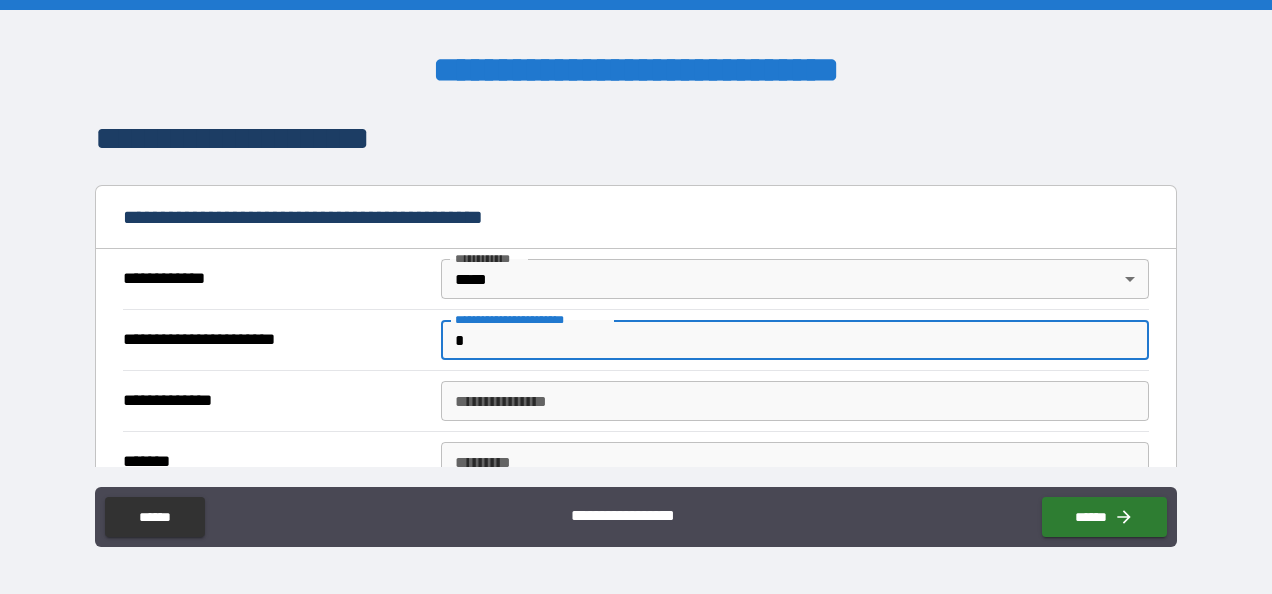 click on "*" at bounding box center (794, 340) 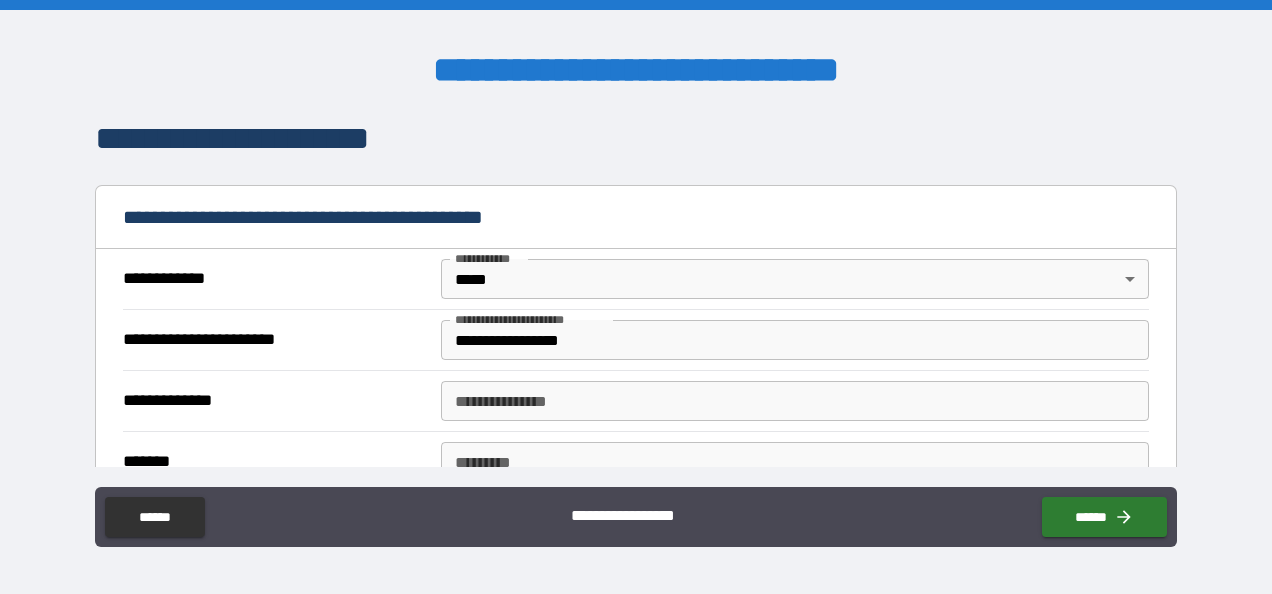 click on "**********" at bounding box center (635, 400) 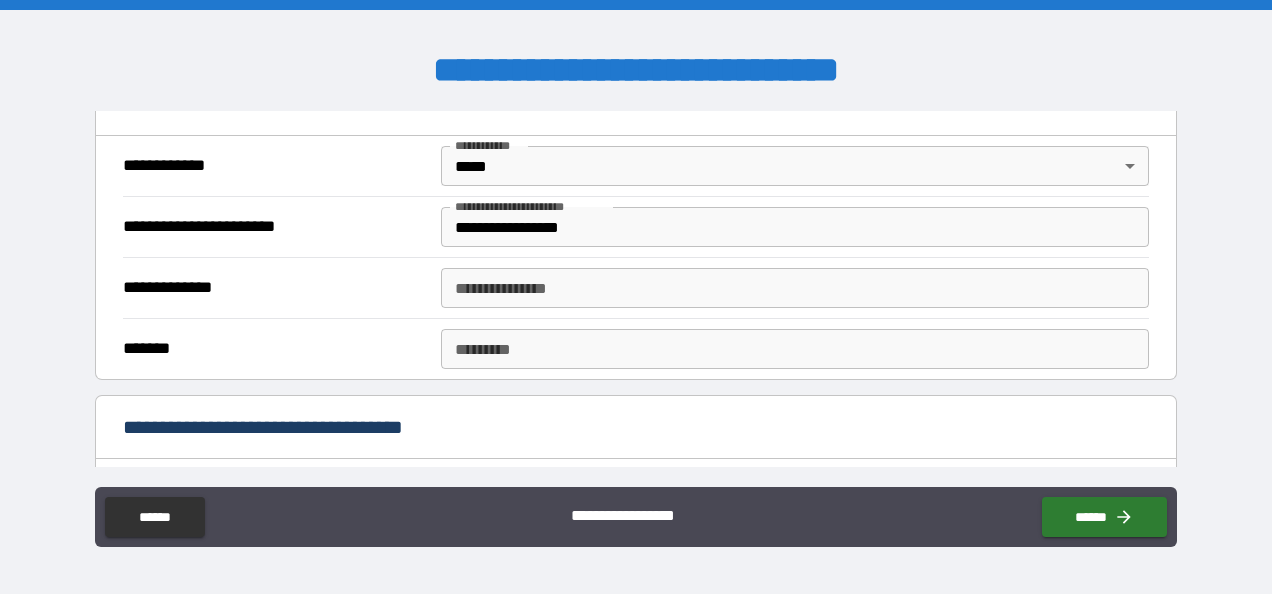 scroll, scrollTop: 270, scrollLeft: 0, axis: vertical 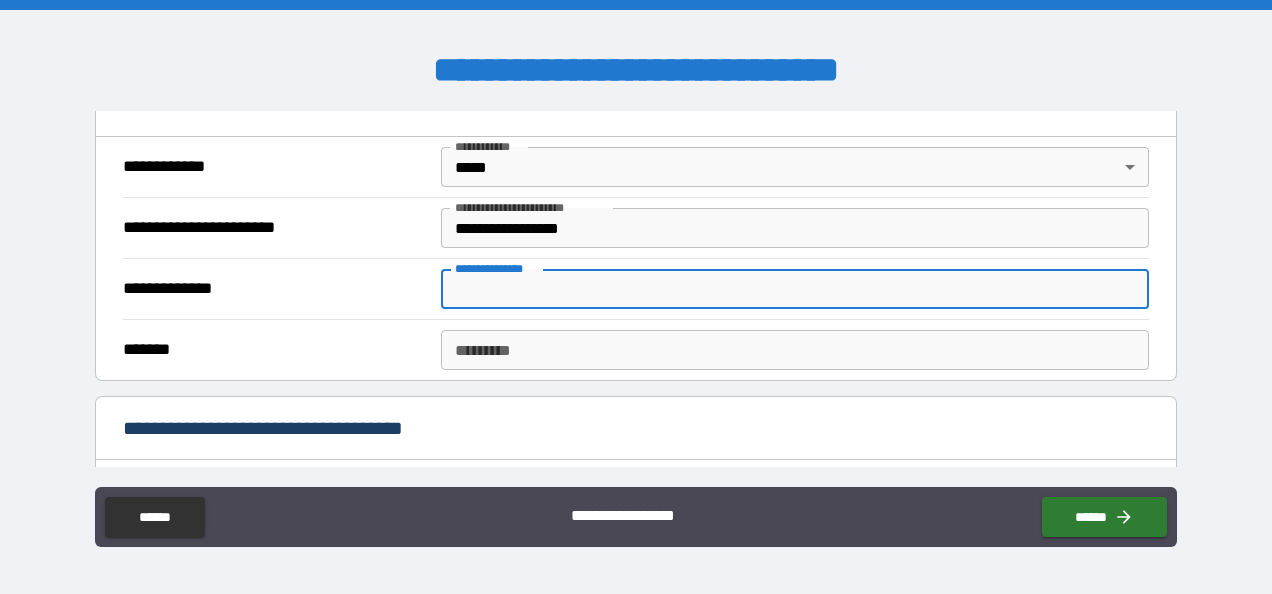 click on "**********" at bounding box center (794, 289) 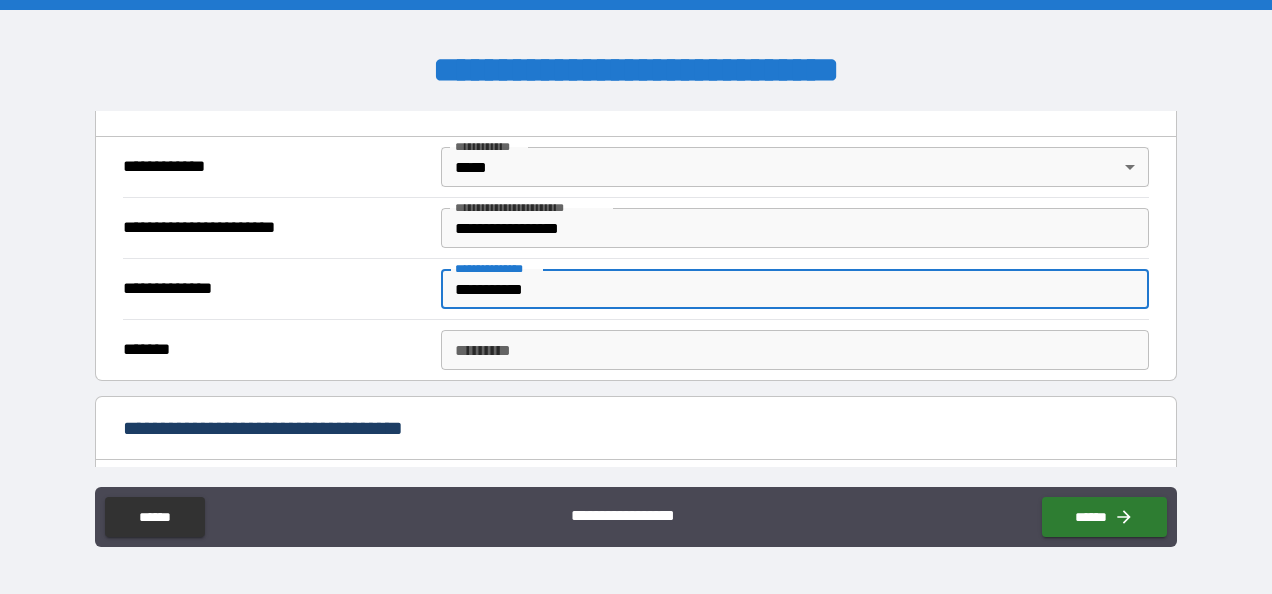 click on "*******   *" at bounding box center [794, 350] 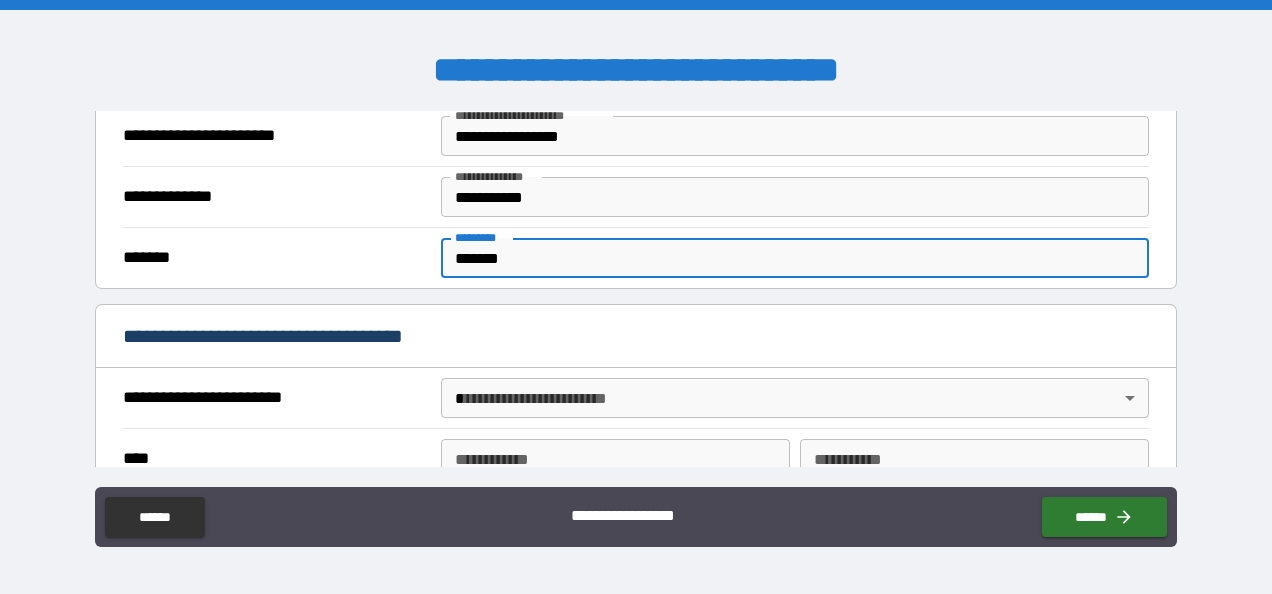 scroll, scrollTop: 361, scrollLeft: 0, axis: vertical 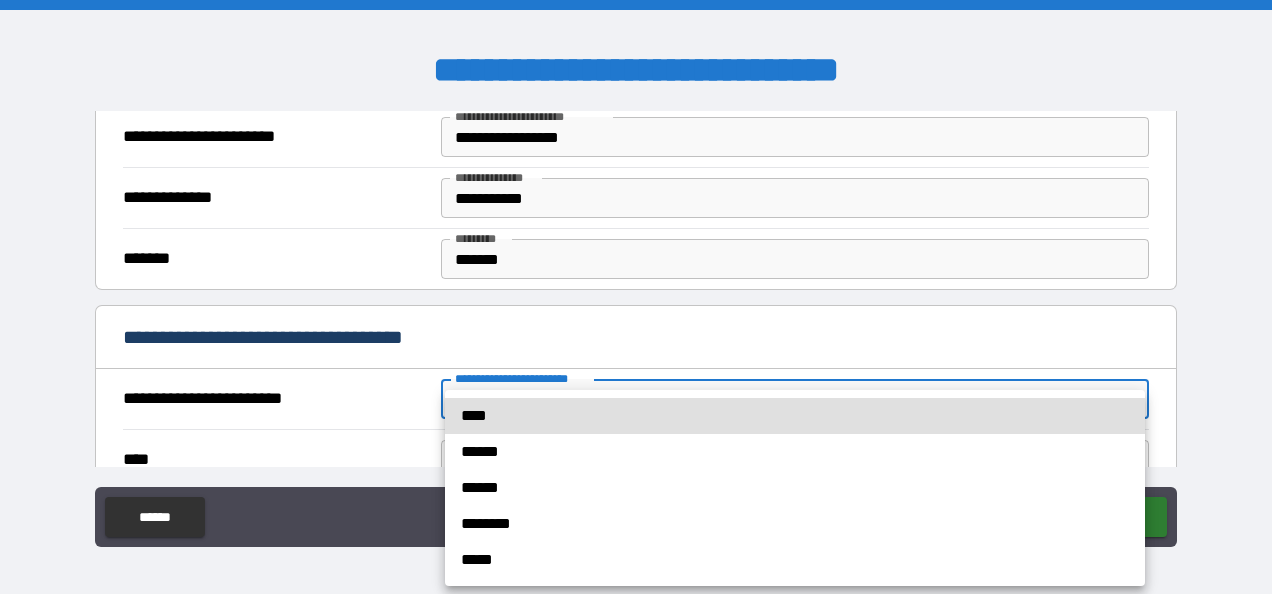 click on "**********" at bounding box center (636, 297) 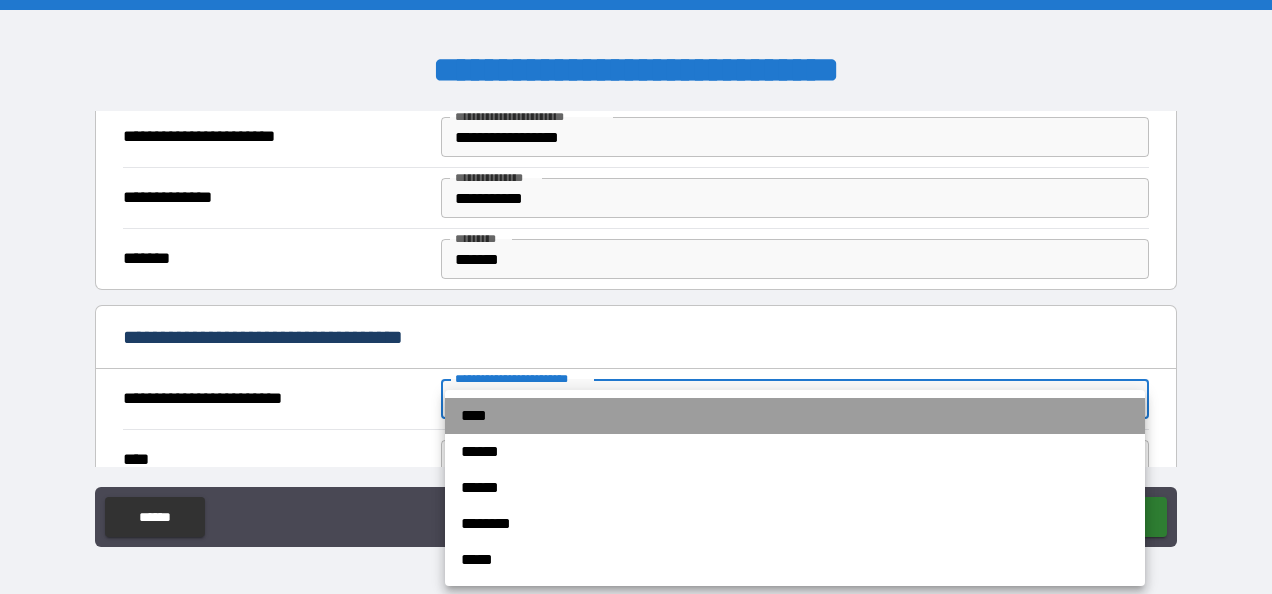 click on "****" at bounding box center [795, 416] 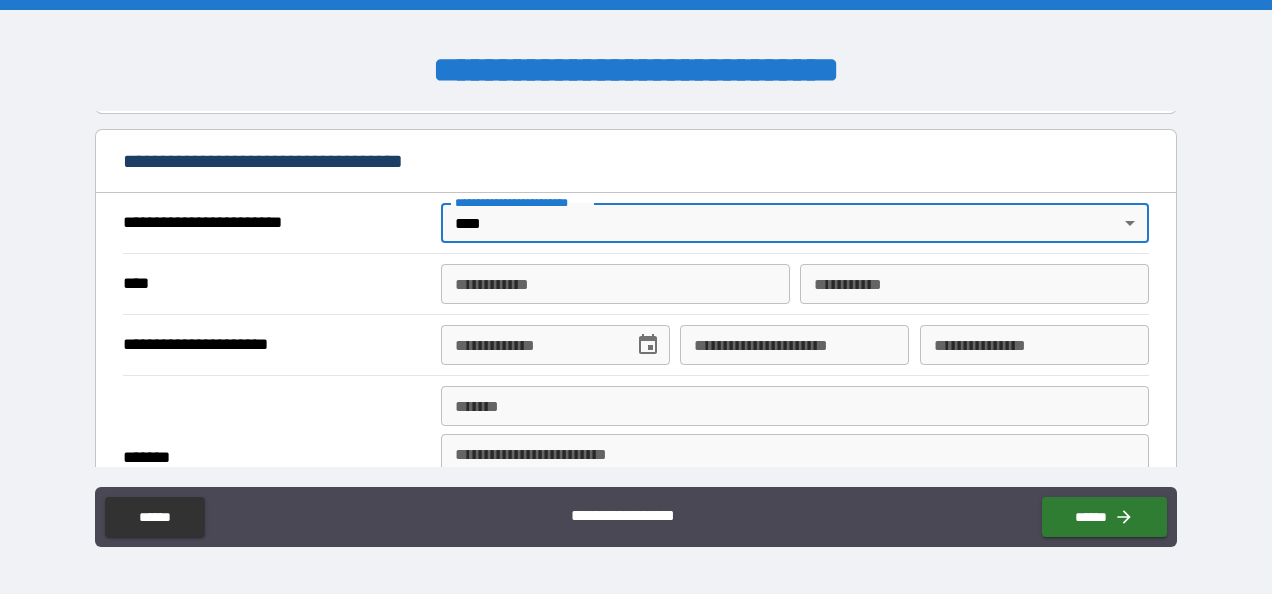 scroll, scrollTop: 571, scrollLeft: 0, axis: vertical 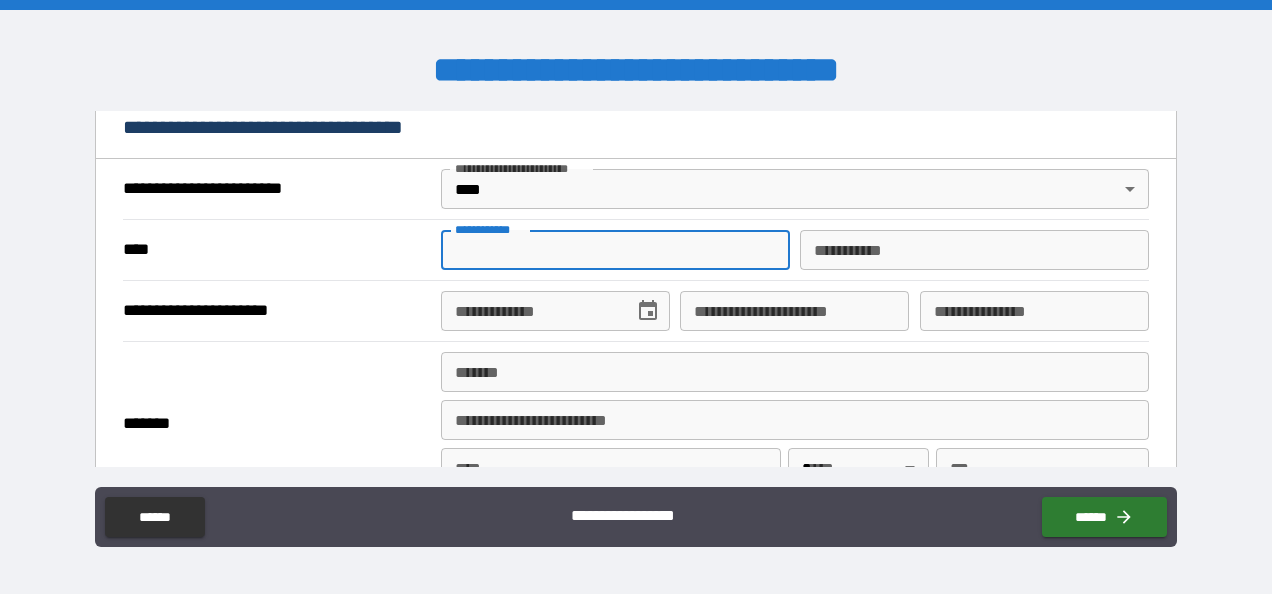 click on "**********" at bounding box center [615, 250] 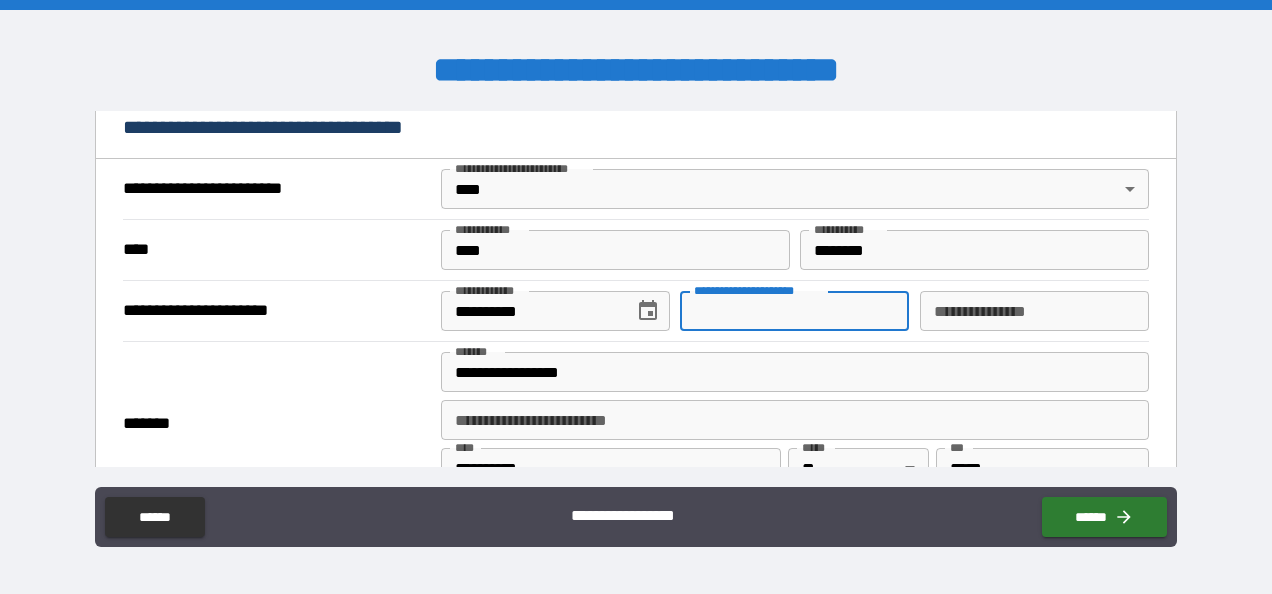 click on "**********" at bounding box center (794, 311) 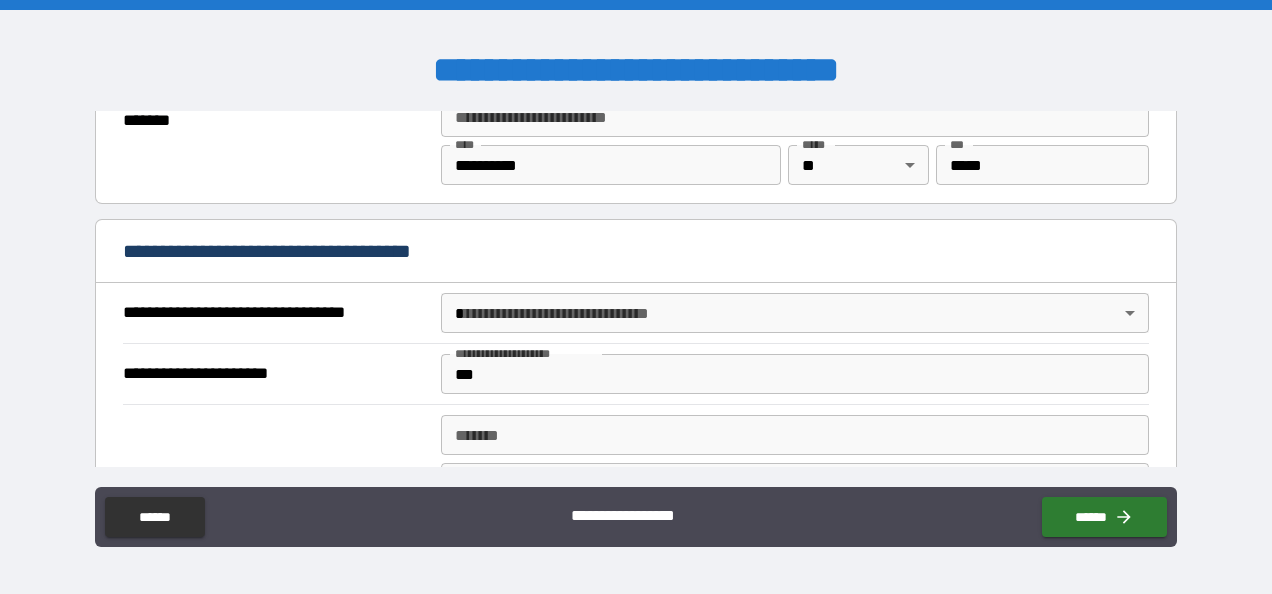 scroll, scrollTop: 888, scrollLeft: 0, axis: vertical 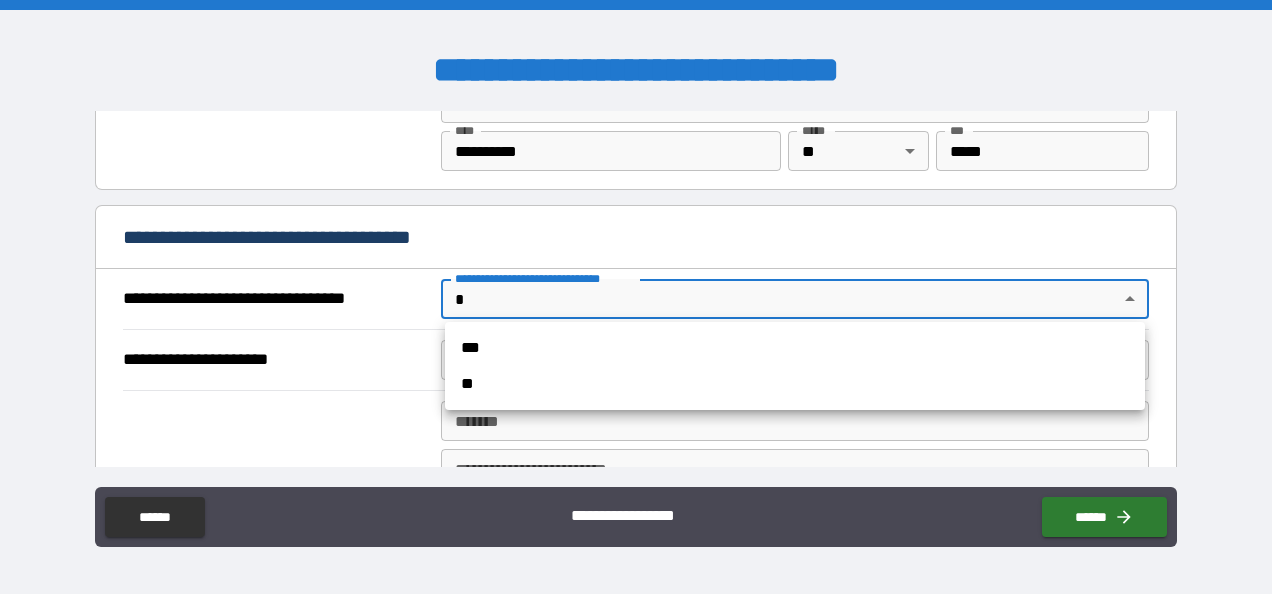 click on "**********" at bounding box center (636, 297) 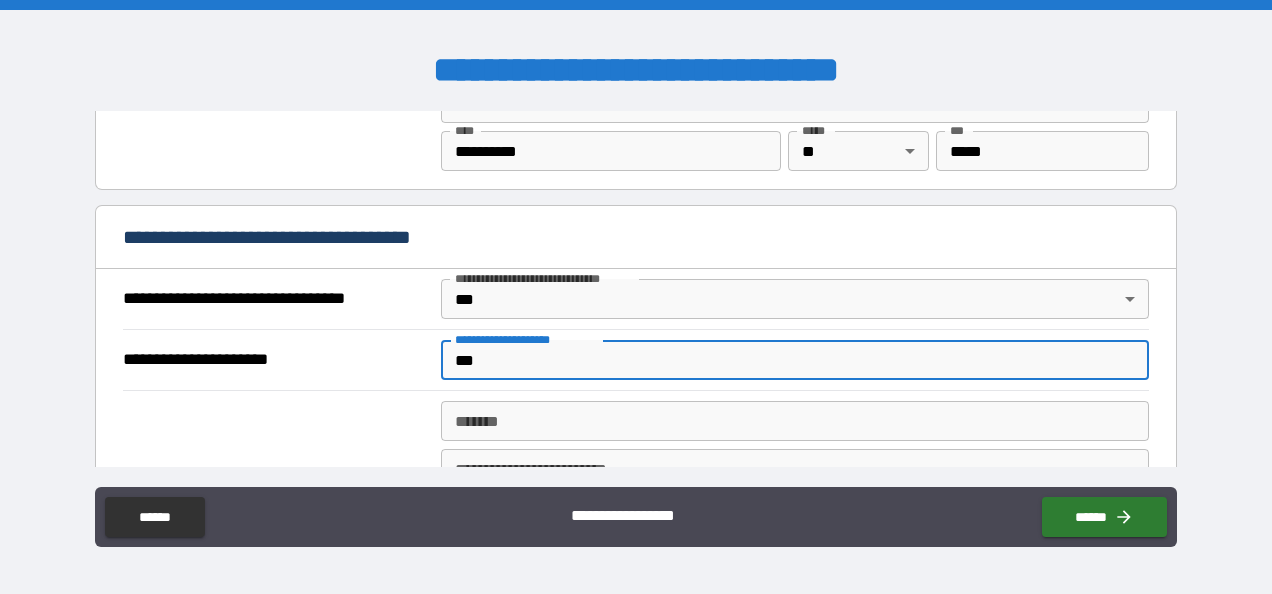 click on "***" at bounding box center (794, 360) 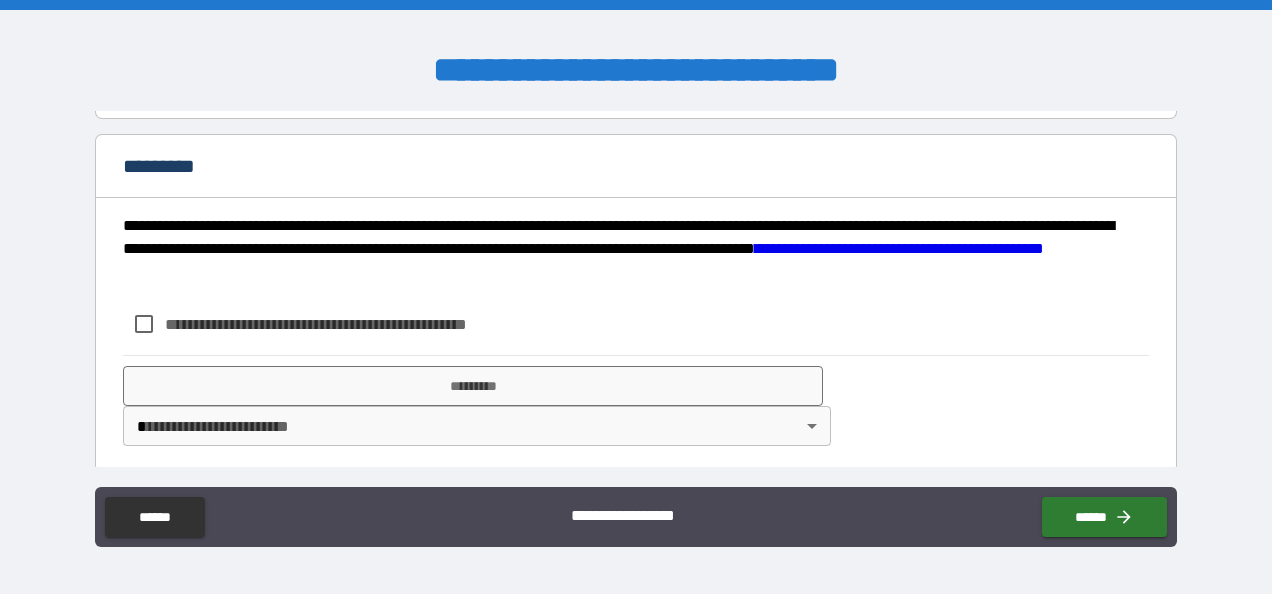 scroll, scrollTop: 1328, scrollLeft: 0, axis: vertical 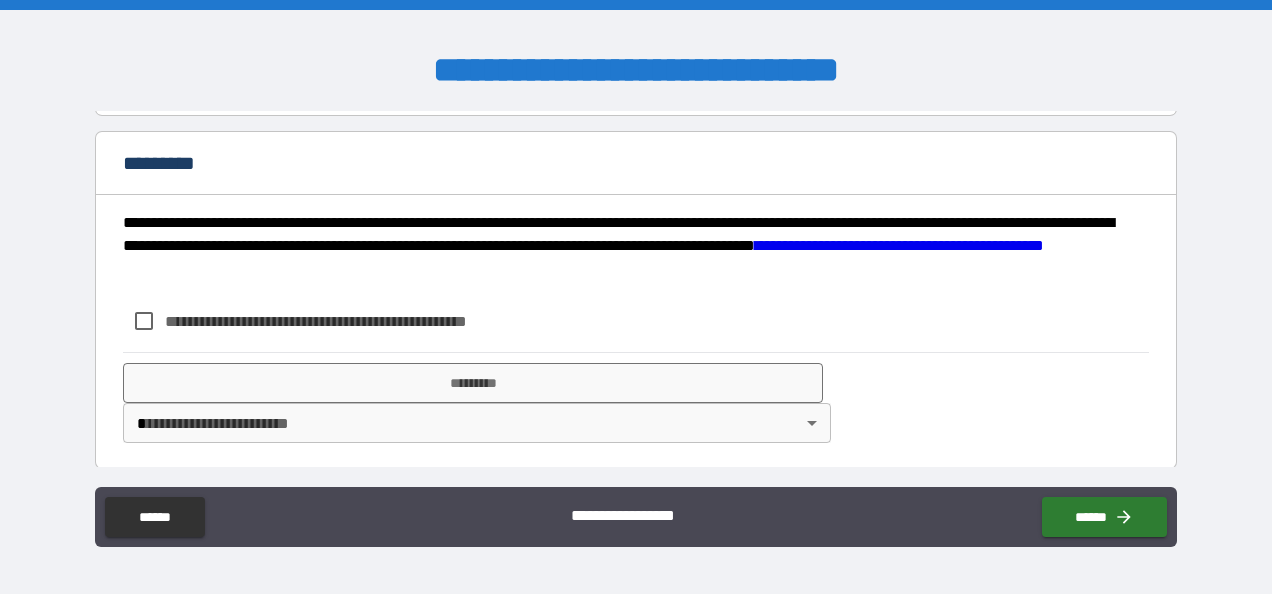 click on "**********" at bounding box center [349, 321] 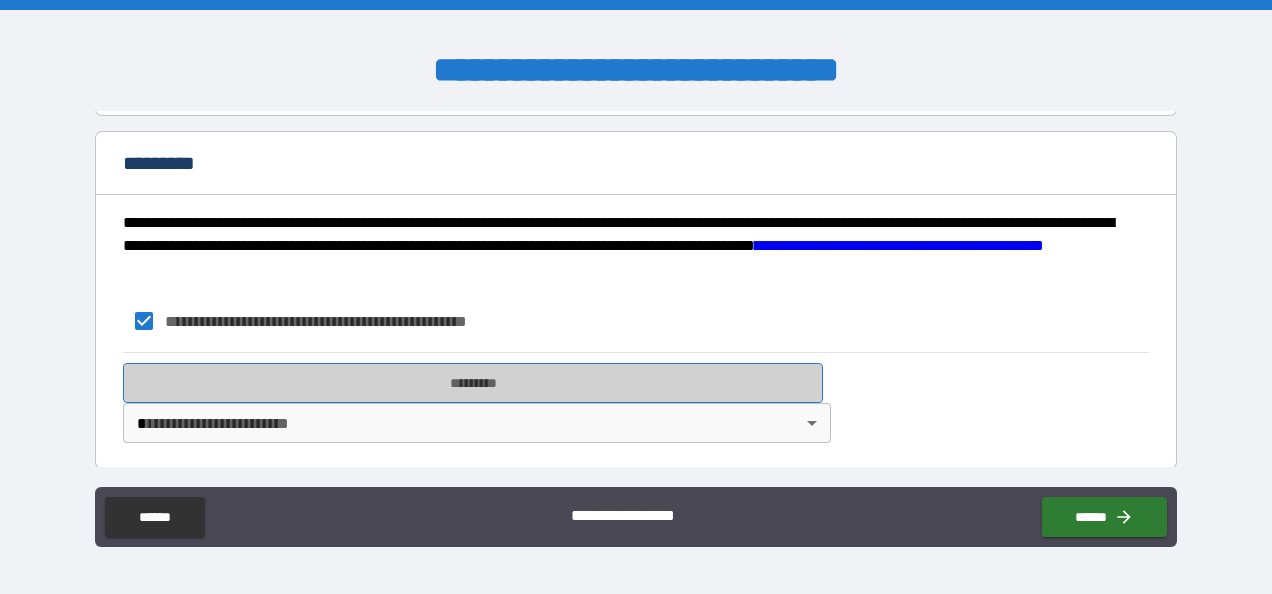 click on "*********" at bounding box center [473, 383] 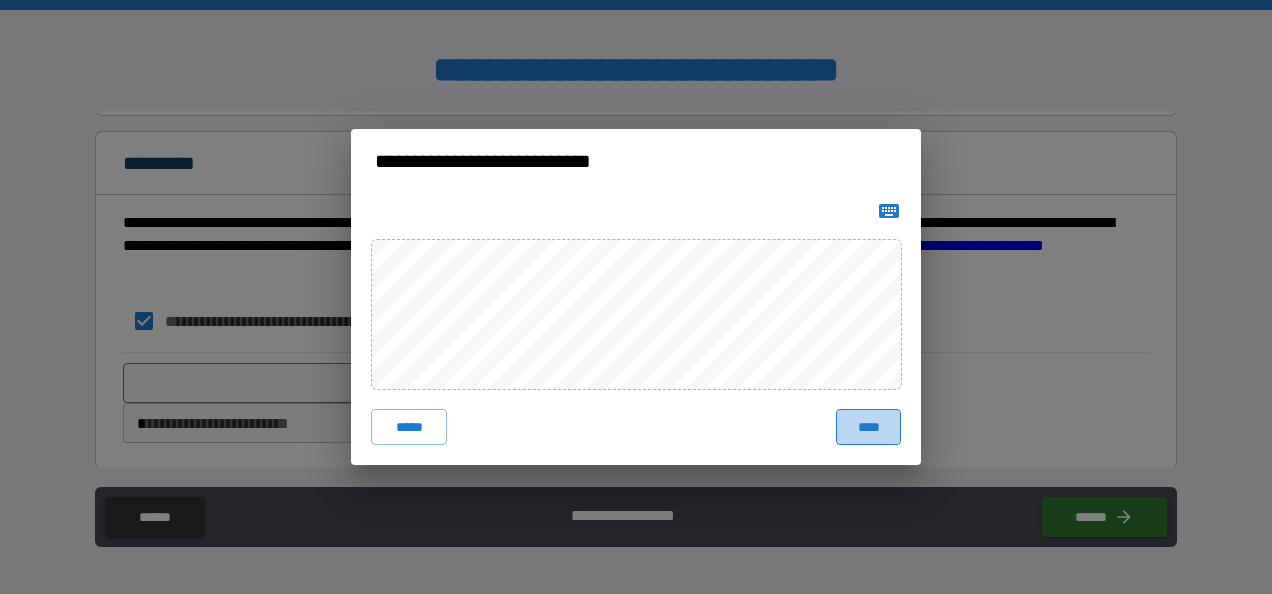 click on "****" at bounding box center (868, 427) 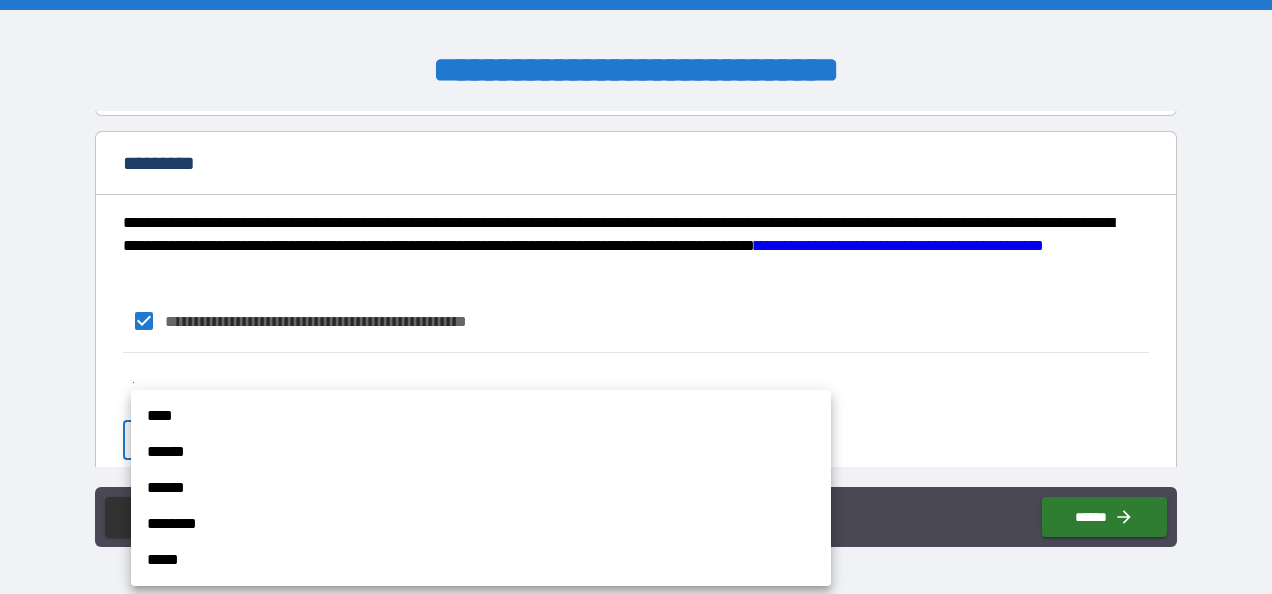 click on "**********" at bounding box center [636, 297] 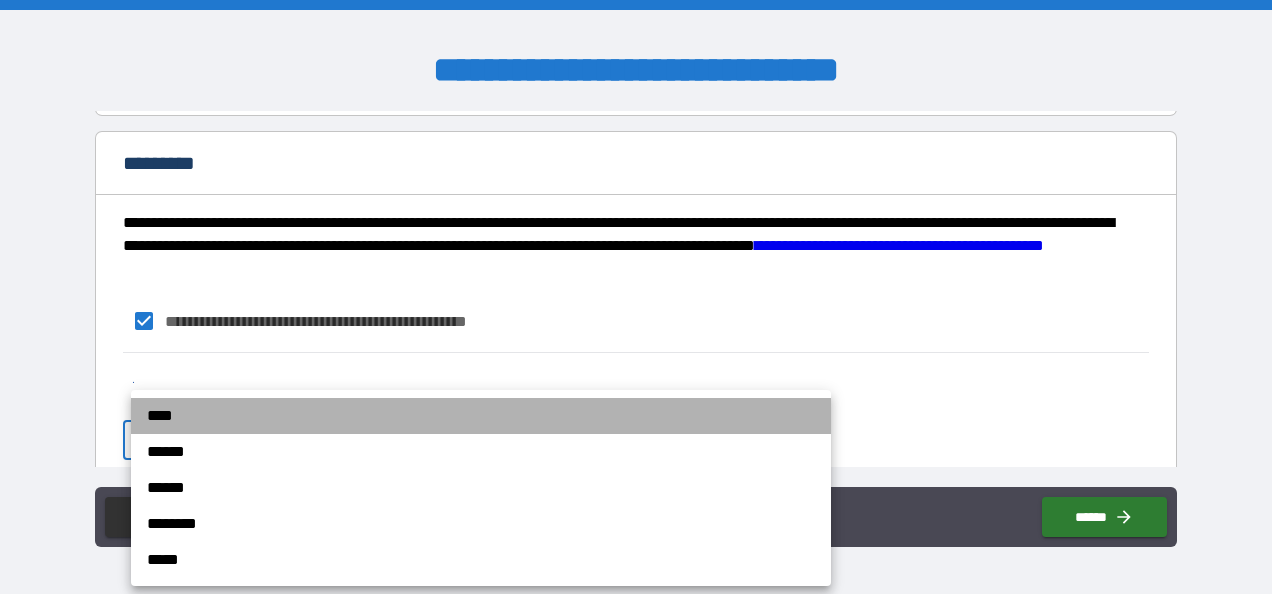 click on "****" at bounding box center [481, 416] 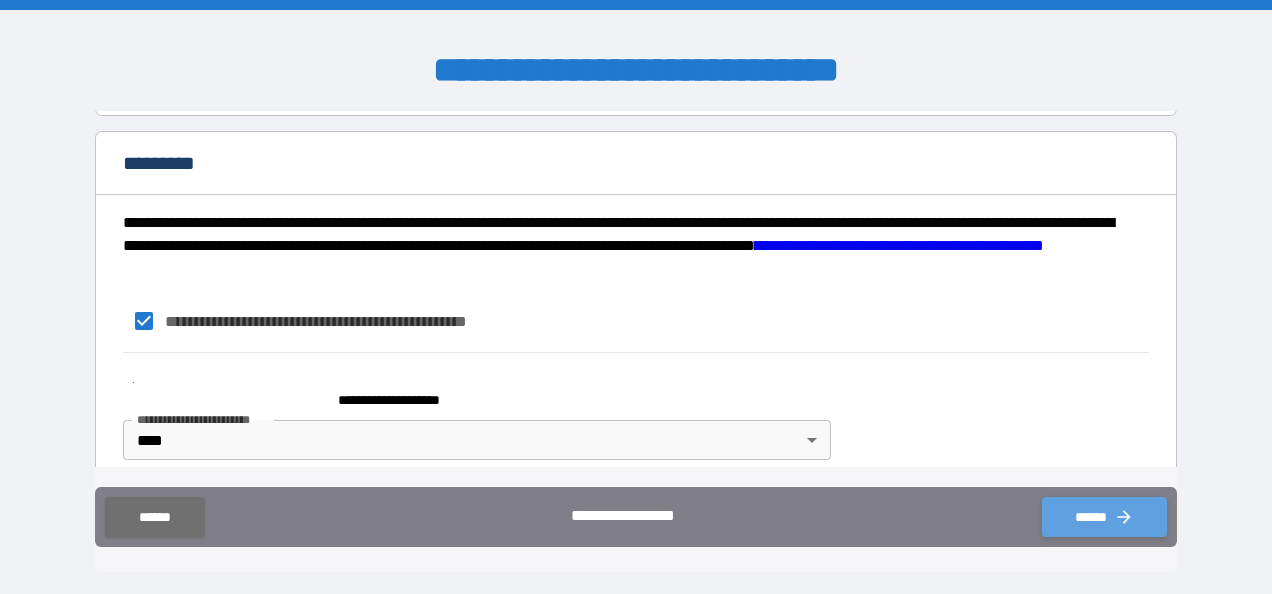 click on "******" at bounding box center (1104, 517) 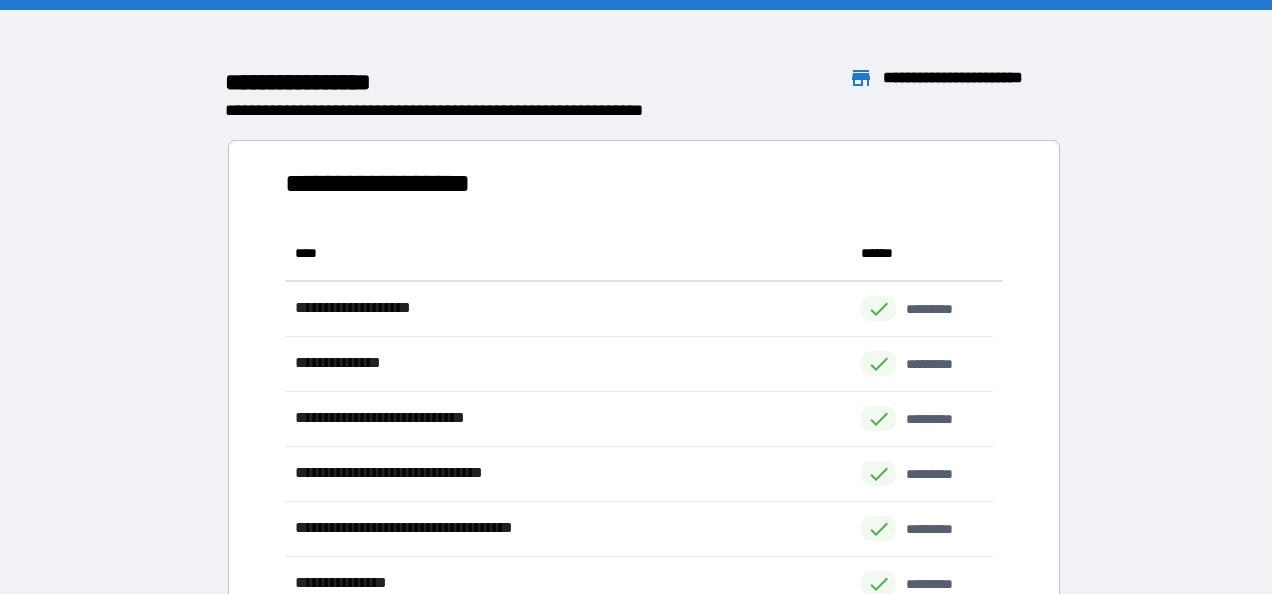 scroll, scrollTop: 16, scrollLeft: 16, axis: both 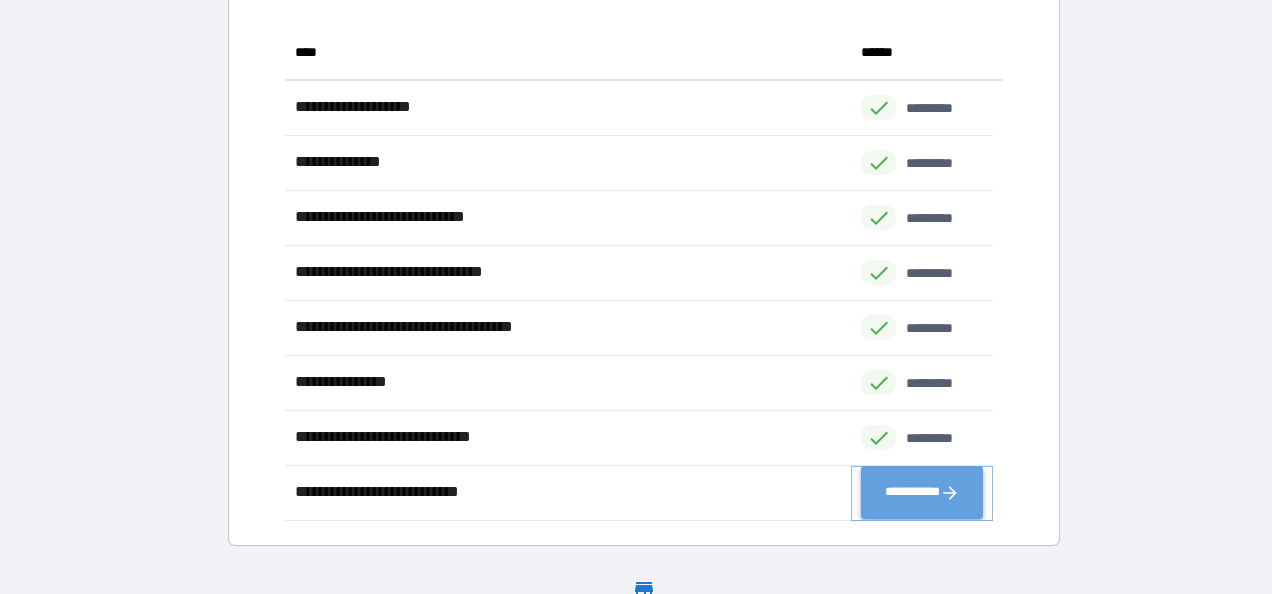 click on "**********" at bounding box center [922, 493] 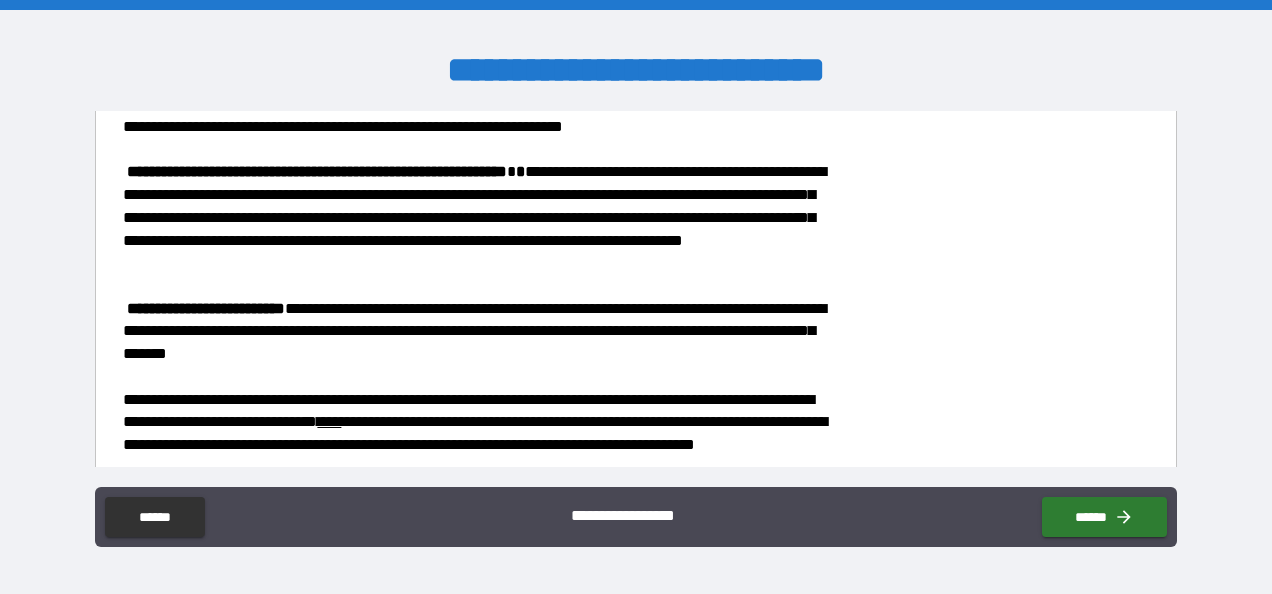 scroll, scrollTop: 205, scrollLeft: 0, axis: vertical 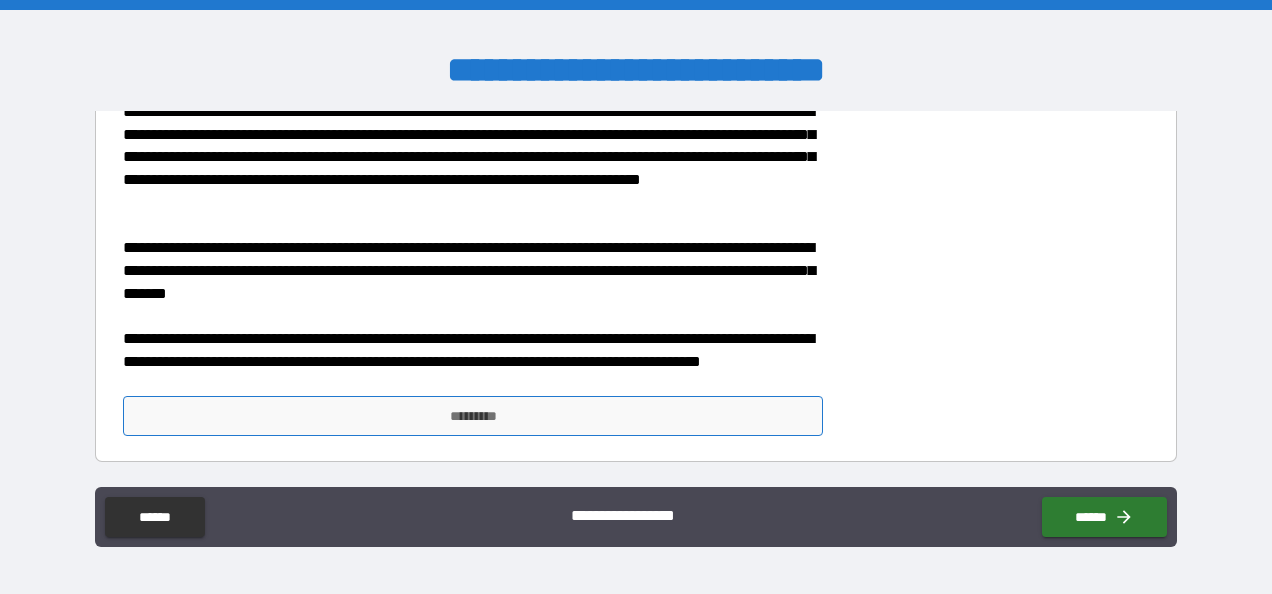 click on "*********" at bounding box center [473, 416] 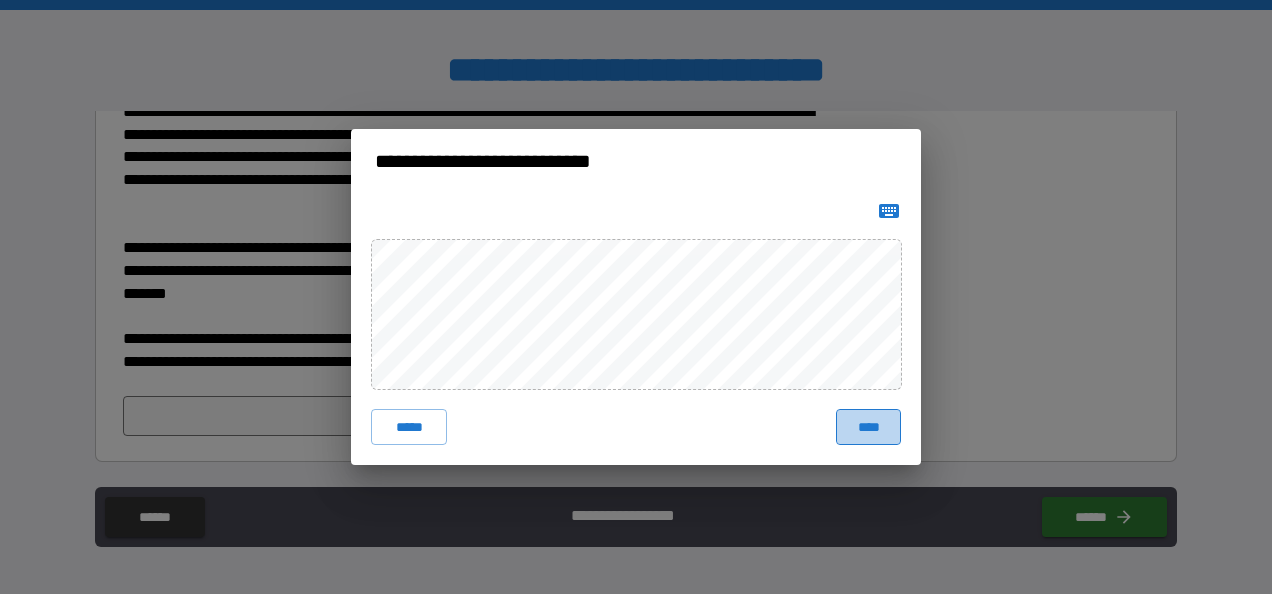 click on "****" at bounding box center (868, 427) 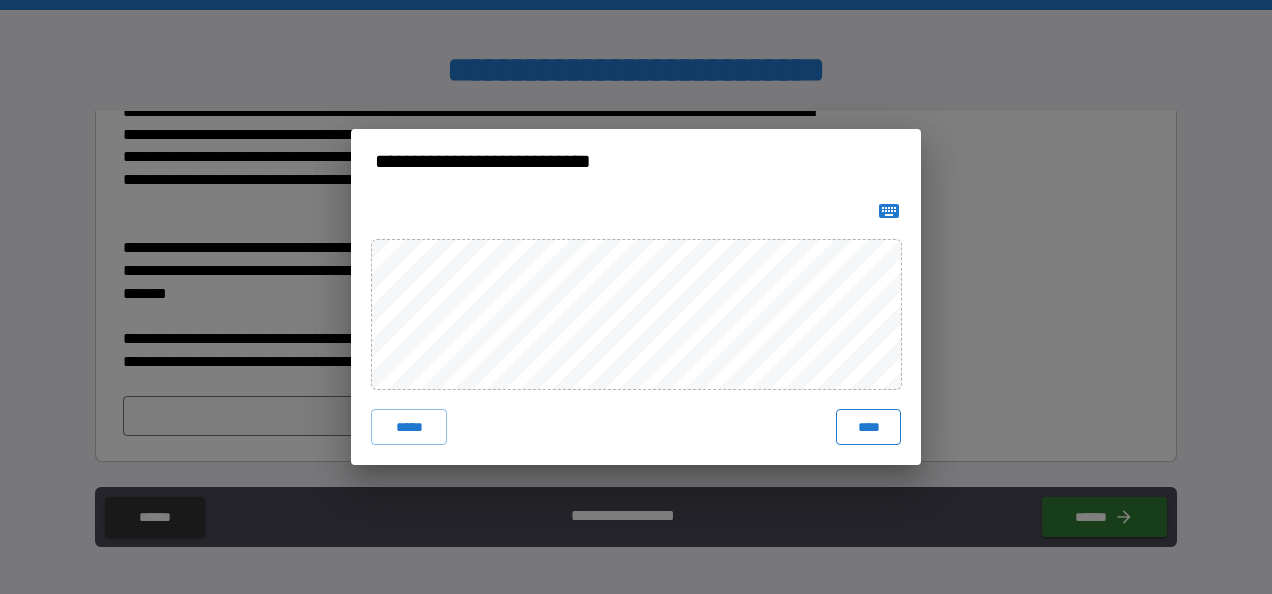 click on "****" at bounding box center [868, 427] 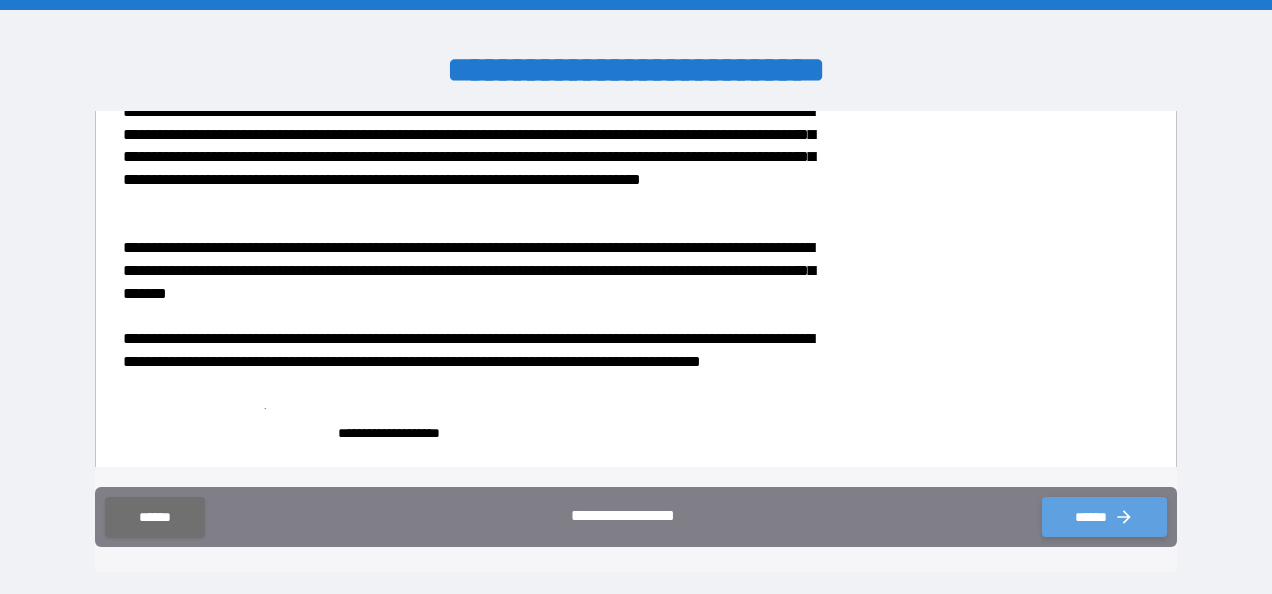 click on "******" at bounding box center (1104, 517) 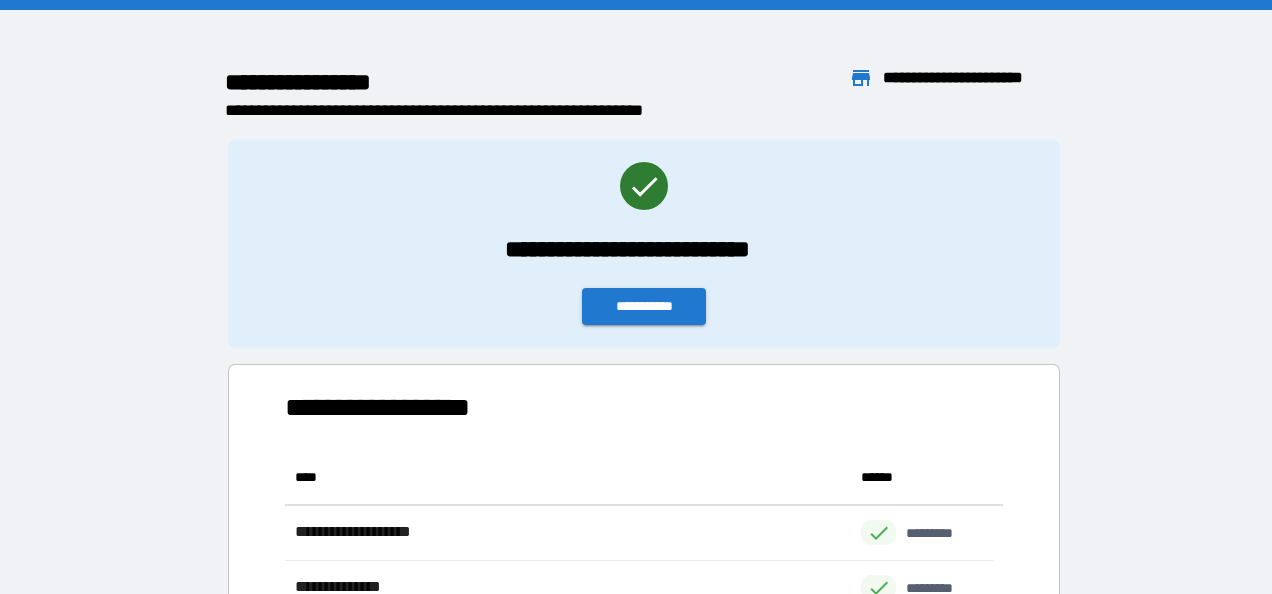scroll, scrollTop: 16, scrollLeft: 16, axis: both 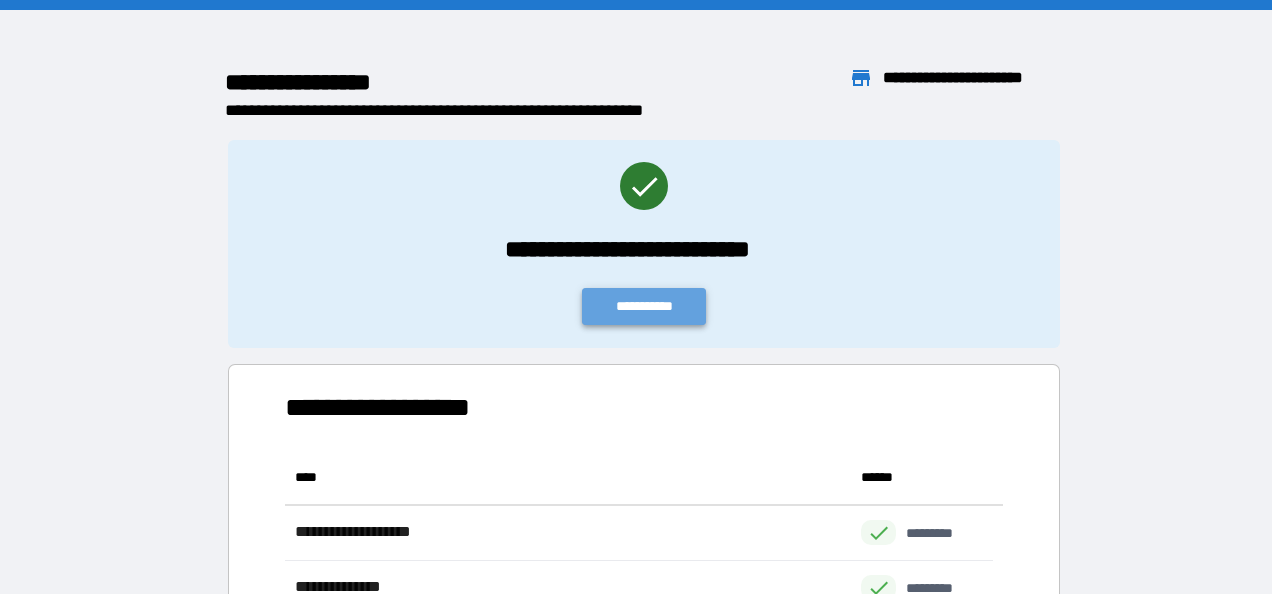 click on "**********" at bounding box center (644, 306) 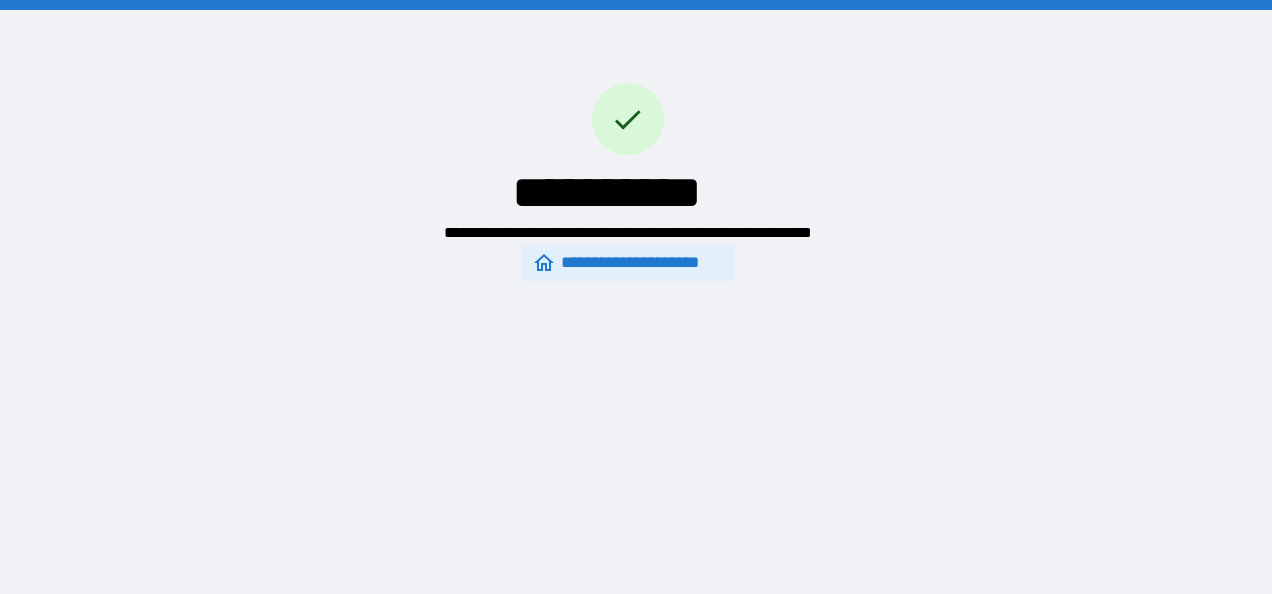 click on "**********" at bounding box center (627, 263) 